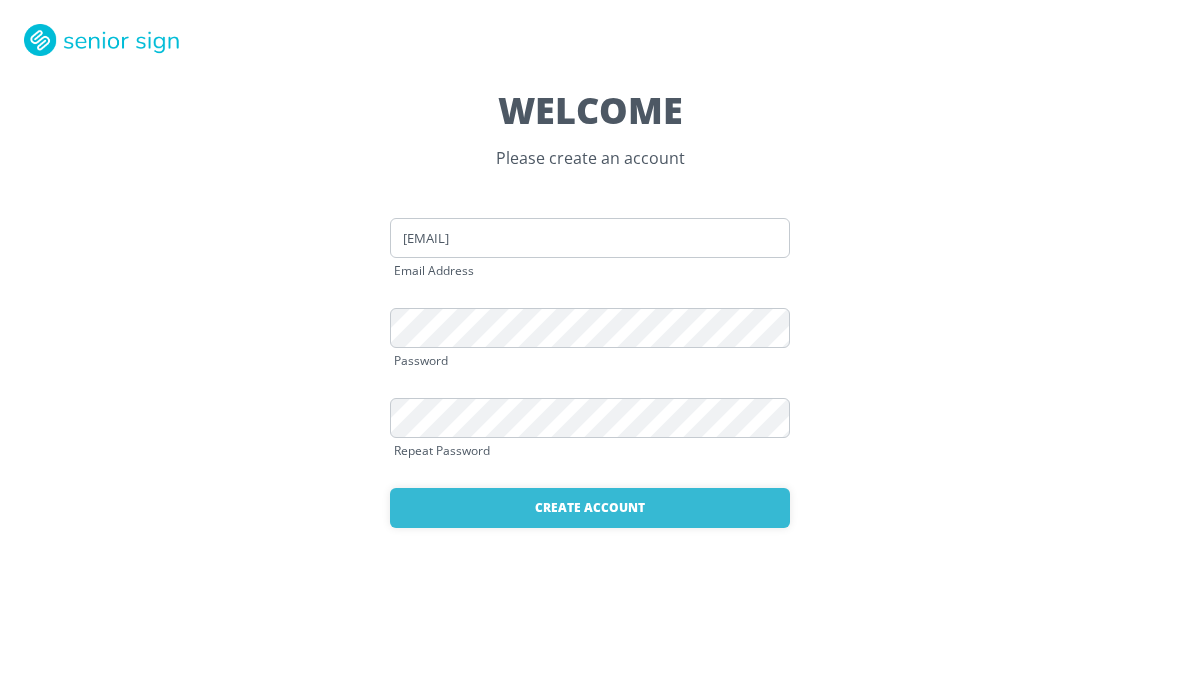 scroll, scrollTop: 0, scrollLeft: 0, axis: both 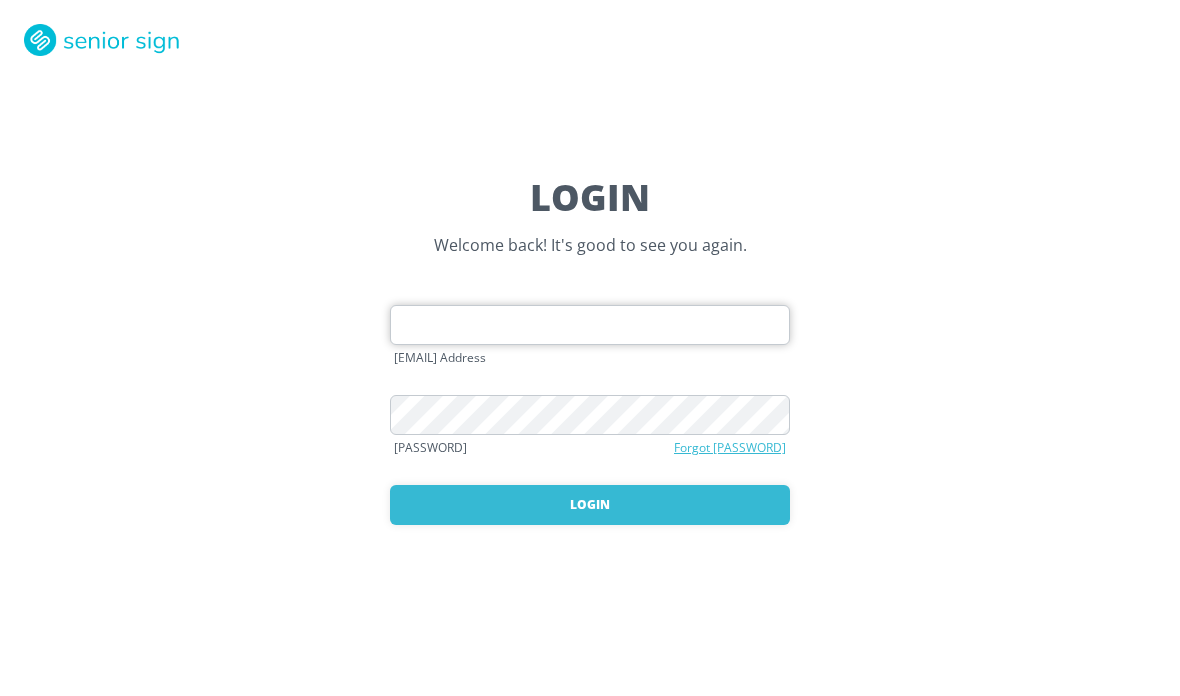 click at bounding box center (590, 325) 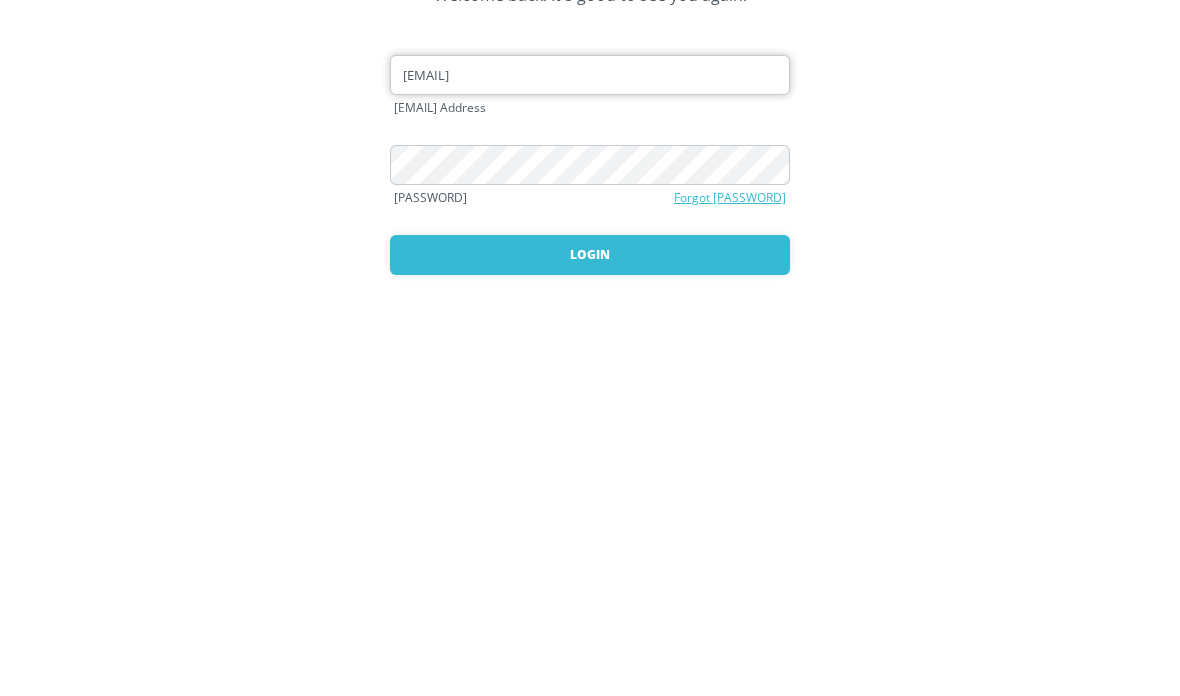 type on "eckhartster@gmail.com" 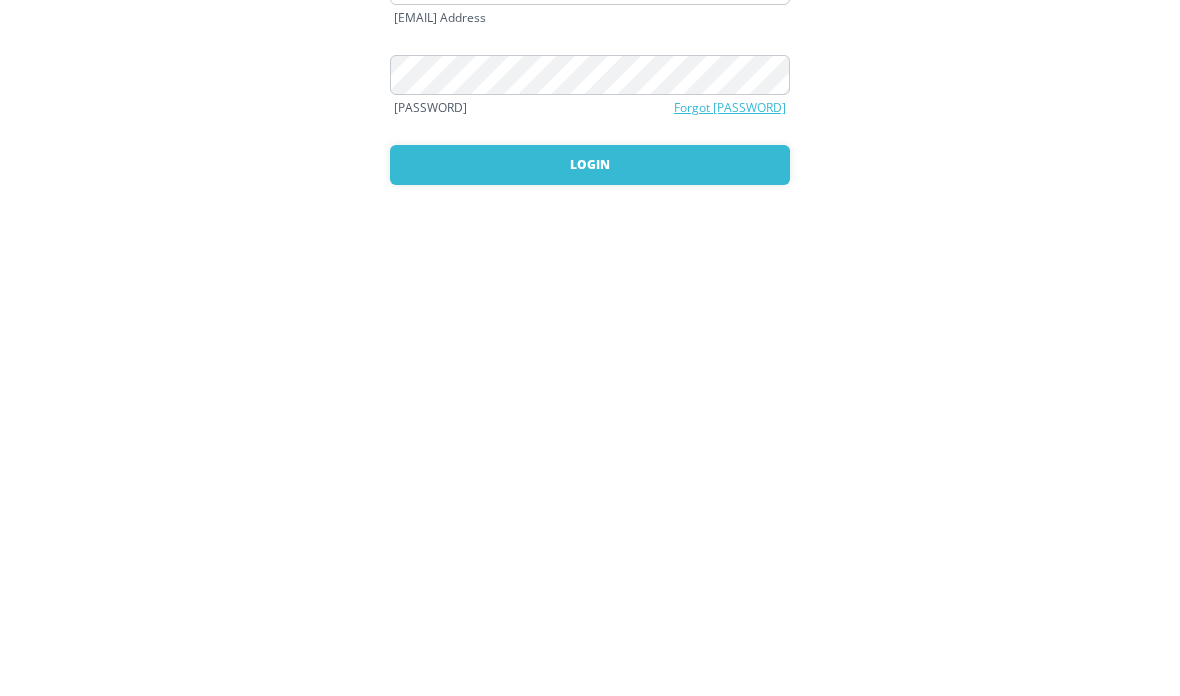 click on "Login" at bounding box center (590, 505) 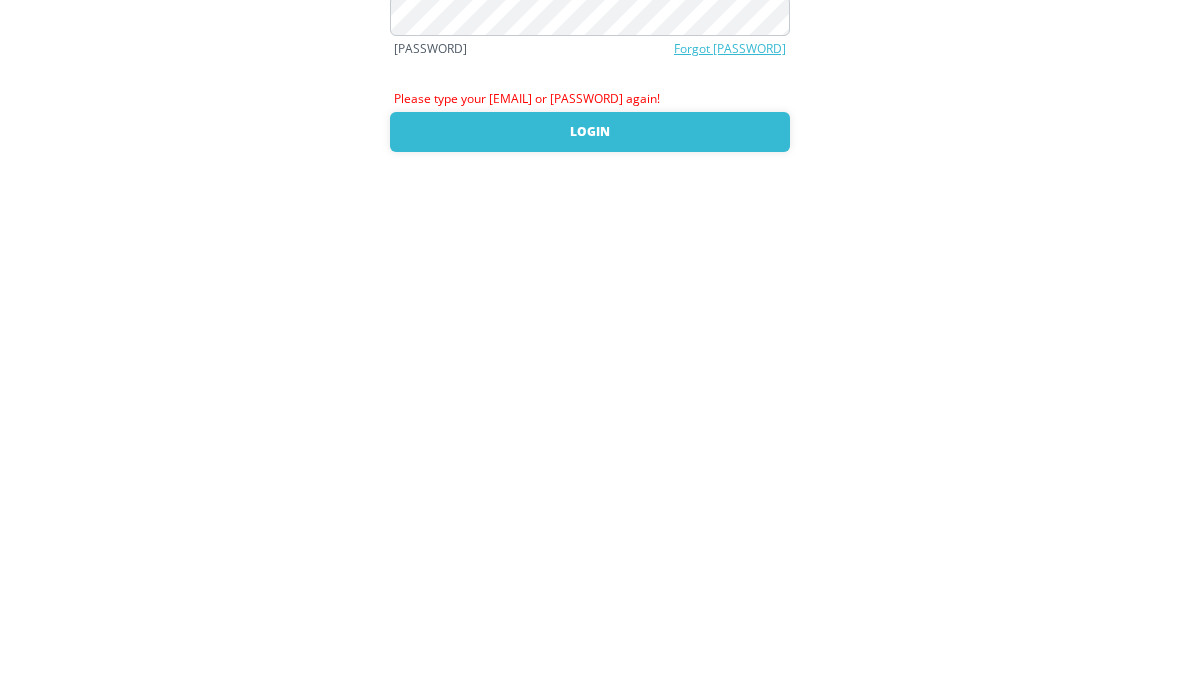 click on "Login" at bounding box center [590, 518] 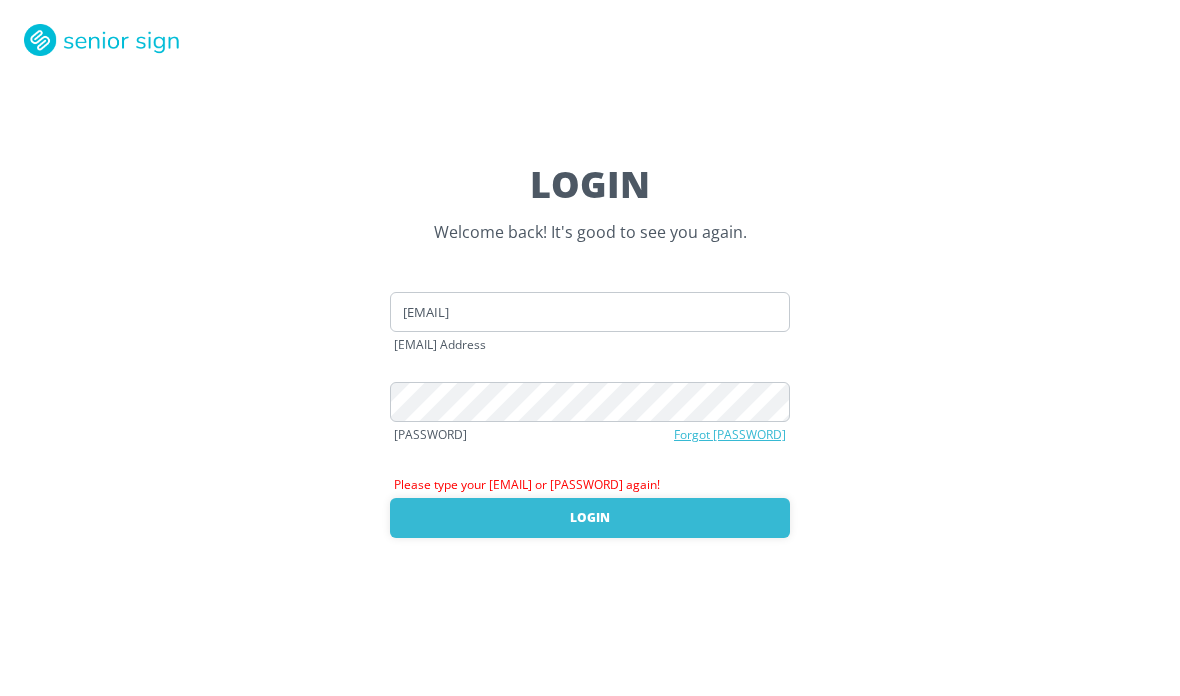 click on "Login" at bounding box center [590, 518] 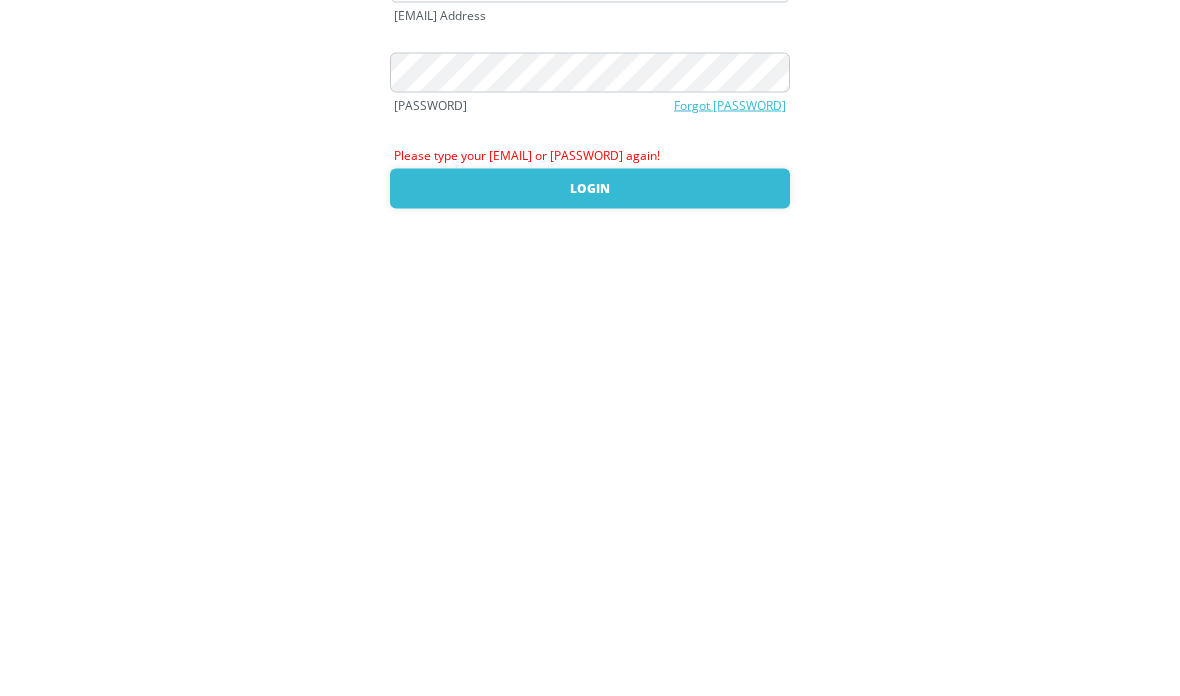 click on "Login" at bounding box center [590, 518] 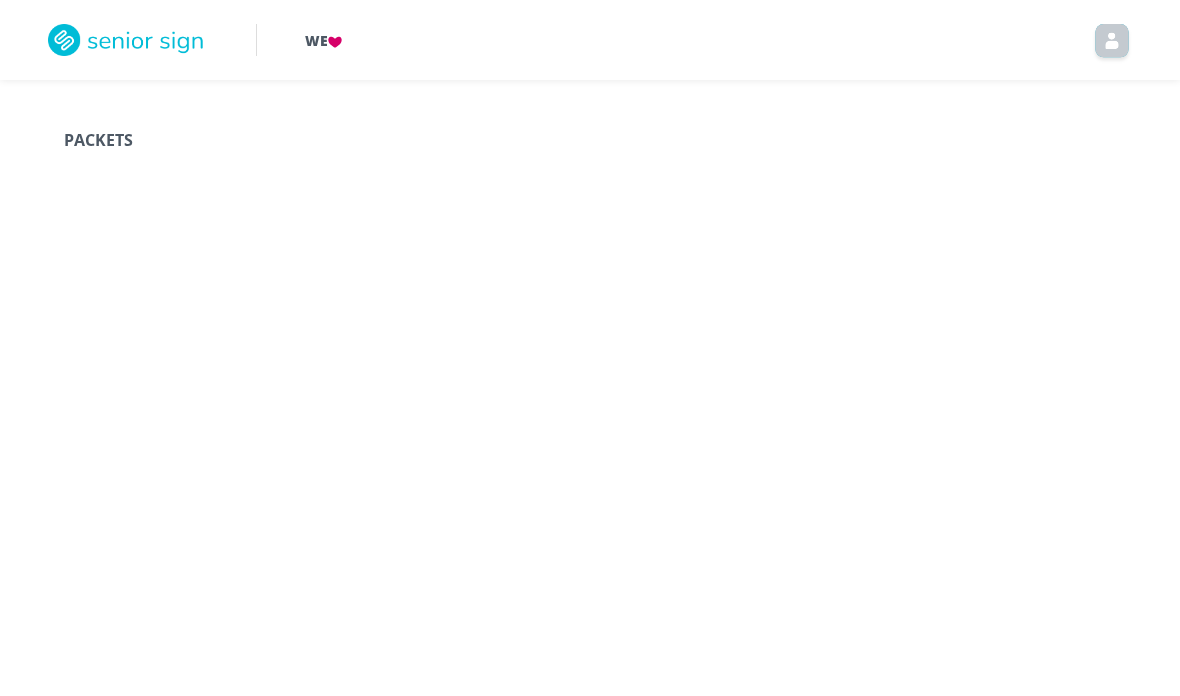 scroll, scrollTop: 0, scrollLeft: 0, axis: both 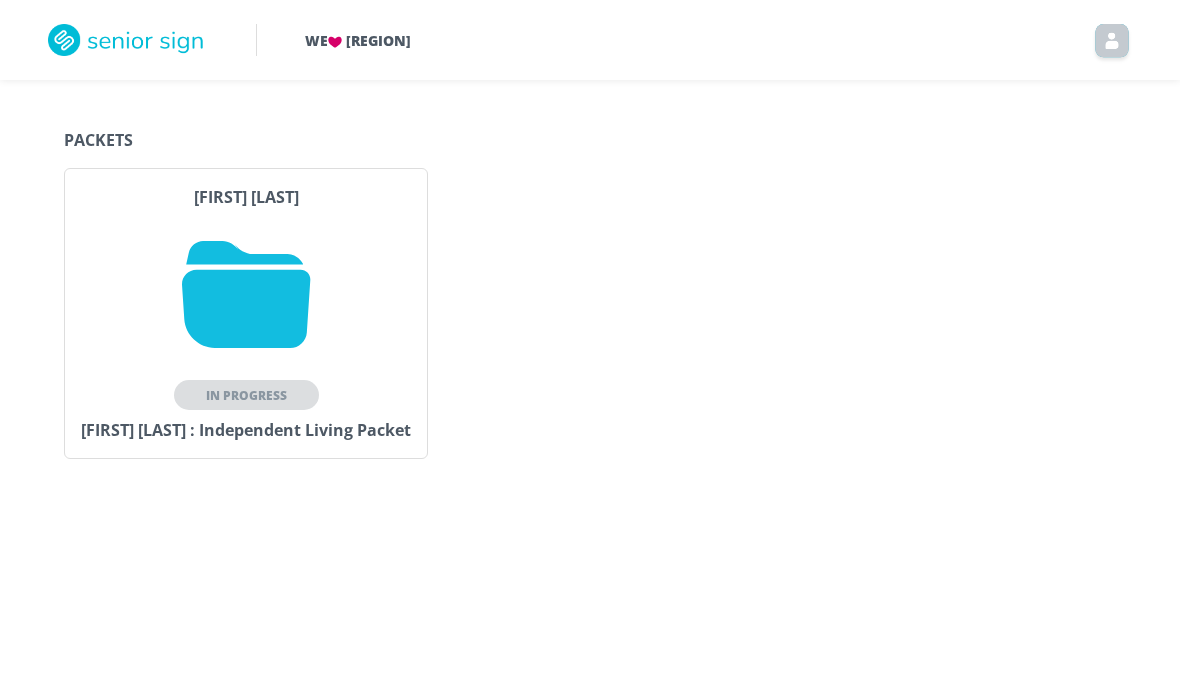 click on "Virgina  Eckhart  In Progress Virgina  Eckhart : Independent Living Packet" at bounding box center (246, 313) 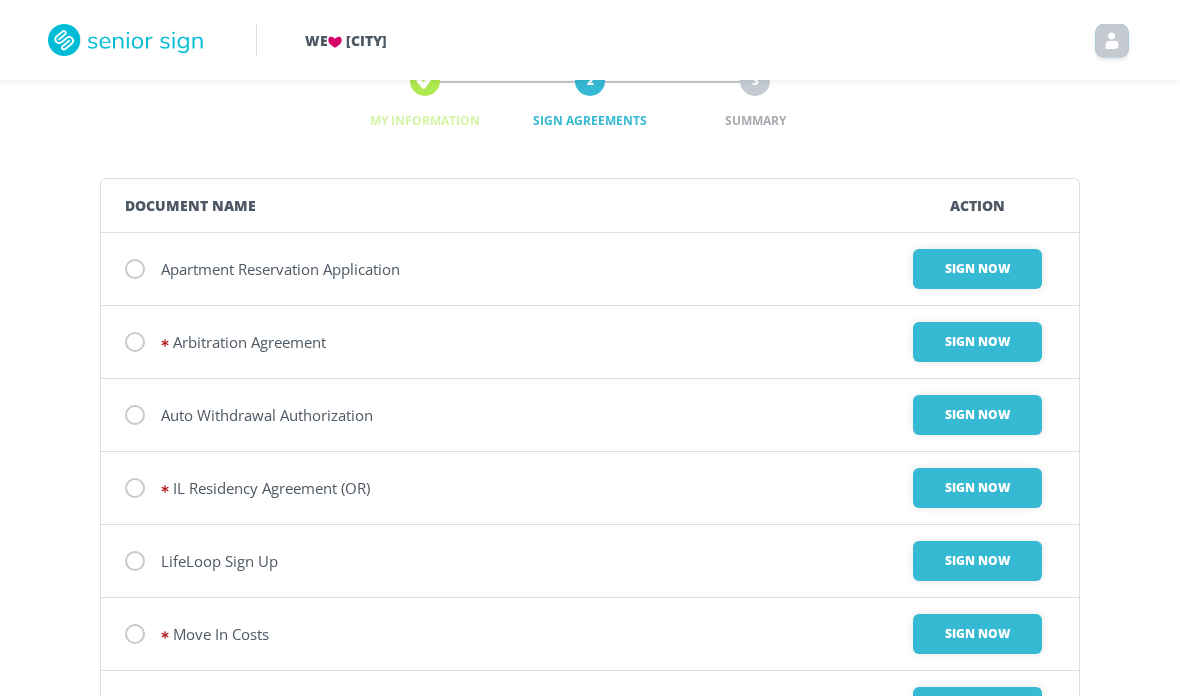 scroll, scrollTop: 0, scrollLeft: 0, axis: both 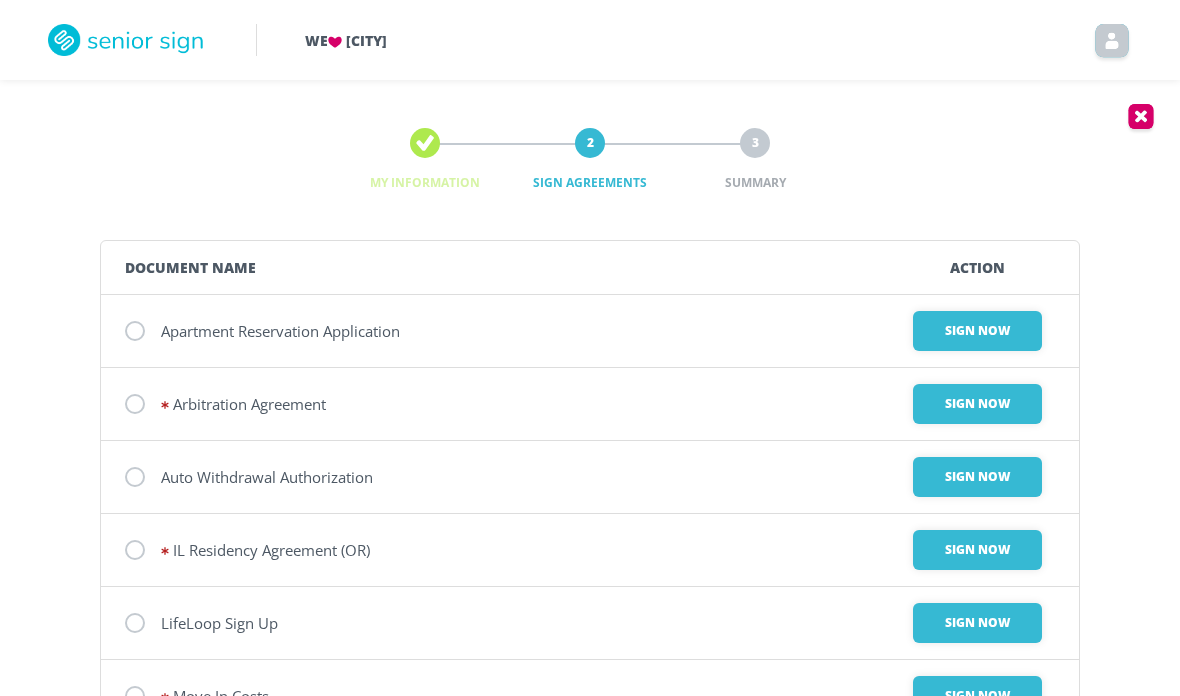 click at bounding box center [135, 331] 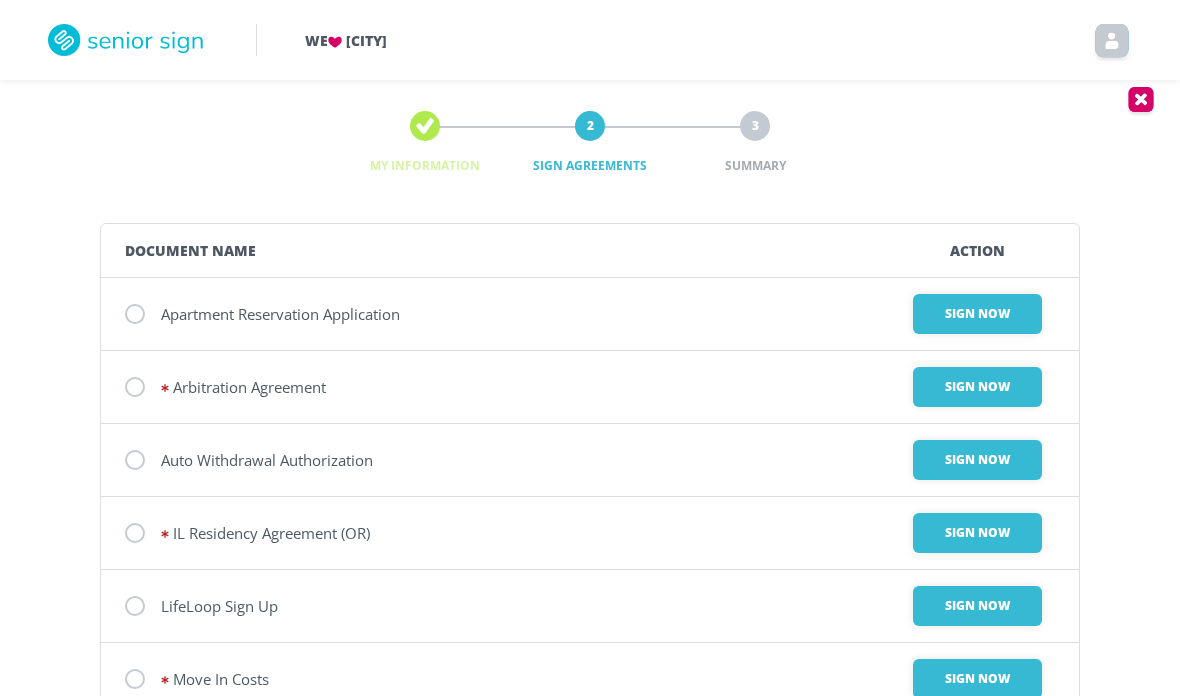 scroll, scrollTop: 0, scrollLeft: 0, axis: both 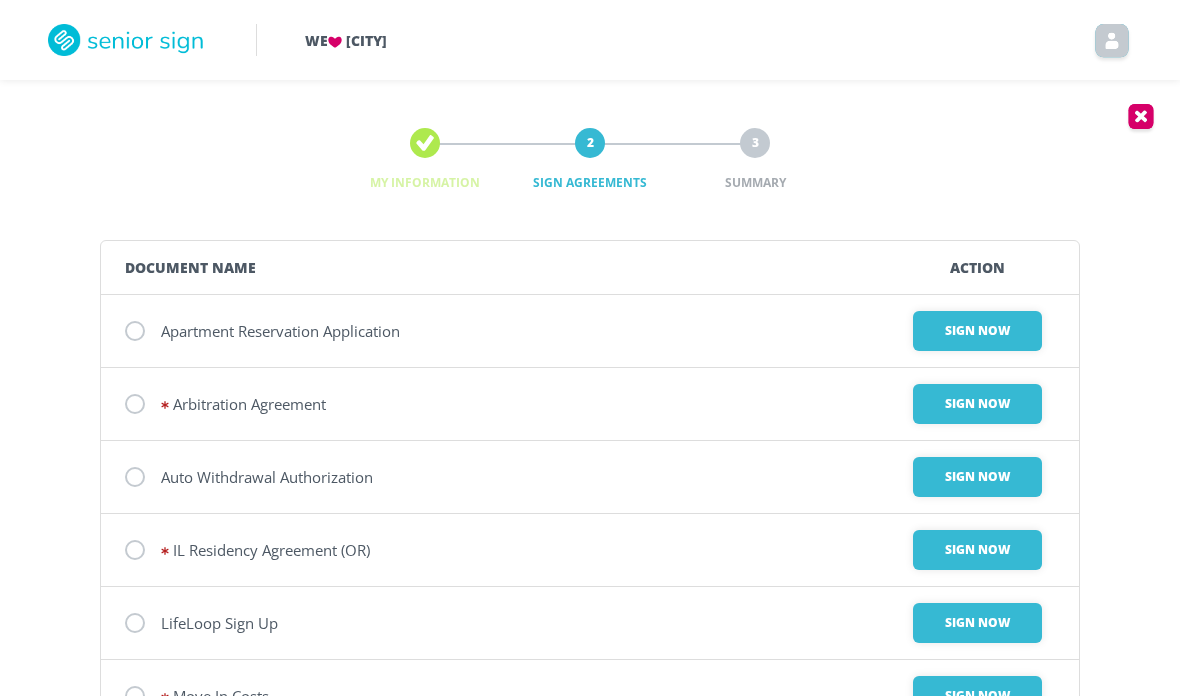 click on "Apartment Reservation Application" at bounding box center [280, 331] 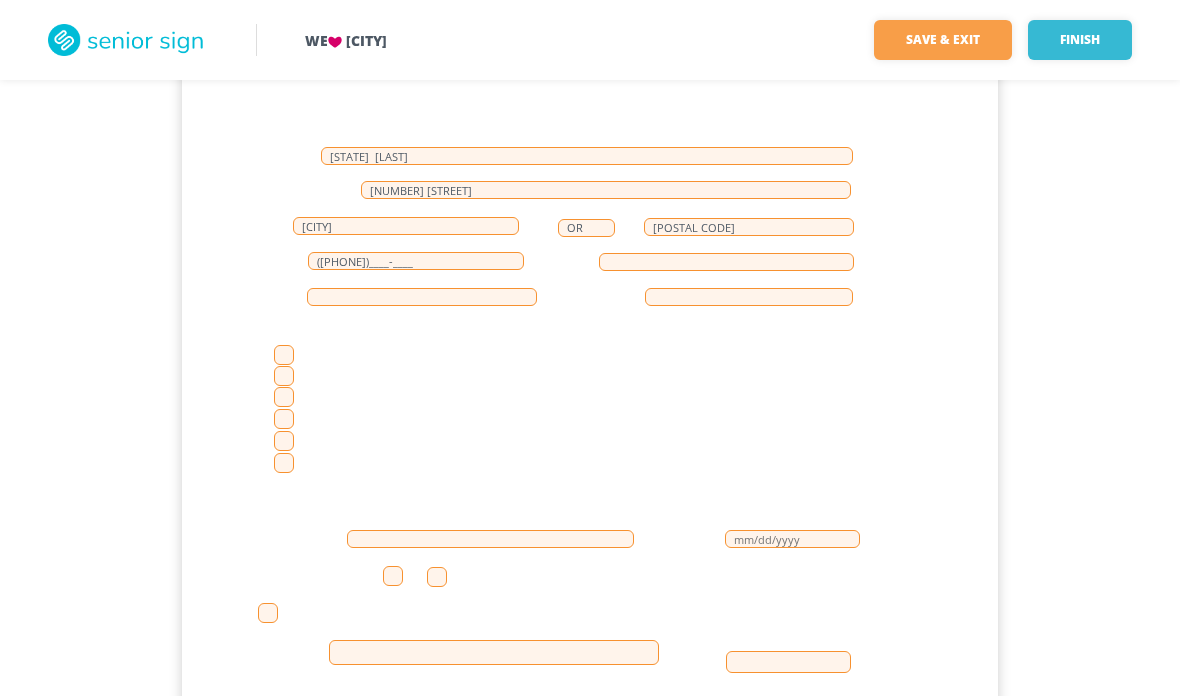 scroll, scrollTop: 471, scrollLeft: 0, axis: vertical 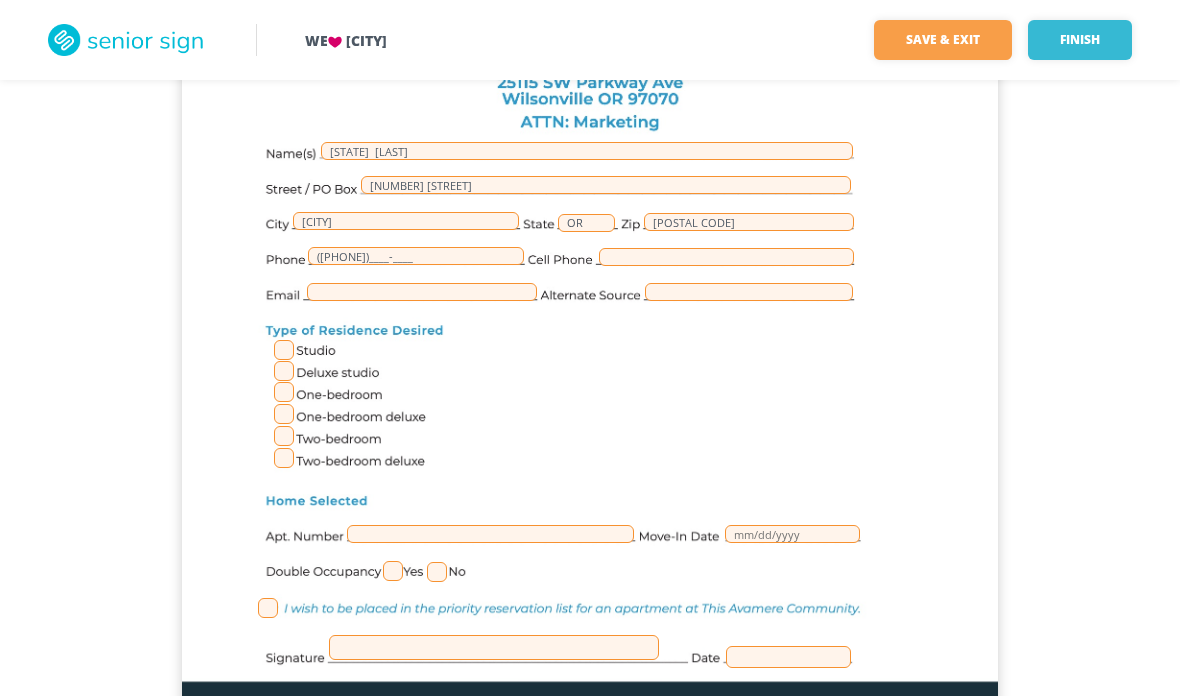 click at bounding box center [284, 458] 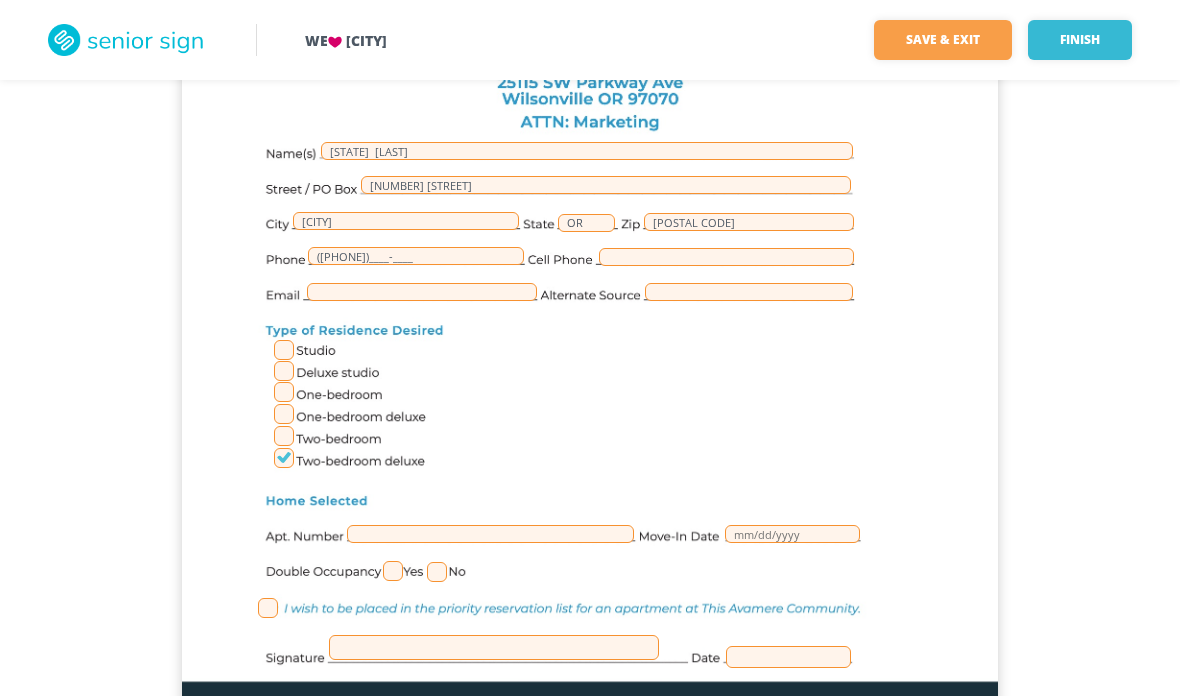 scroll, scrollTop: 551, scrollLeft: 0, axis: vertical 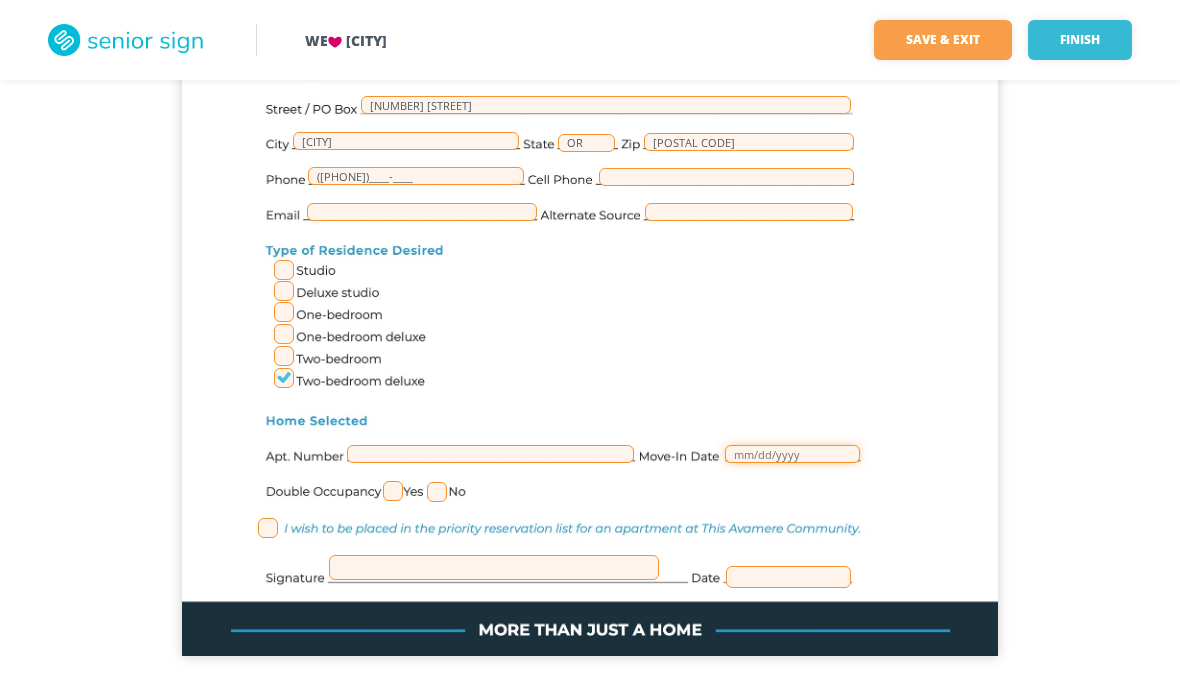 click at bounding box center [792, 454] 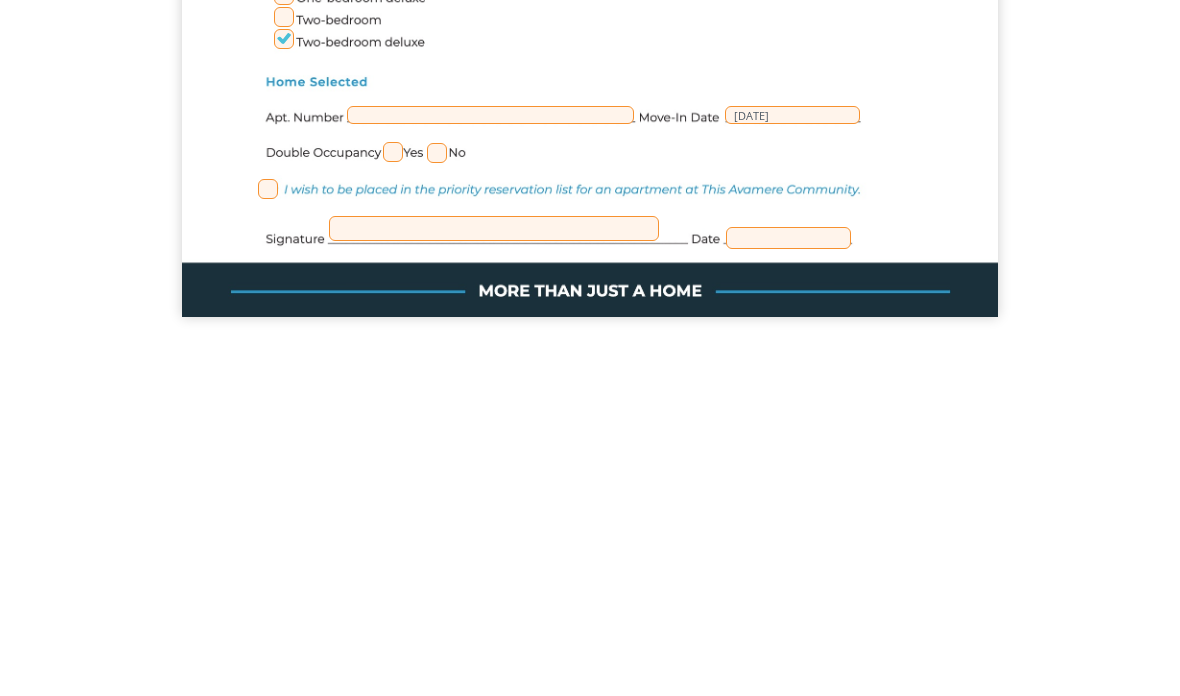 click at bounding box center [437, 492] 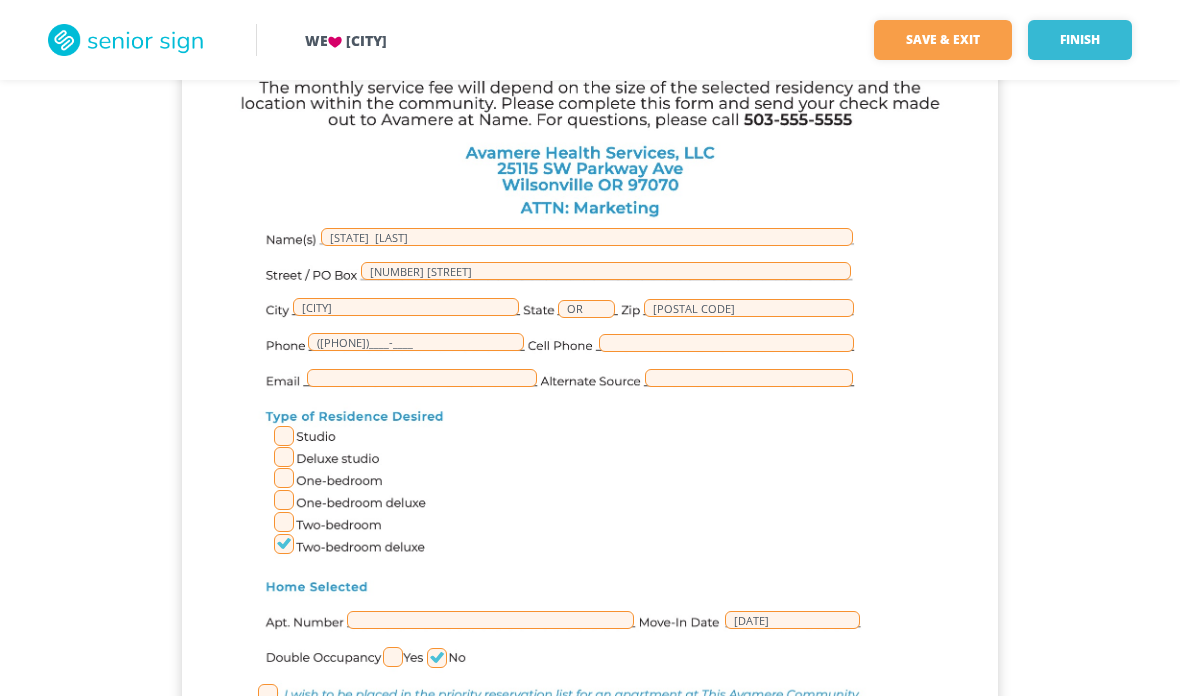 scroll, scrollTop: 471, scrollLeft: 0, axis: vertical 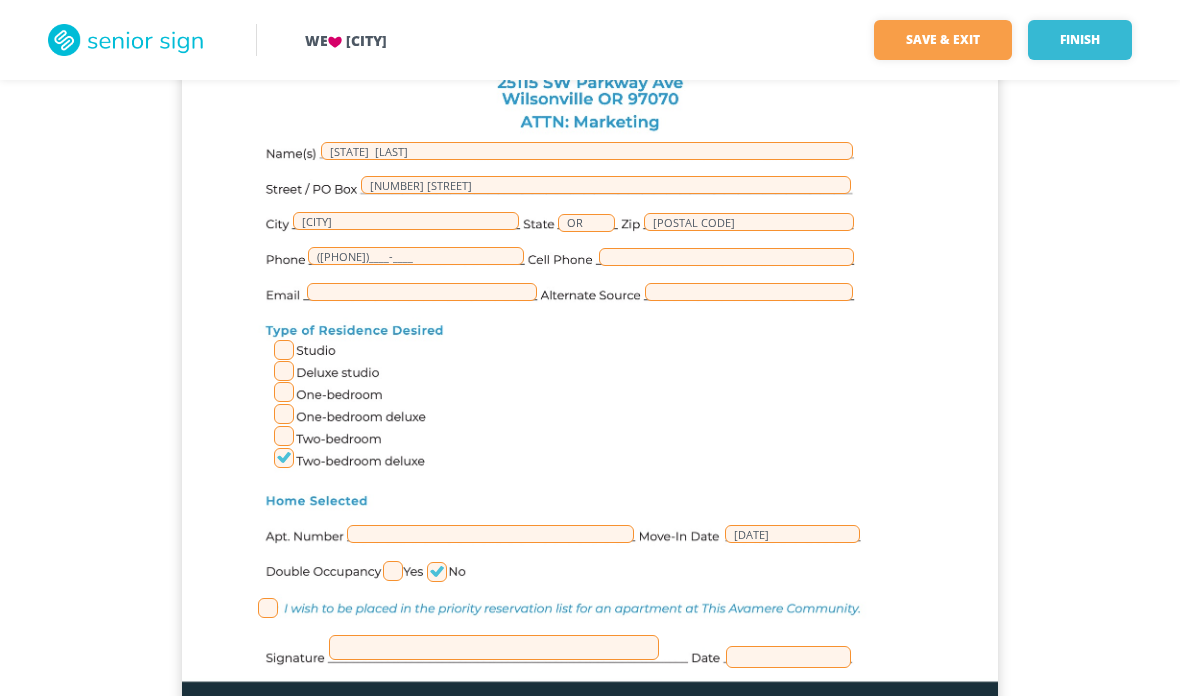 click at bounding box center [494, 647] 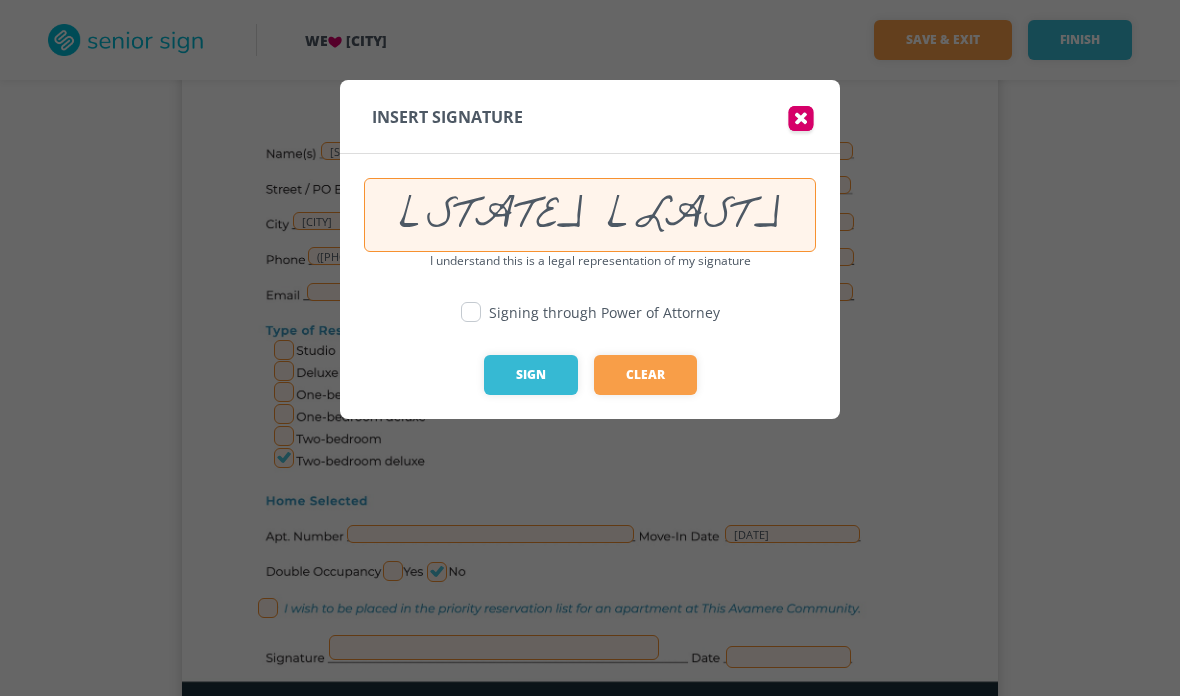 type on "Virginia Eckhart" 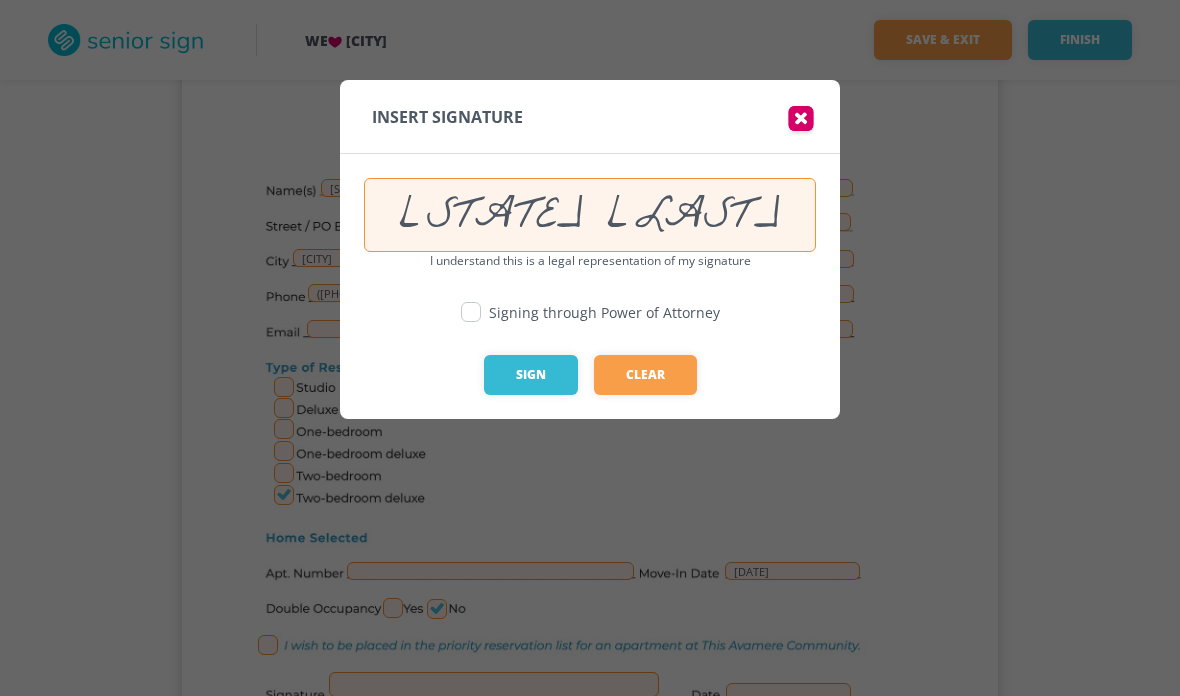 scroll, scrollTop: 433, scrollLeft: 0, axis: vertical 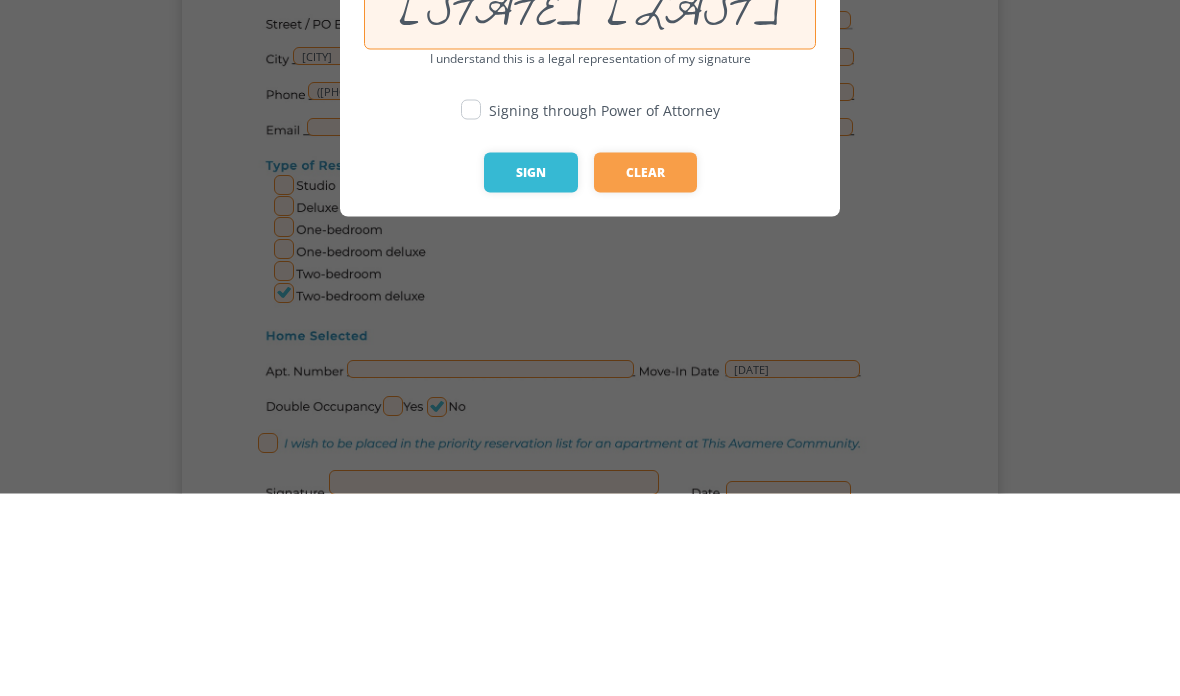 click on "Sign" at bounding box center [531, 375] 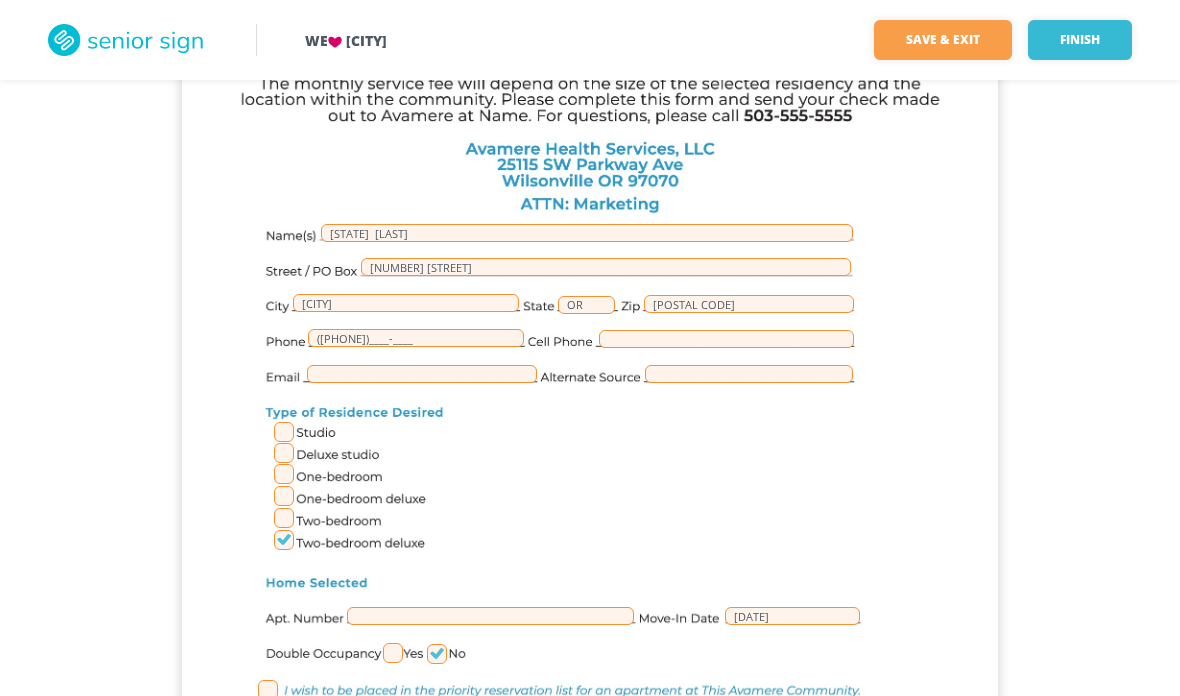 scroll, scrollTop: 471, scrollLeft: 0, axis: vertical 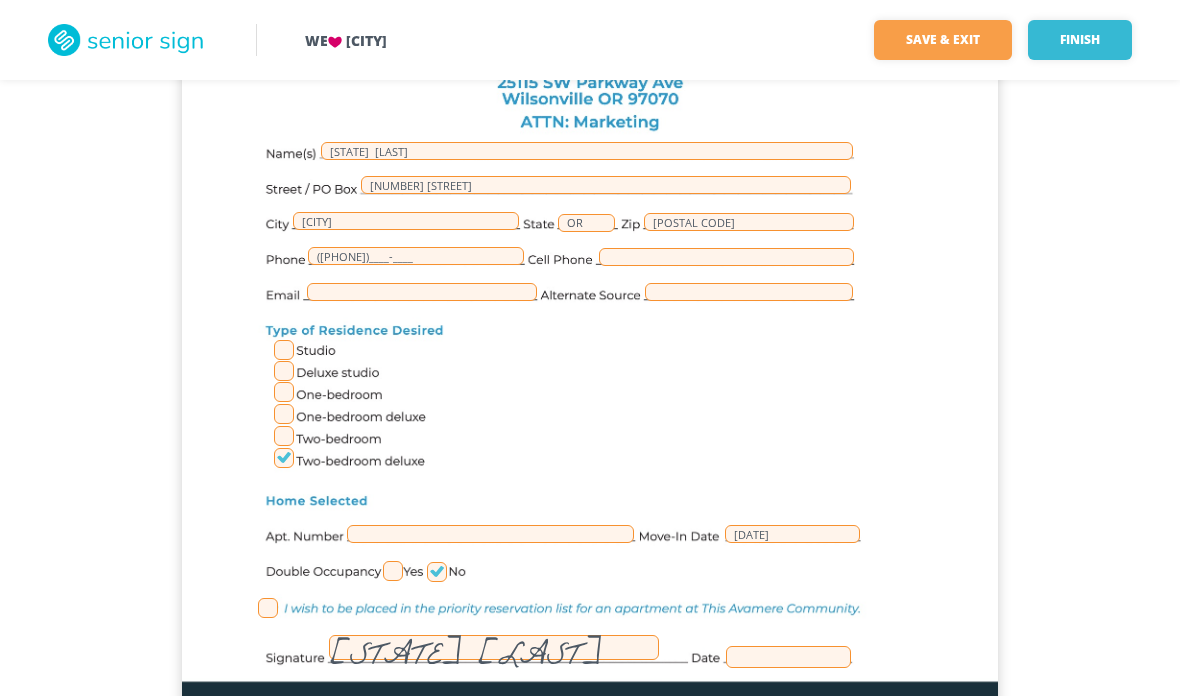 click at bounding box center [788, 657] 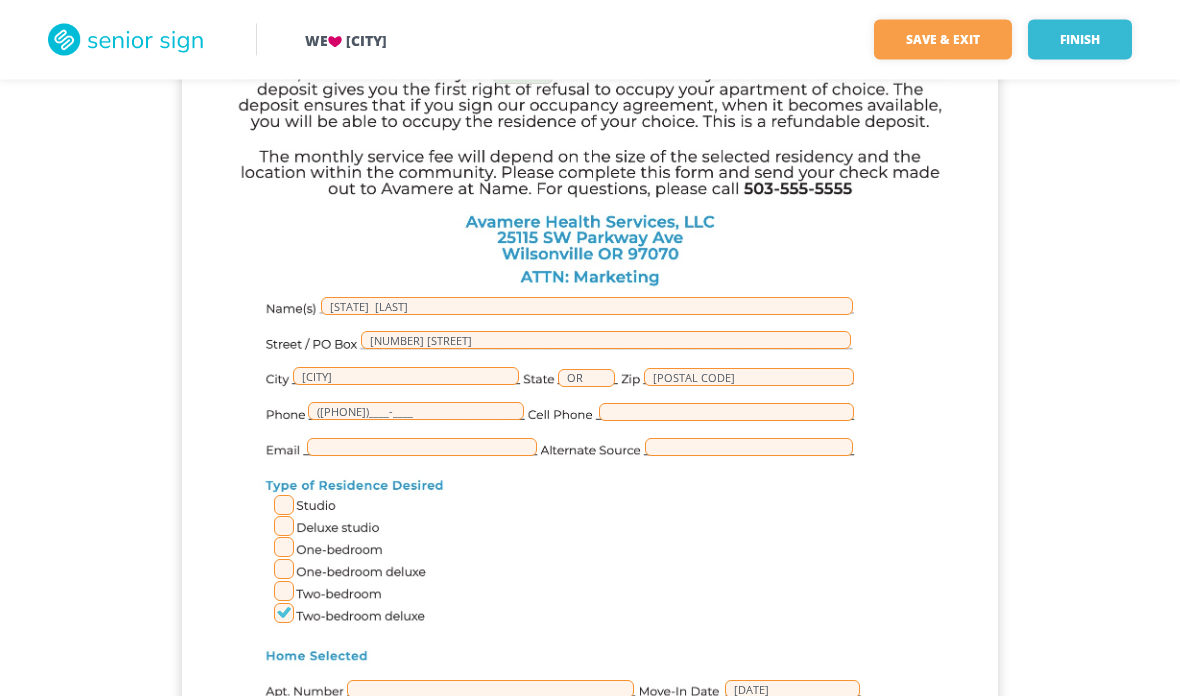 scroll, scrollTop: 316, scrollLeft: 0, axis: vertical 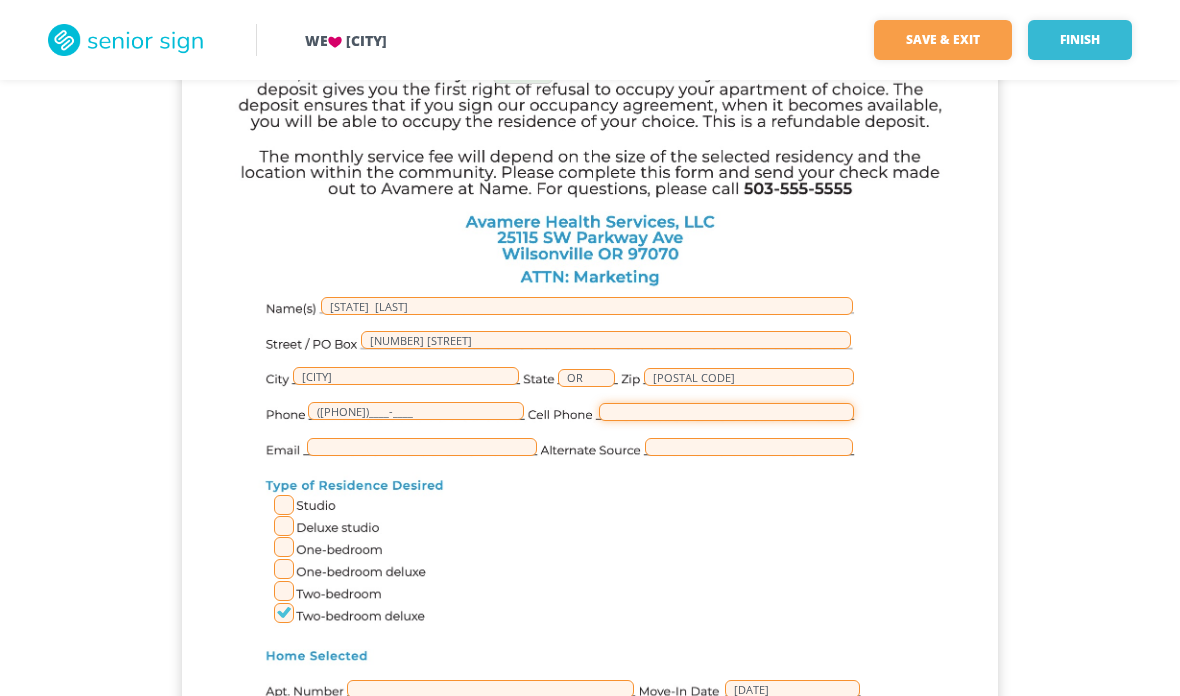 click at bounding box center [726, 412] 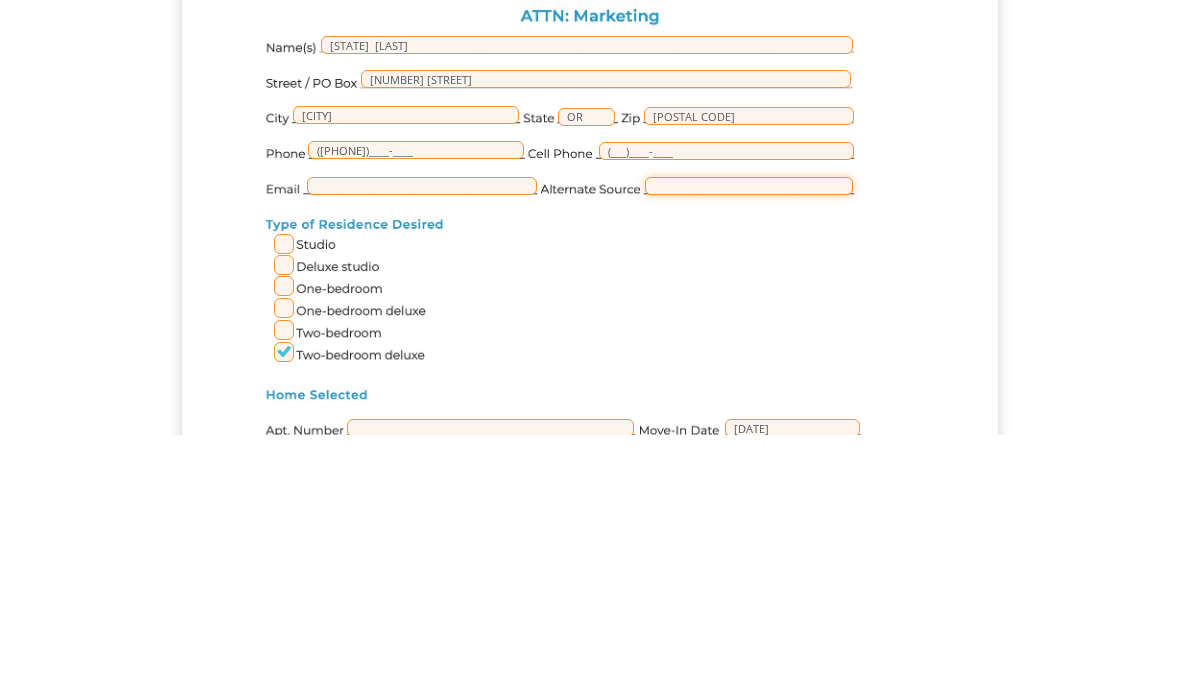 click at bounding box center [749, 447] 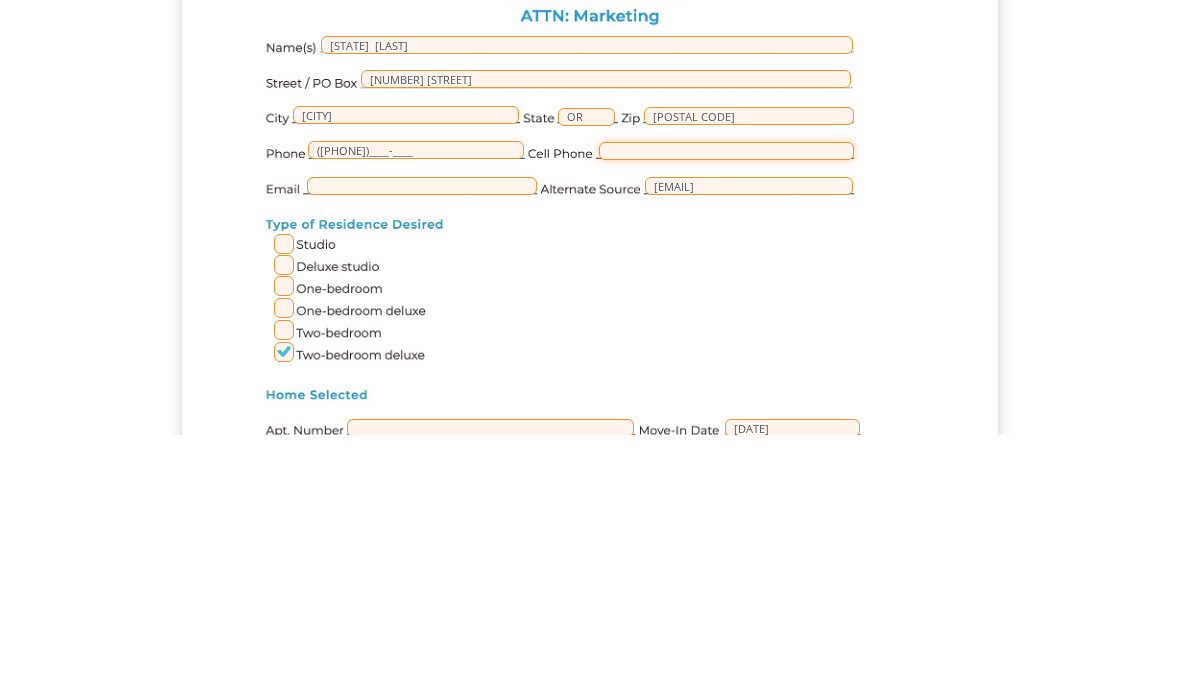 click at bounding box center [726, 412] 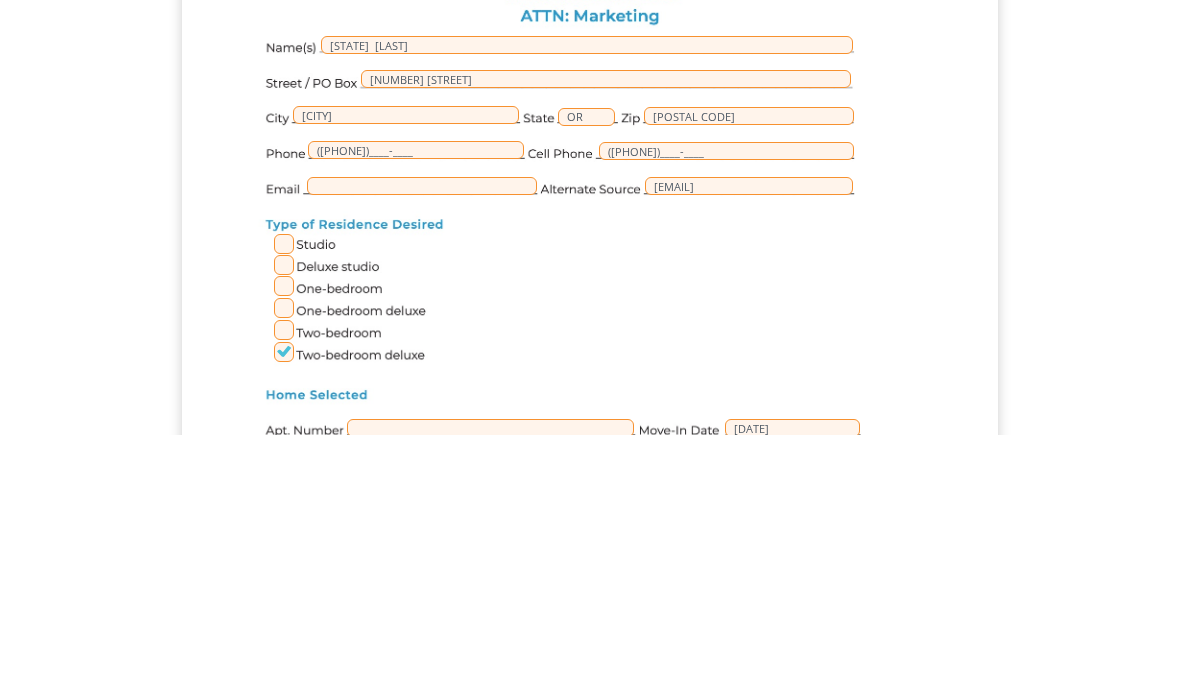 click on "eckhartster" at bounding box center (749, 447) 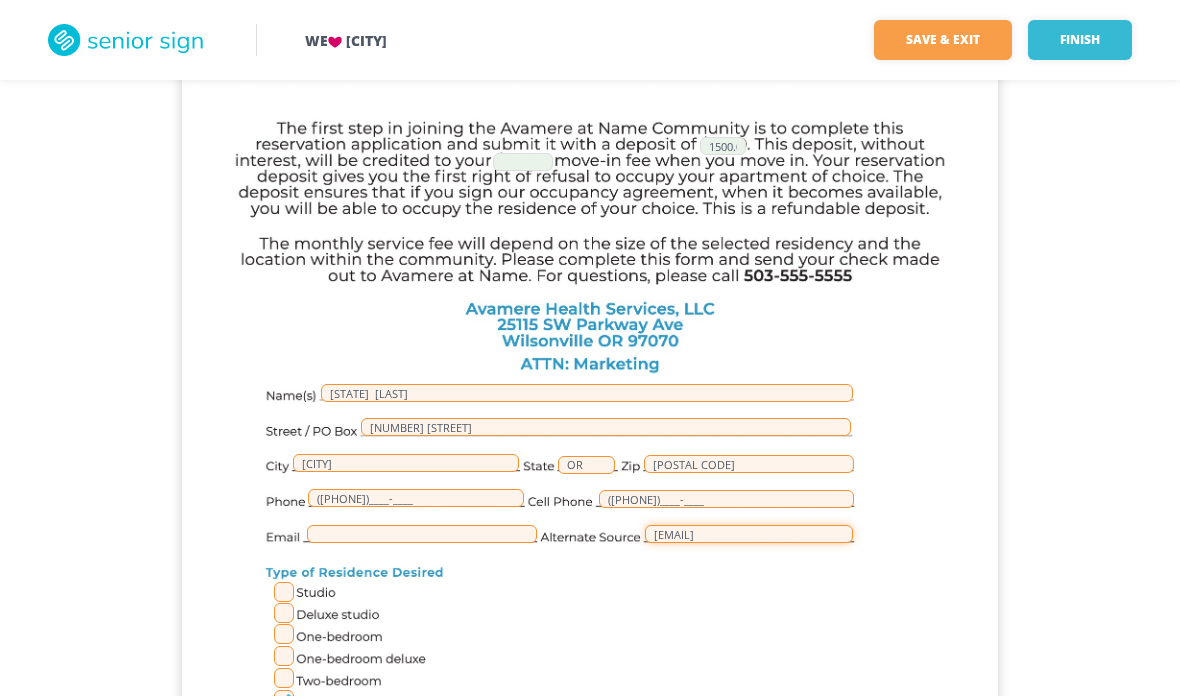 scroll, scrollTop: 228, scrollLeft: 0, axis: vertical 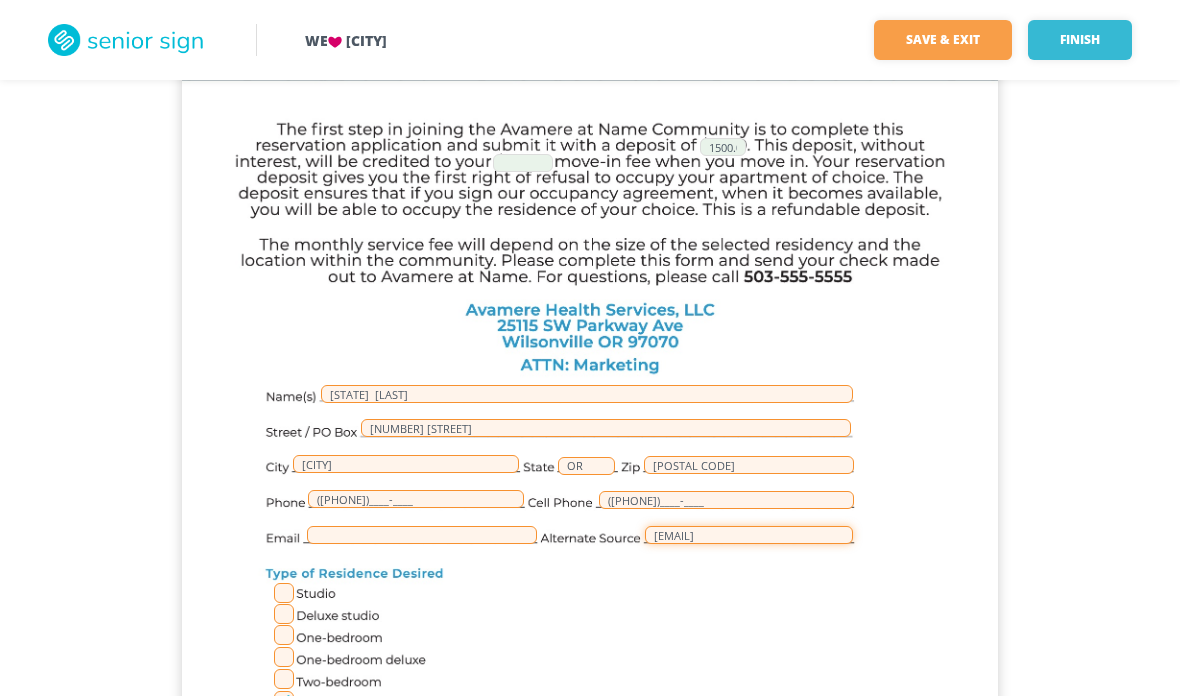 type on "eckhartster@gmail.com" 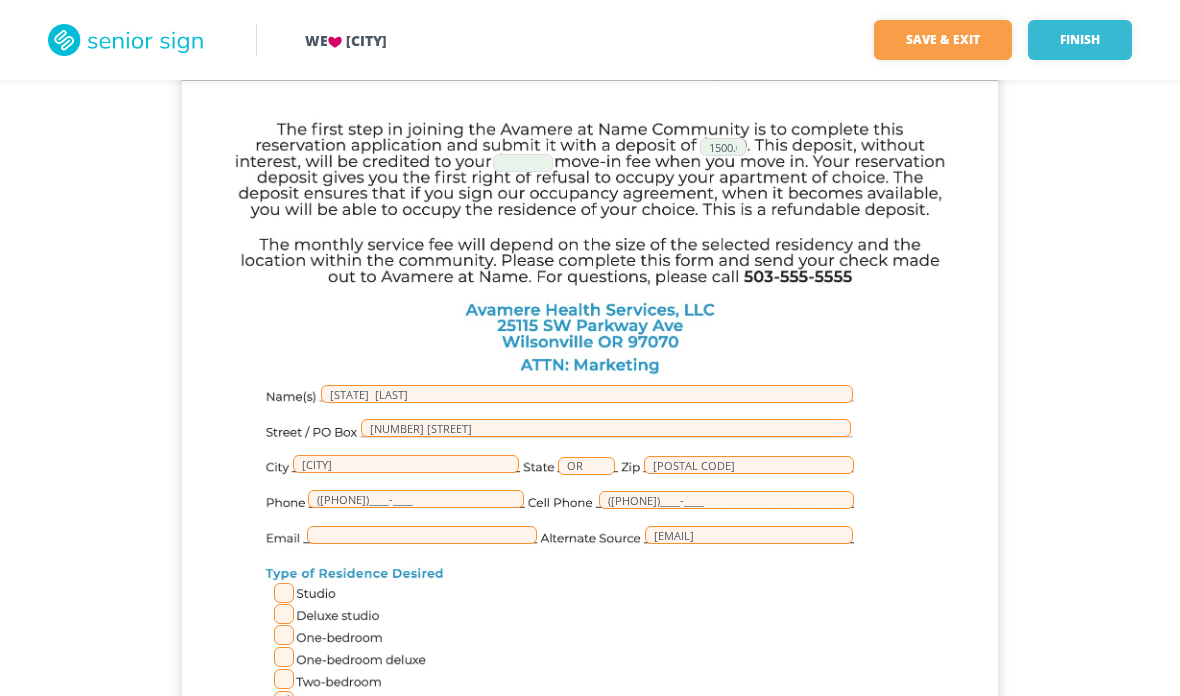 click on "Save & Exit" at bounding box center (943, 40) 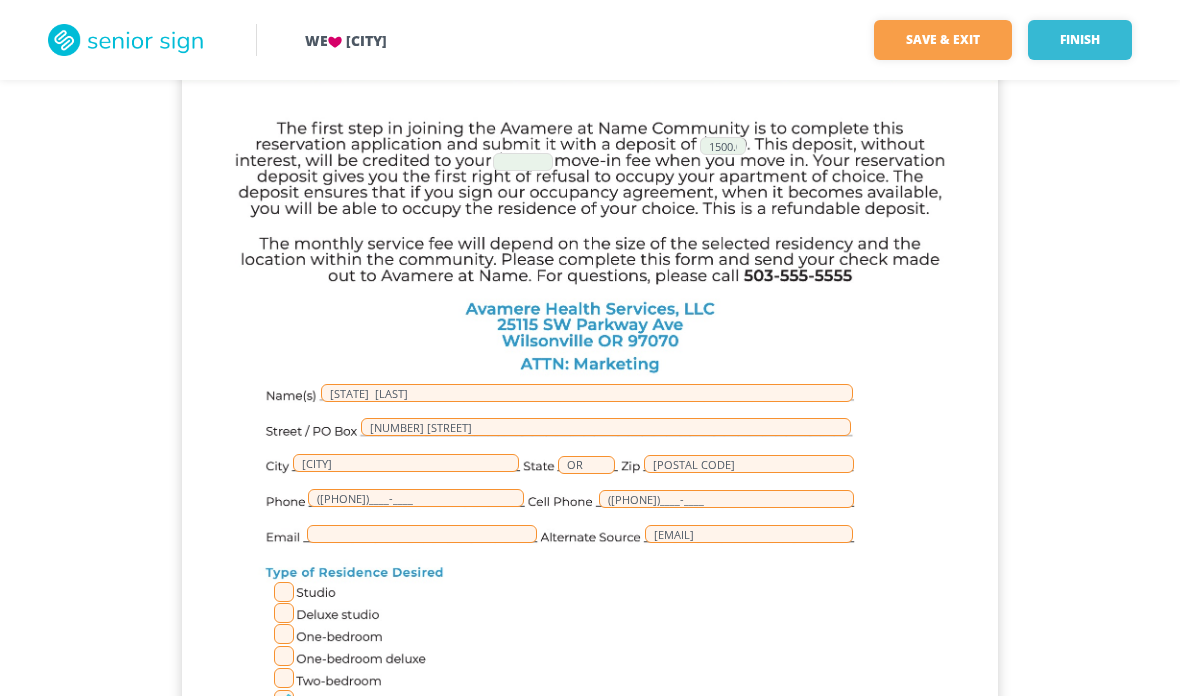 scroll, scrollTop: 80, scrollLeft: 0, axis: vertical 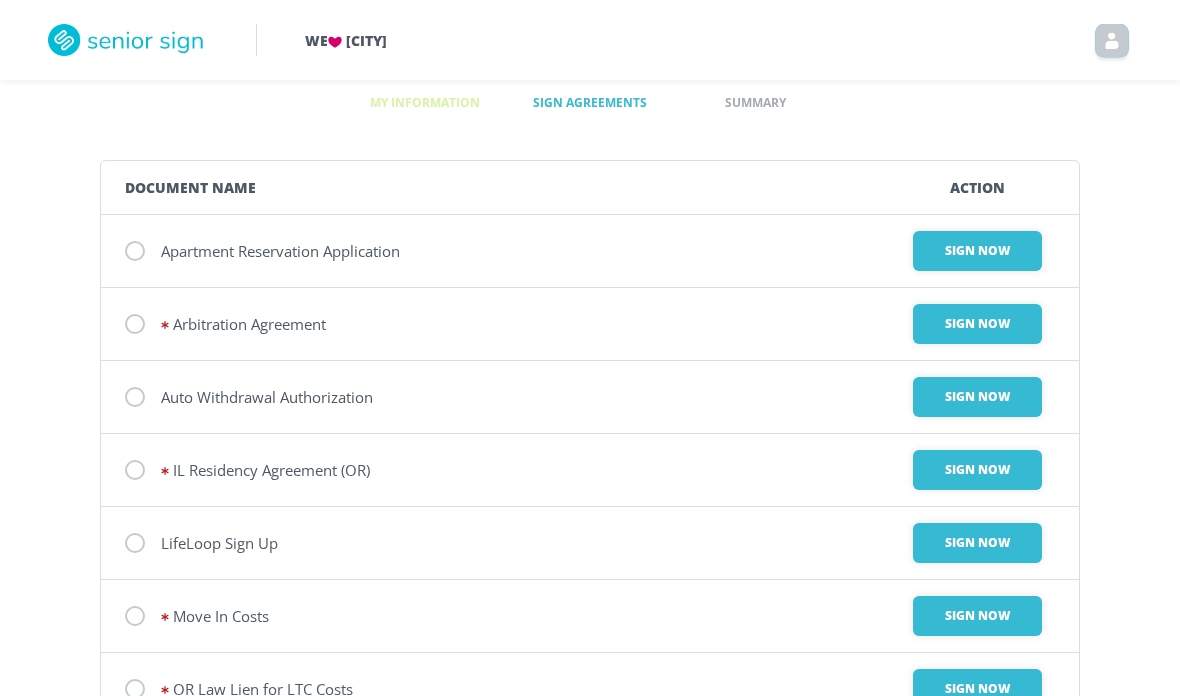 click on "Apartment Reservation Application" at bounding box center [280, 251] 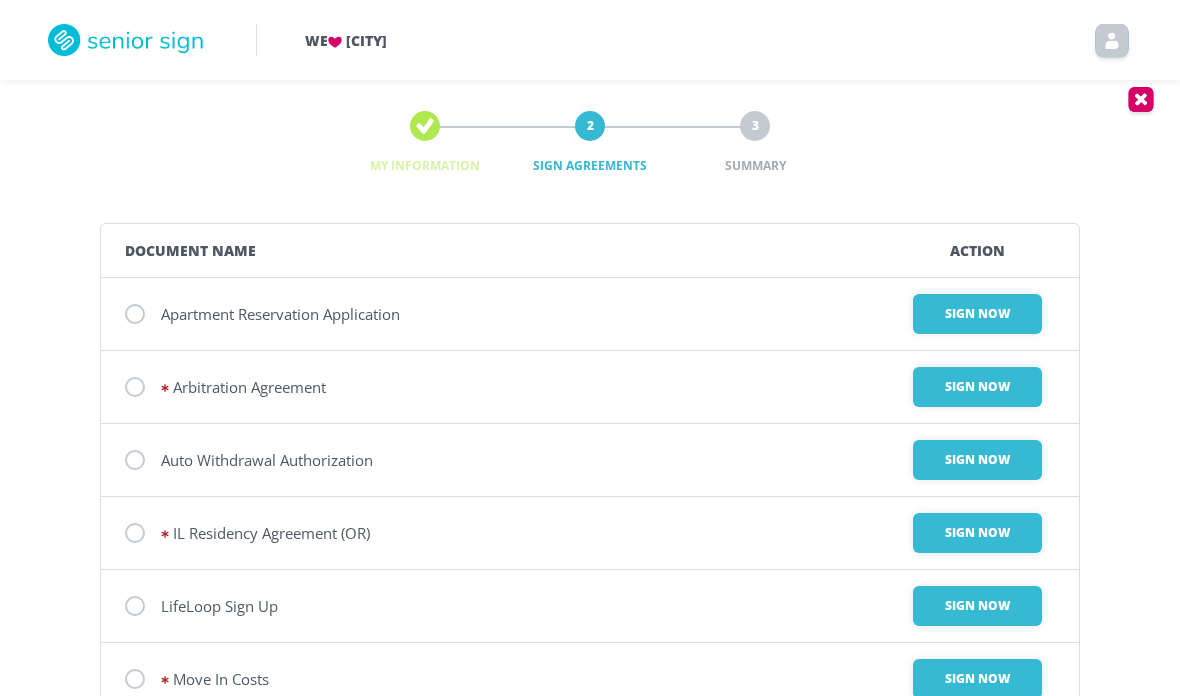 scroll, scrollTop: 0, scrollLeft: 0, axis: both 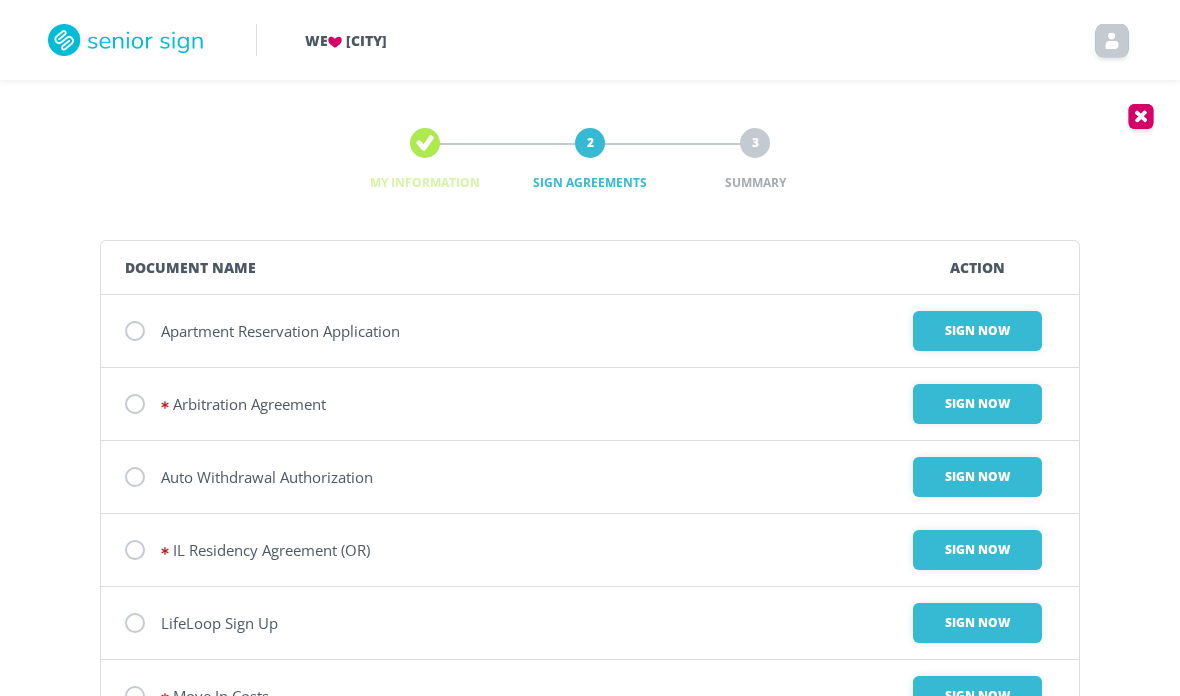 click on "Apartment Reservation Application Sign Now" at bounding box center (590, 331) 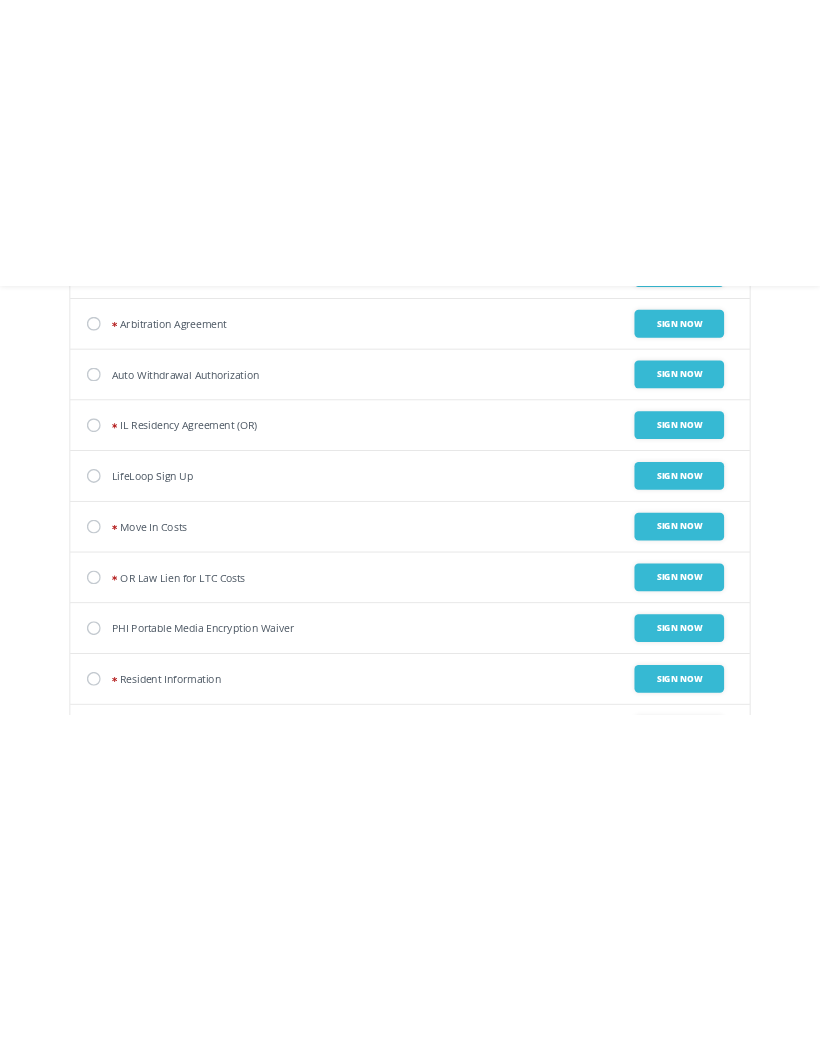 scroll, scrollTop: 89, scrollLeft: 0, axis: vertical 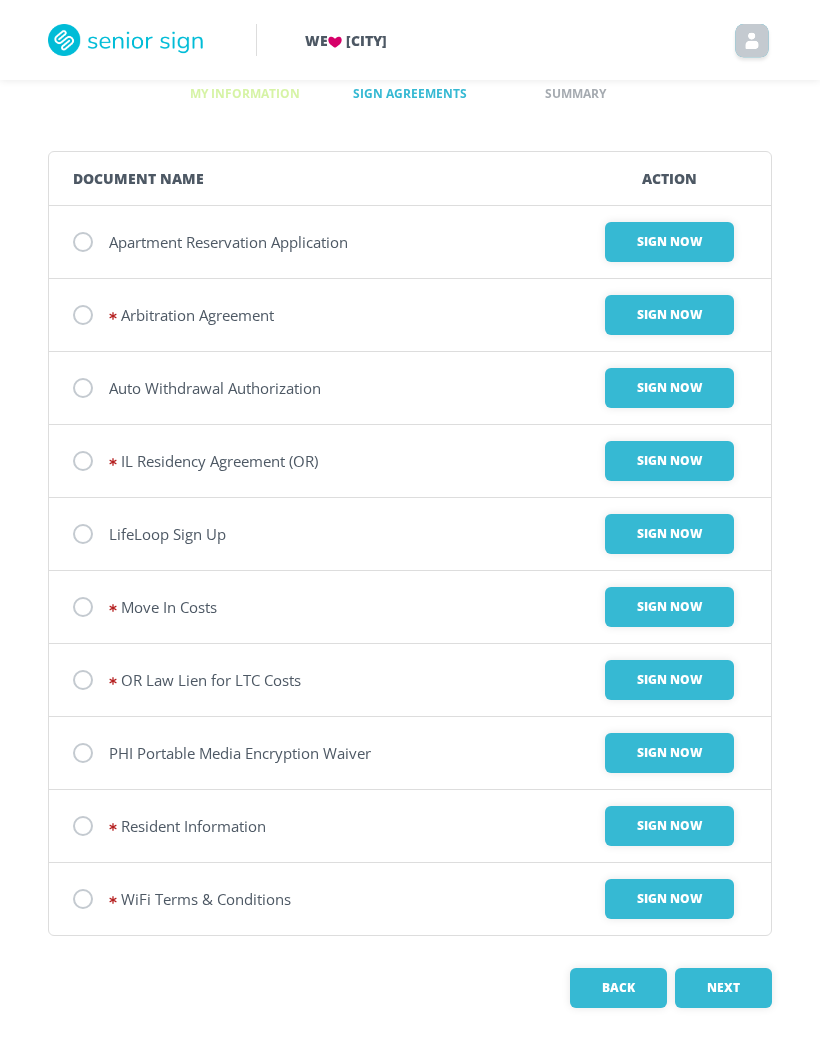 click on "My Information 2 Sign Agreements 3 Summary Document Name Action Apartment Reservation Application Sign Now Arbitration Agreement Sign Now Auto Withdrawal Authorization Sign Now IL Residency Agreement (OR) Sign Now LifeLoop Sign Up Sign Now Move In Costs Sign Now OR Law Lien for LTC Costs Sign Now PHI Portable Media Encryption Waiver Sign Now Resident Information Sign Now WiFi Terms & Conditions Sign Now Back    Next" at bounding box center [410, 523] 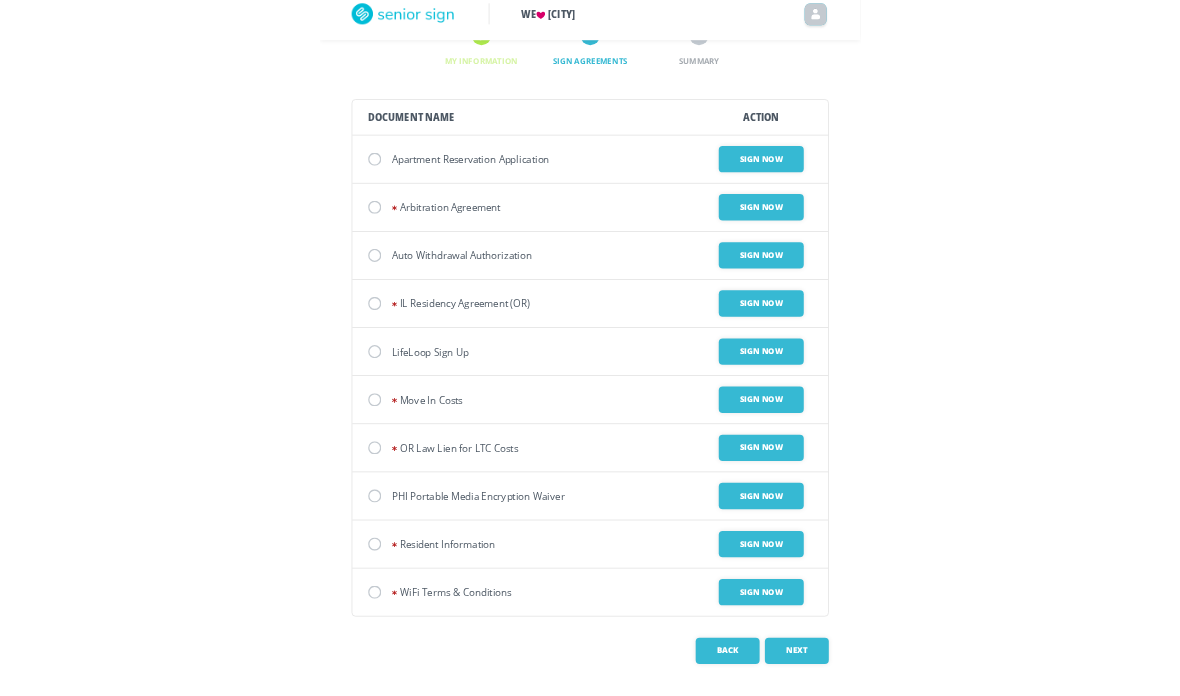 scroll, scrollTop: 89, scrollLeft: 0, axis: vertical 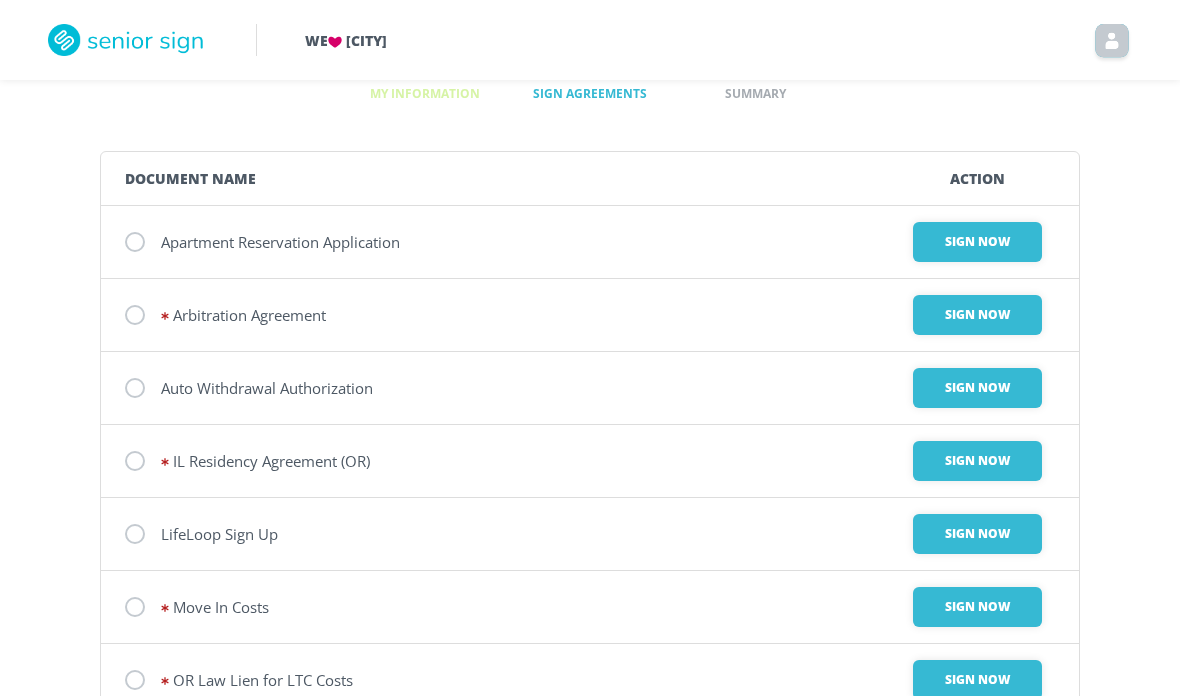 click on "Auto Withdrawal Authorization" at bounding box center [500, 242] 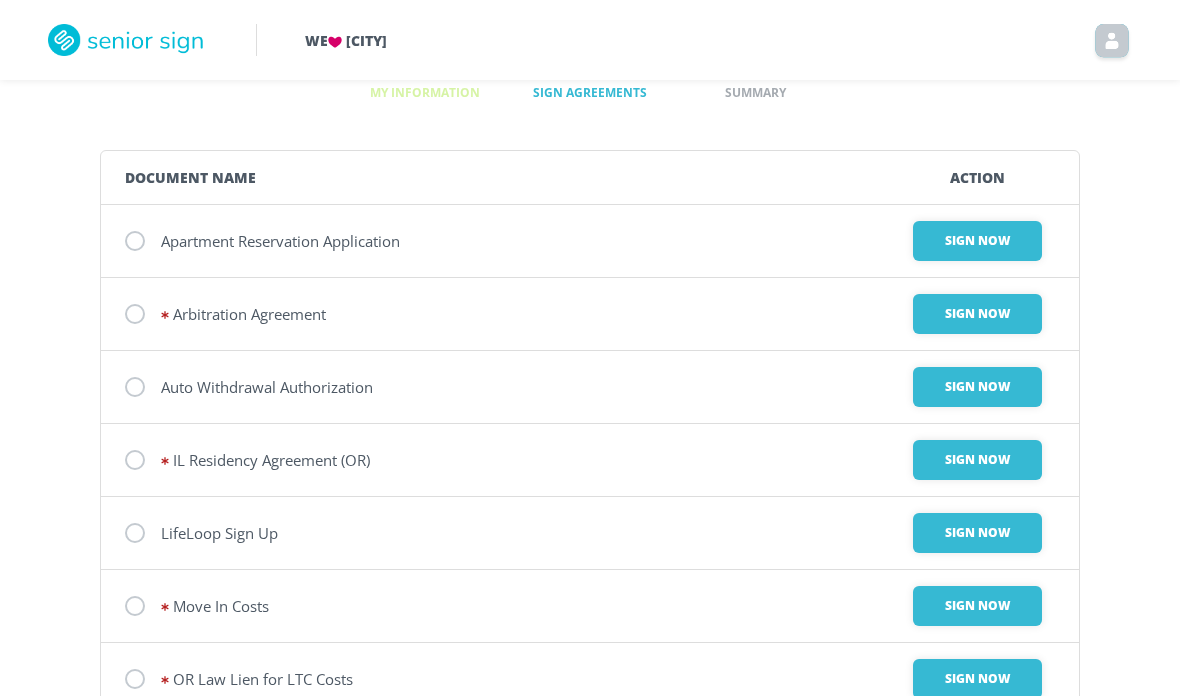 scroll, scrollTop: 0, scrollLeft: 0, axis: both 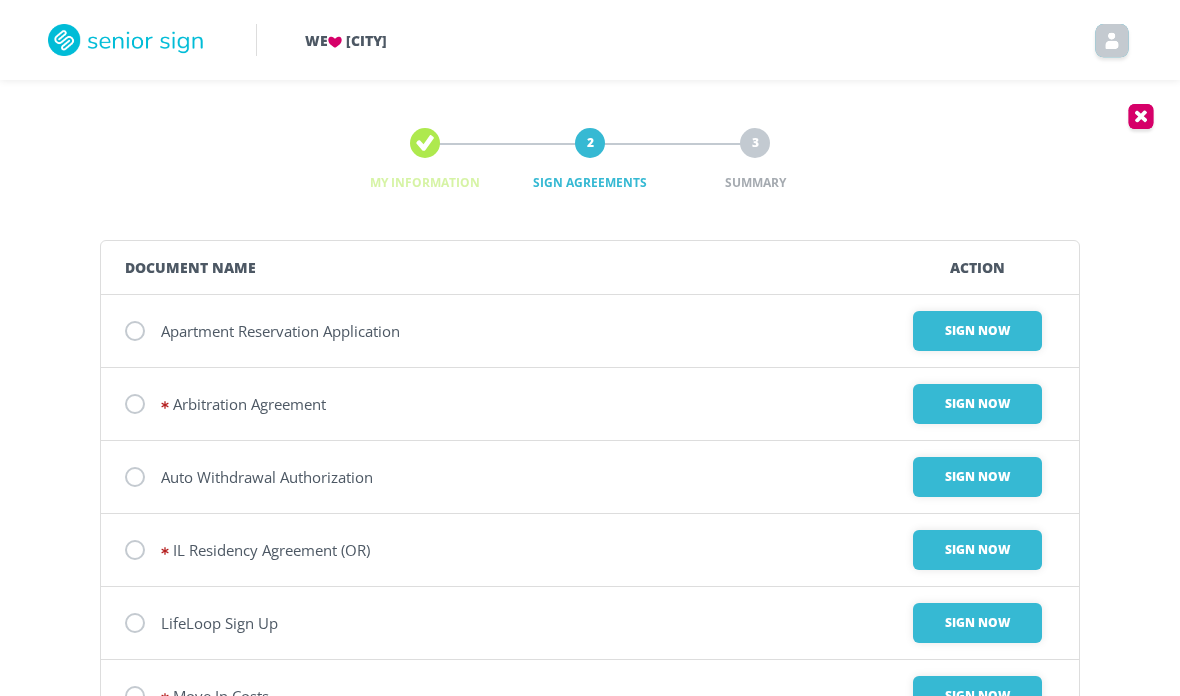 click on "Arbitration Agreement Sign Now" at bounding box center [590, 404] 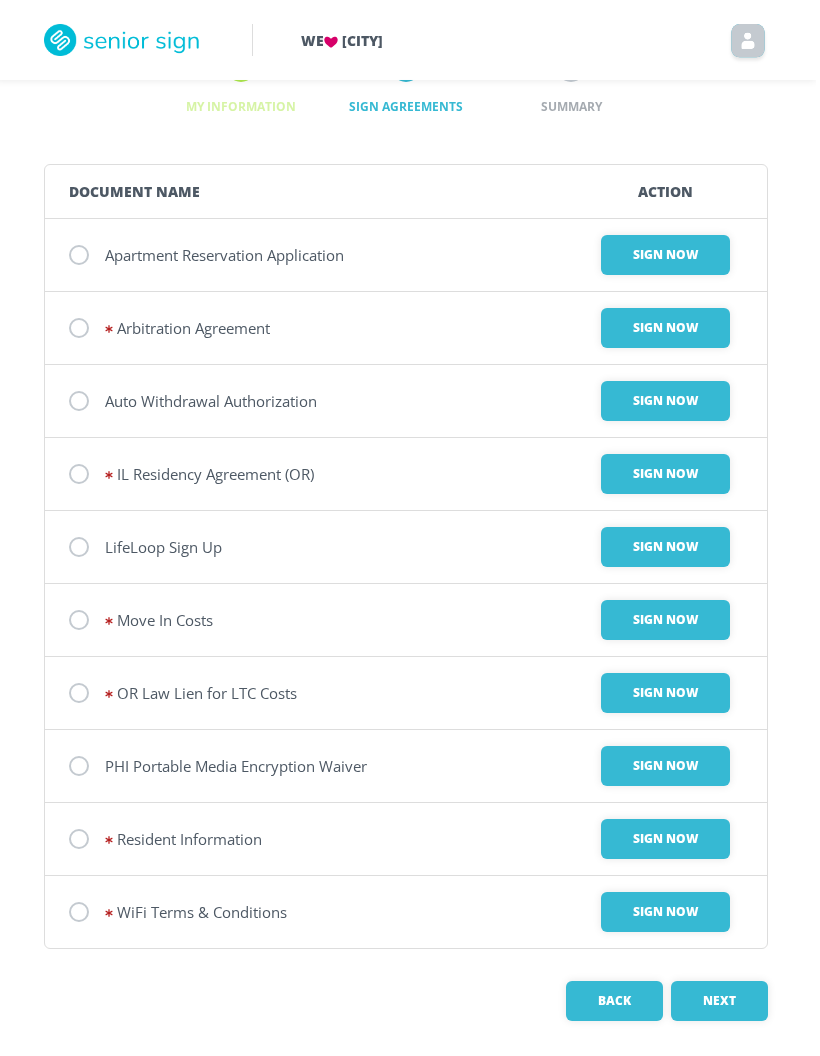 scroll, scrollTop: 77, scrollLeft: 0, axis: vertical 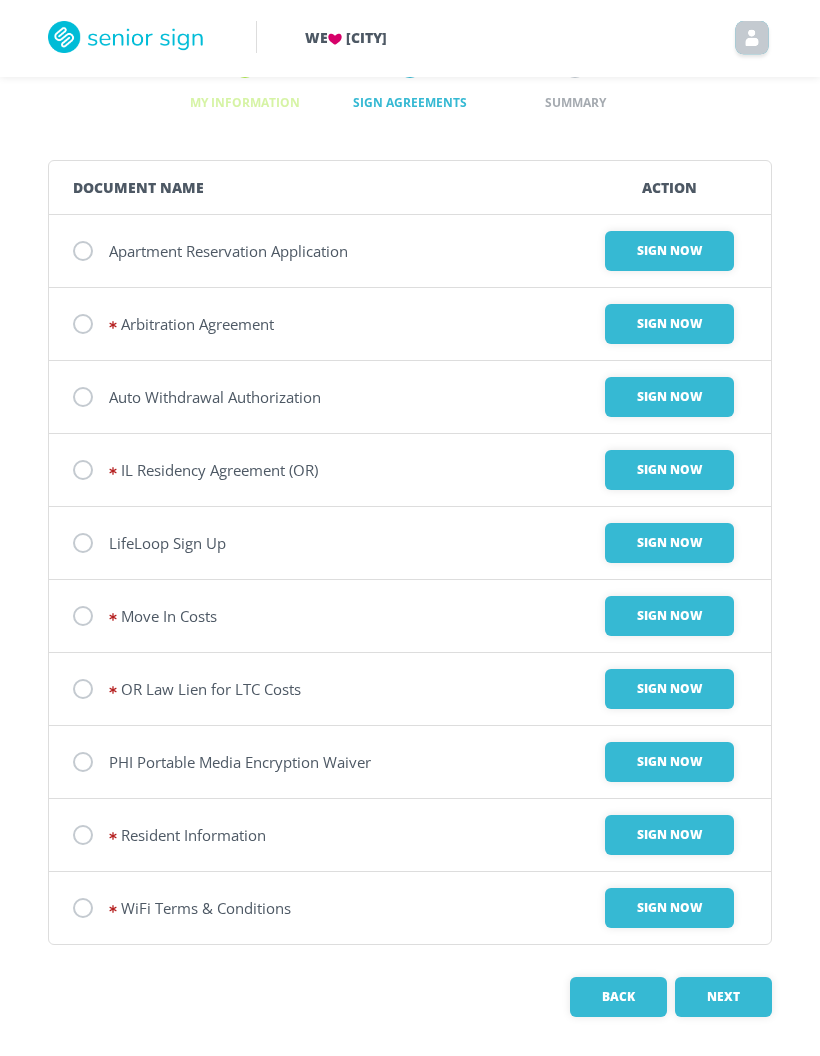 click on "Sign Now" at bounding box center (669, 254) 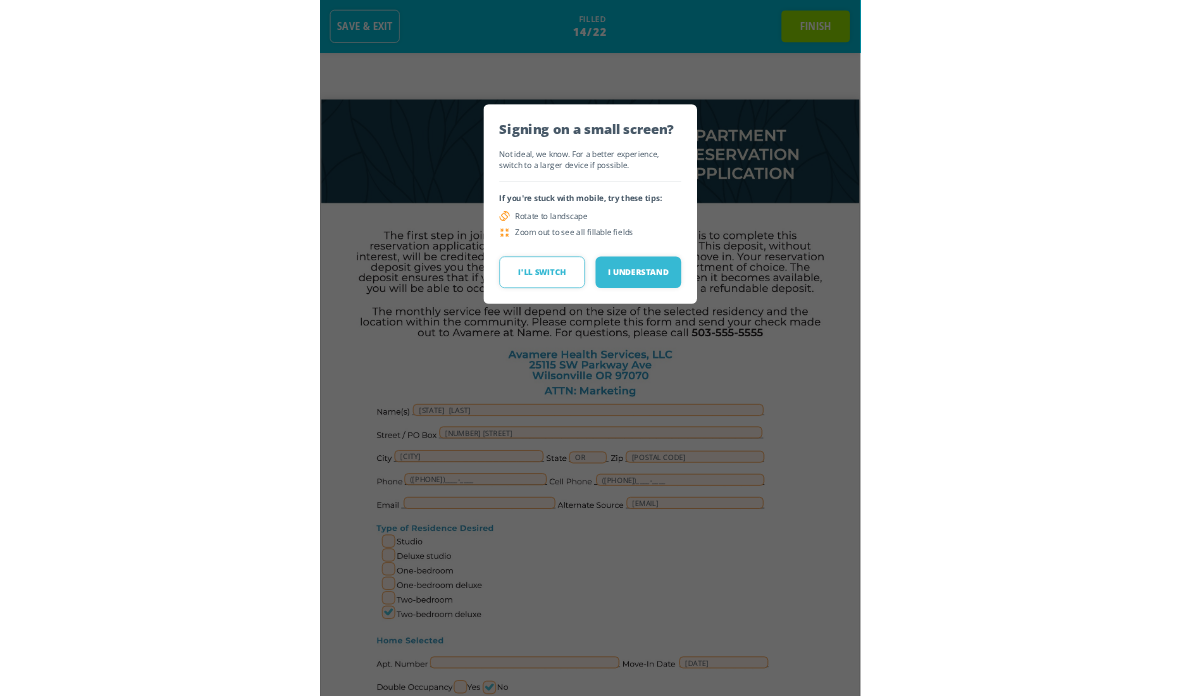 scroll, scrollTop: 80, scrollLeft: 0, axis: vertical 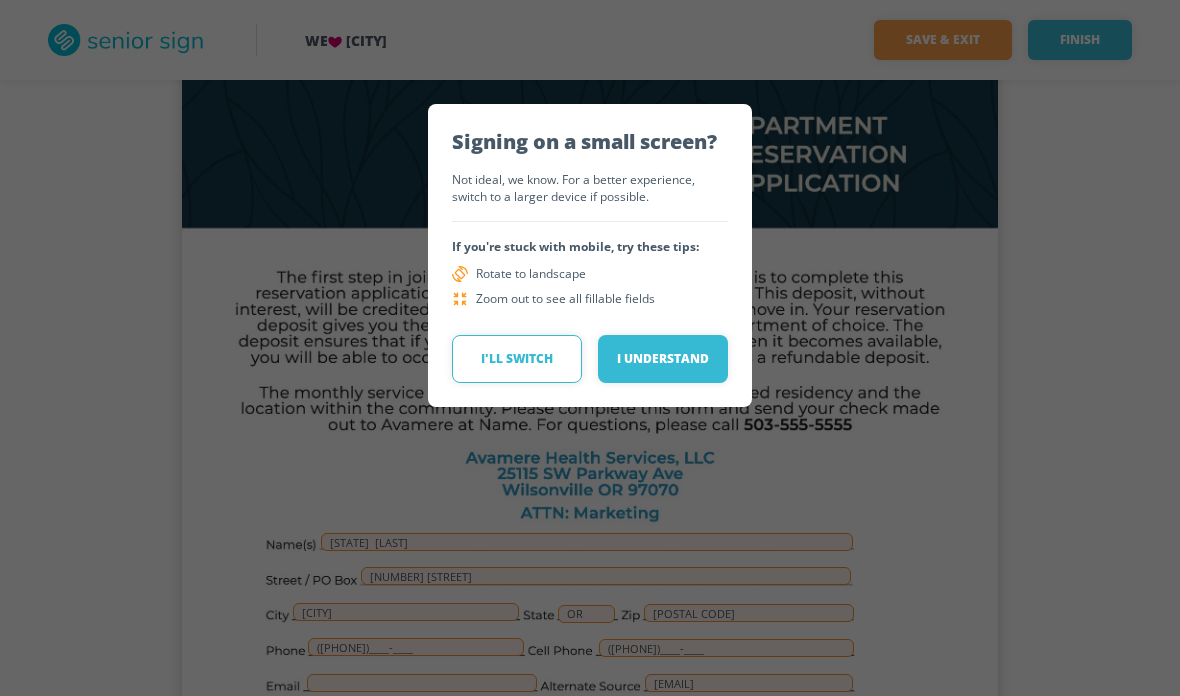 click on "I Understand" at bounding box center [663, 359] 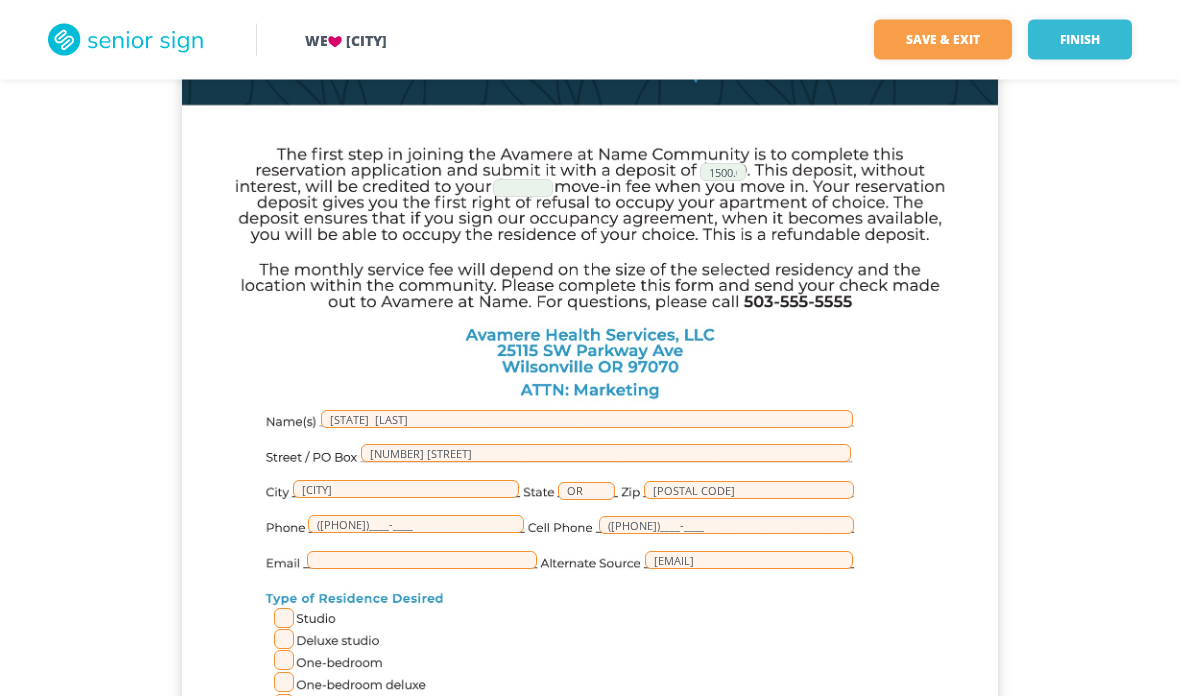 scroll, scrollTop: 186, scrollLeft: 0, axis: vertical 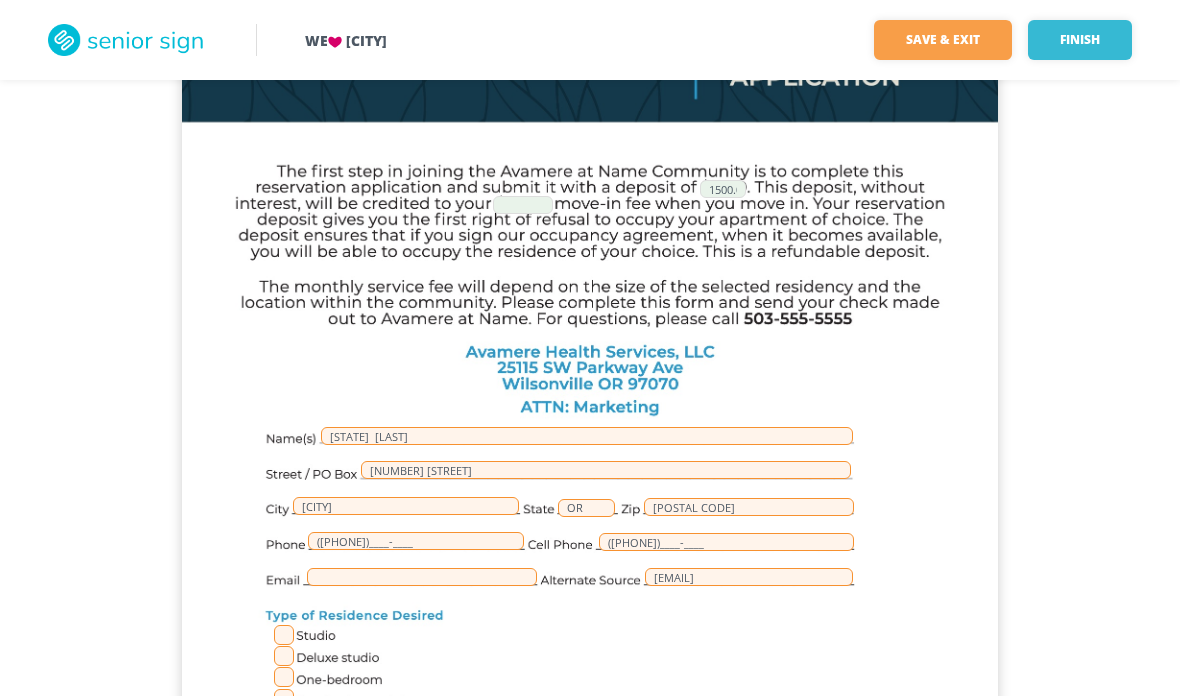 click on "Finish" at bounding box center (1080, 40) 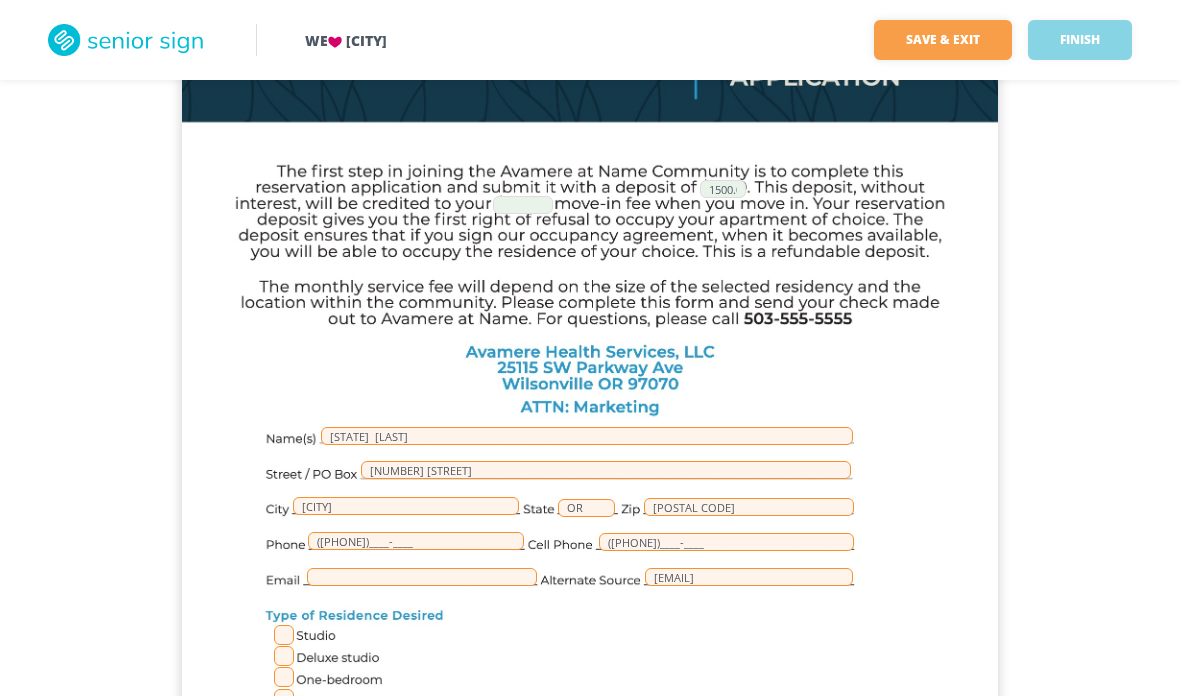 scroll, scrollTop: 80, scrollLeft: 0, axis: vertical 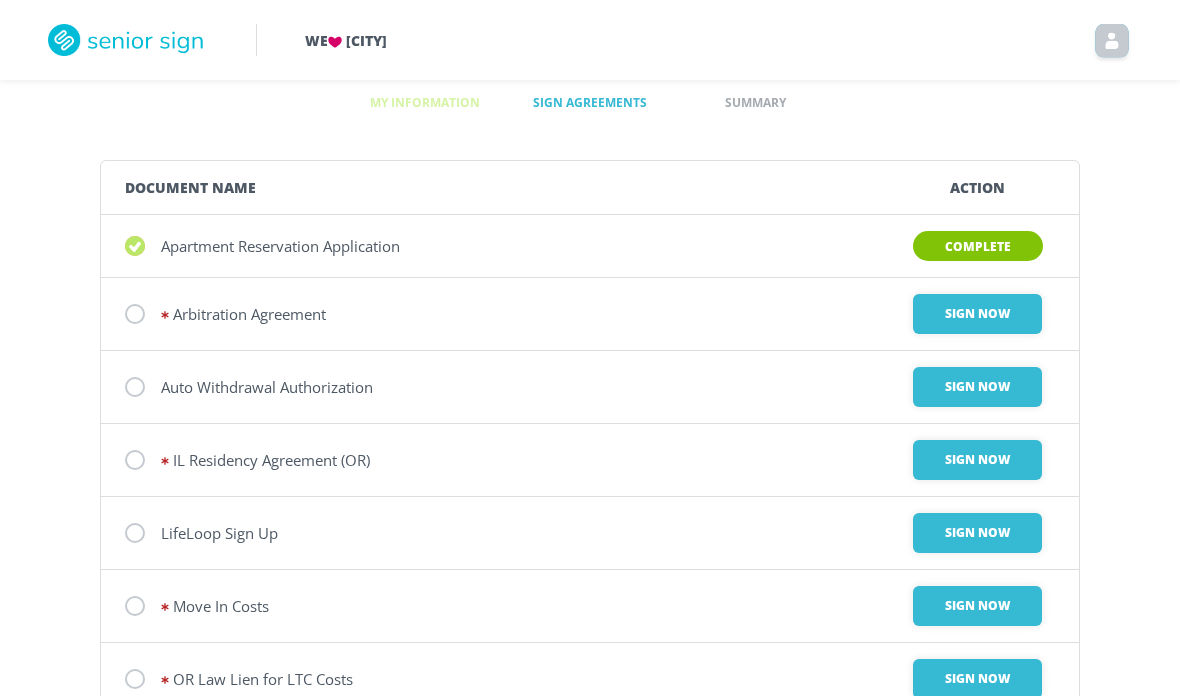 click on "Arbitration Agreement Sign Now" at bounding box center [590, 314] 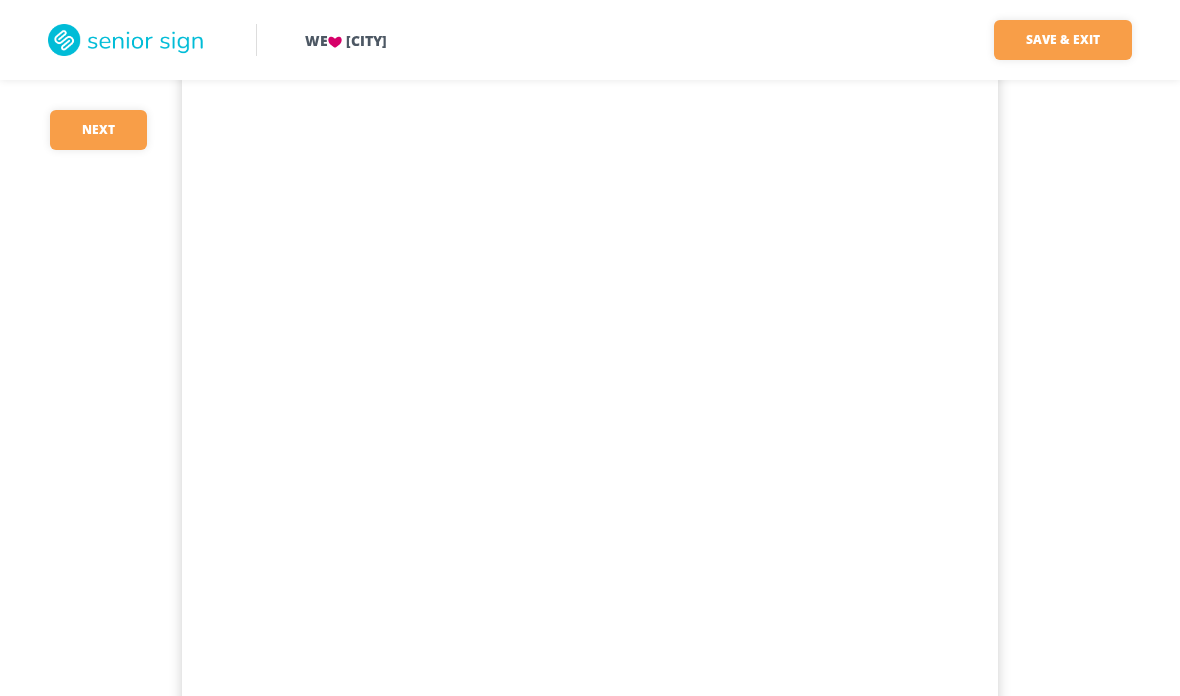 scroll, scrollTop: 160, scrollLeft: 0, axis: vertical 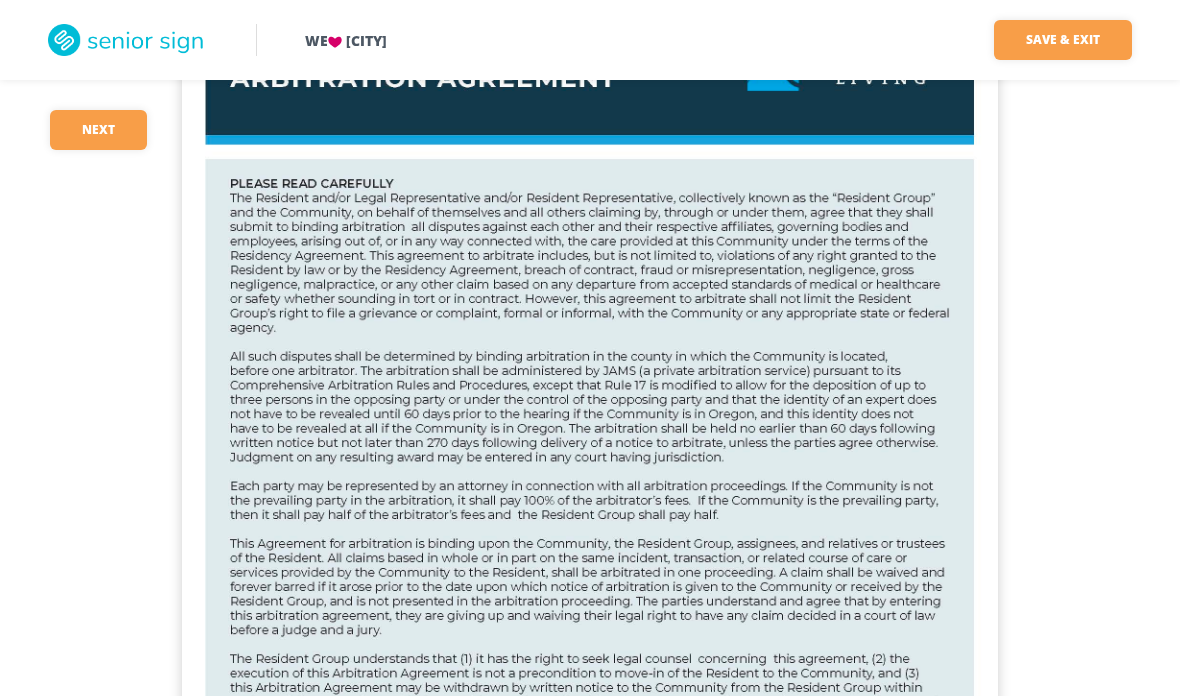 click on "We    Grande Ronde Save & Exit Save & exit FILLED 1 / 8   3   required Next 3 Virgina  Eckhart" at bounding box center (590, 463) 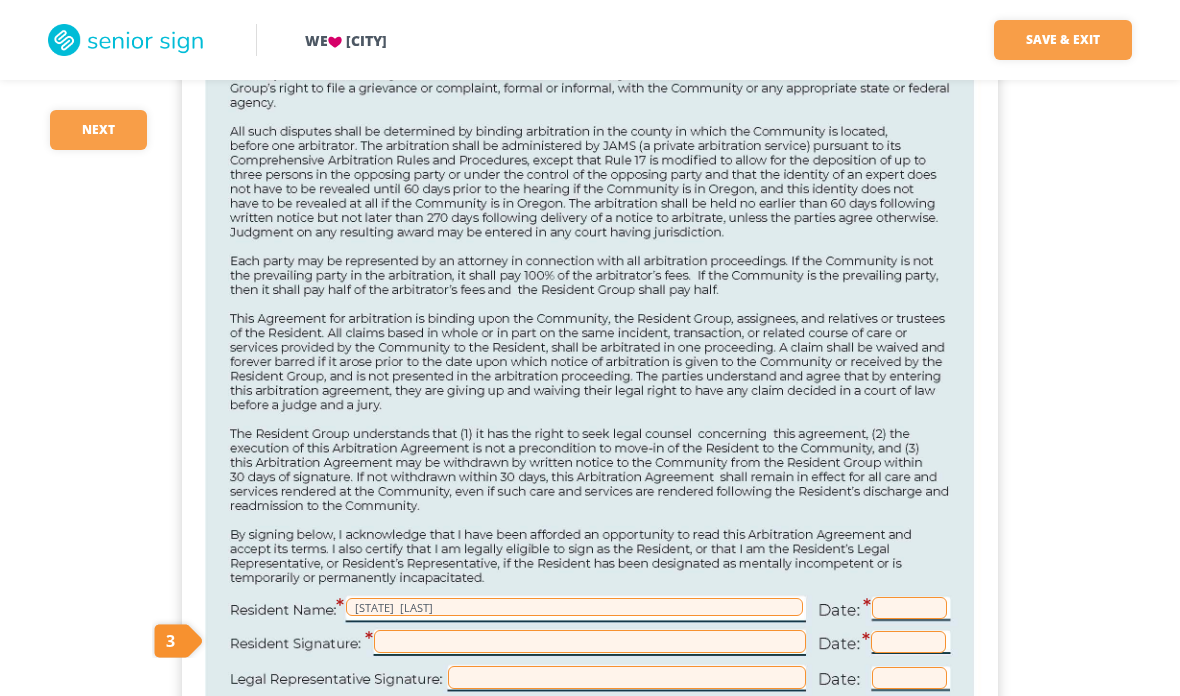 scroll, scrollTop: 0, scrollLeft: 0, axis: both 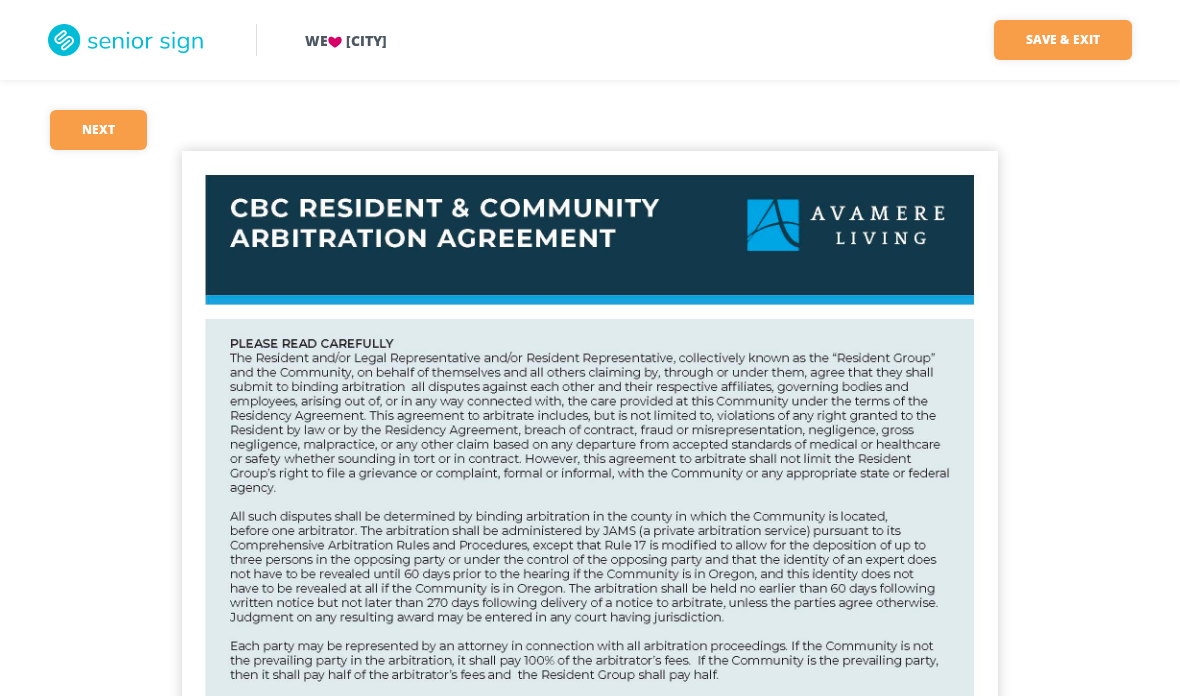 click on "Next" at bounding box center (98, 130) 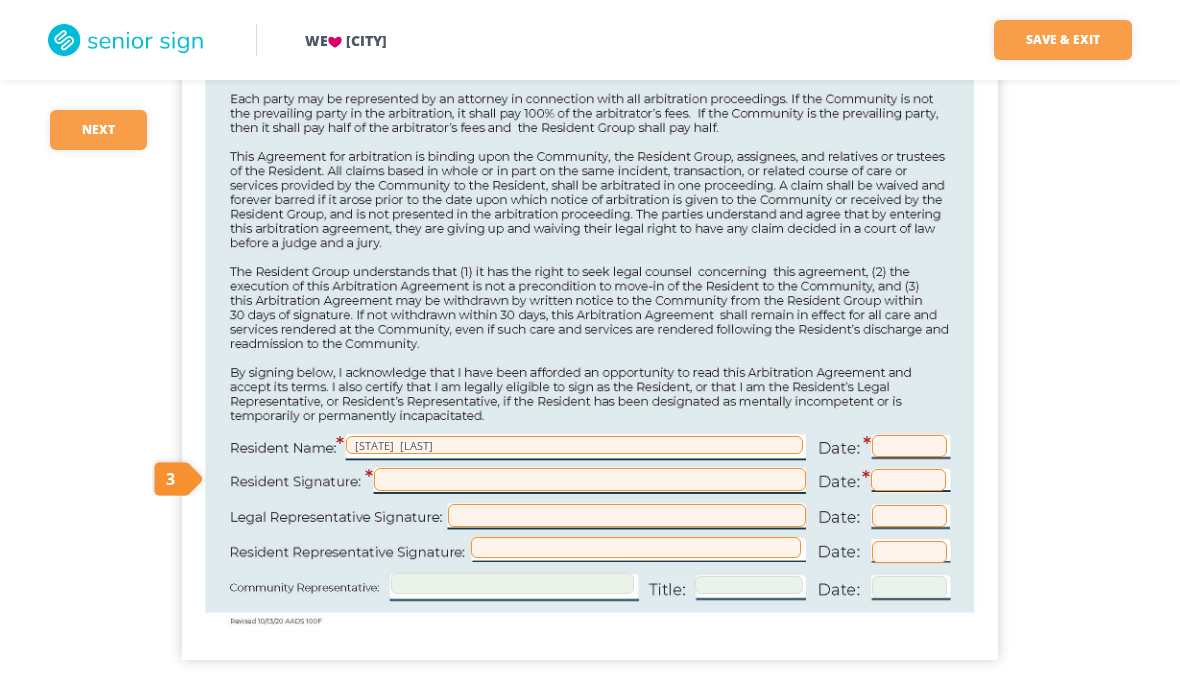 scroll, scrollTop: 551, scrollLeft: 0, axis: vertical 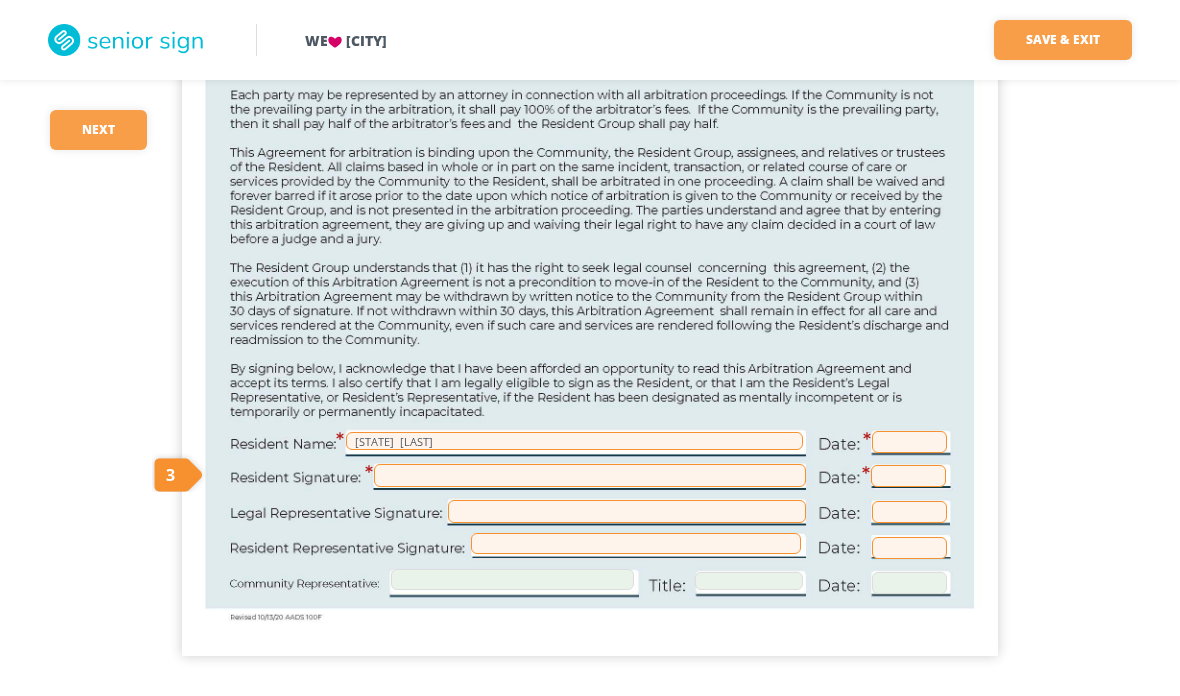 click at bounding box center (909, 442) 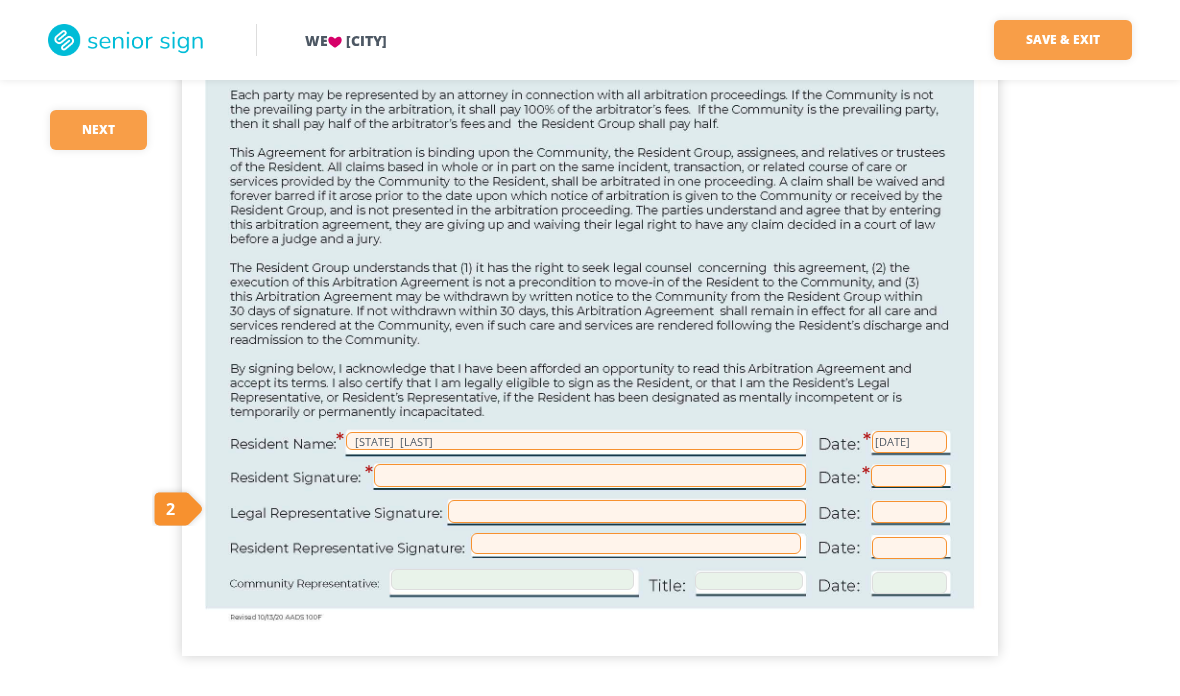 click at bounding box center (590, 475) 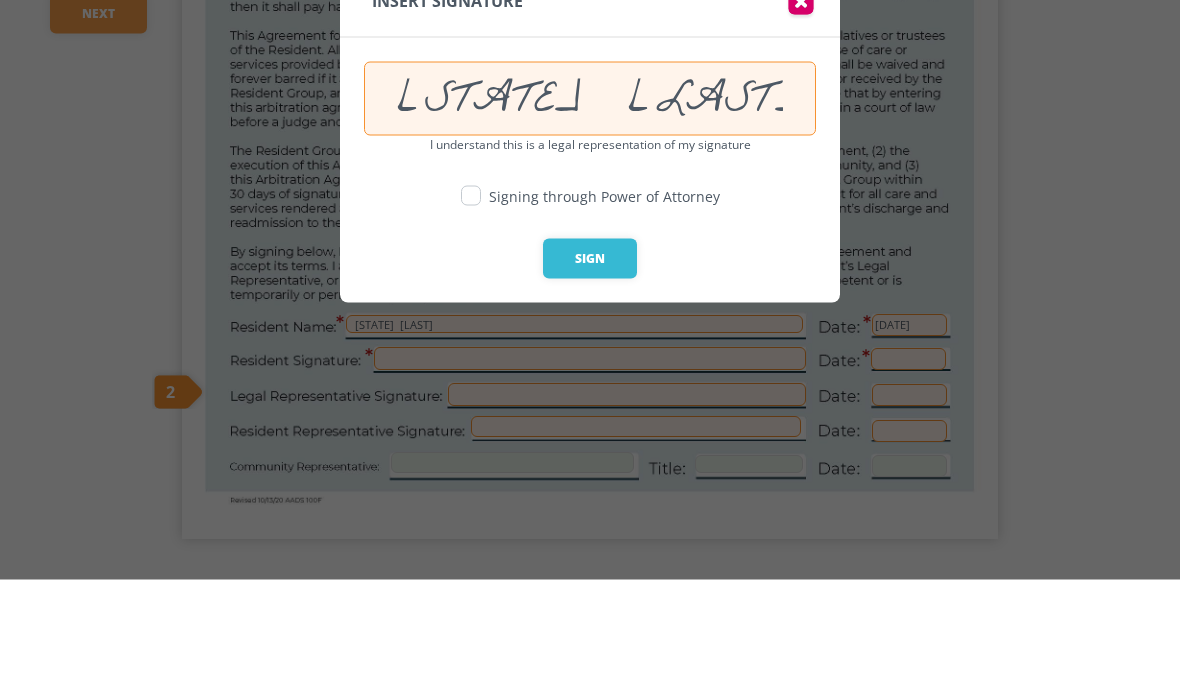 click at bounding box center (590, 348) 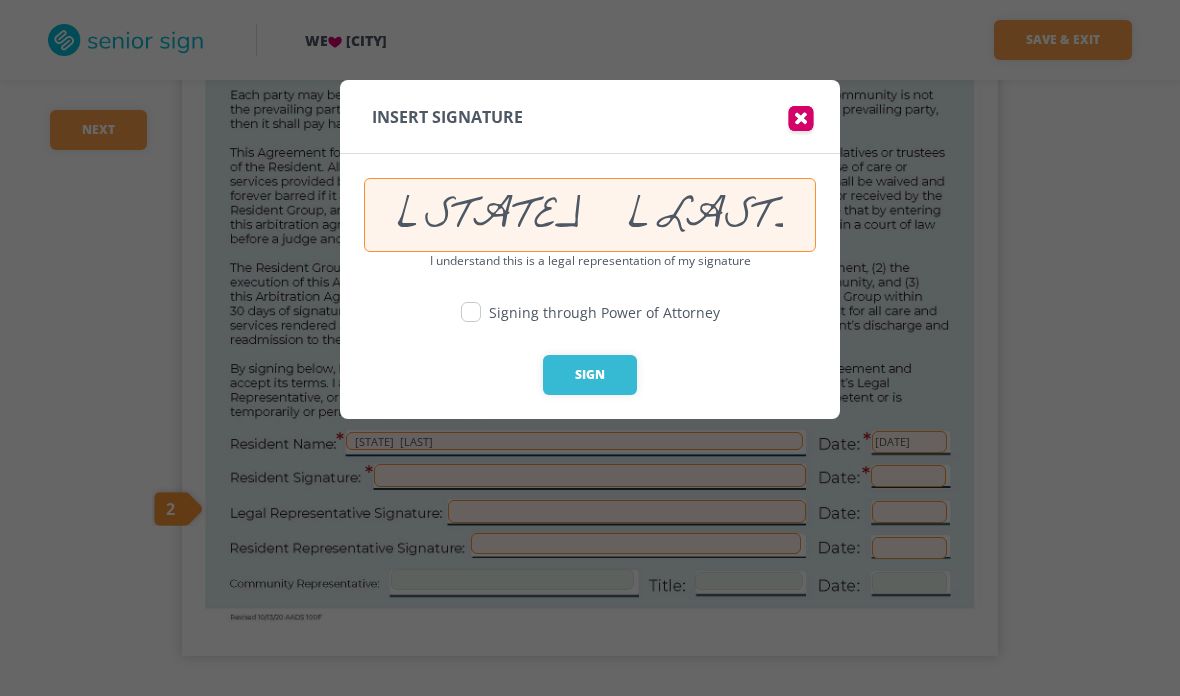 click on "Sign" at bounding box center [590, 375] 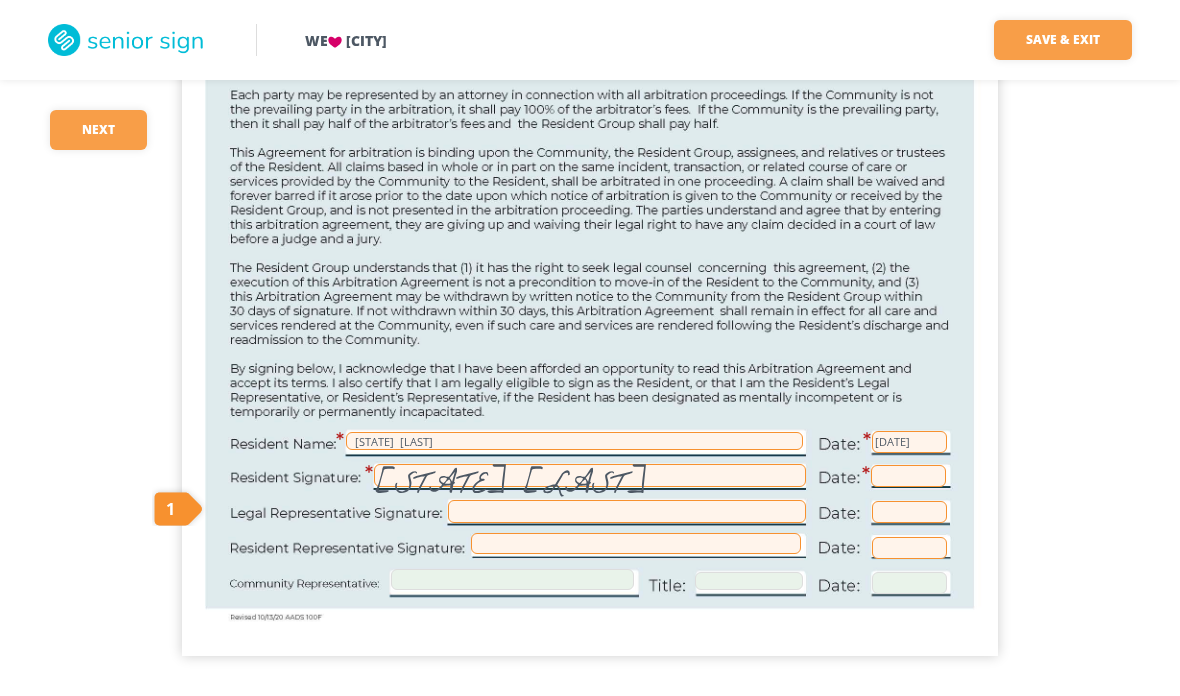 click at bounding box center [908, 476] 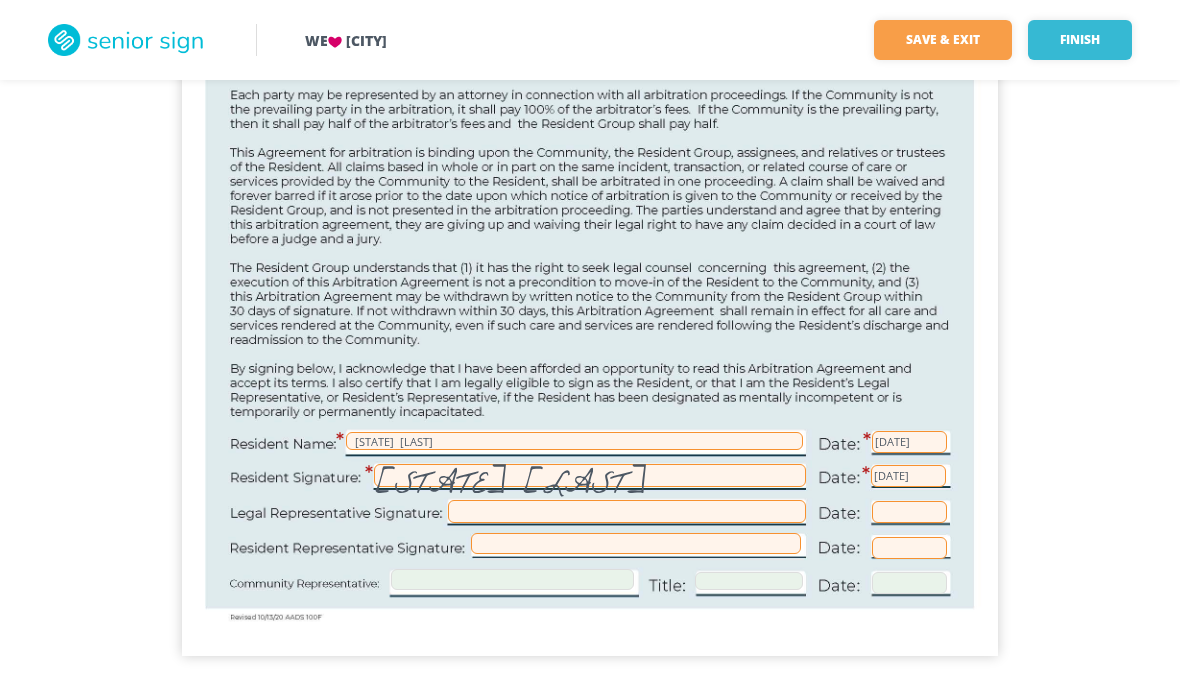 click on "Virgina Eckhart" at bounding box center [590, 475] 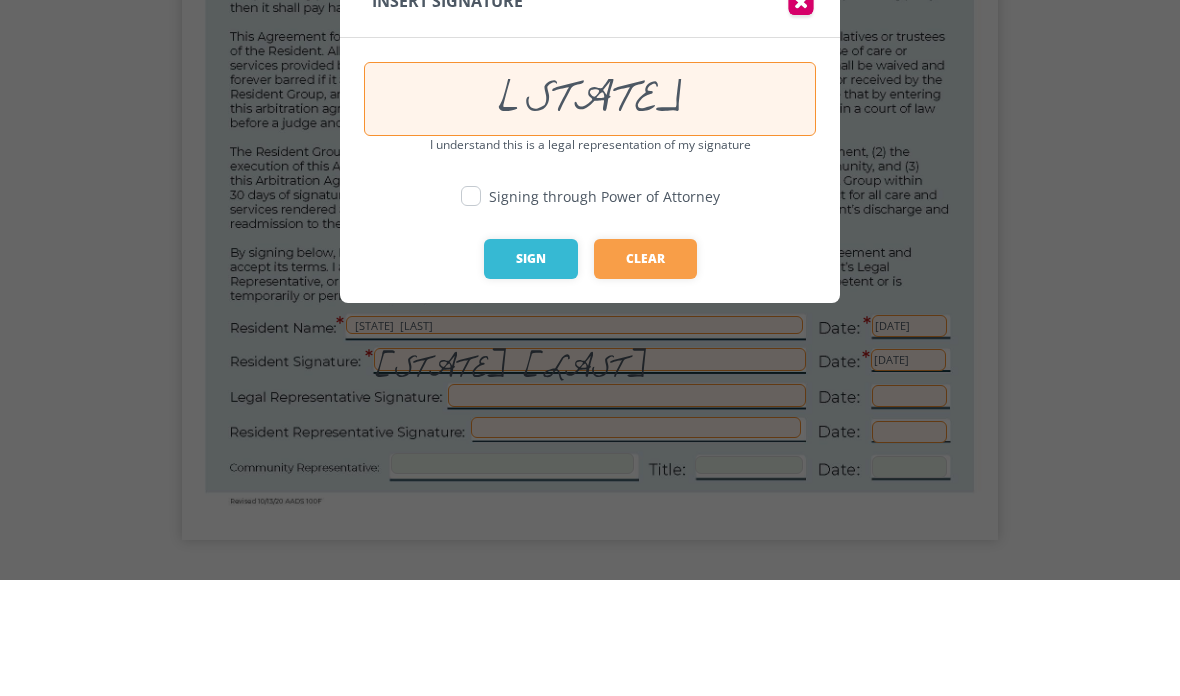type on "Virgina" 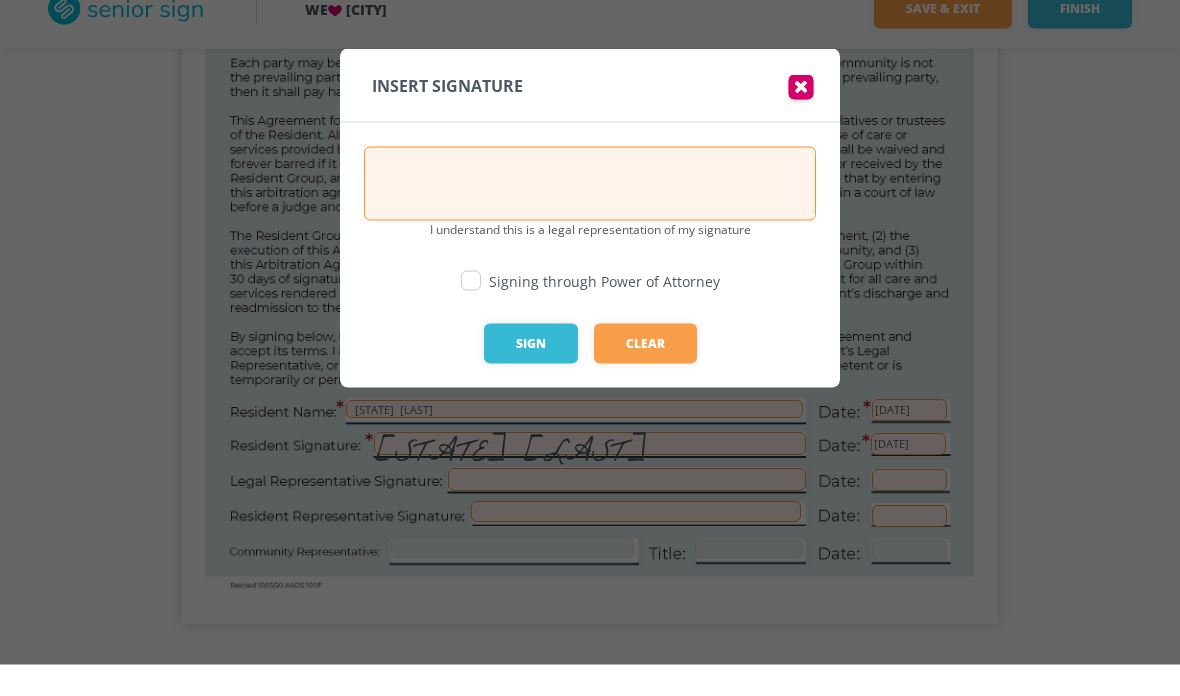 scroll, scrollTop: 542, scrollLeft: 0, axis: vertical 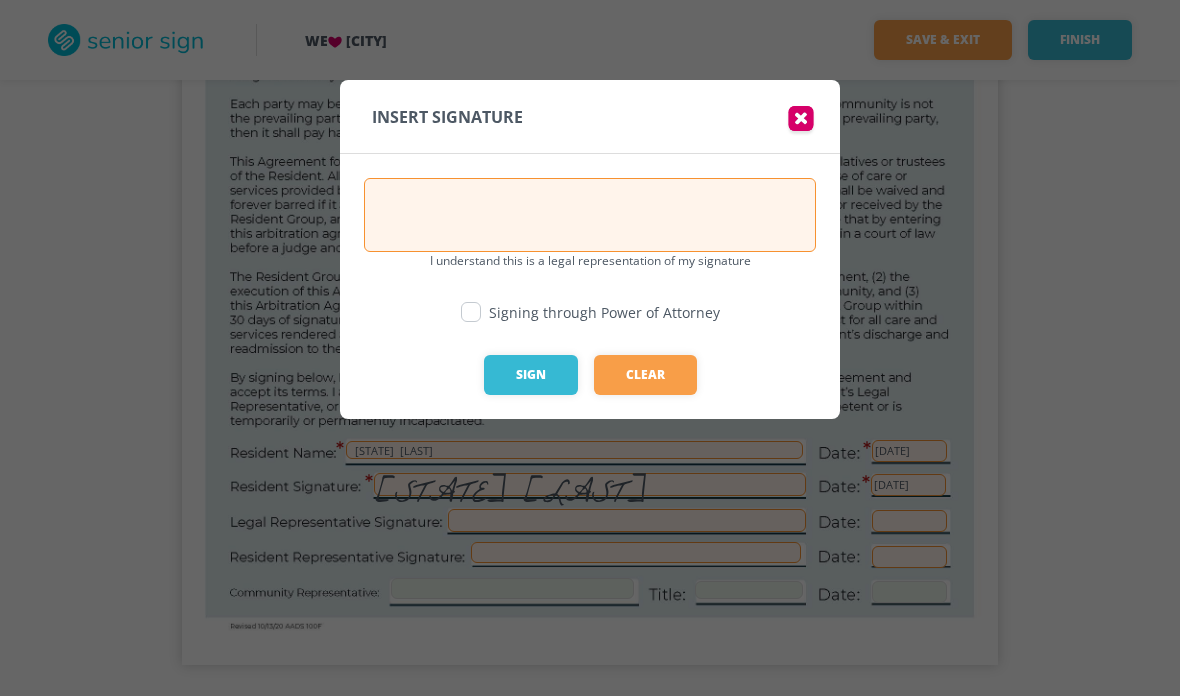 click at bounding box center [801, 121] 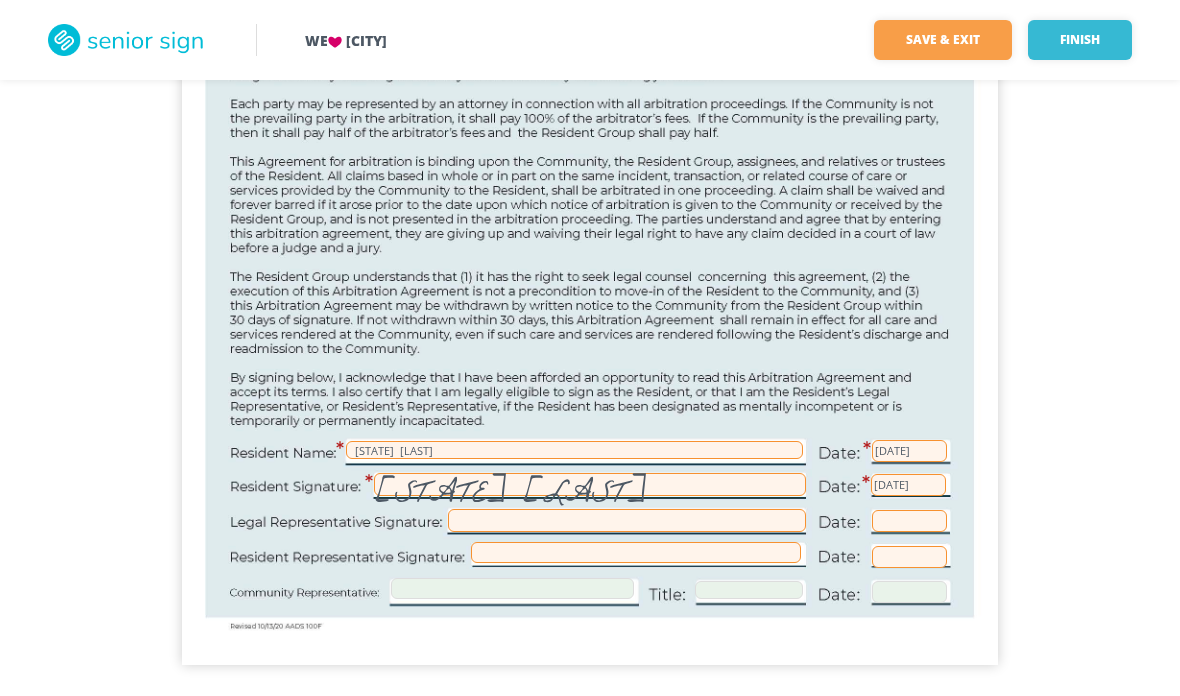 click on "Virgina Eckhart" at bounding box center (590, 484) 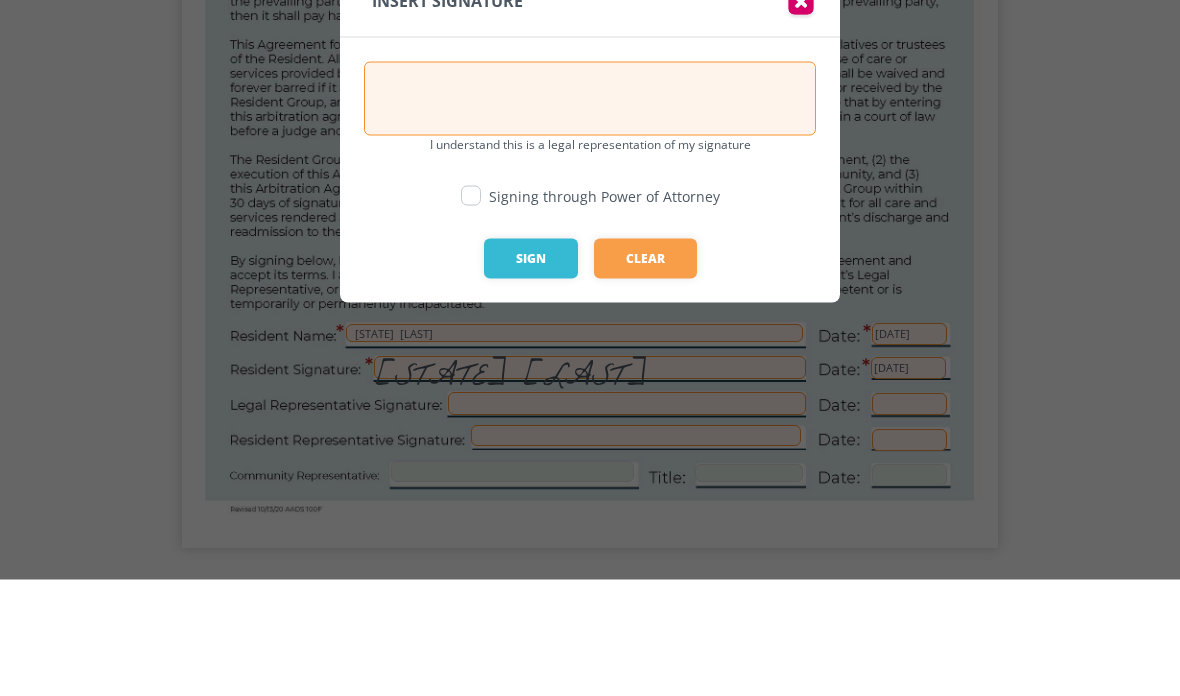 click at bounding box center [590, 348] 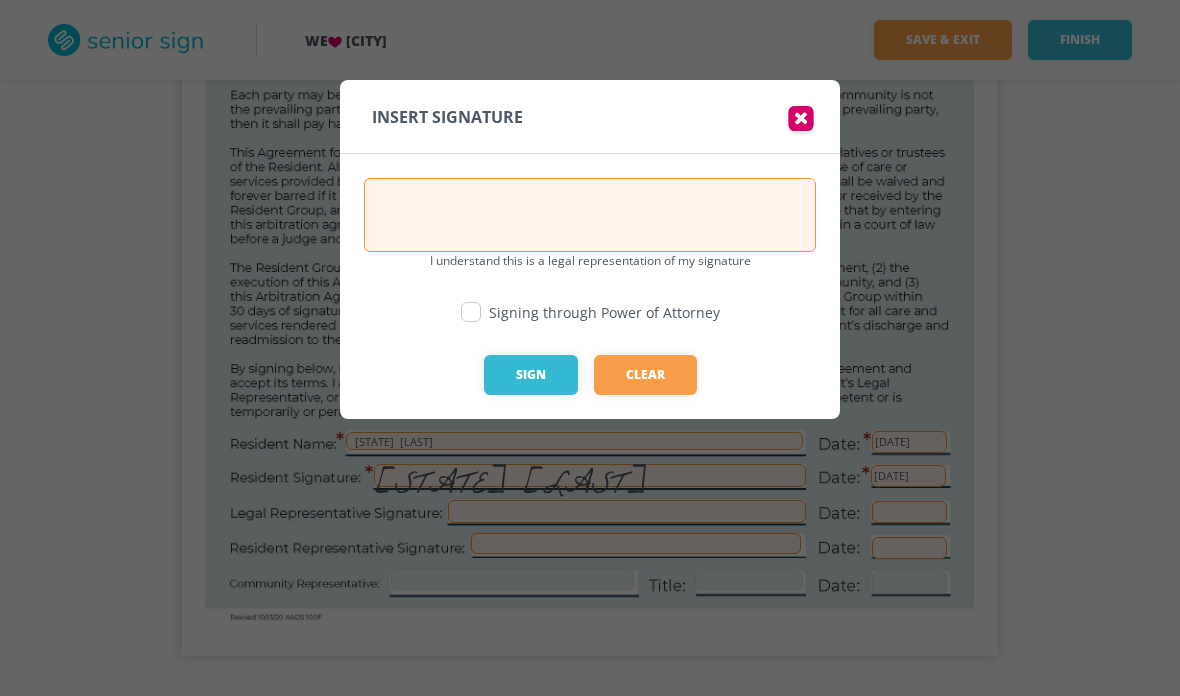 click on "Clear" at bounding box center (645, 375) 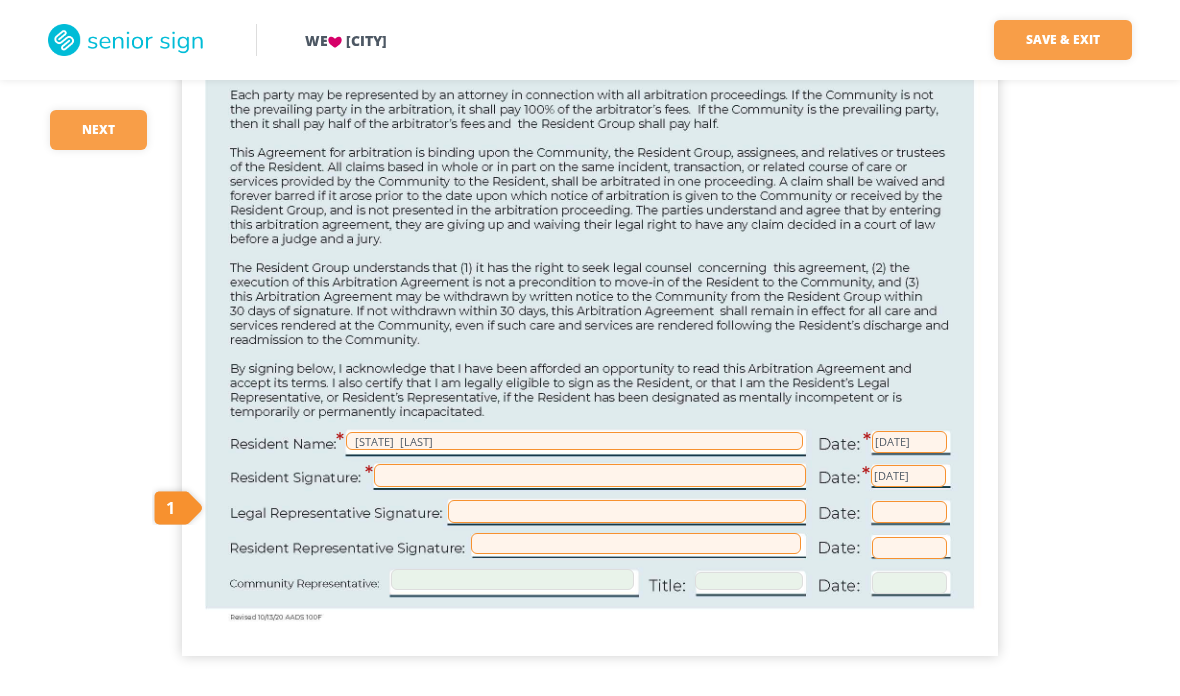 click on "Save & Exit" at bounding box center (1063, 40) 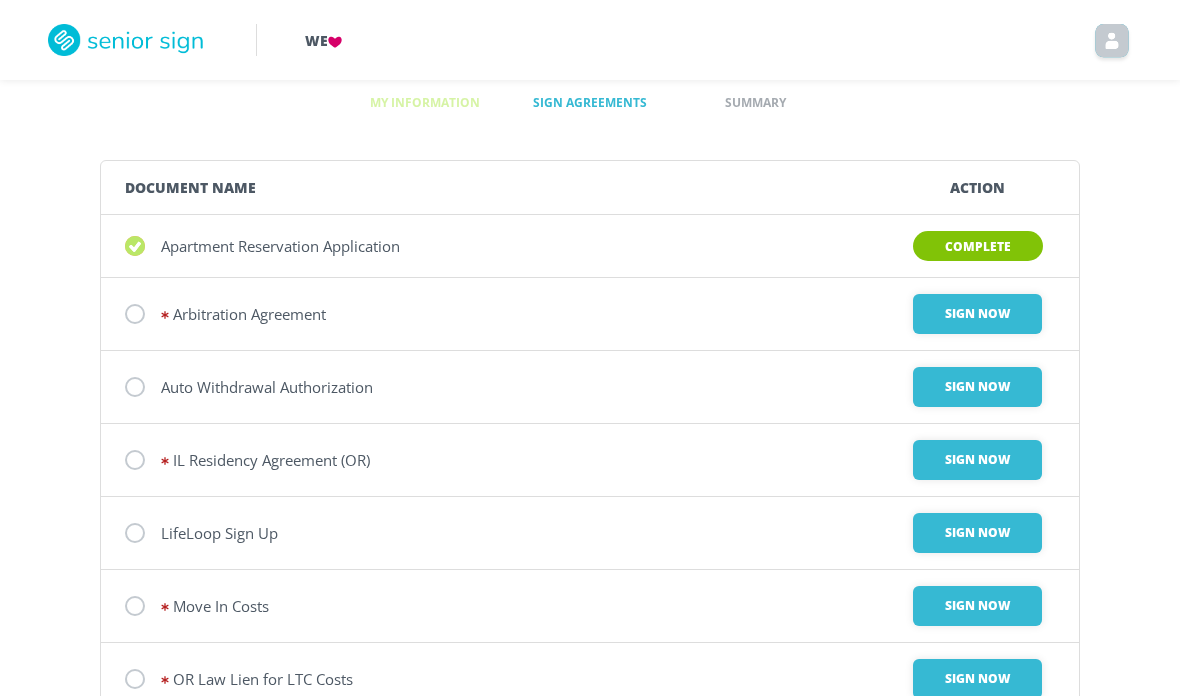 scroll, scrollTop: 0, scrollLeft: 0, axis: both 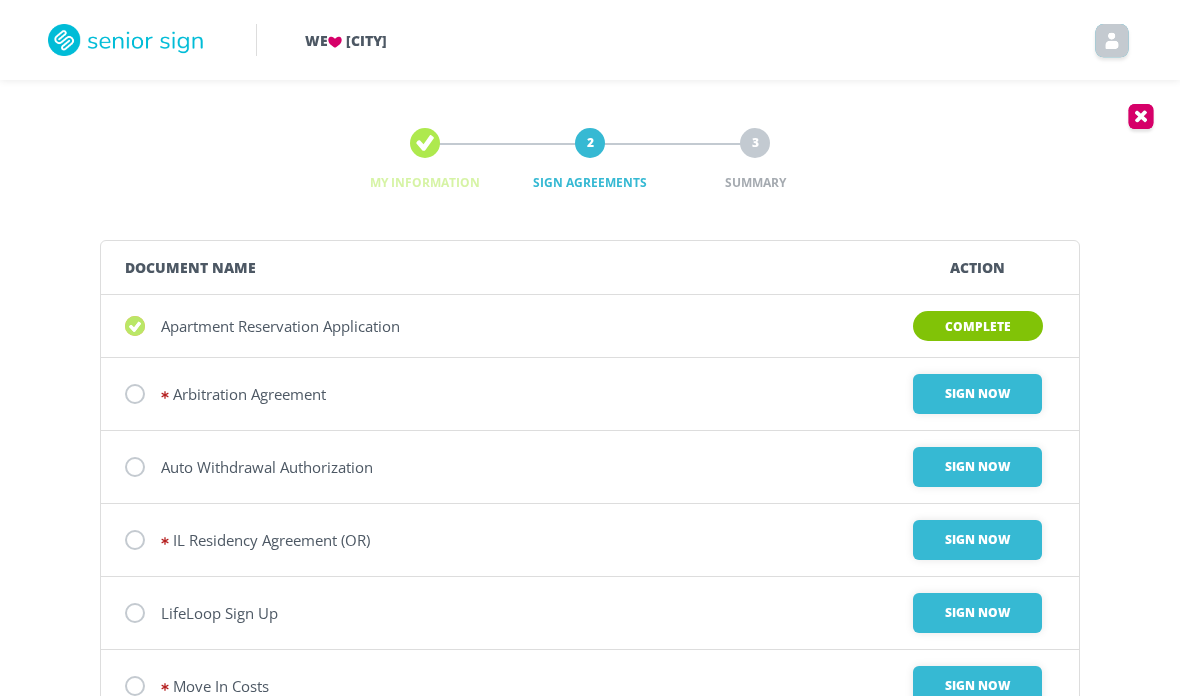 click on "Sign Now" at bounding box center [977, 394] 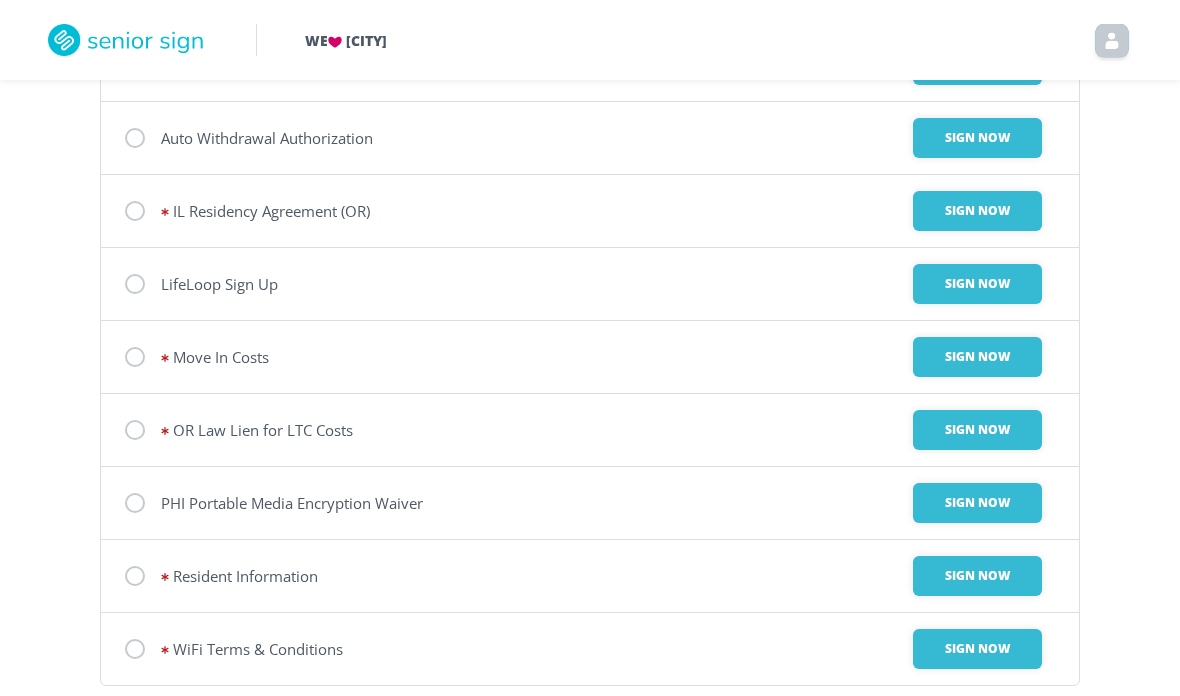 scroll, scrollTop: 359, scrollLeft: 0, axis: vertical 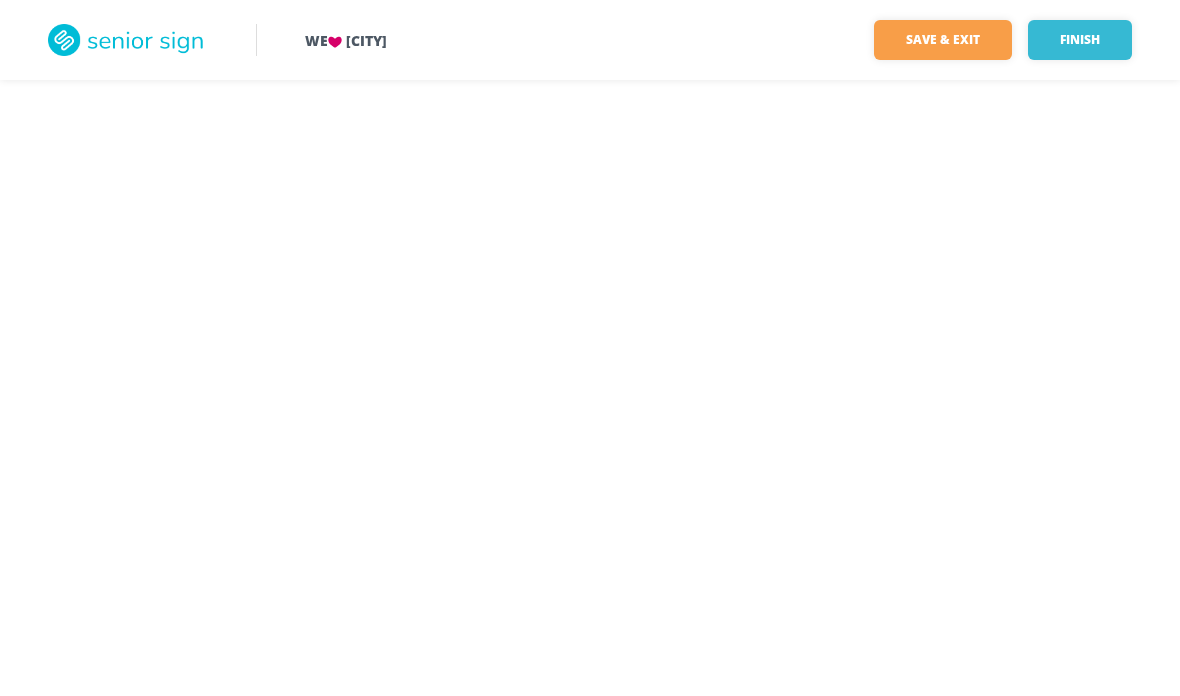 click on "Save & Exit" at bounding box center (943, 40) 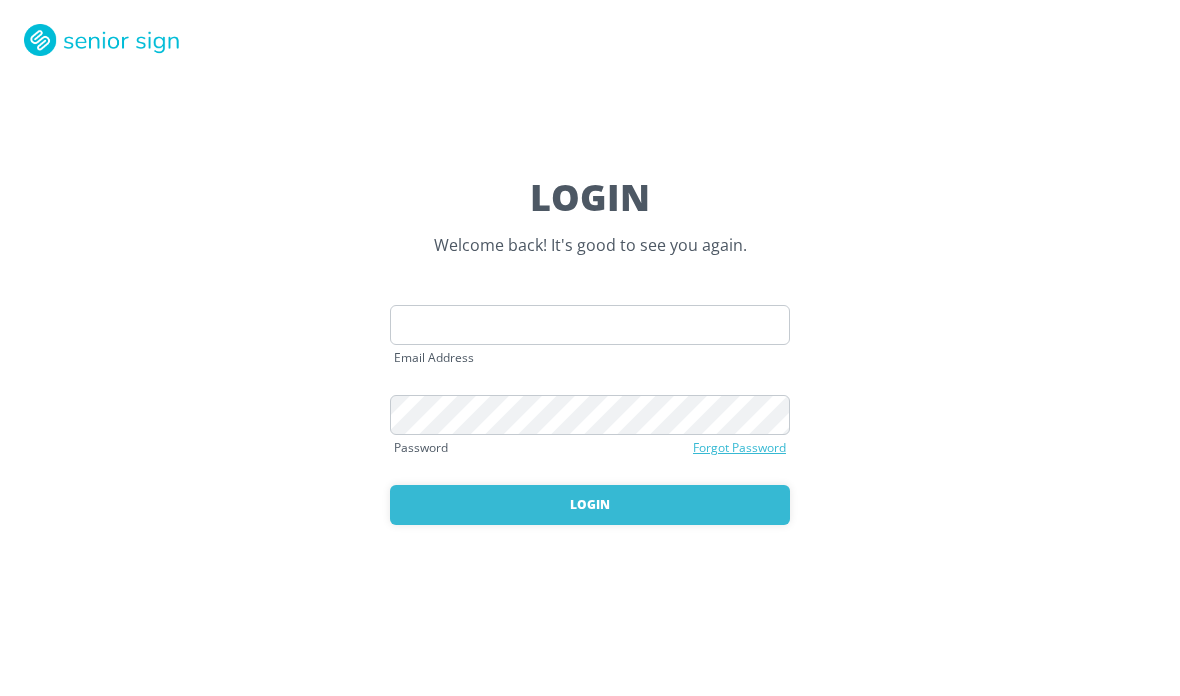 scroll, scrollTop: 0, scrollLeft: 0, axis: both 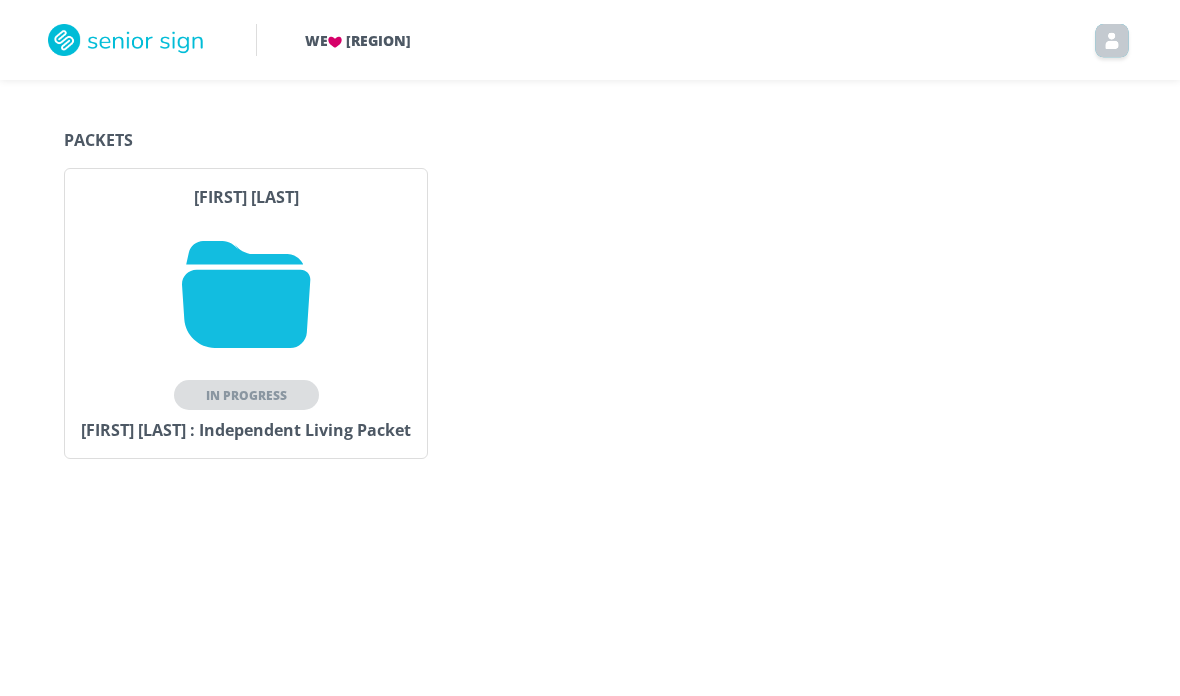 click on "Virgina  Eckhart  In Progress Virgina  Eckhart : Independent Living Packet" at bounding box center (246, 313) 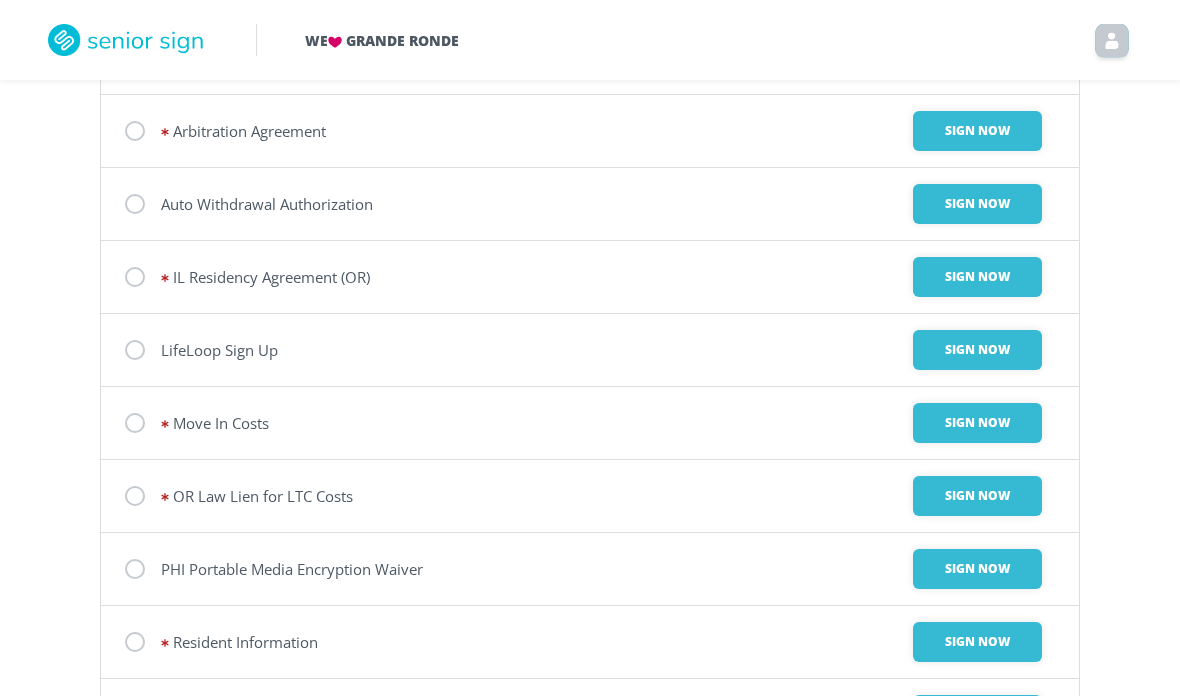 scroll, scrollTop: 289, scrollLeft: 0, axis: vertical 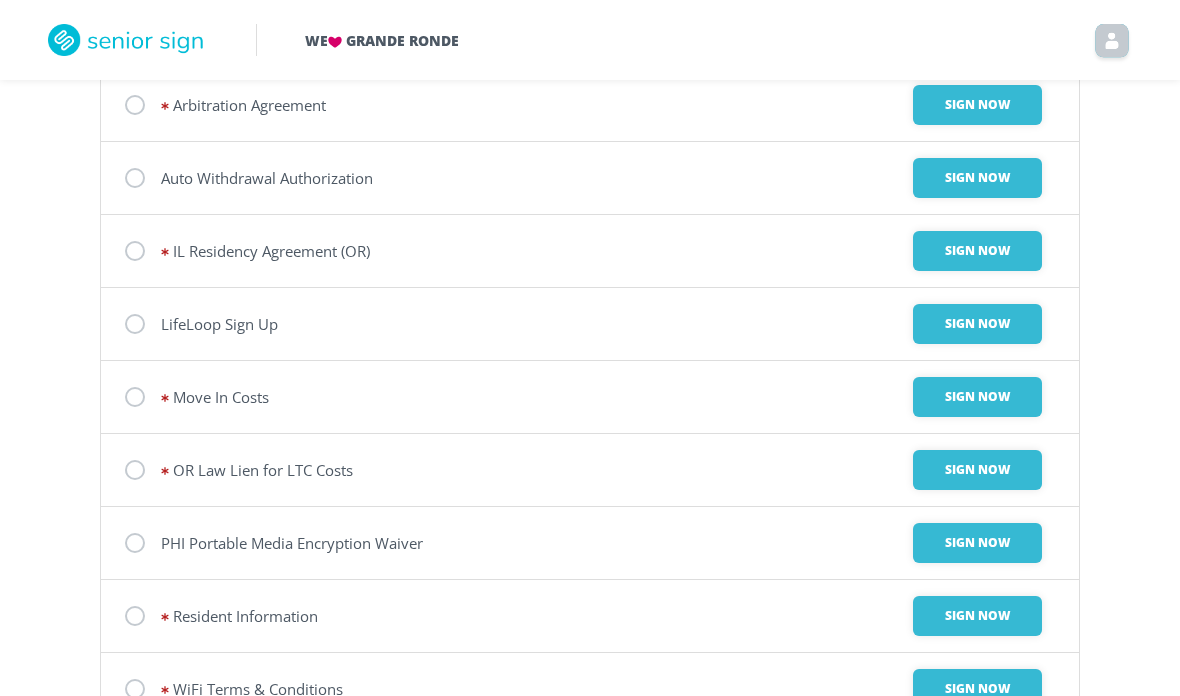 click on "Sign Now" at bounding box center [977, 105] 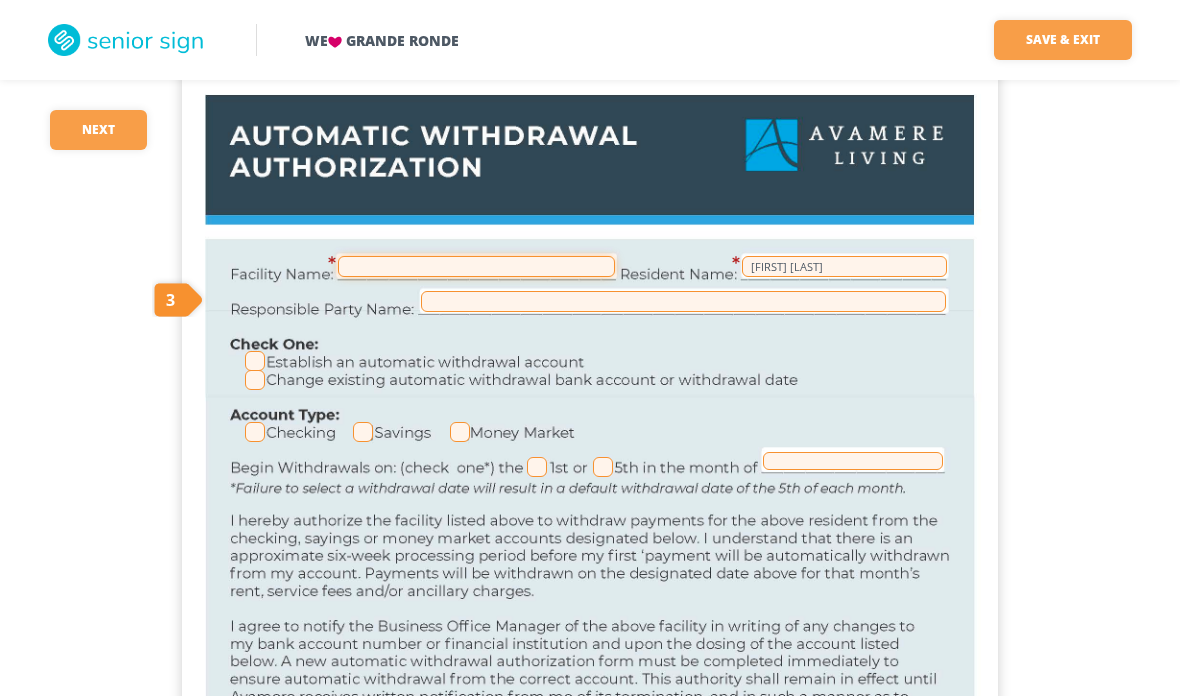 click at bounding box center [476, 266] 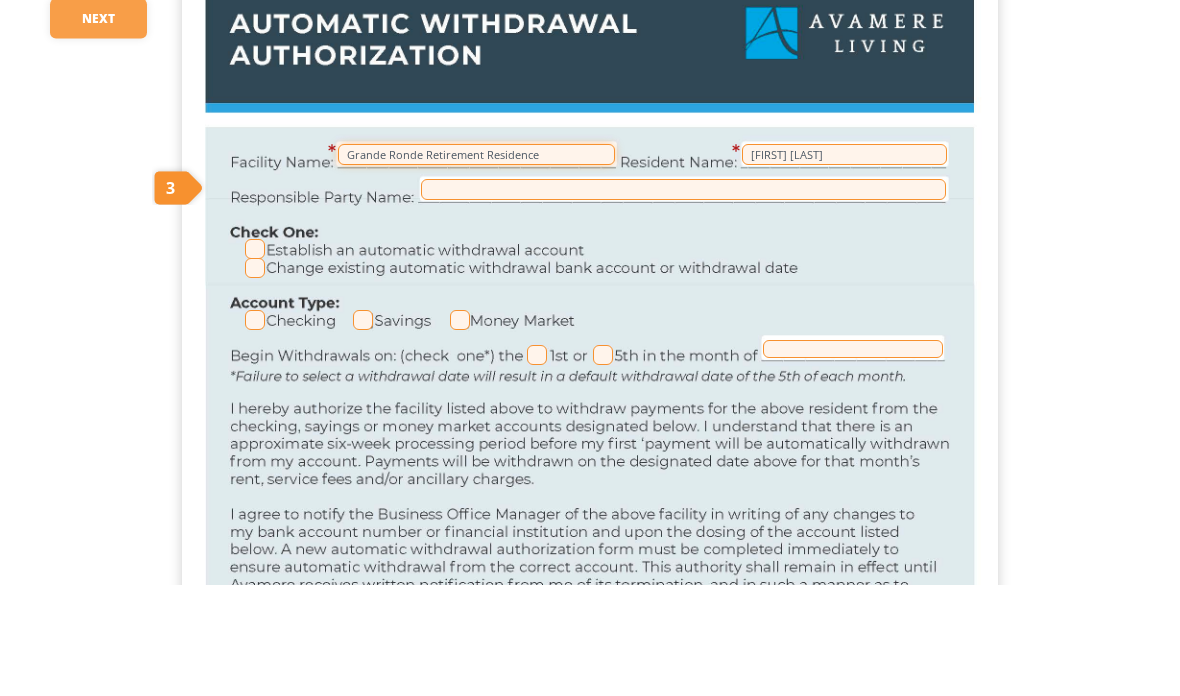 scroll, scrollTop: 0, scrollLeft: 0, axis: both 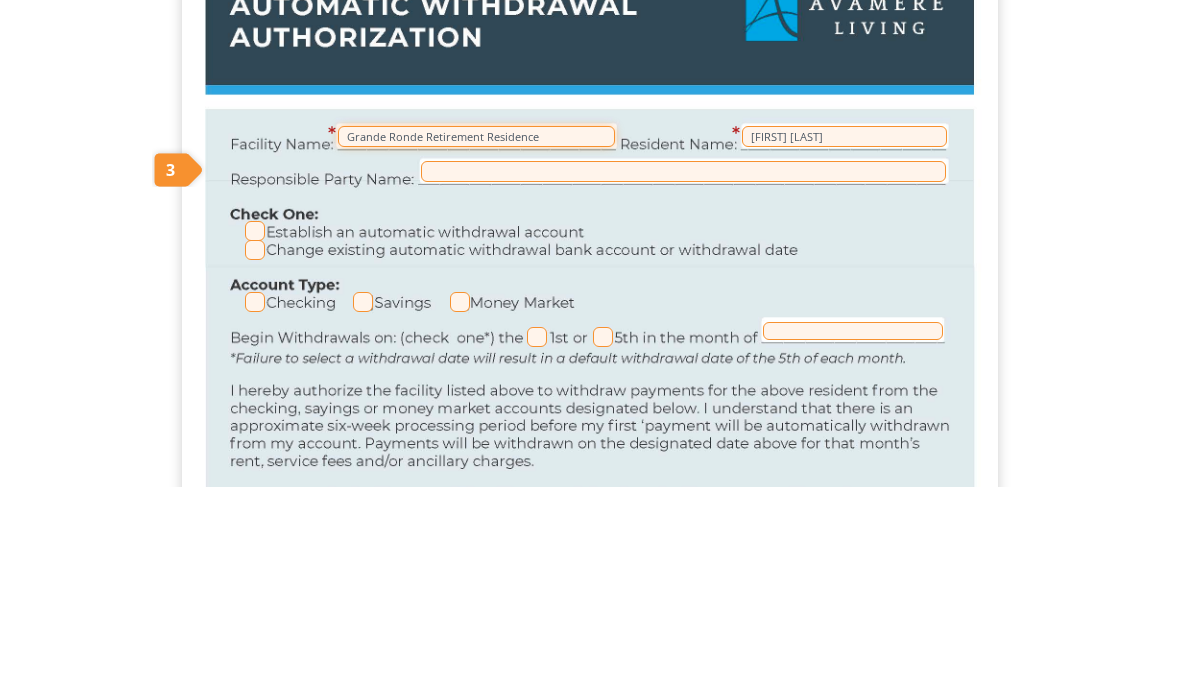 type on "[BRAND] [BRAND] [BRAND]" 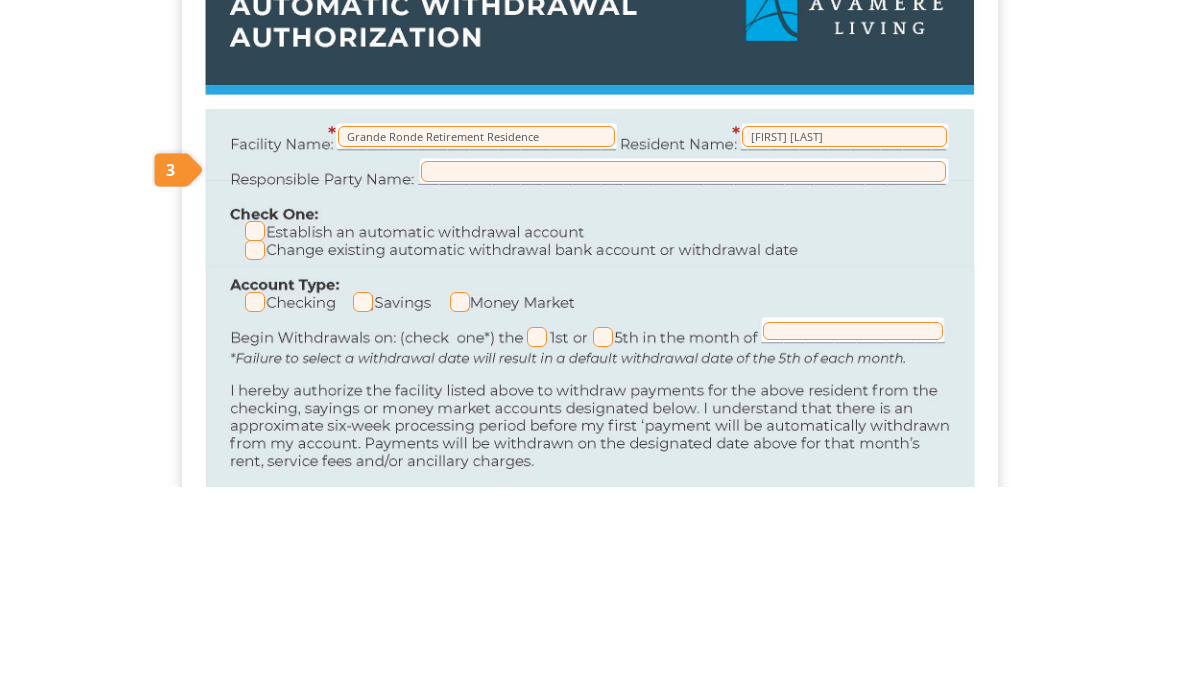 click at bounding box center (255, 441) 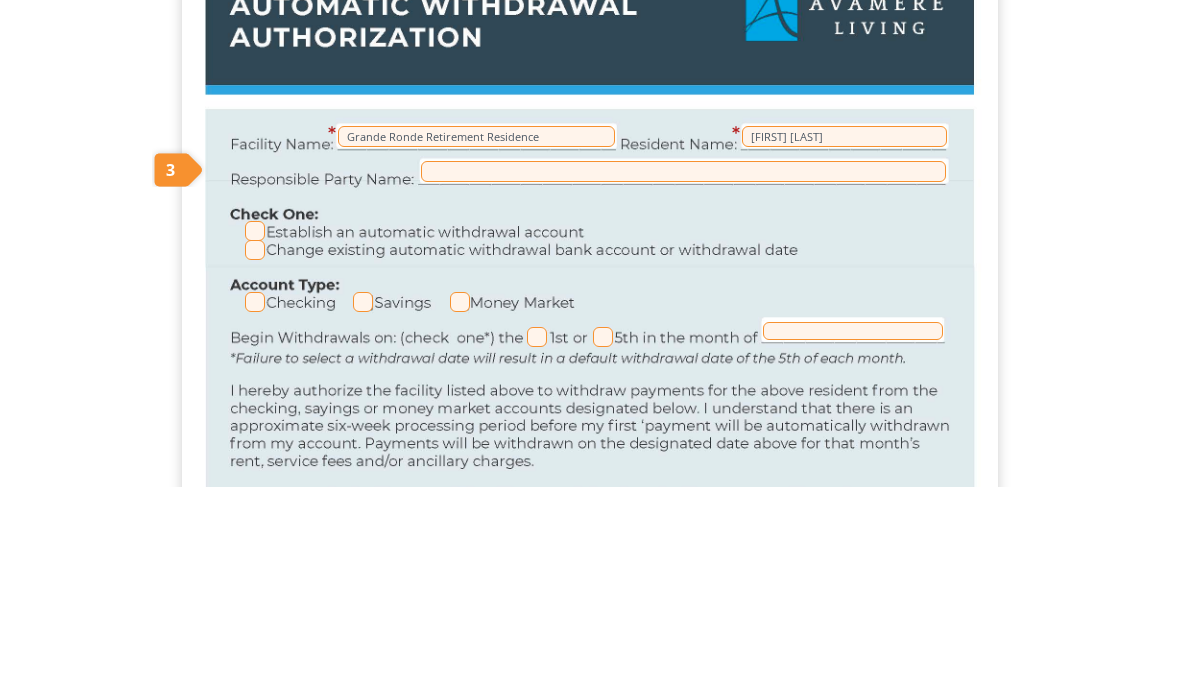 scroll, scrollTop: 210, scrollLeft: 0, axis: vertical 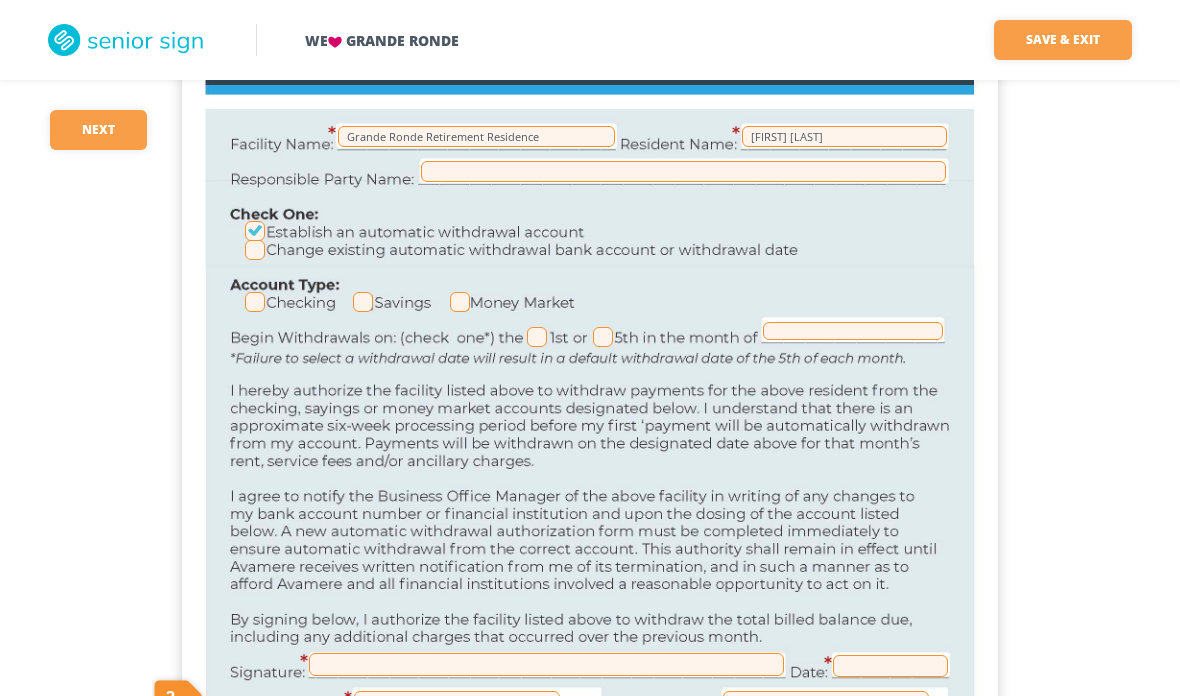 click at bounding box center [255, 302] 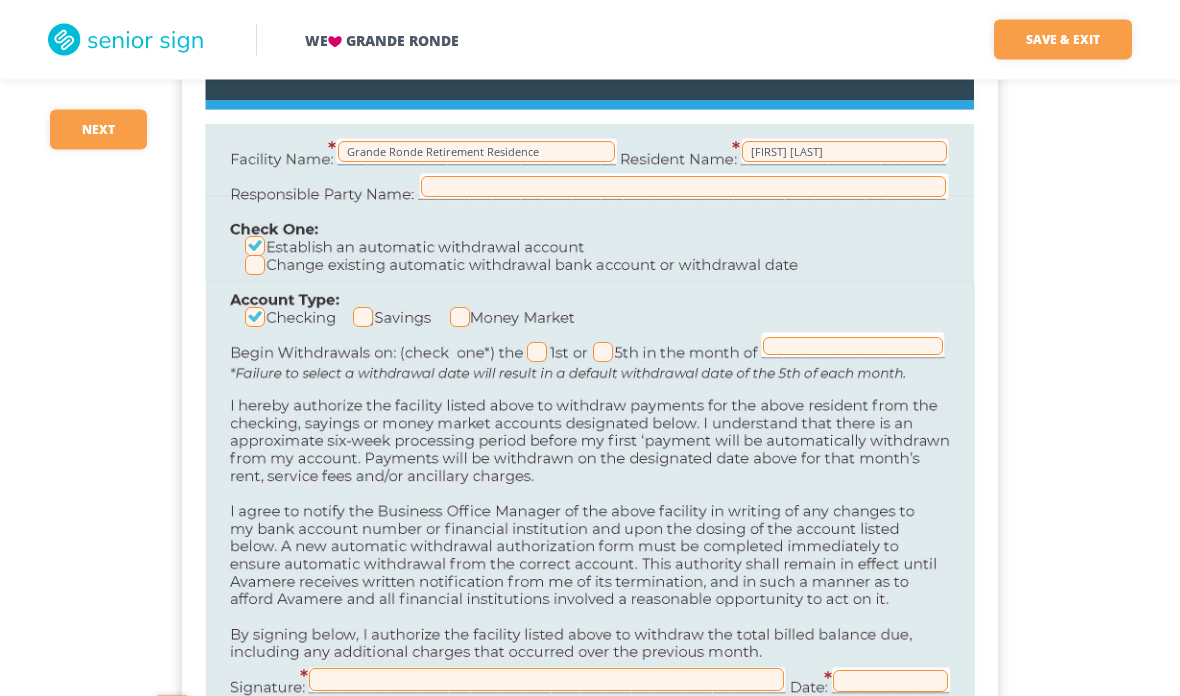 scroll, scrollTop: 0, scrollLeft: 0, axis: both 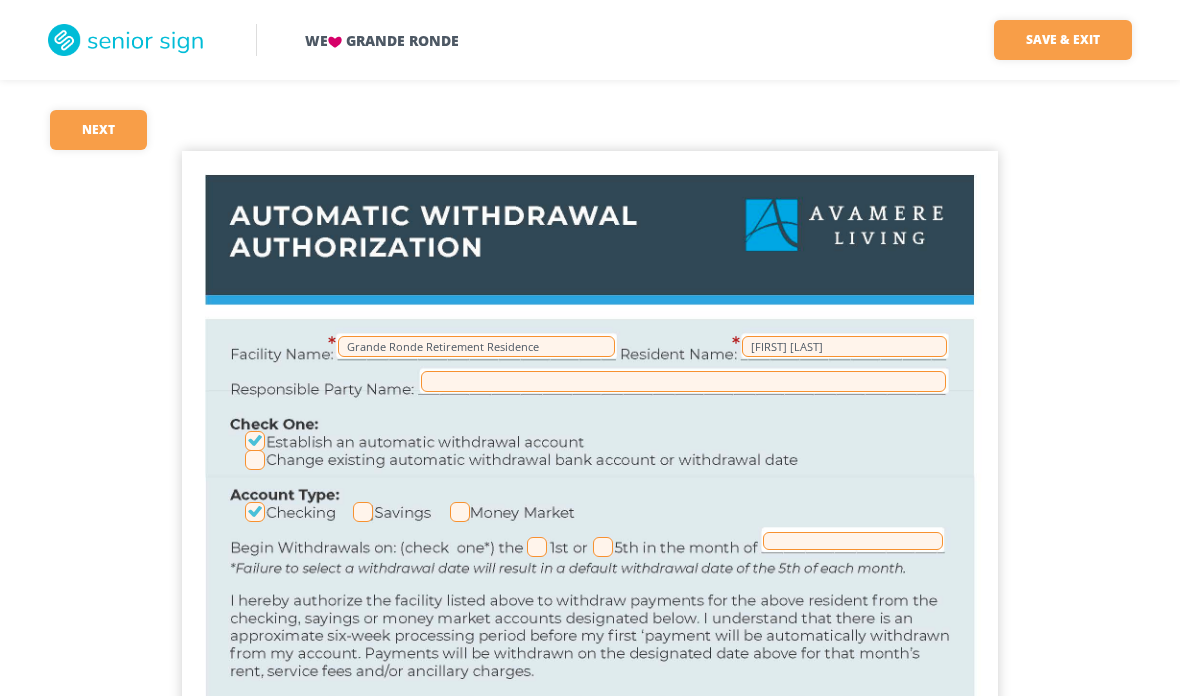 click on "Save & Exit" at bounding box center (1063, 40) 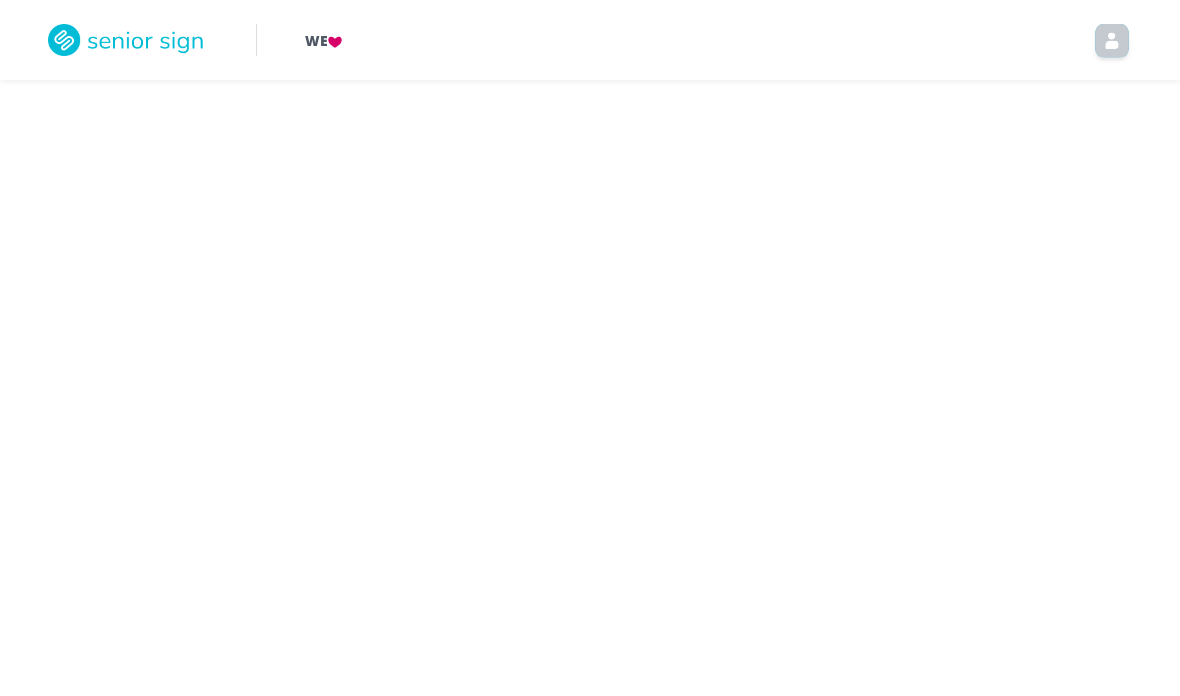 click on "We" at bounding box center [718, 40] 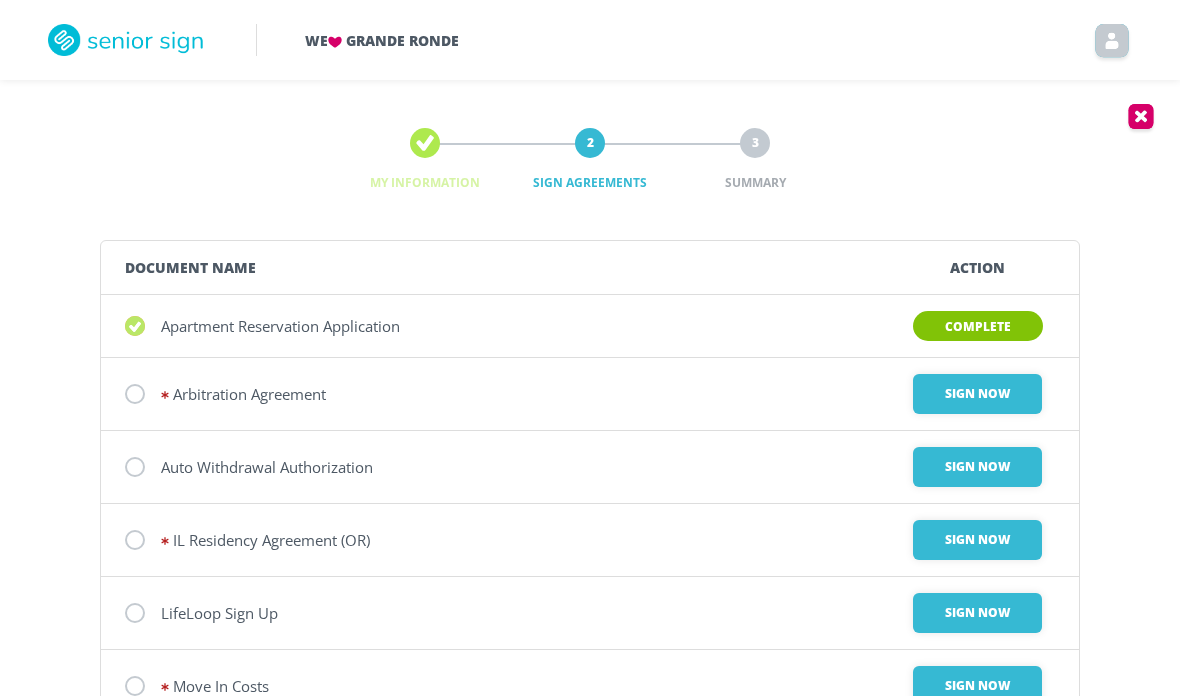 click on "IL Residency Agreement (OR)" at bounding box center [500, 326] 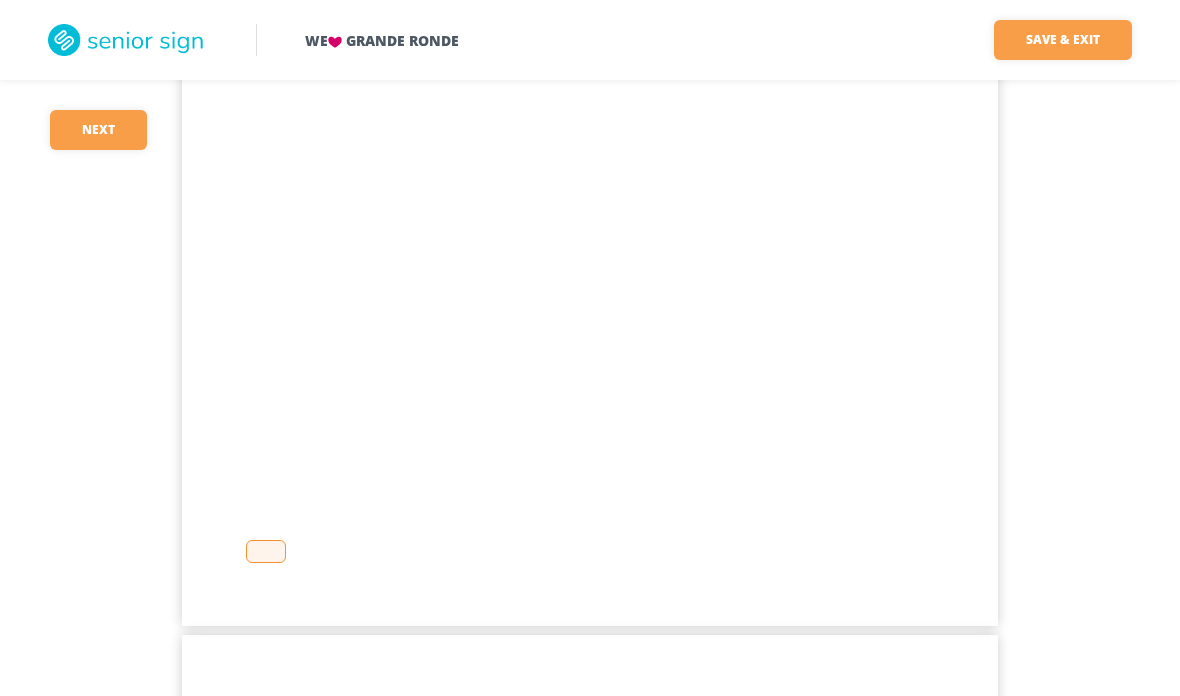 scroll, scrollTop: 1650, scrollLeft: 0, axis: vertical 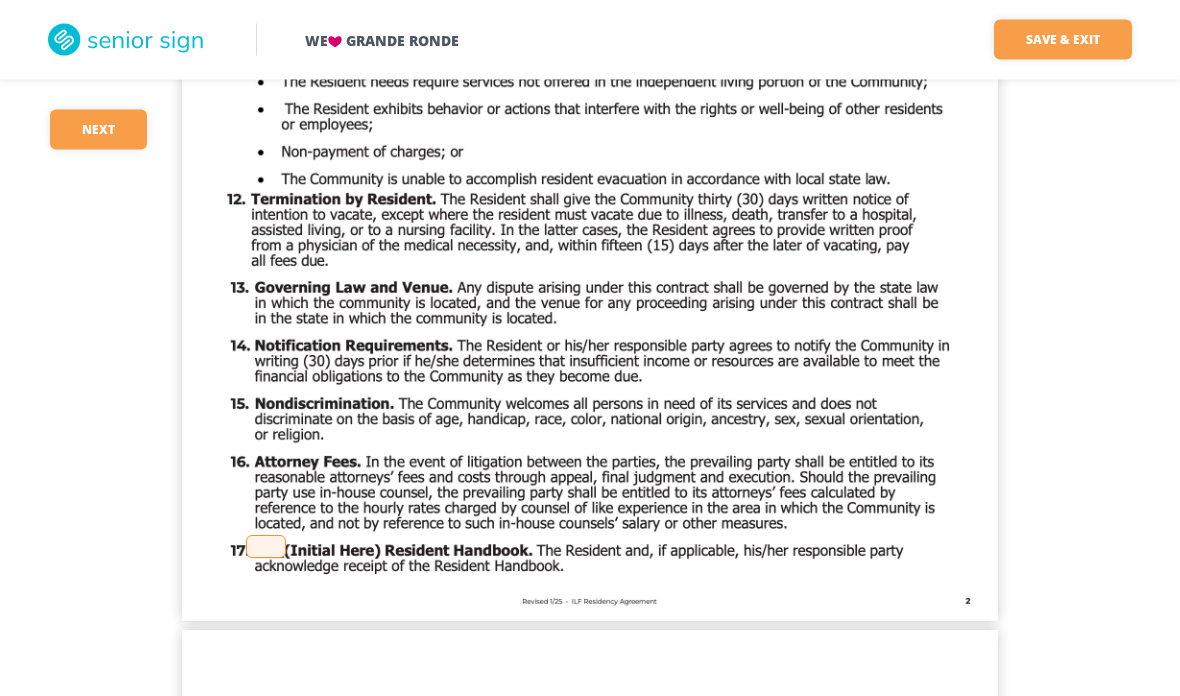 click at bounding box center (266, 547) 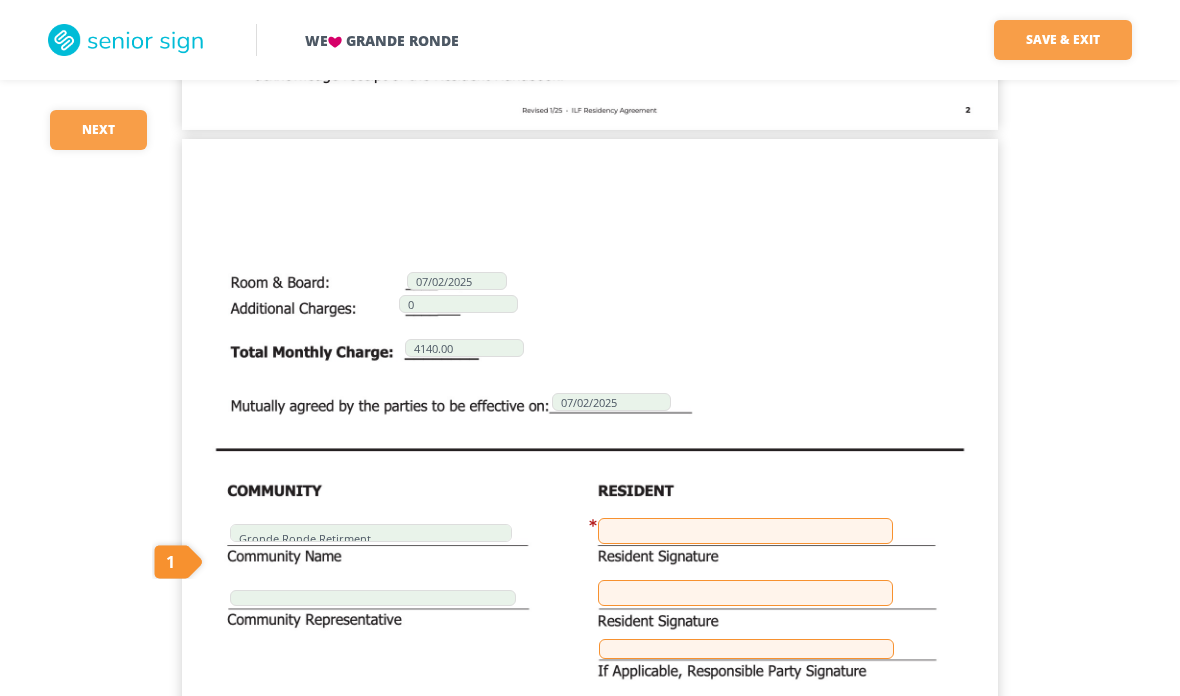 scroll, scrollTop: 2144, scrollLeft: 0, axis: vertical 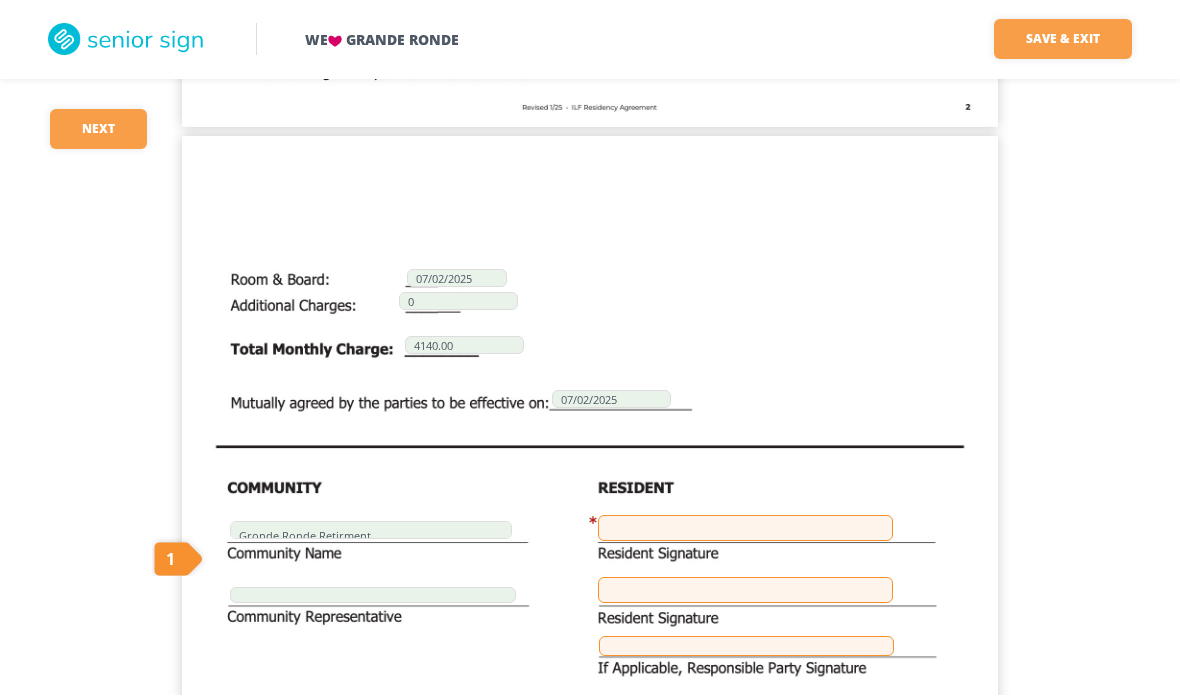 click at bounding box center [745, 529] 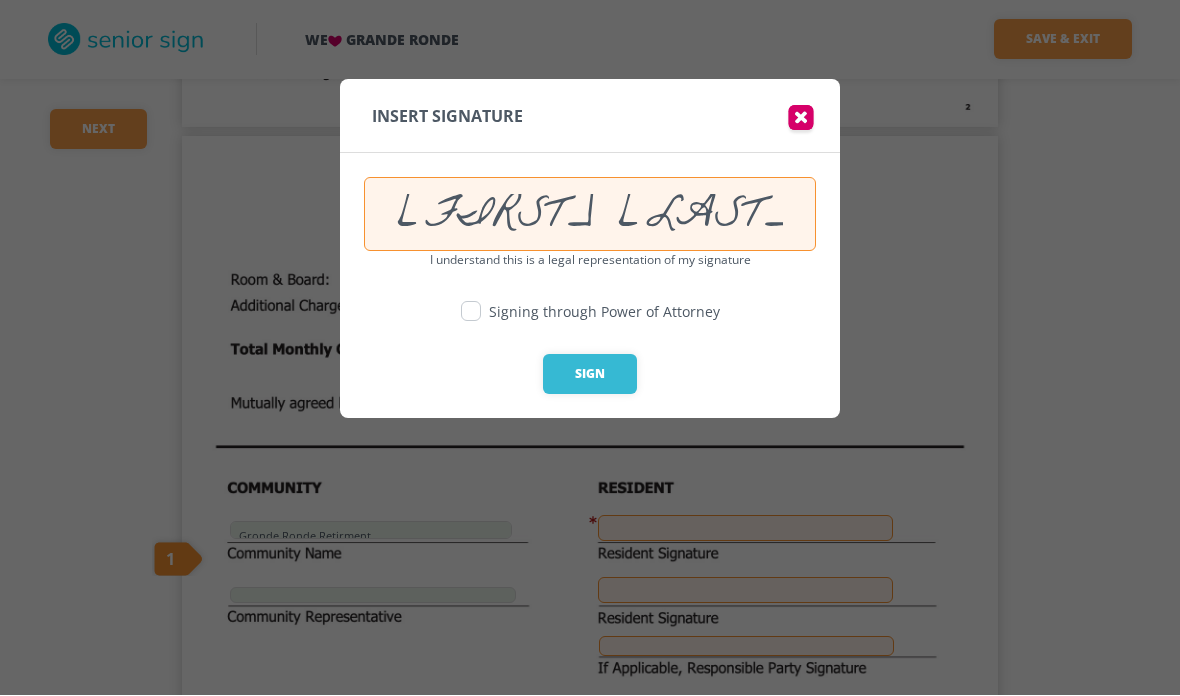 scroll, scrollTop: 2144, scrollLeft: 0, axis: vertical 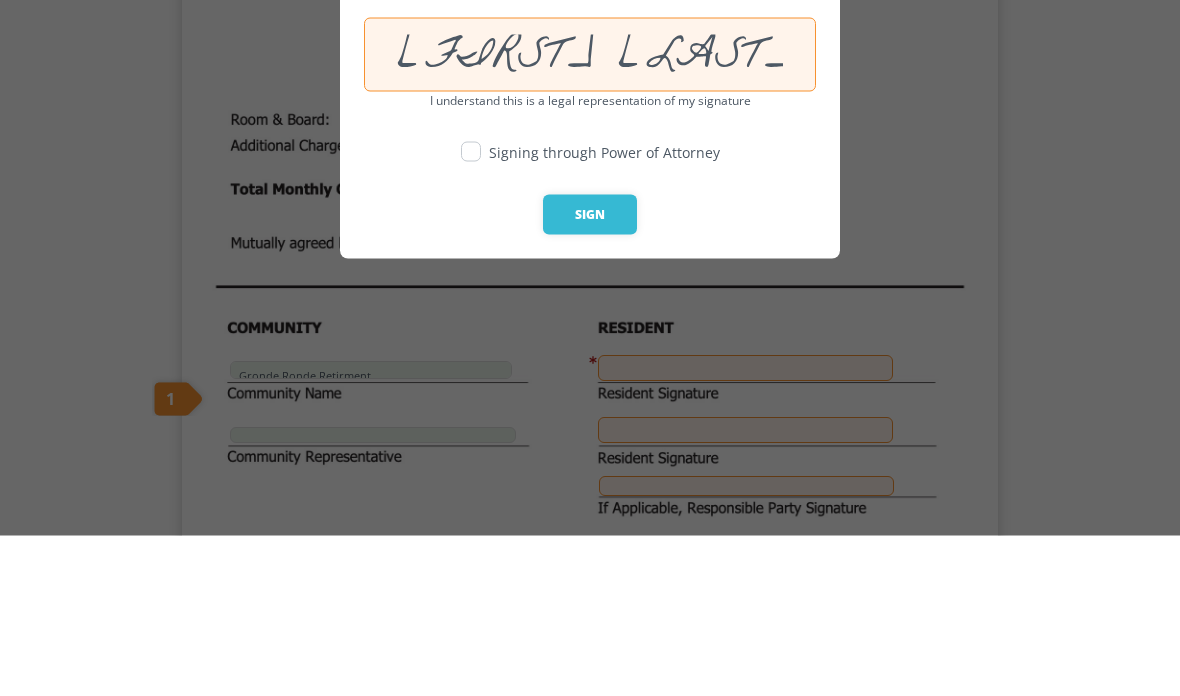 click on "Sign" at bounding box center (590, 375) 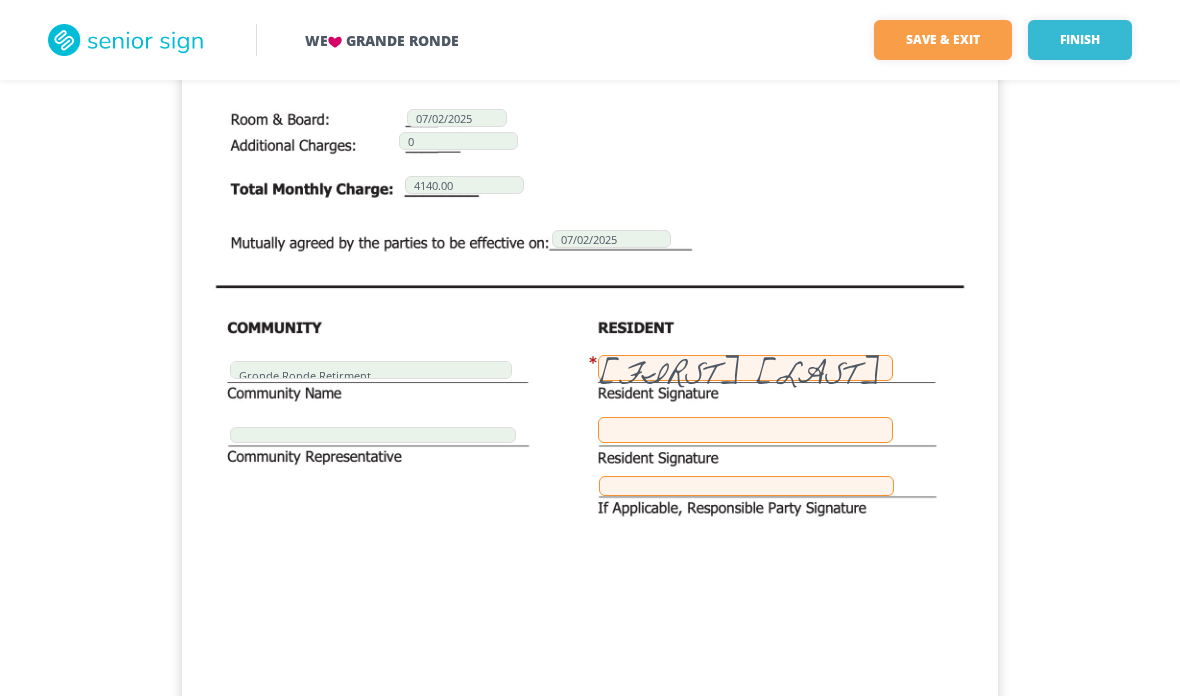click on "Finish" at bounding box center [1080, 40] 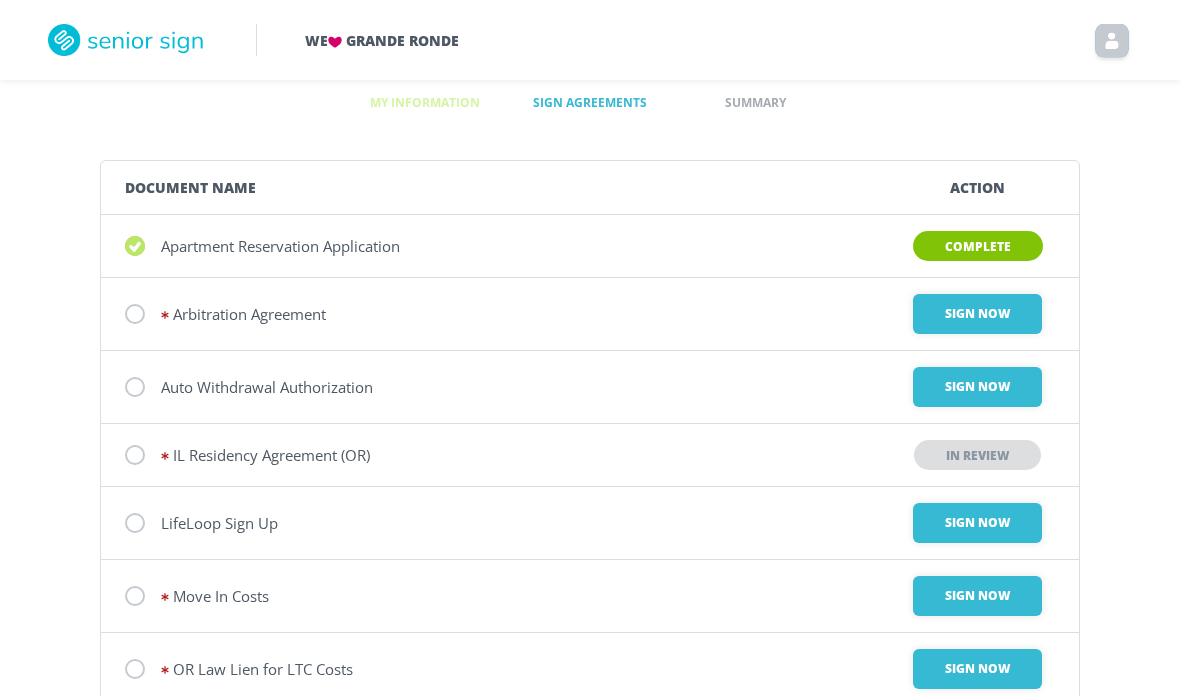 scroll, scrollTop: 53, scrollLeft: 0, axis: vertical 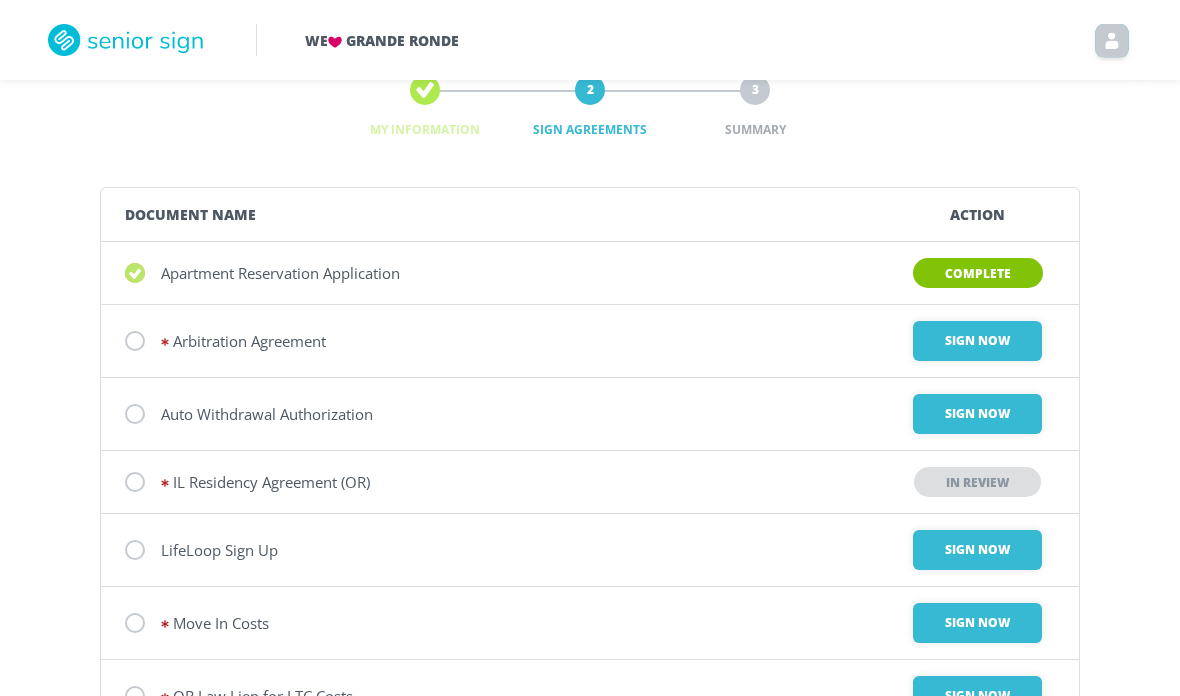 click on "LifeLoop Sign Up" at bounding box center (500, 273) 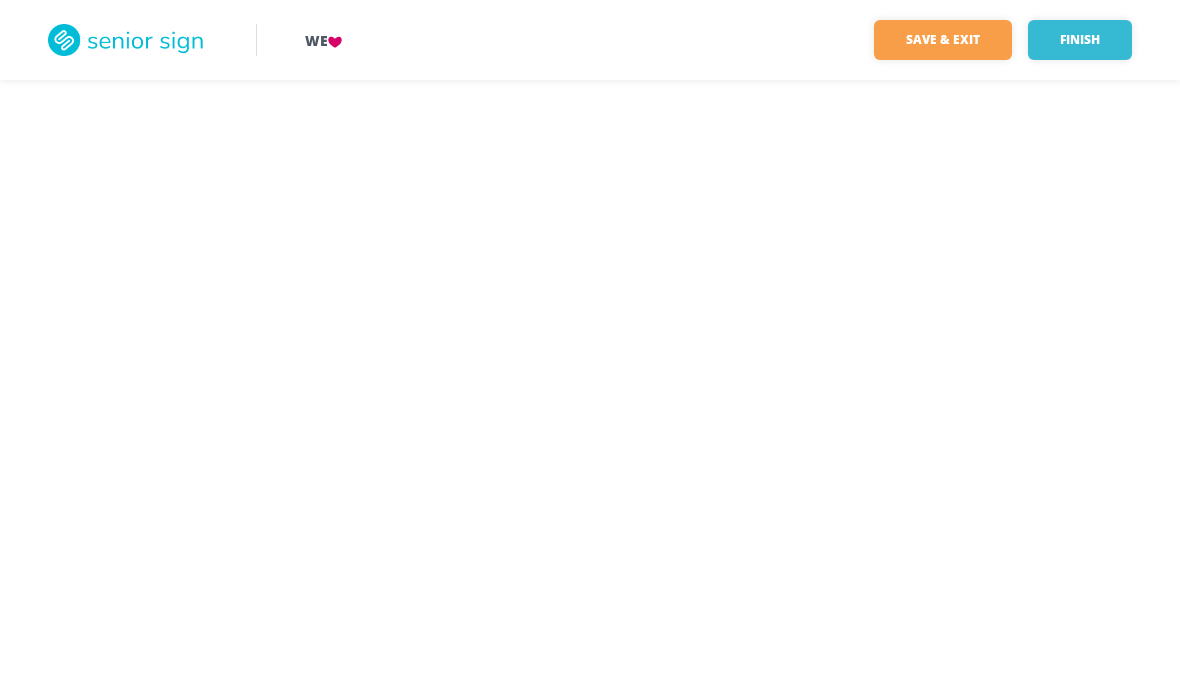 scroll, scrollTop: 80, scrollLeft: 0, axis: vertical 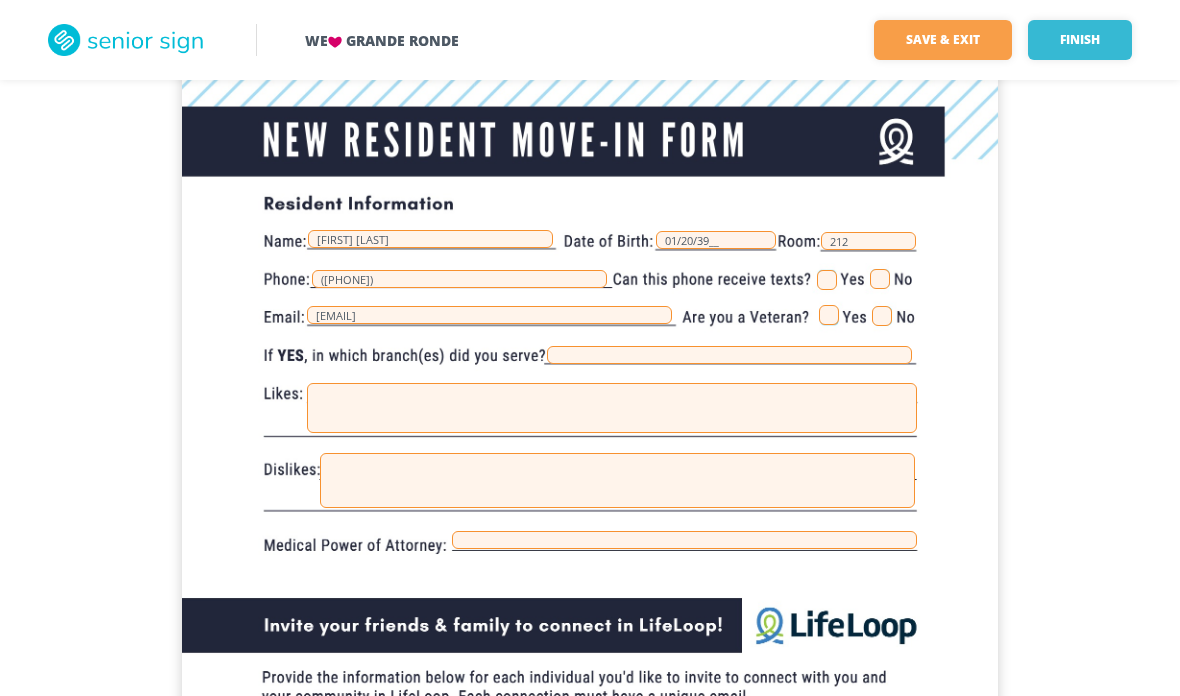 click at bounding box center (880, 279) 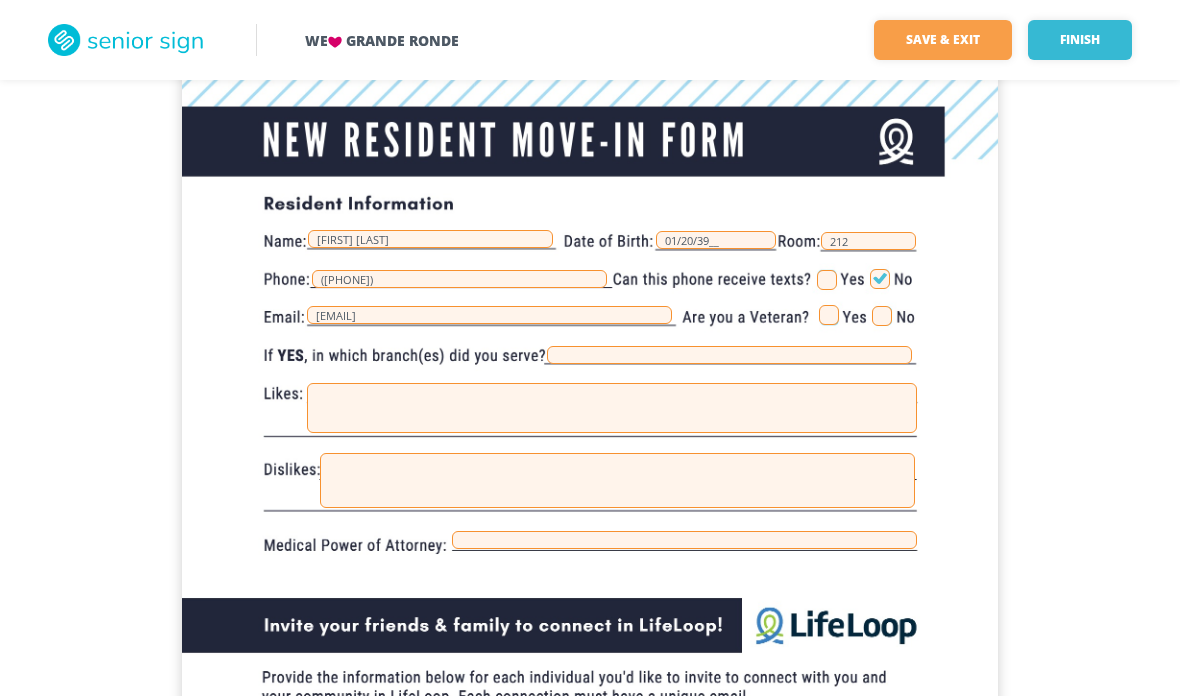 click at bounding box center [882, 316] 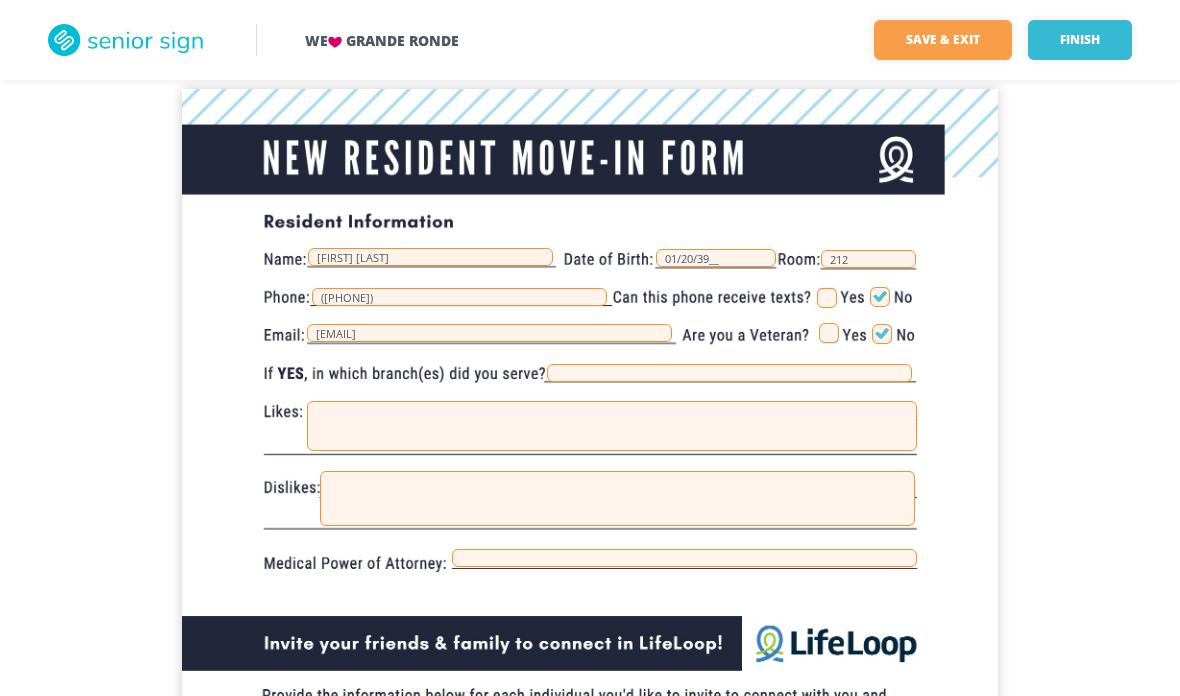 scroll, scrollTop: 60, scrollLeft: 0, axis: vertical 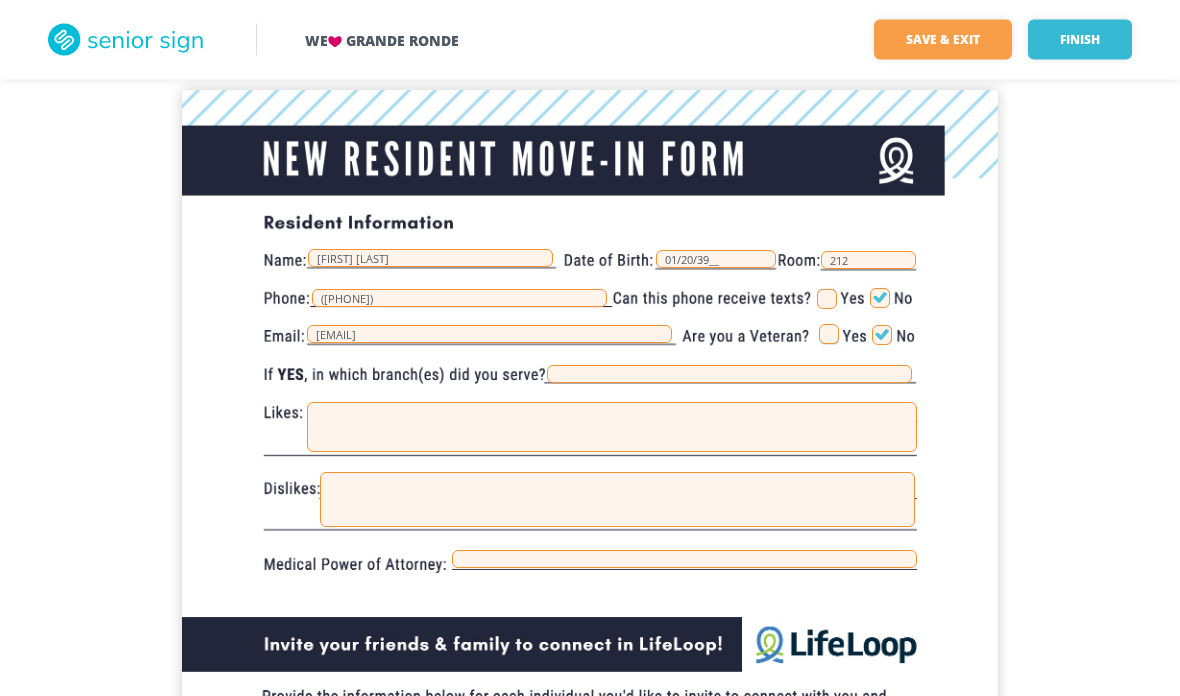 click on "Save & Exit" at bounding box center (943, 40) 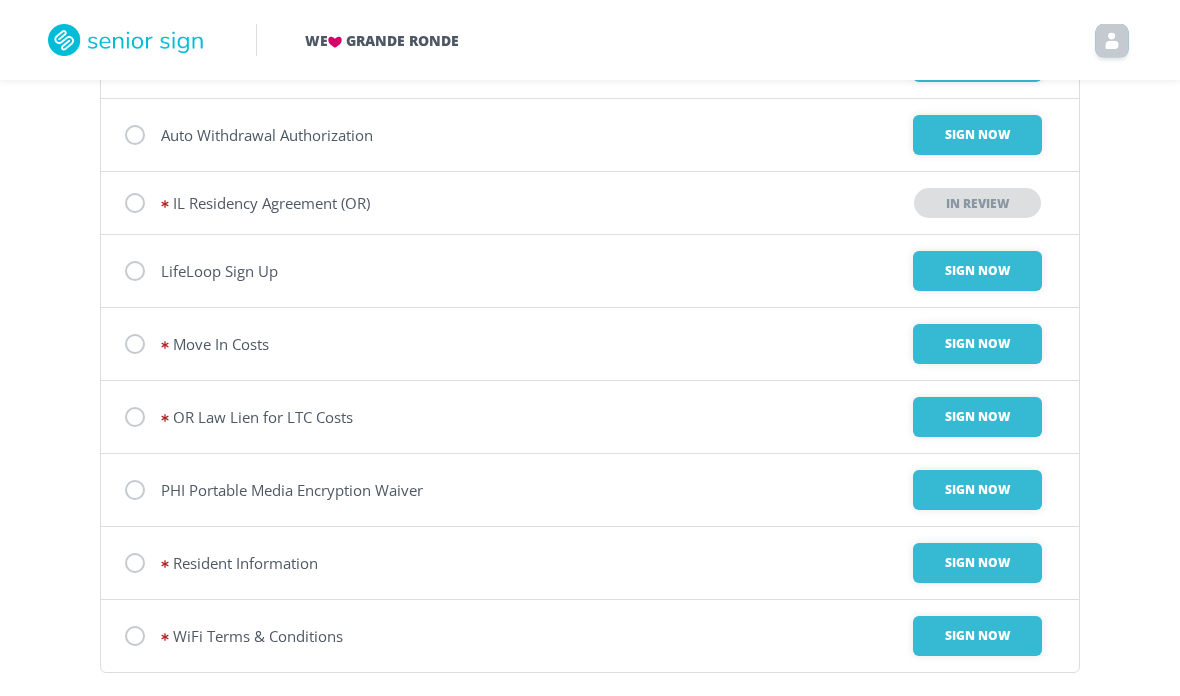 scroll, scrollTop: 335, scrollLeft: 0, axis: vertical 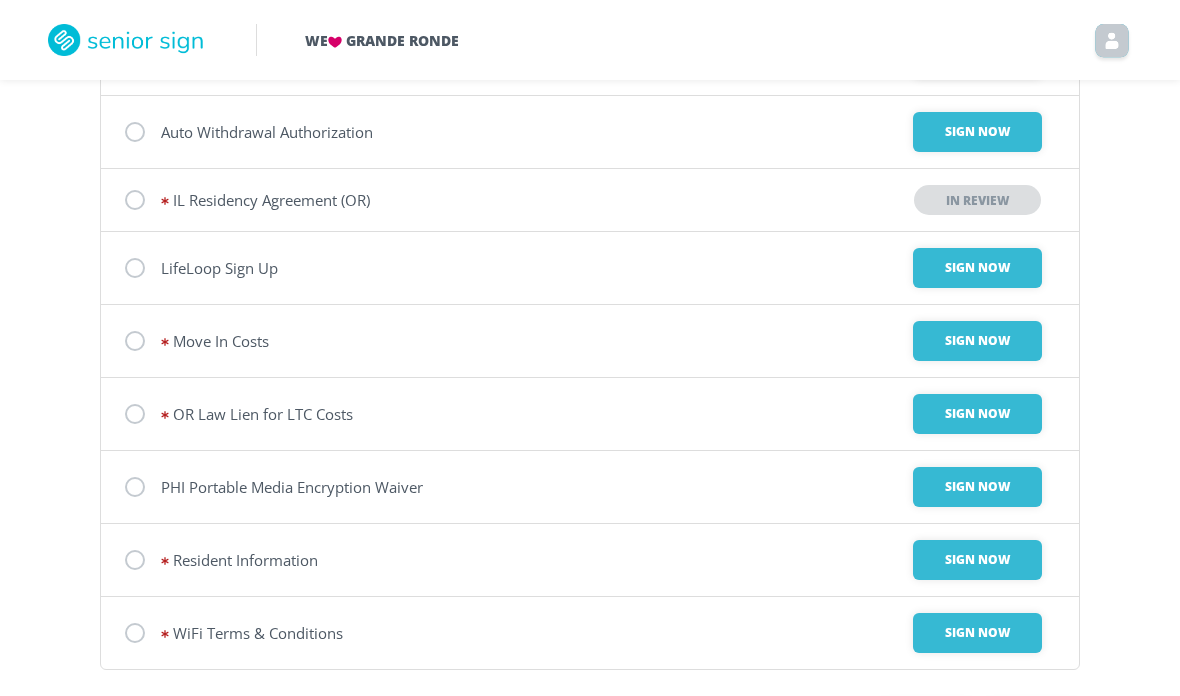 click on "Sign Now" at bounding box center (977, 59) 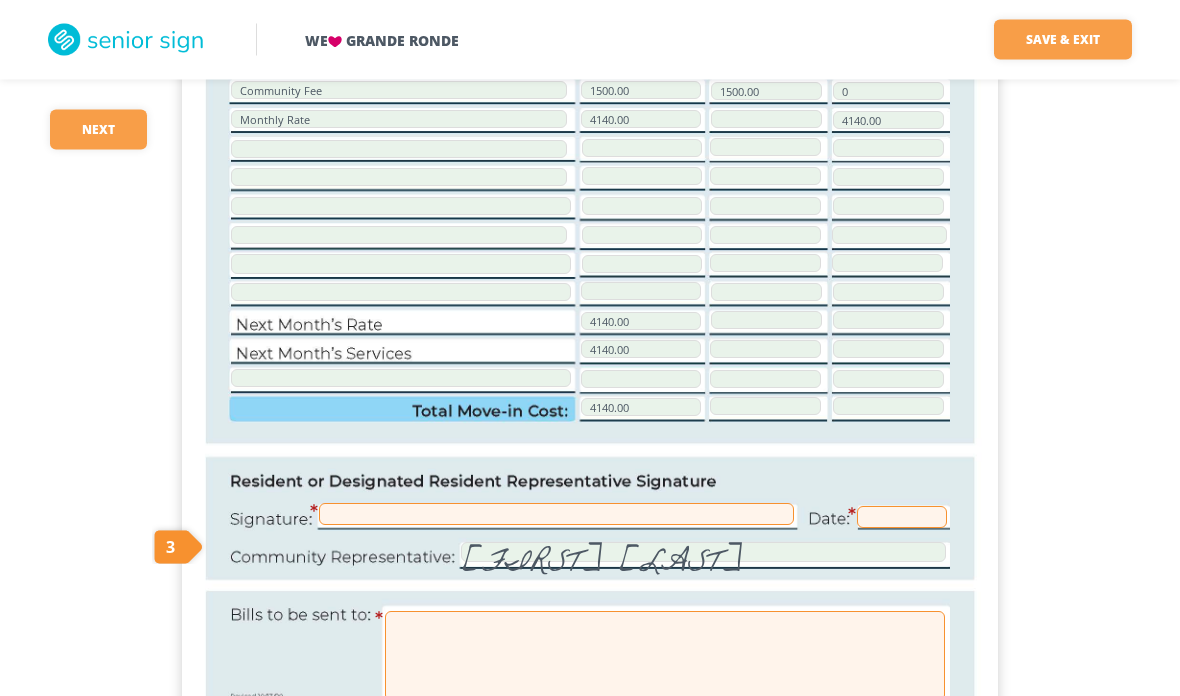 scroll, scrollTop: 451, scrollLeft: 0, axis: vertical 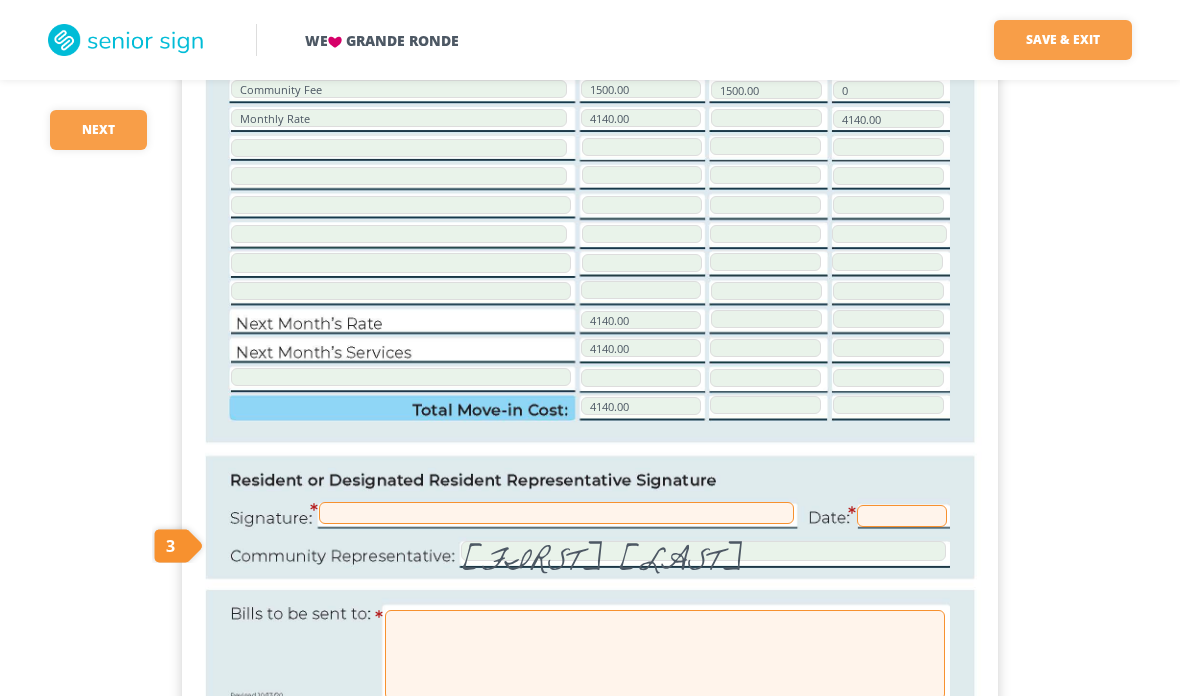 click at bounding box center [556, 513] 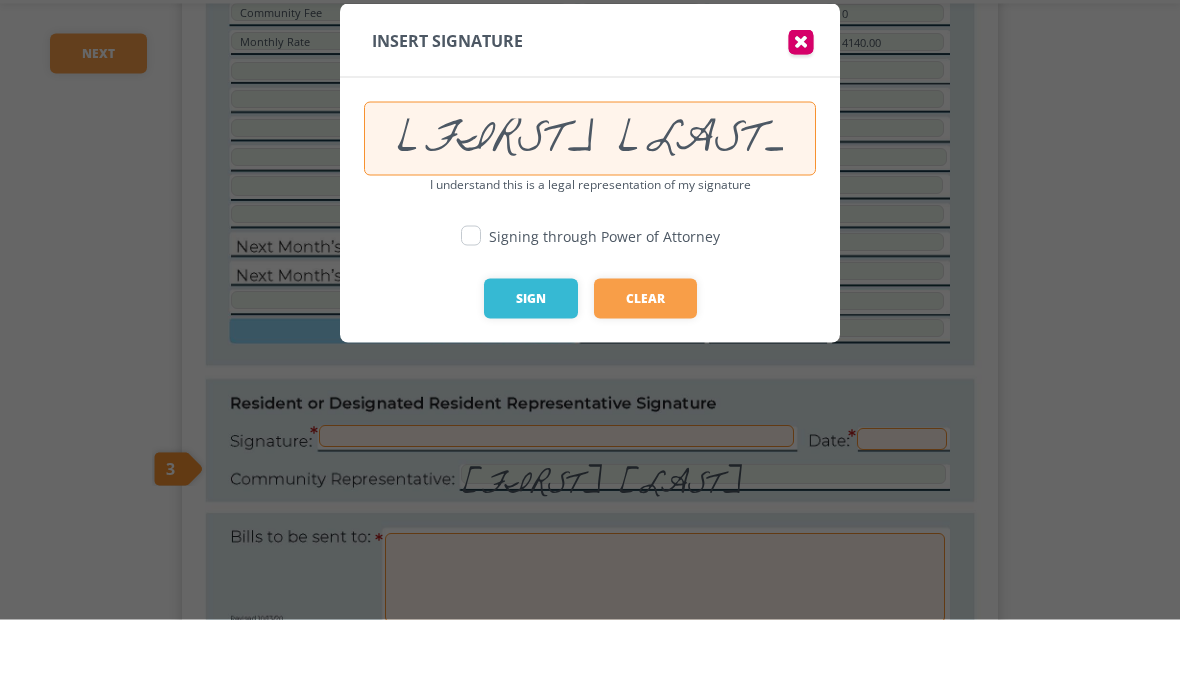 scroll, scrollTop: 471, scrollLeft: 0, axis: vertical 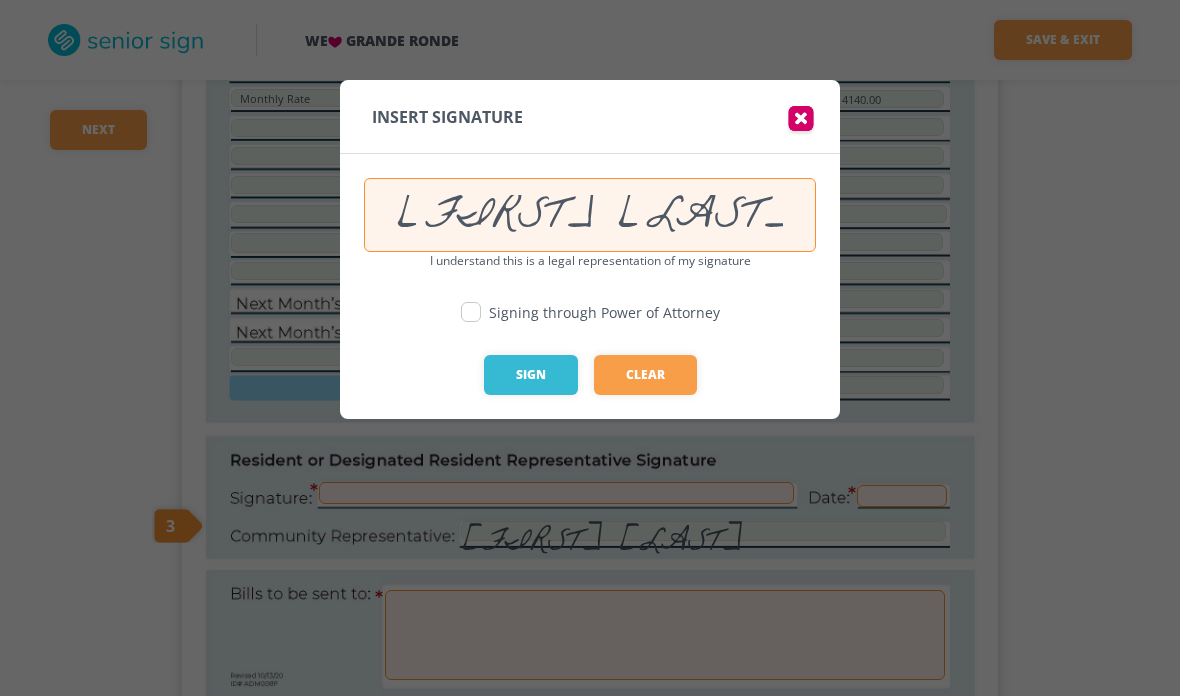 click on "Sign" at bounding box center [531, 375] 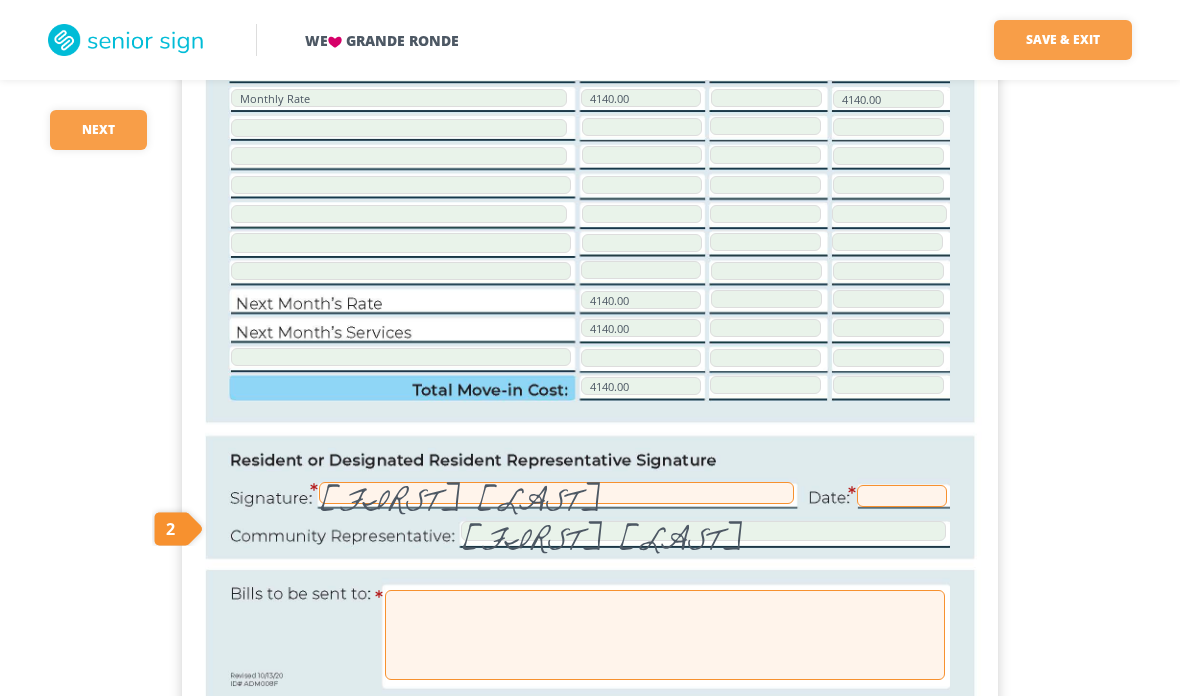 click at bounding box center (902, 496) 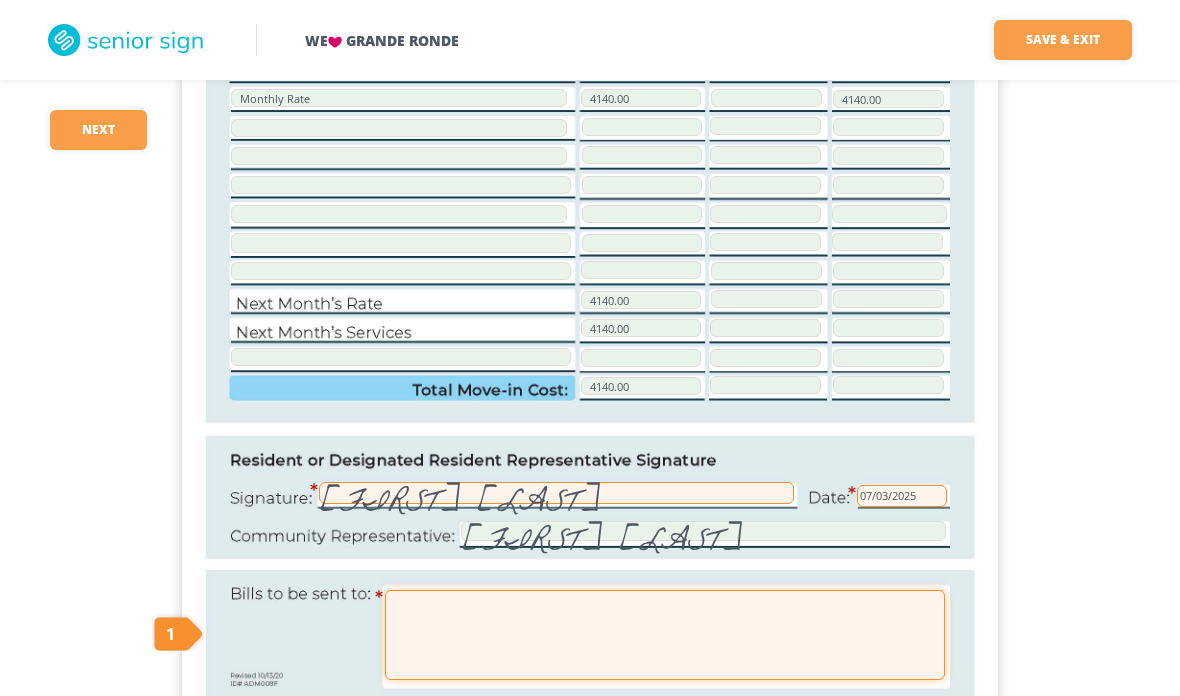 click at bounding box center [665, 635] 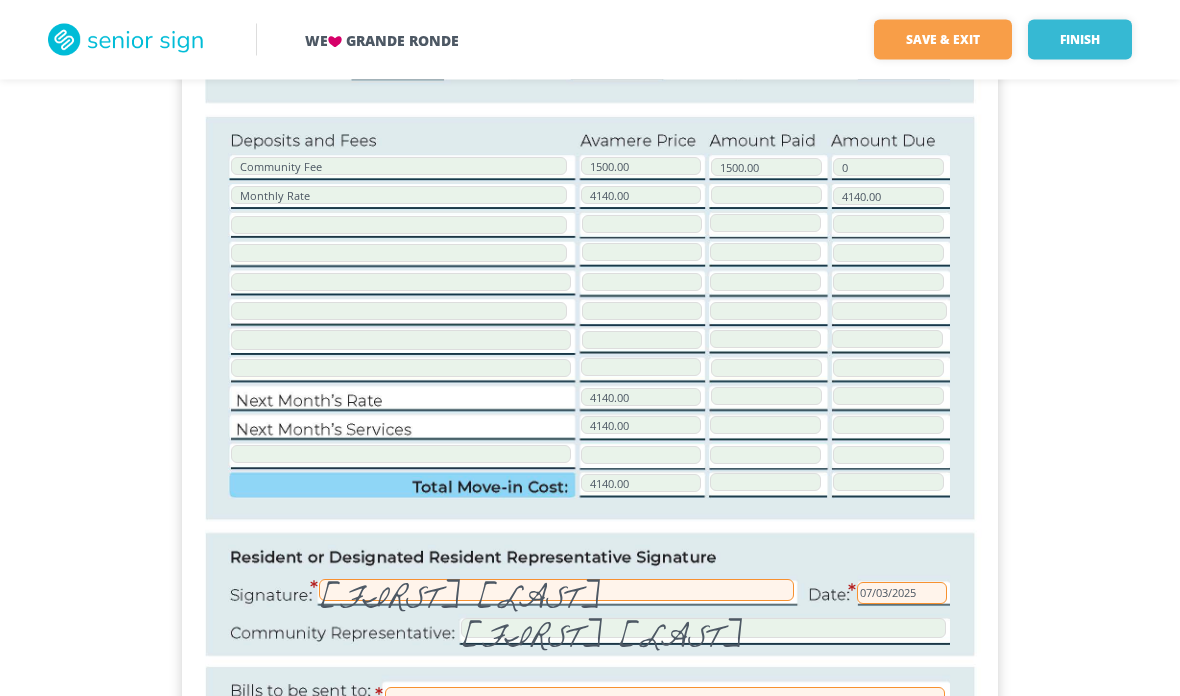 scroll, scrollTop: 374, scrollLeft: 0, axis: vertical 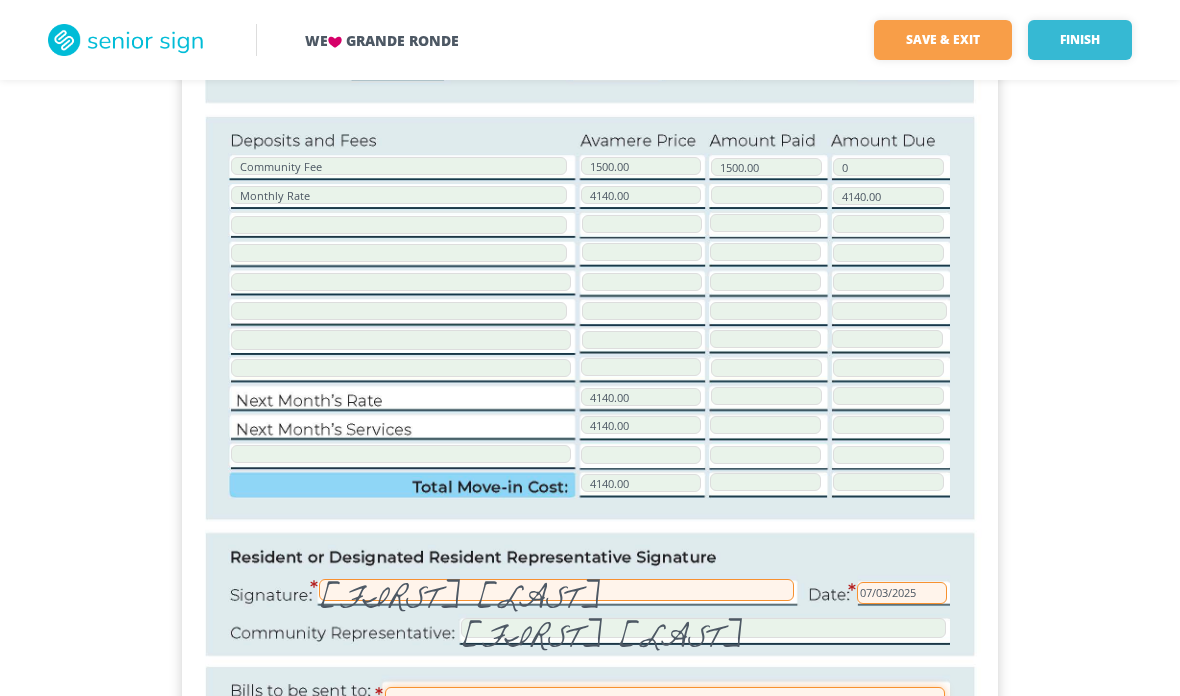 type on "Virginia Eckhart" 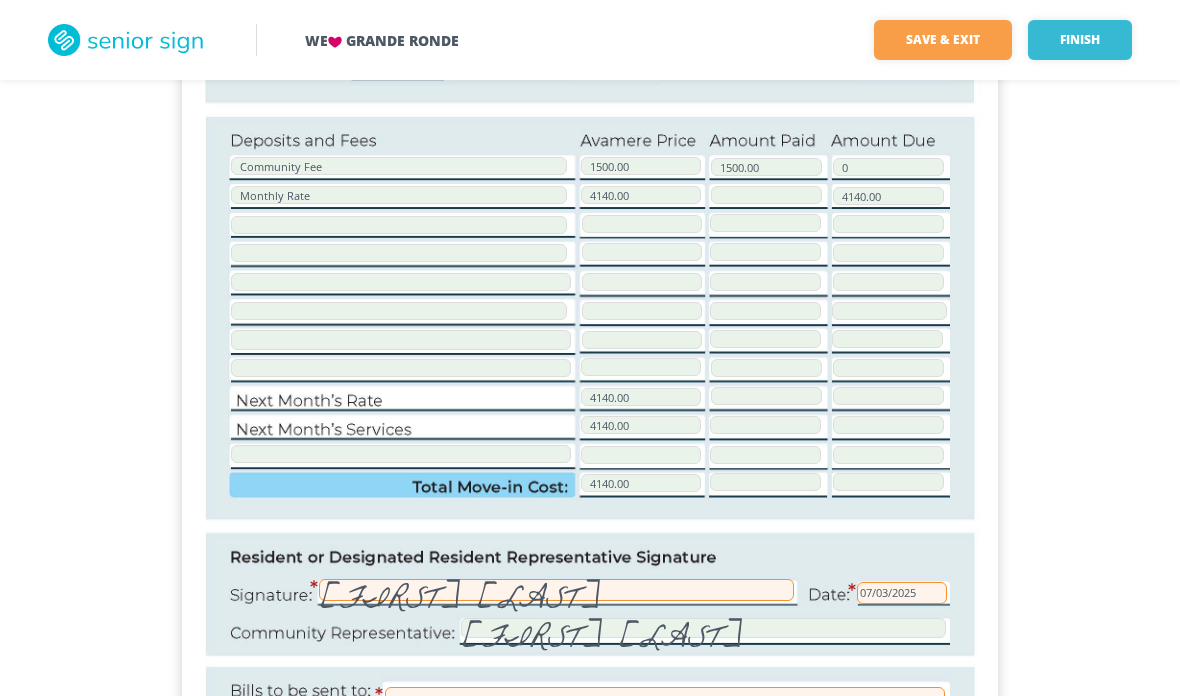 click on "Finish" at bounding box center [1080, 40] 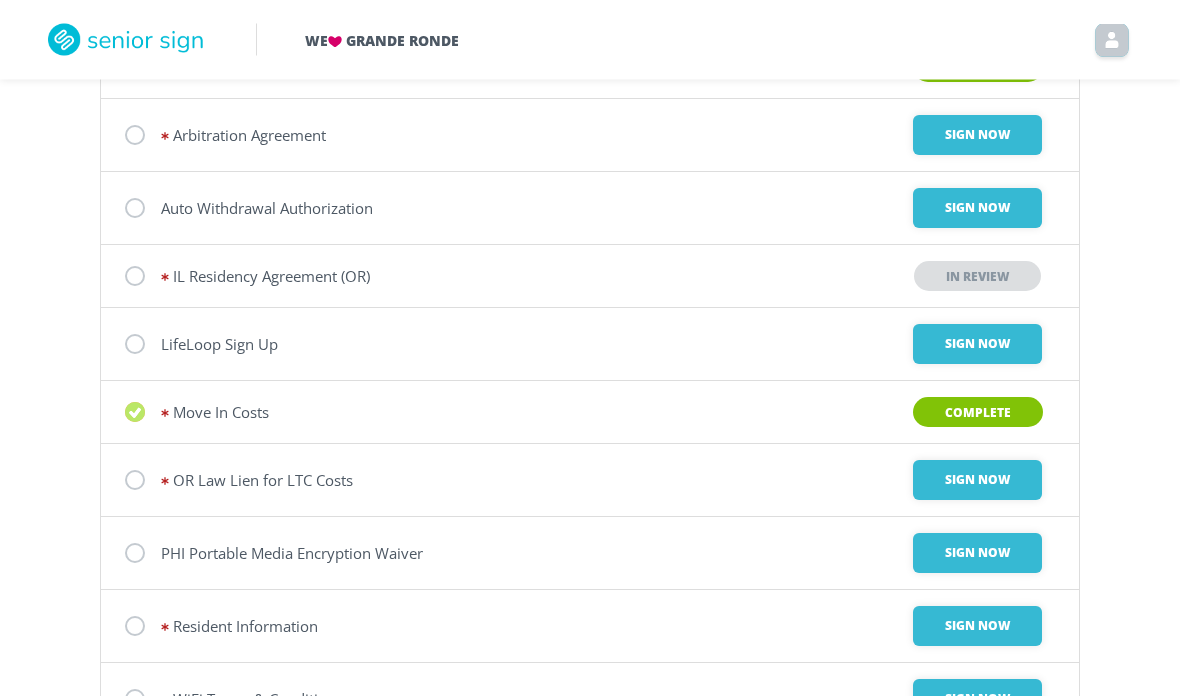 scroll, scrollTop: 259, scrollLeft: 0, axis: vertical 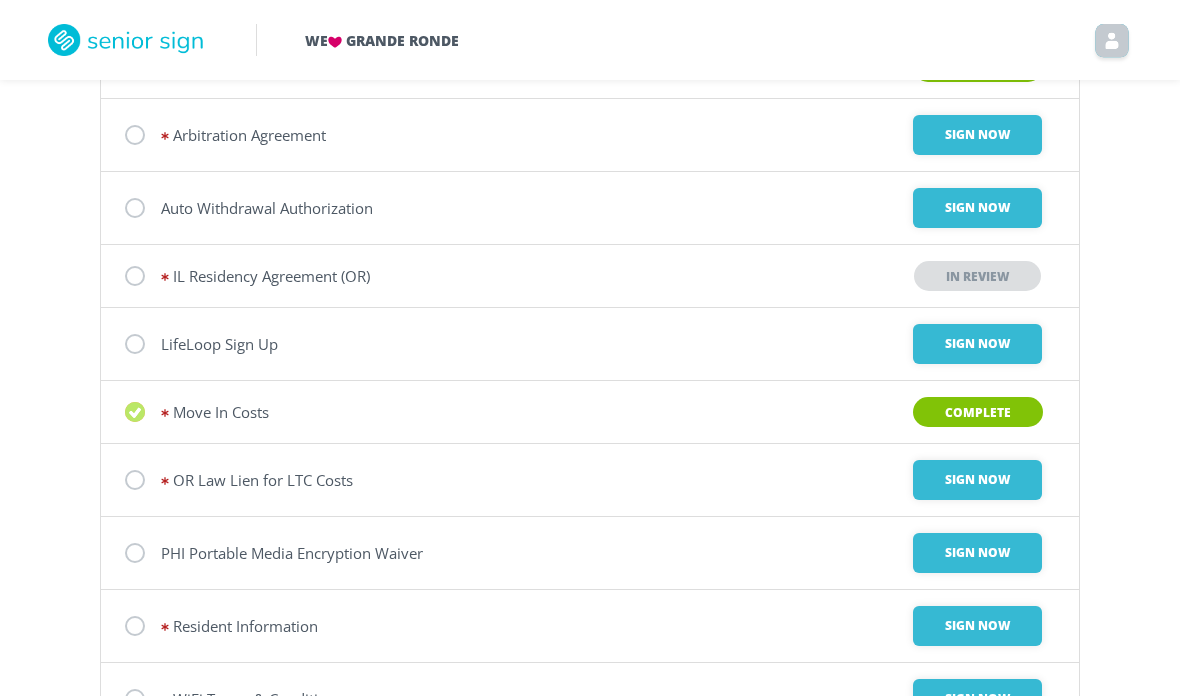 click on "Sign Now" at bounding box center [977, 135] 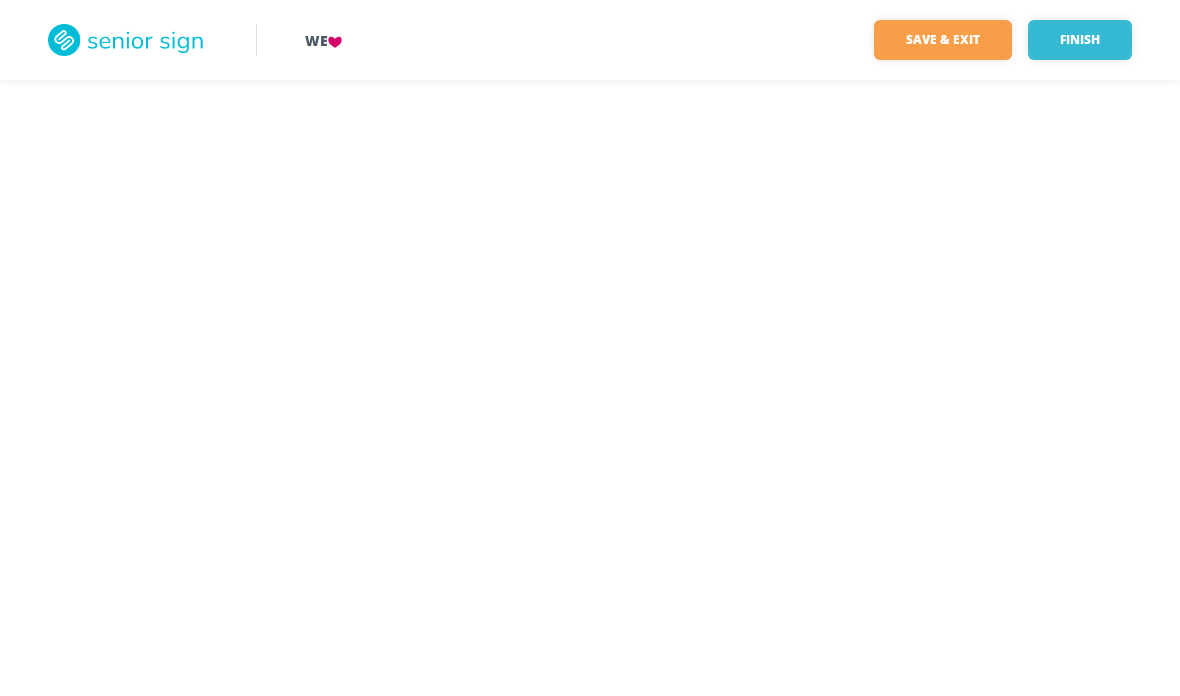 scroll, scrollTop: 0, scrollLeft: 0, axis: both 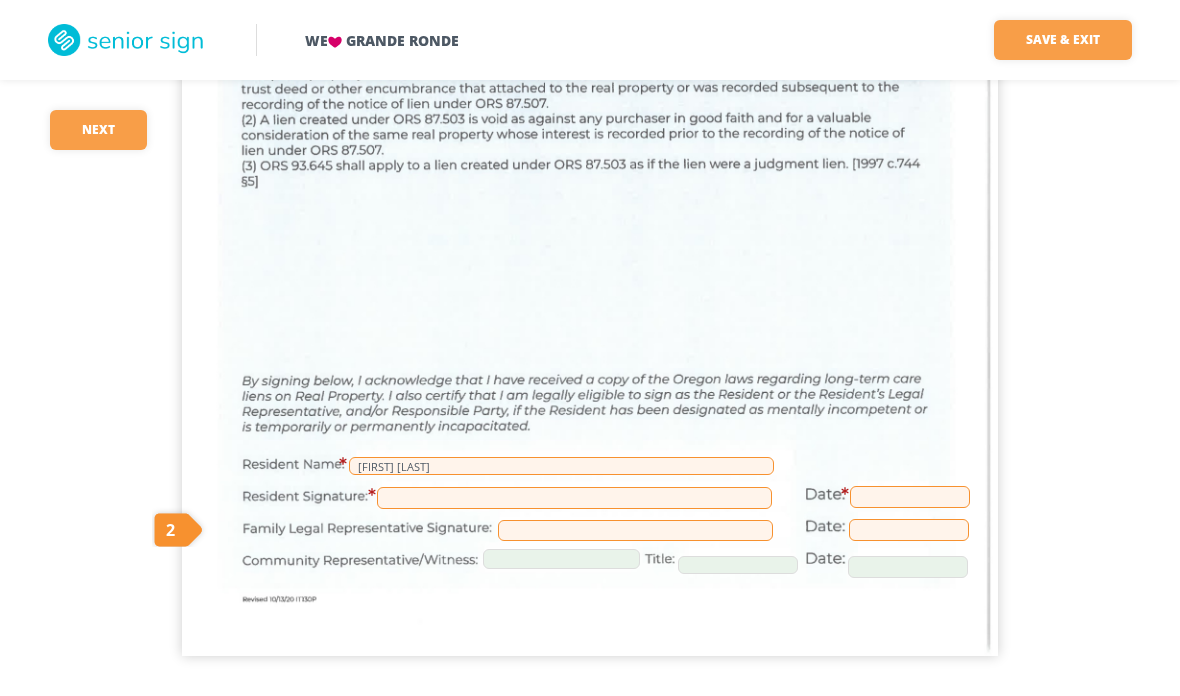 click at bounding box center [574, 498] 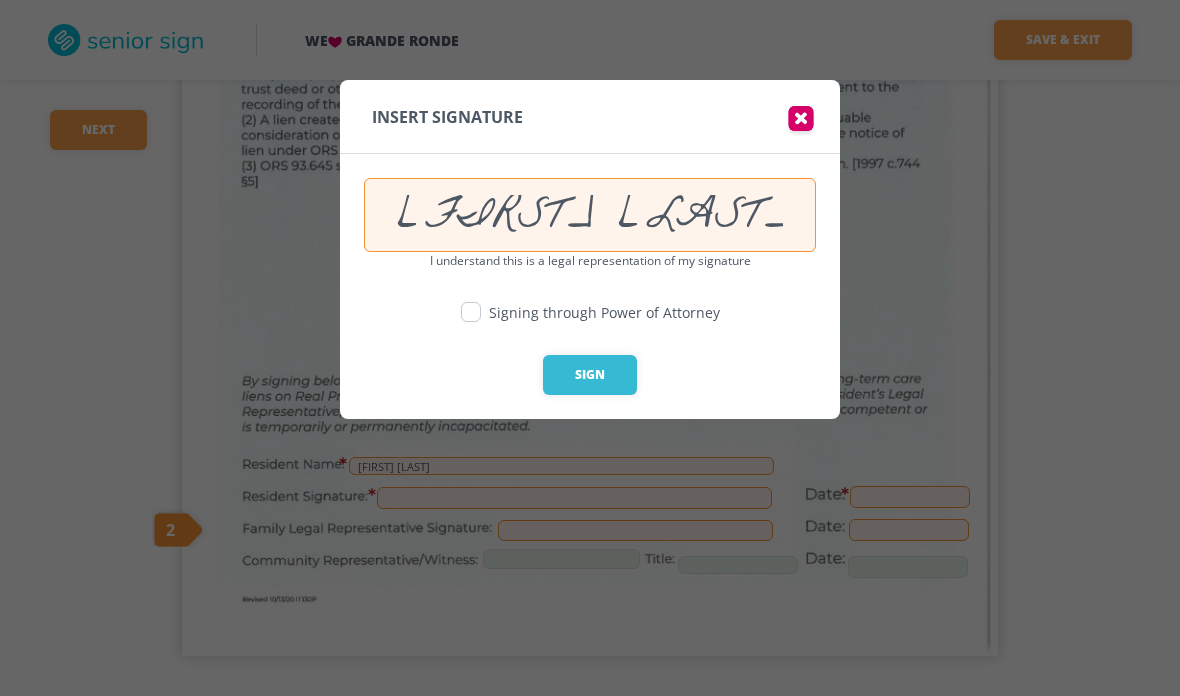 click on "Sign" at bounding box center (590, 375) 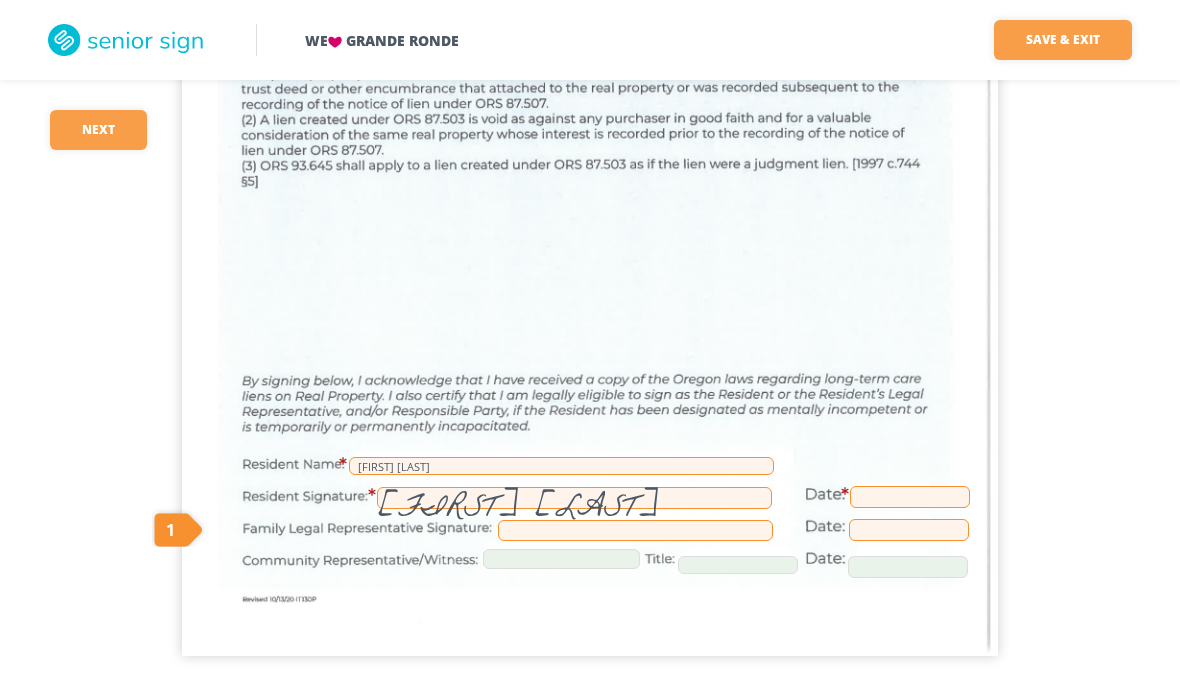 click at bounding box center (910, 497) 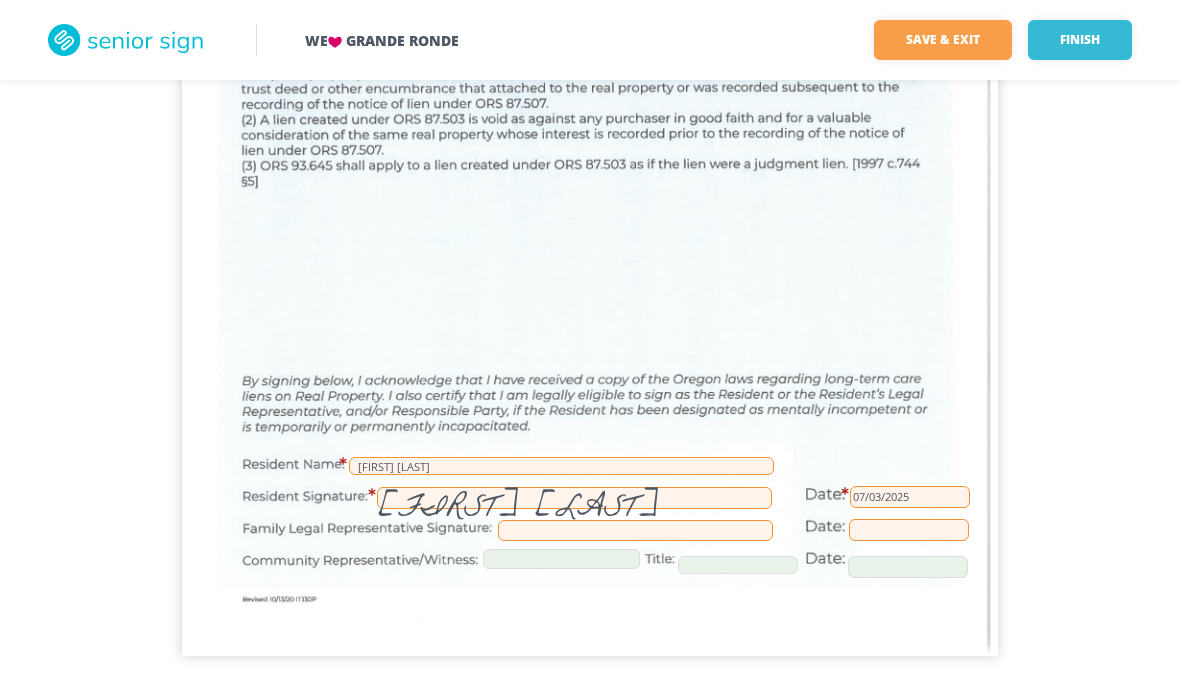 click on "Finish" at bounding box center [1080, 40] 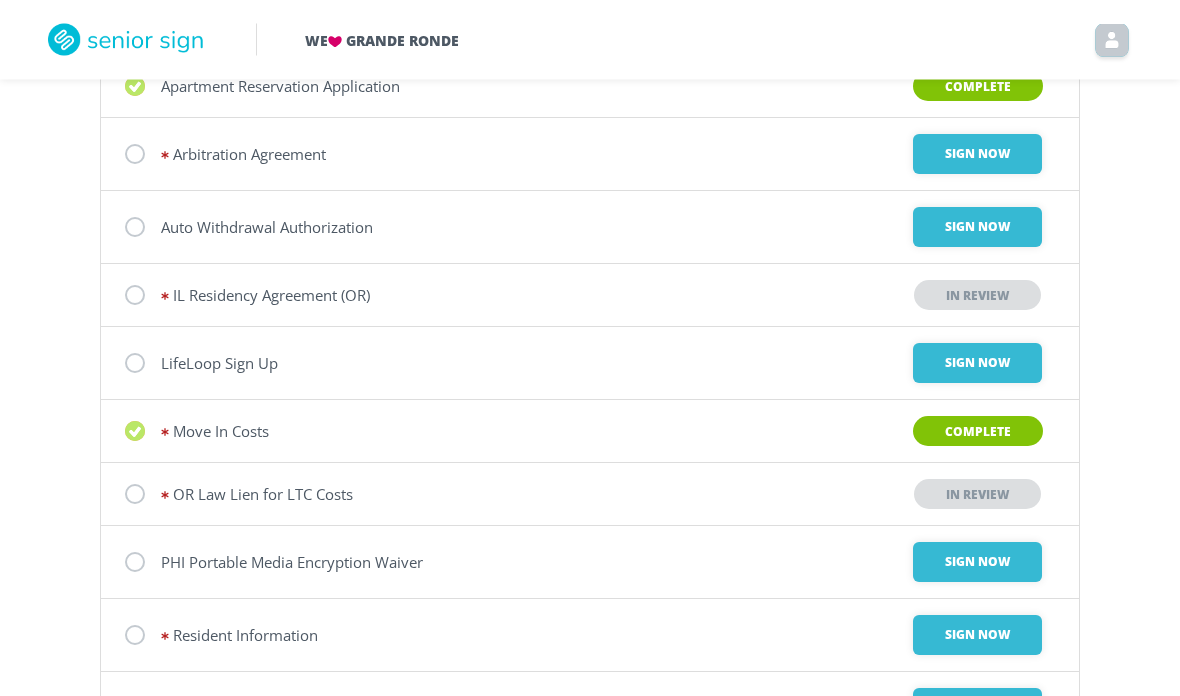 scroll, scrollTop: 240, scrollLeft: 0, axis: vertical 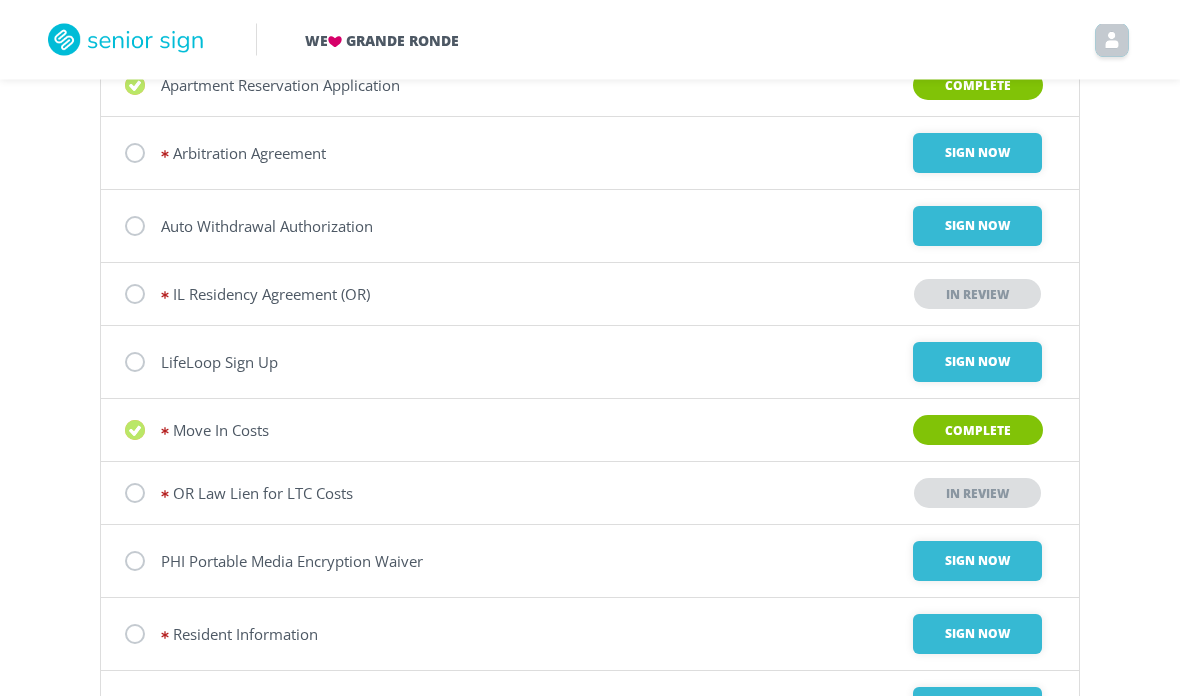click on "Sign Now" at bounding box center (977, 154) 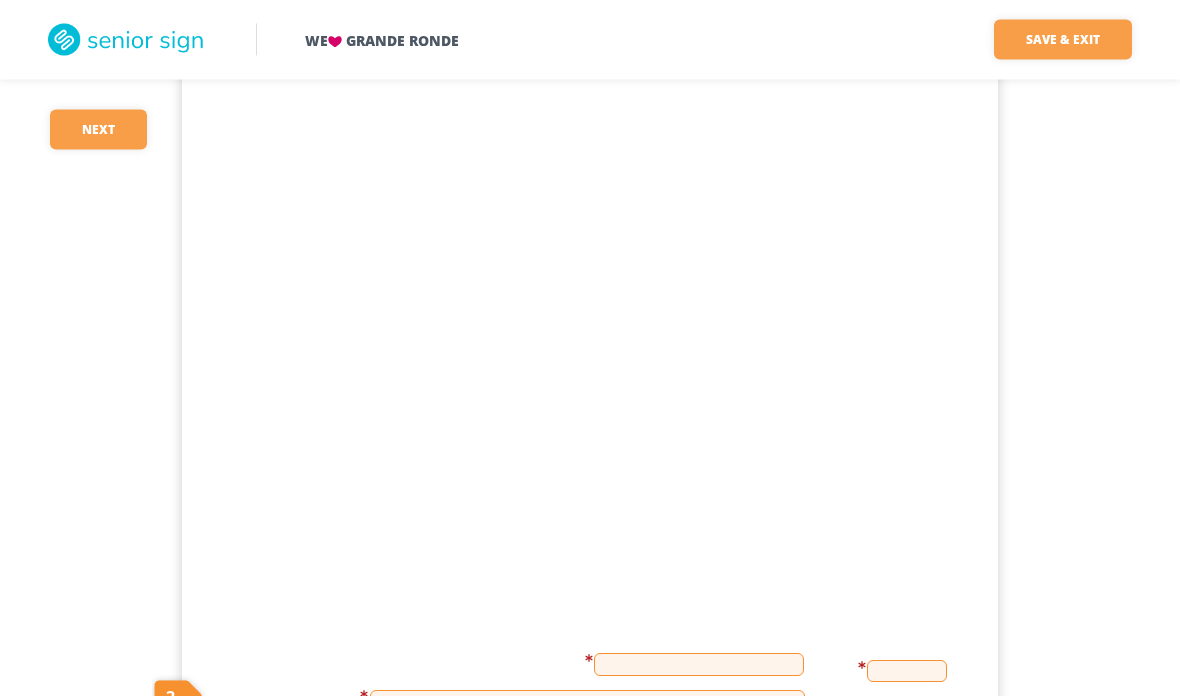 scroll, scrollTop: 351, scrollLeft: 0, axis: vertical 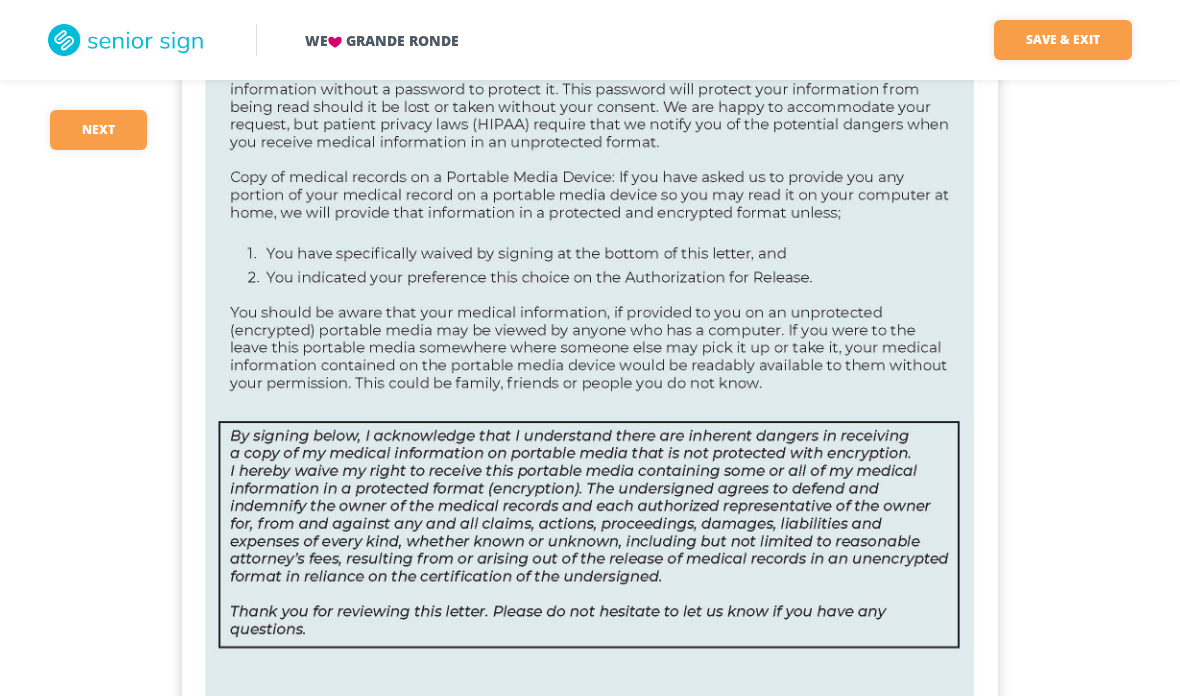 click on "Save & Exit" at bounding box center (1063, 40) 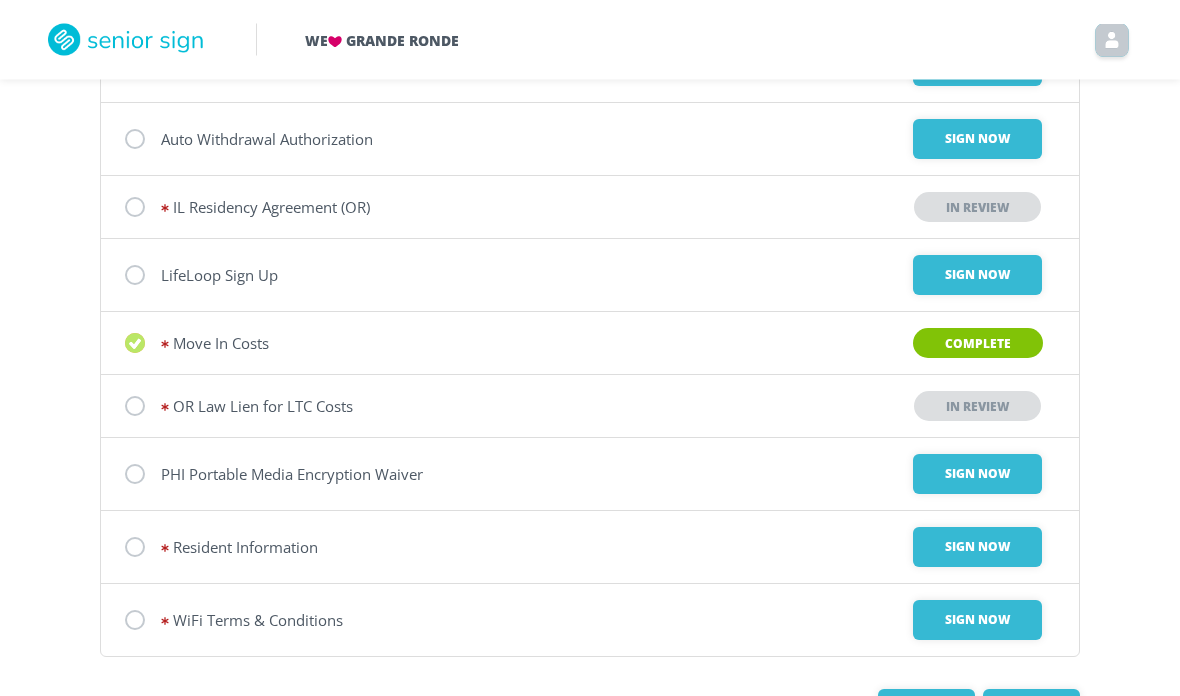 scroll, scrollTop: 329, scrollLeft: 0, axis: vertical 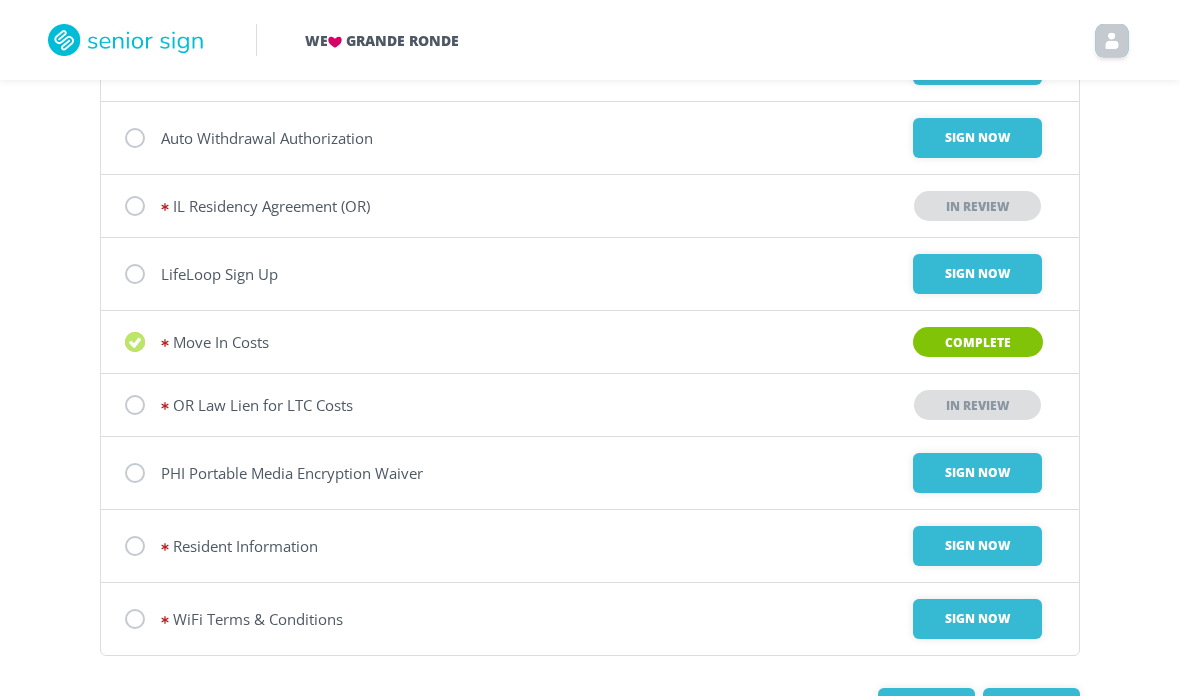 click on "Sign Now" at bounding box center [977, 65] 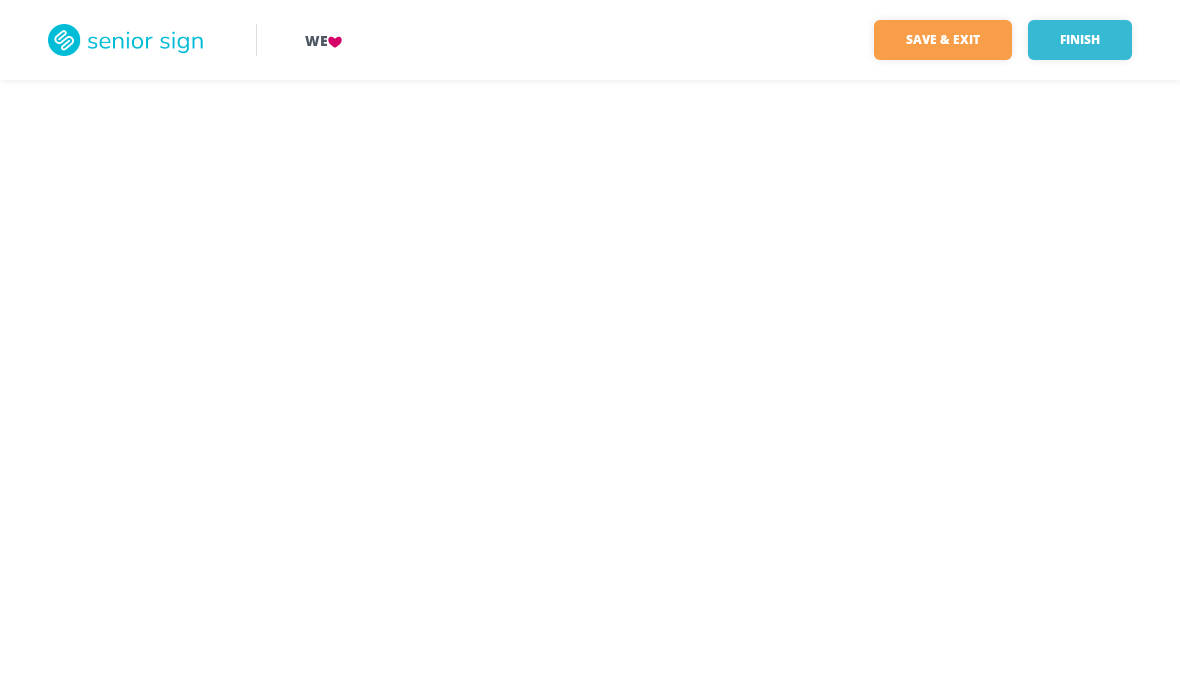 scroll, scrollTop: 80, scrollLeft: 0, axis: vertical 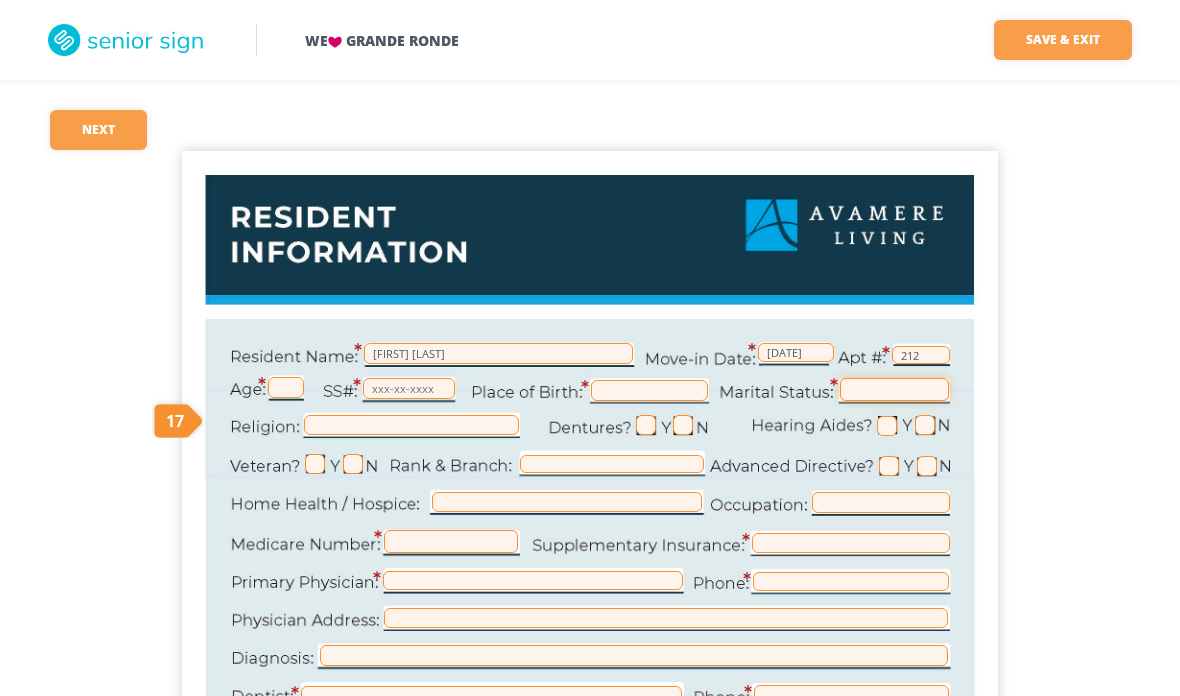 click at bounding box center (894, 389) 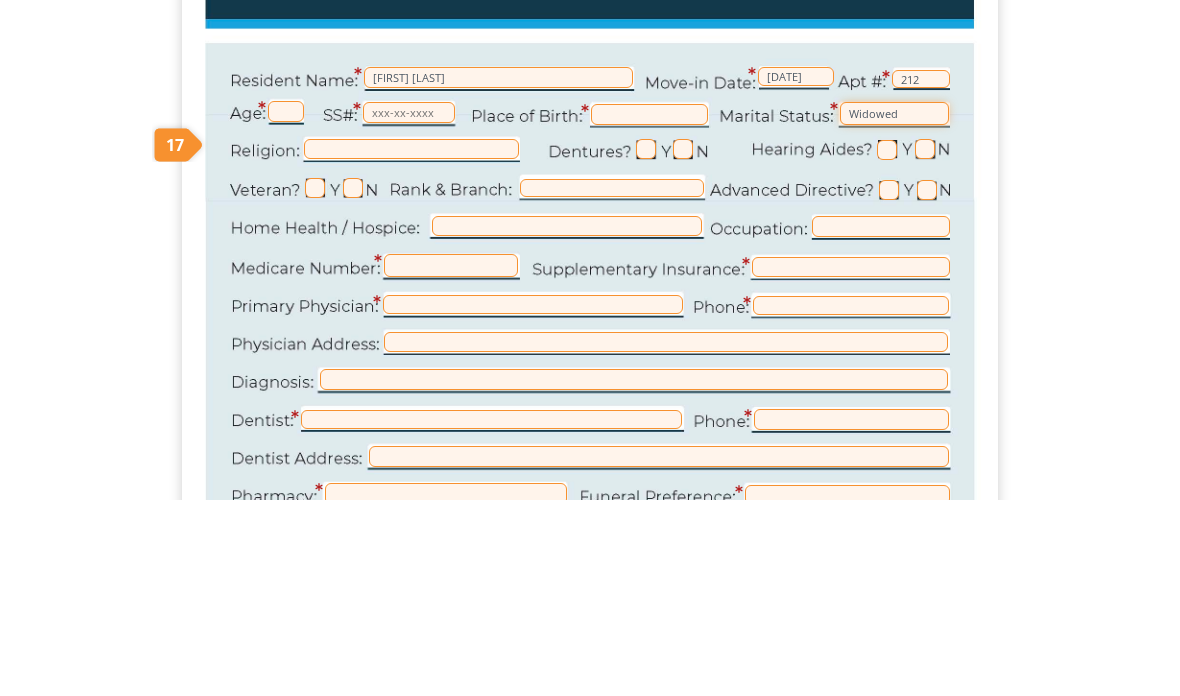 type on "Widowed" 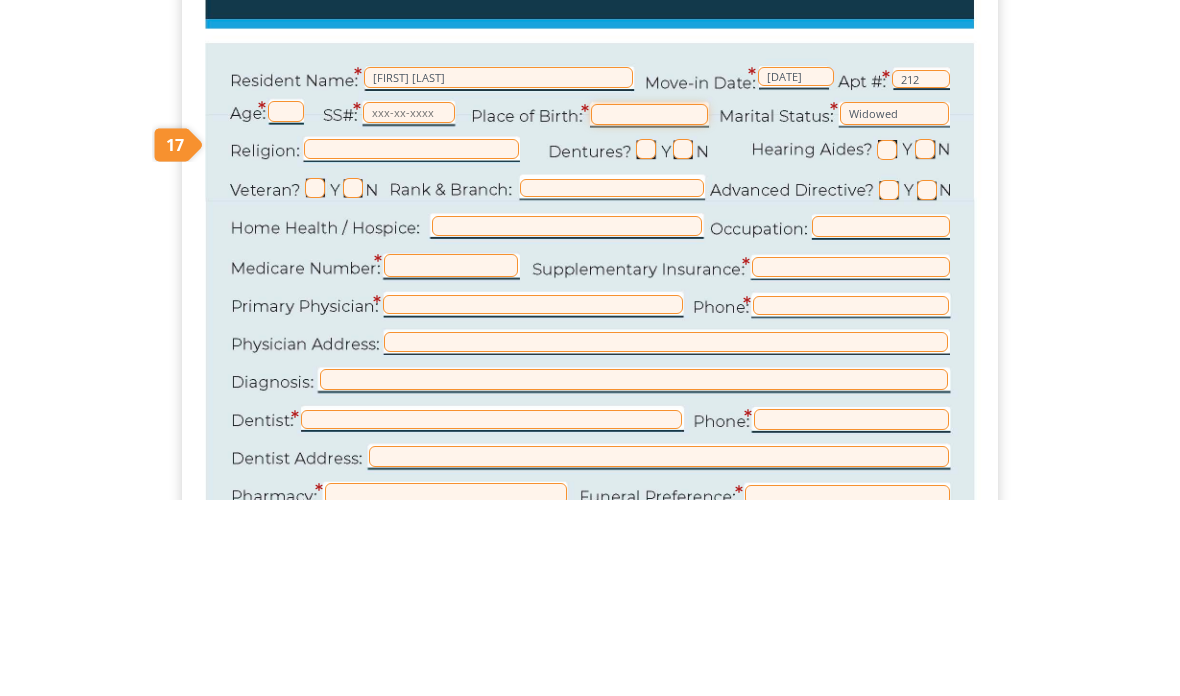 click at bounding box center [649, 310] 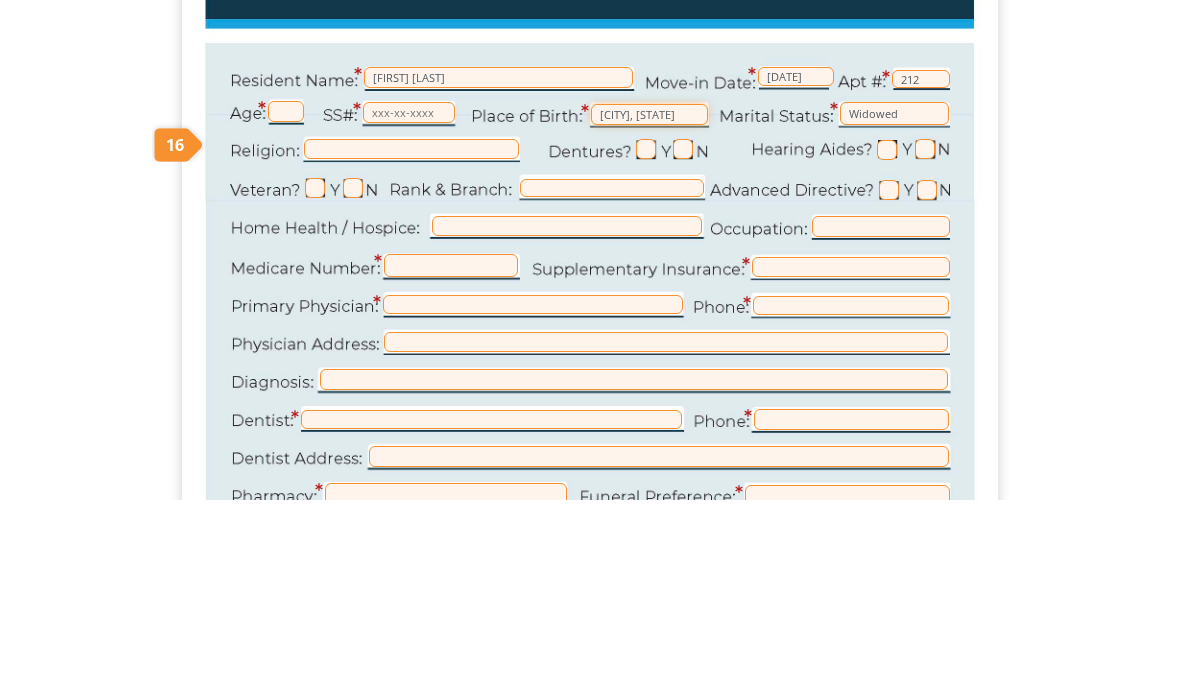 type on "Colfax, WA" 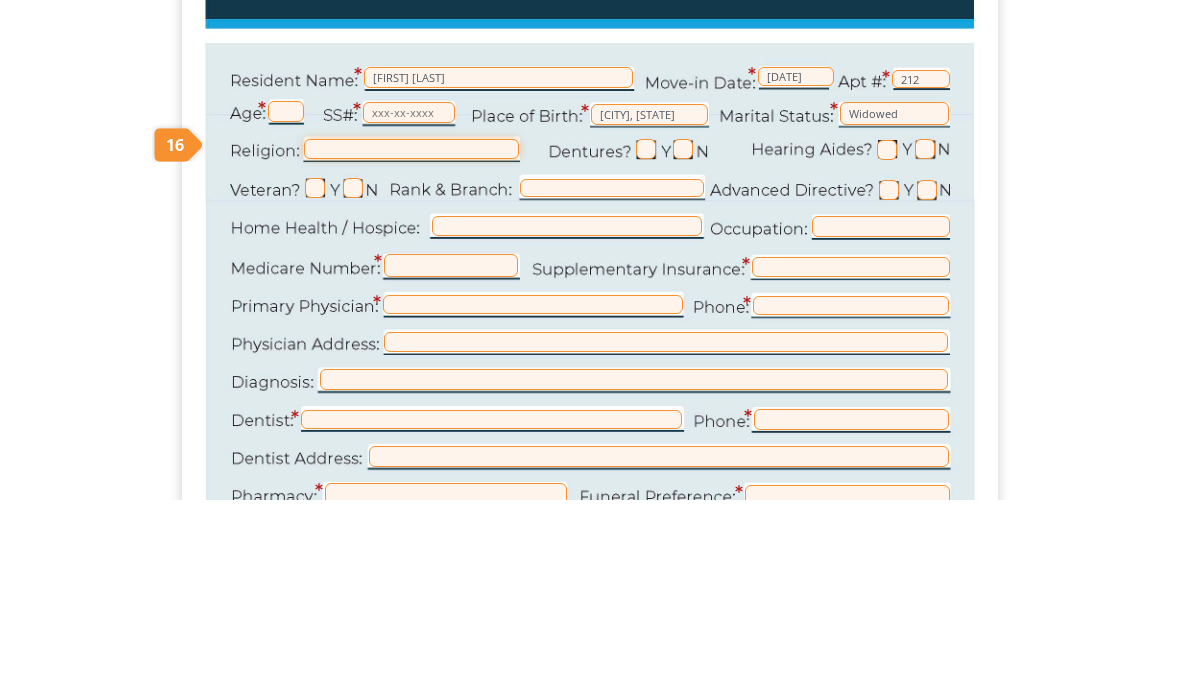 click at bounding box center [411, 345] 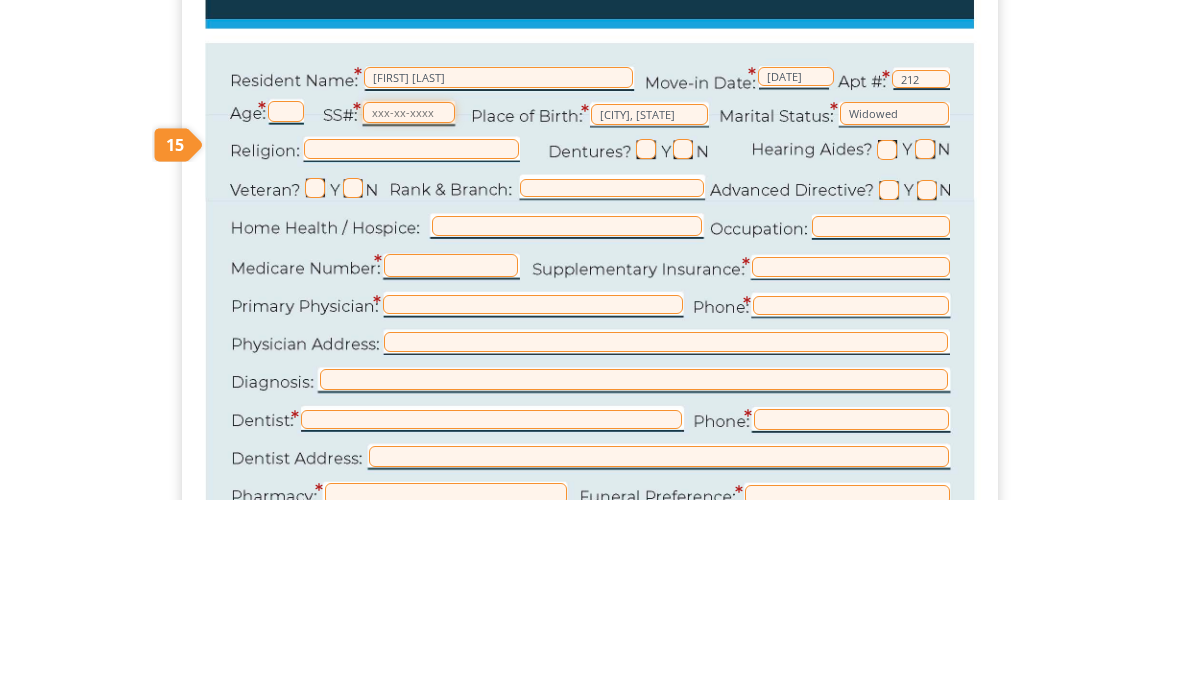 click at bounding box center (409, 308) 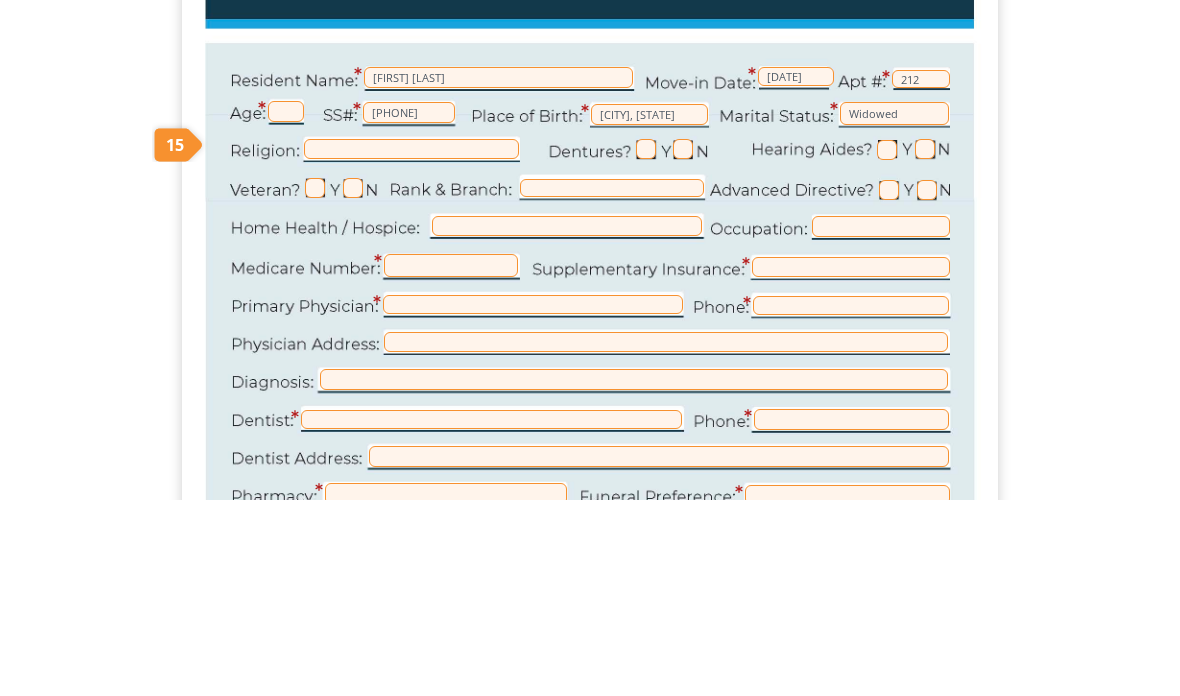 click at bounding box center (683, 345) 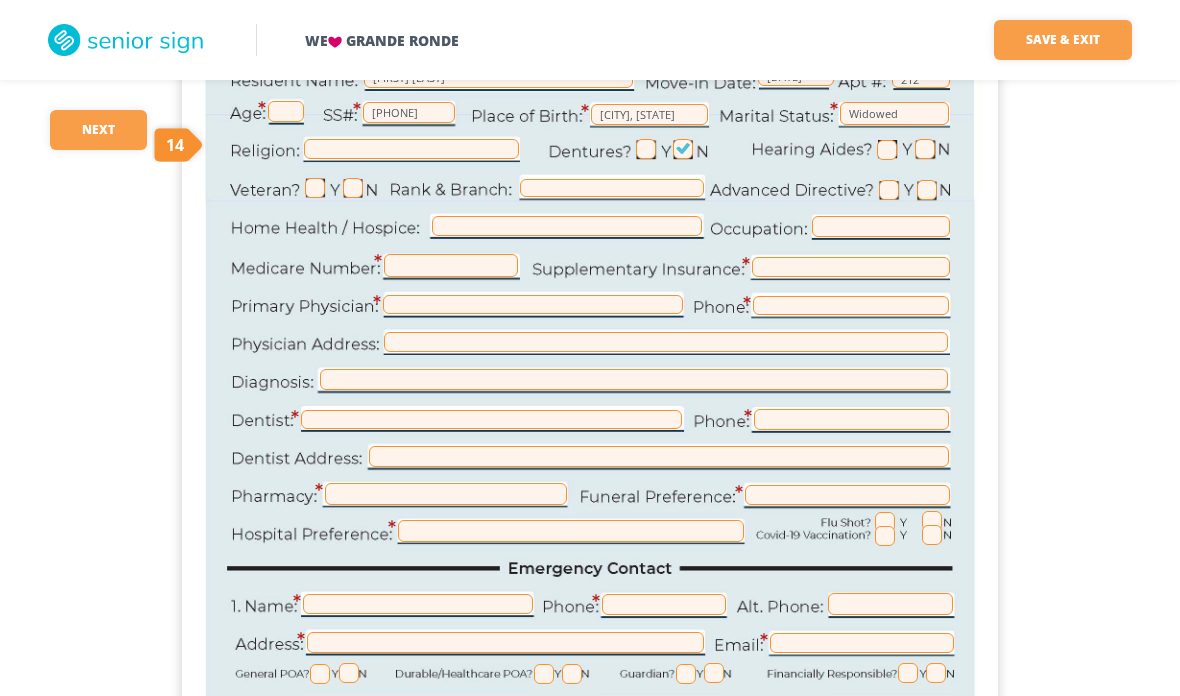click at bounding box center [925, 149] 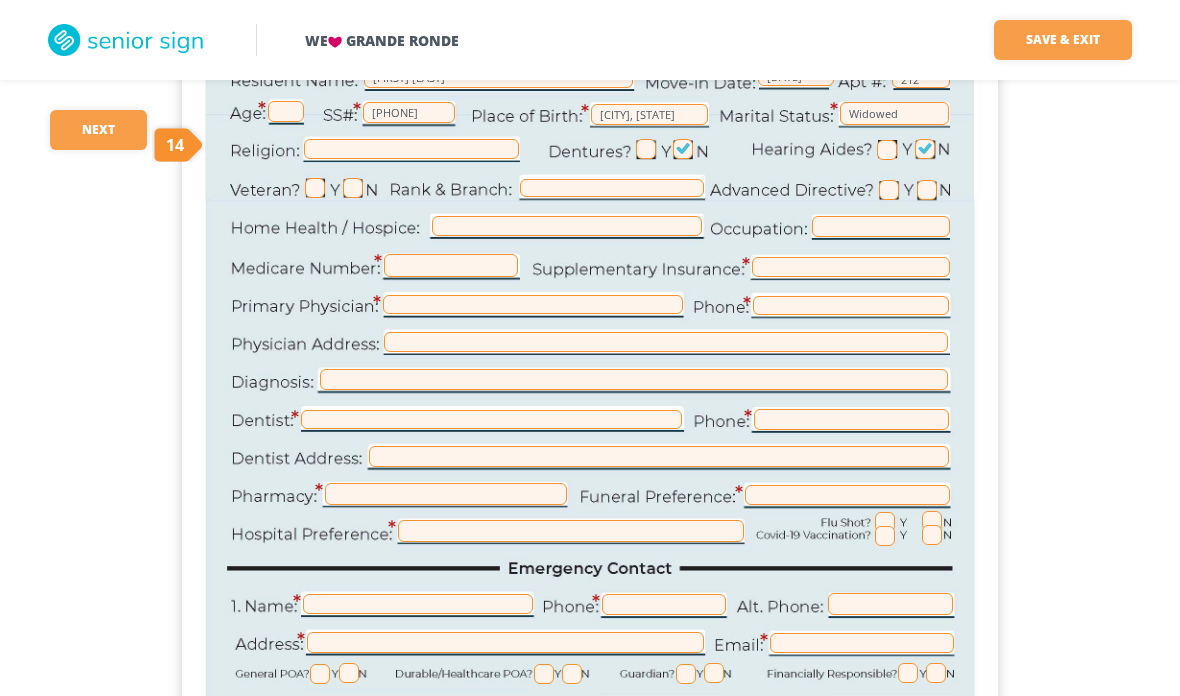 click at bounding box center (353, 188) 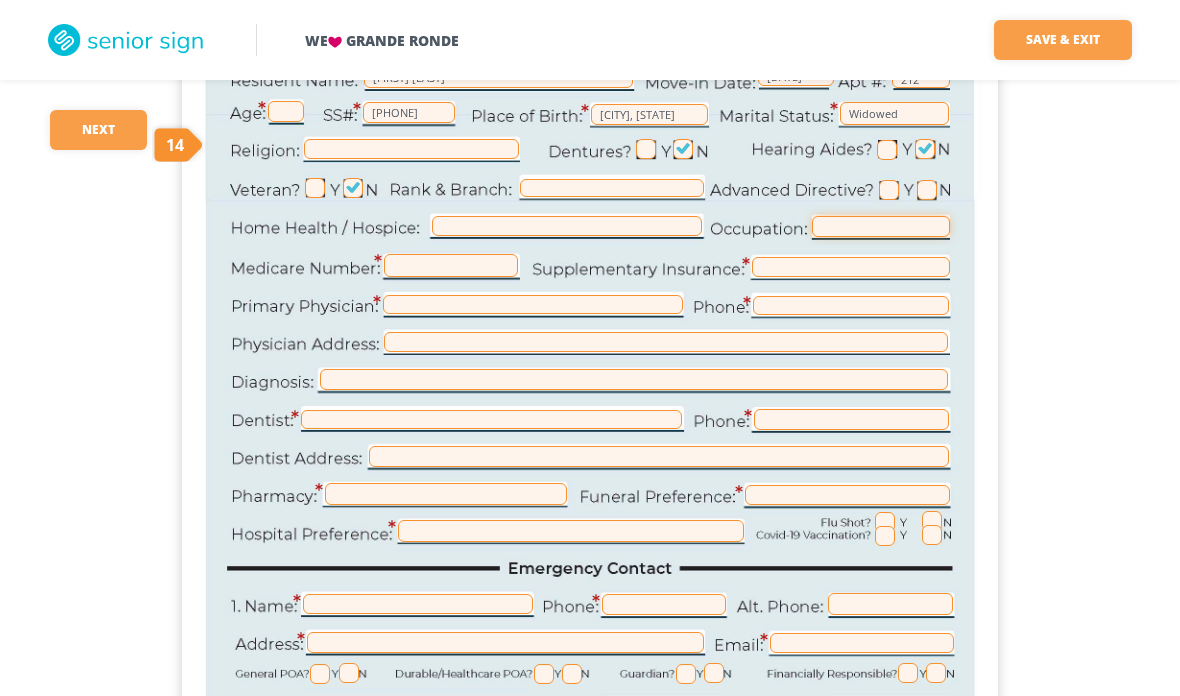 click at bounding box center [881, 226] 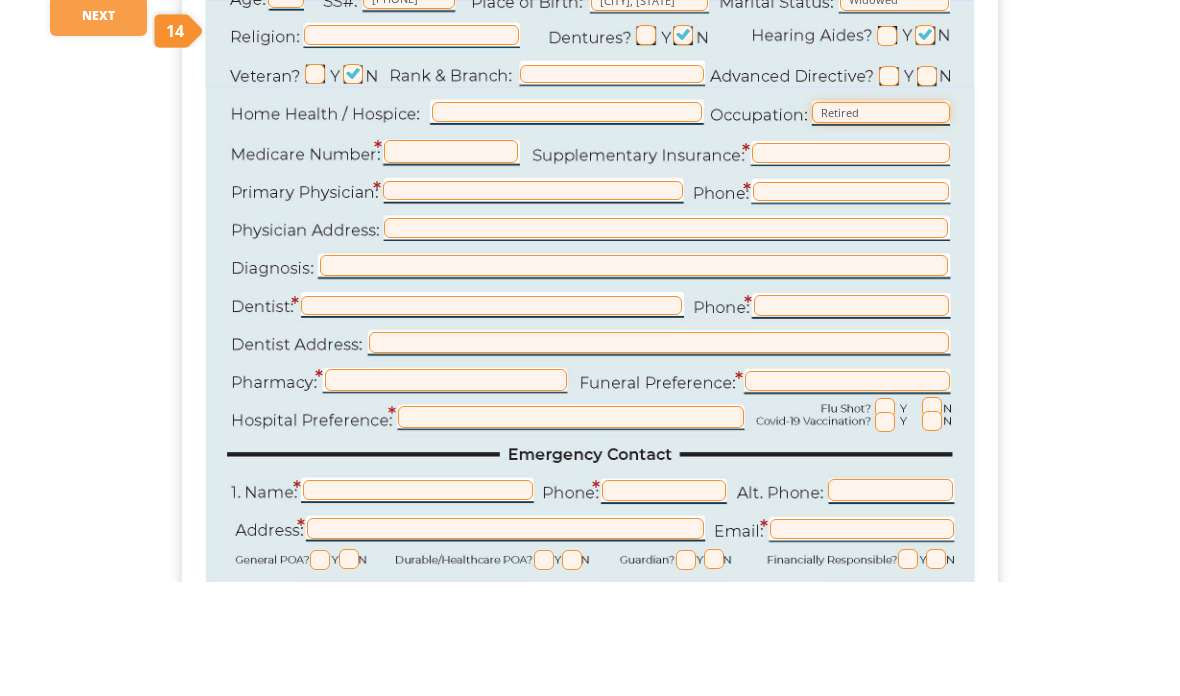 type on "Retired" 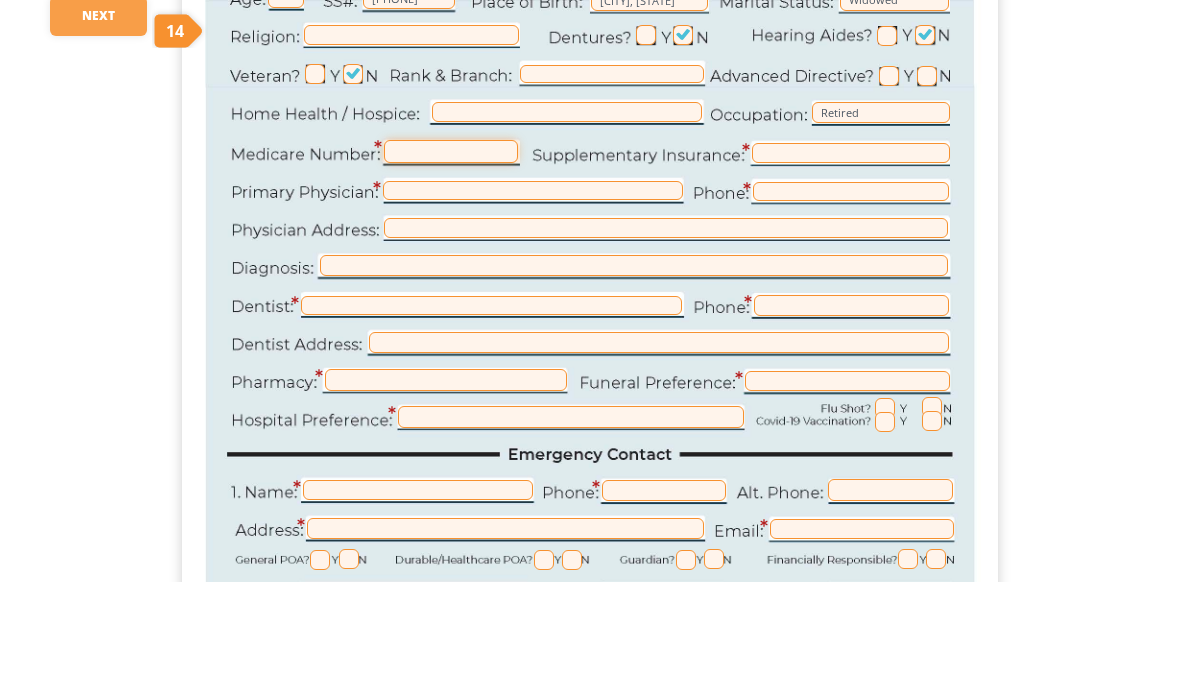 click at bounding box center (451, 265) 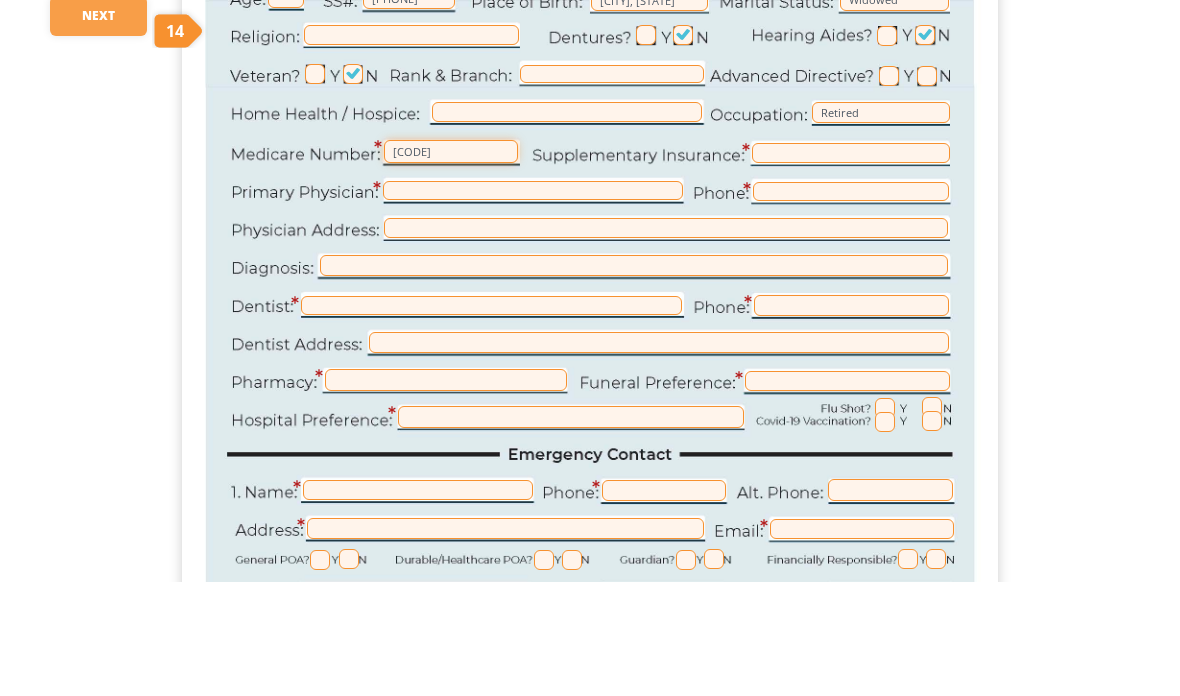 type on "[POLICY_NUMBER]" 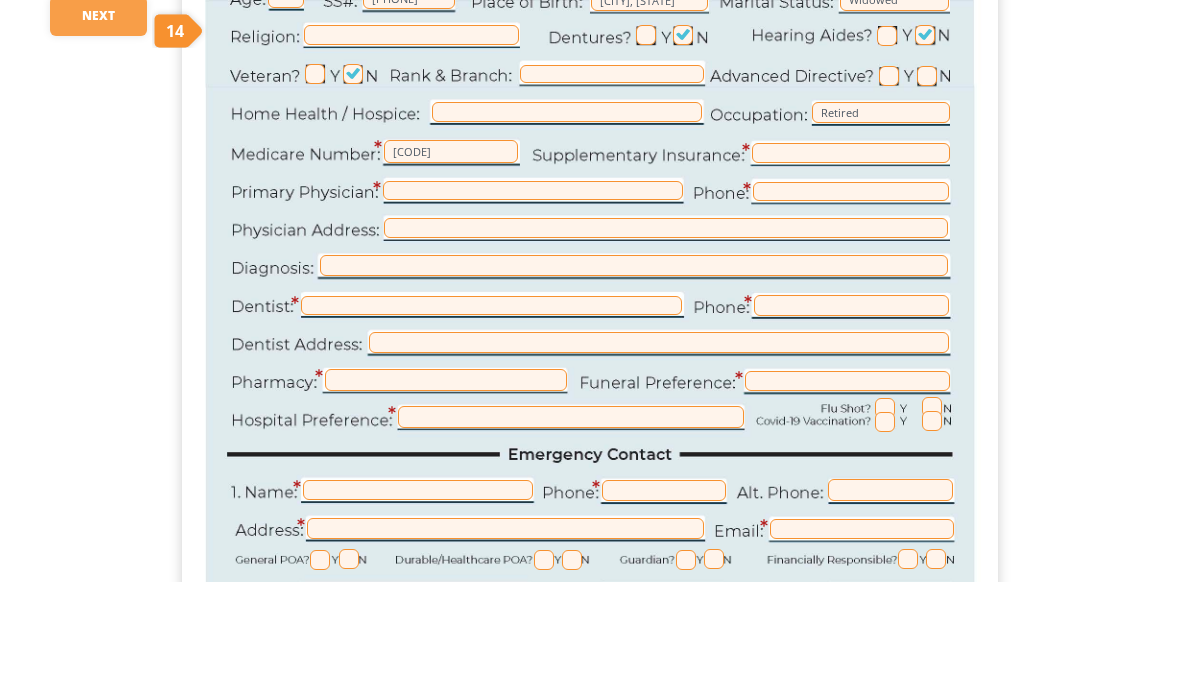 click on "Virgina  Eckhart 06/30/2025 212 531-42-4807 Colfax, WA Widowed Retired 2U95-PY0-VA50" at bounding box center (590, 403) 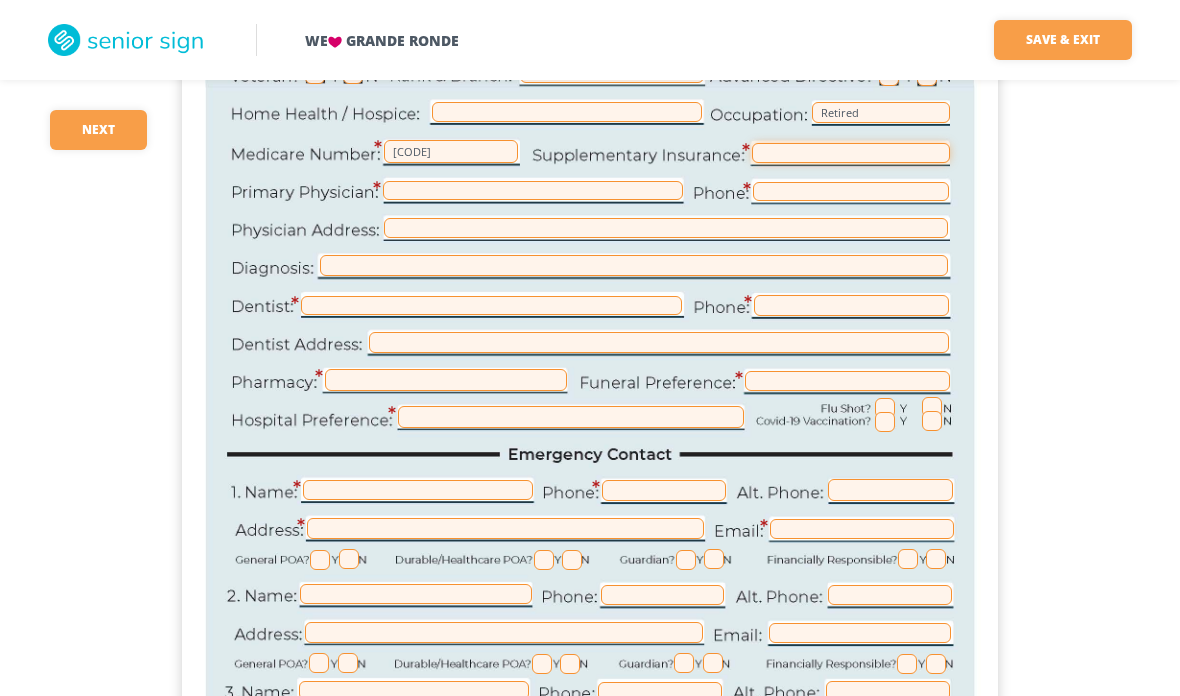 click at bounding box center (851, 153) 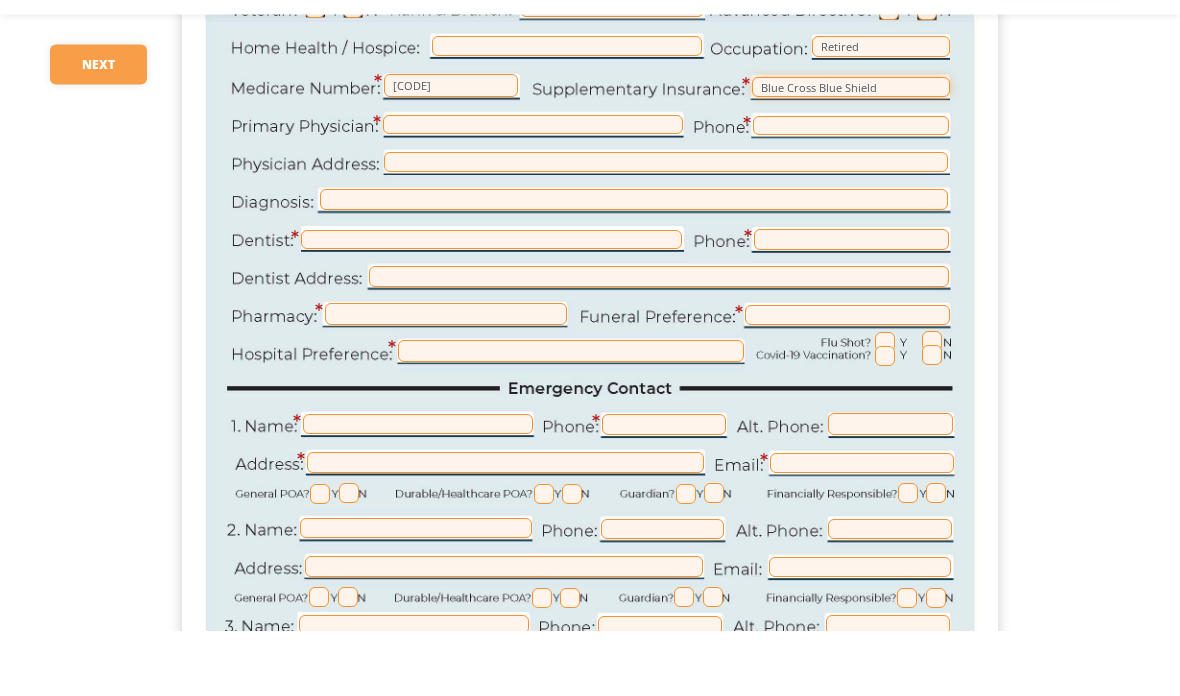 type on "[INSURANCE_PROVIDER]" 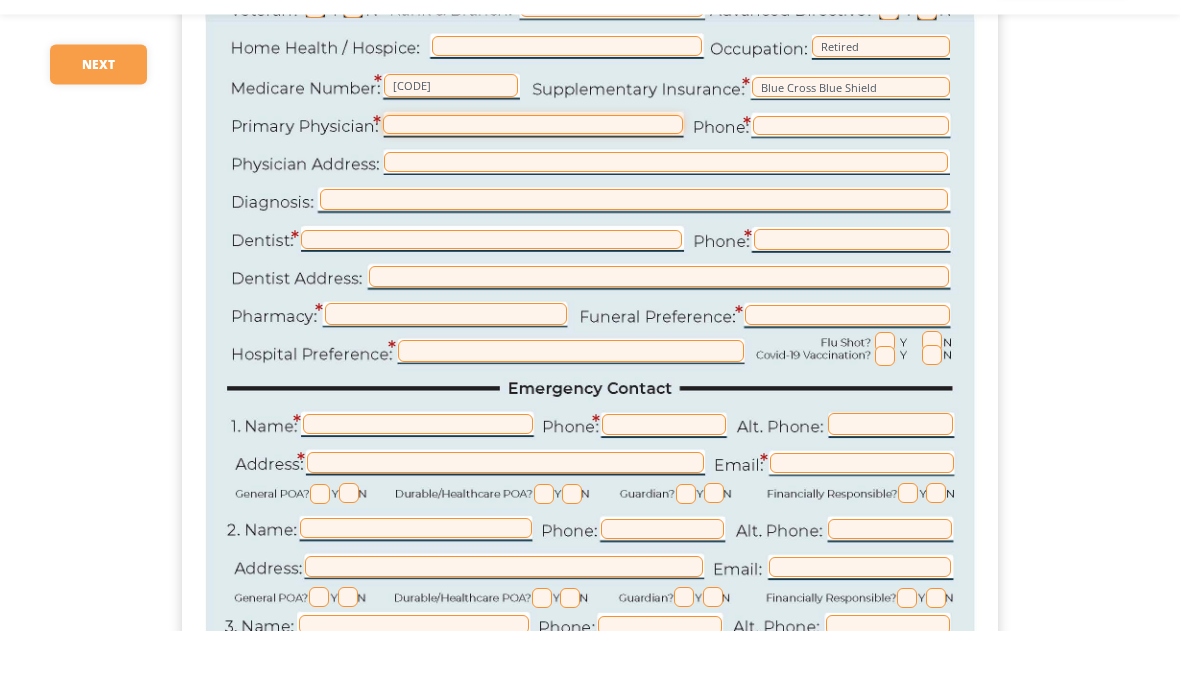 click at bounding box center (533, 190) 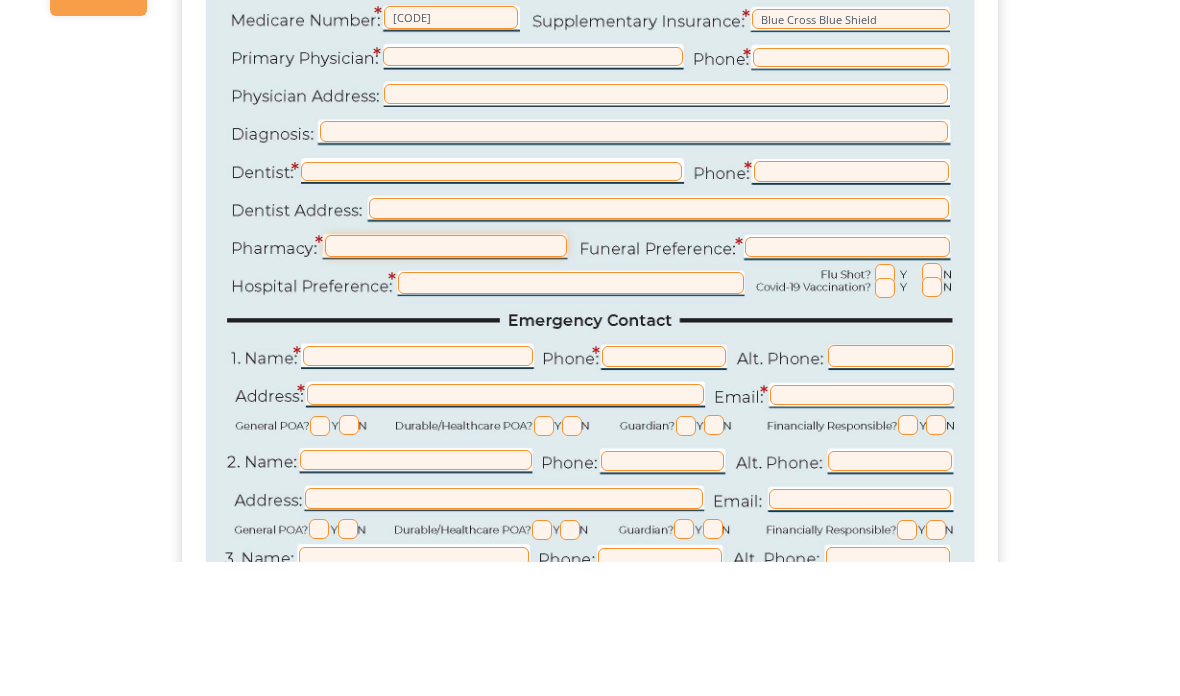 click at bounding box center (446, 380) 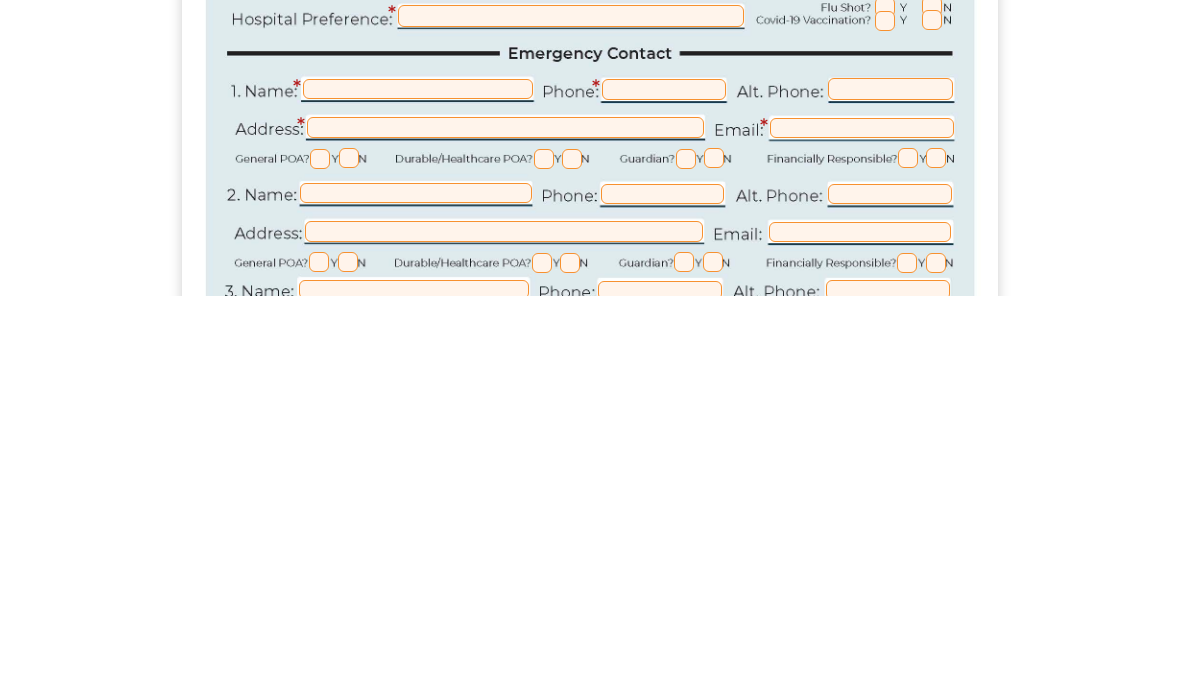 type on "Safeway" 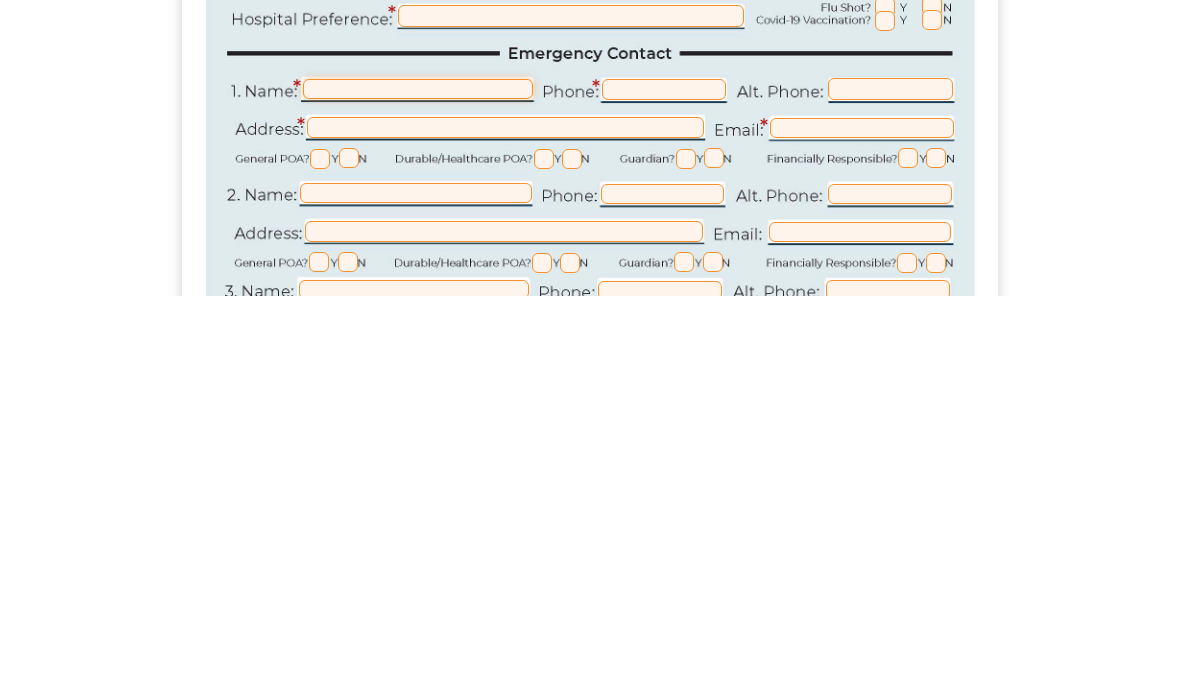 click at bounding box center (418, 490) 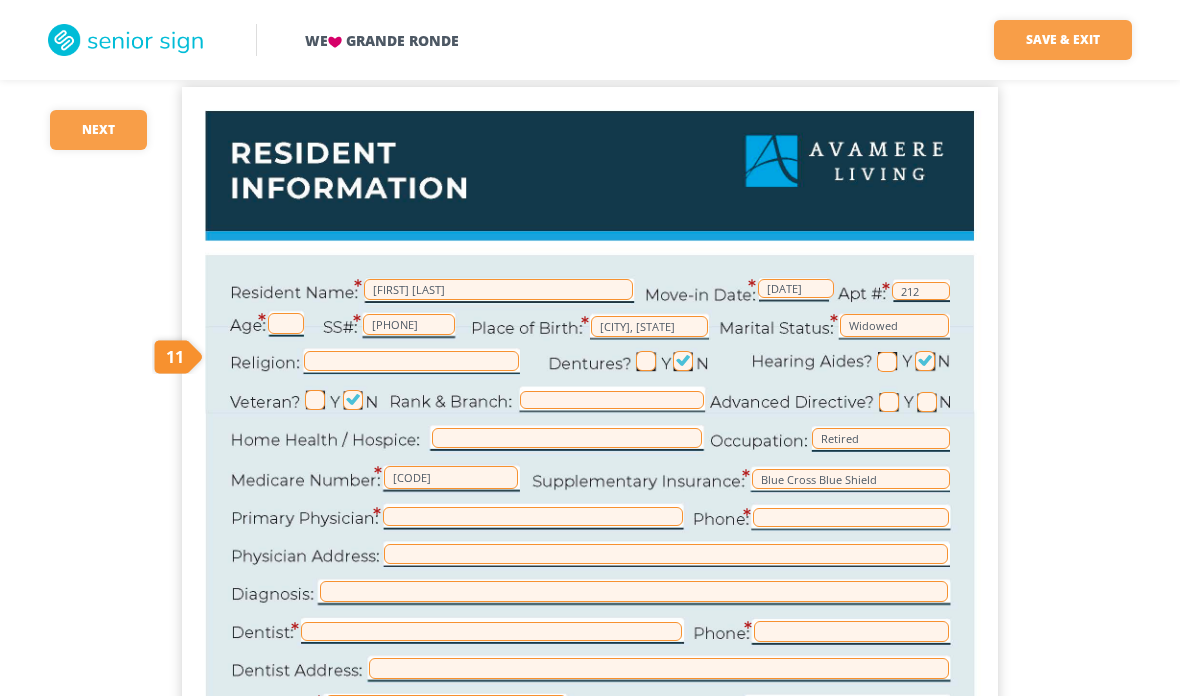 scroll, scrollTop: 0, scrollLeft: 0, axis: both 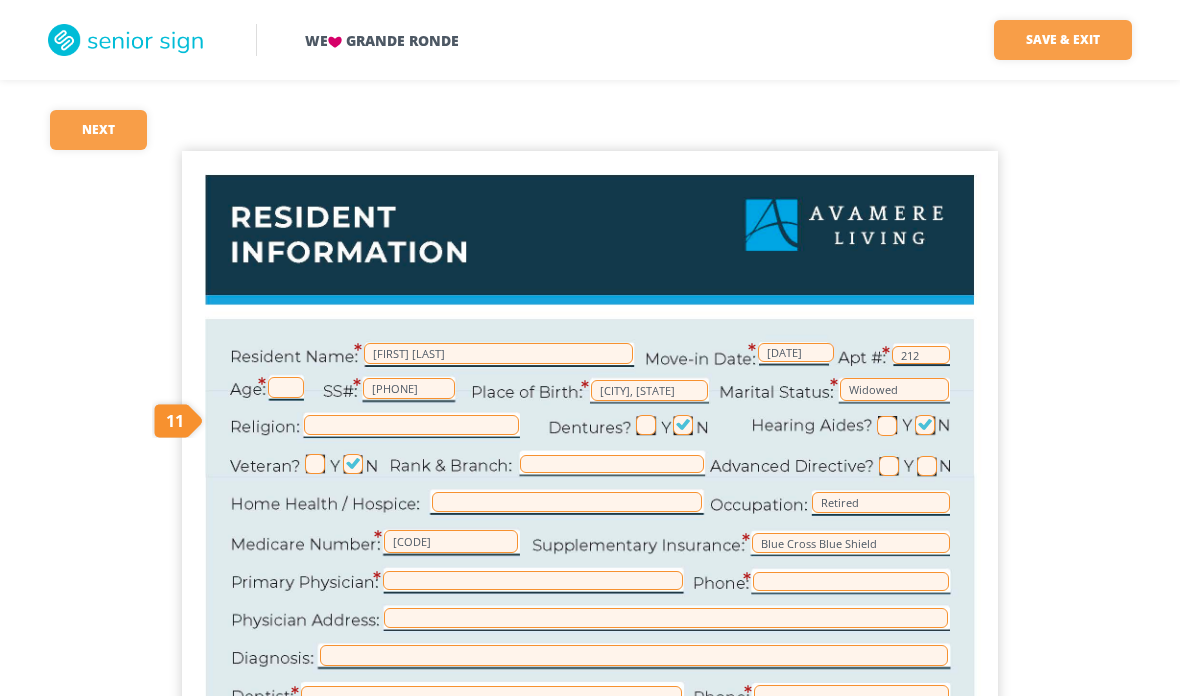type on "[FIRST]" 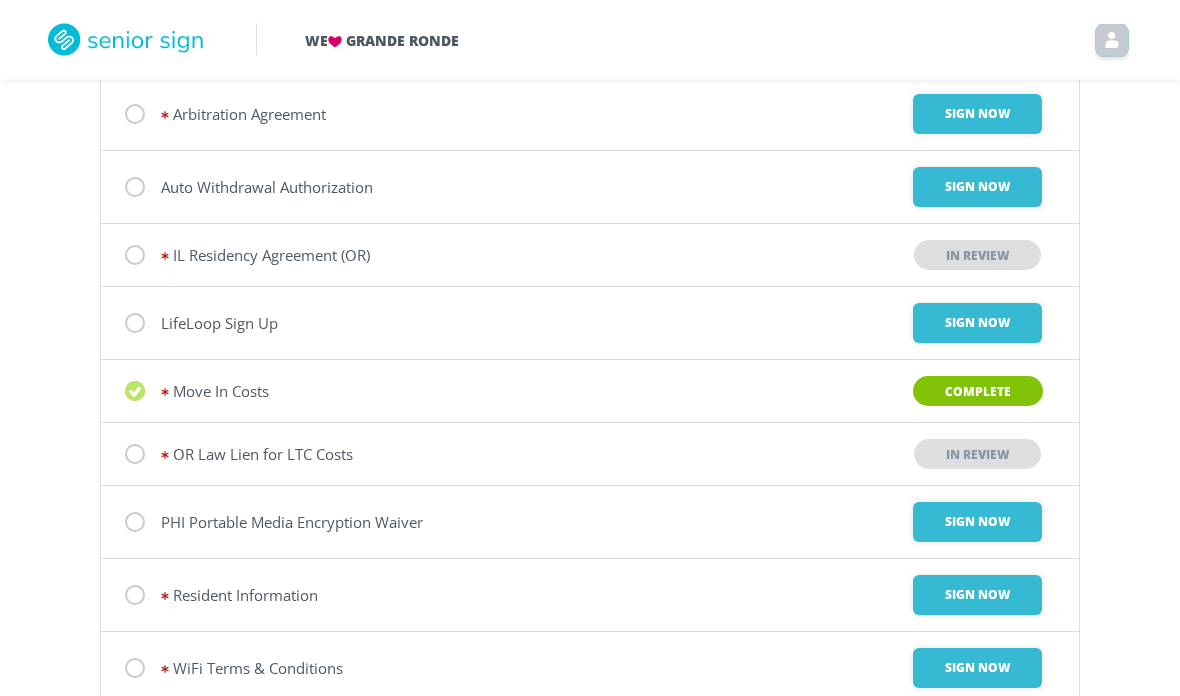 scroll, scrollTop: 329, scrollLeft: 0, axis: vertical 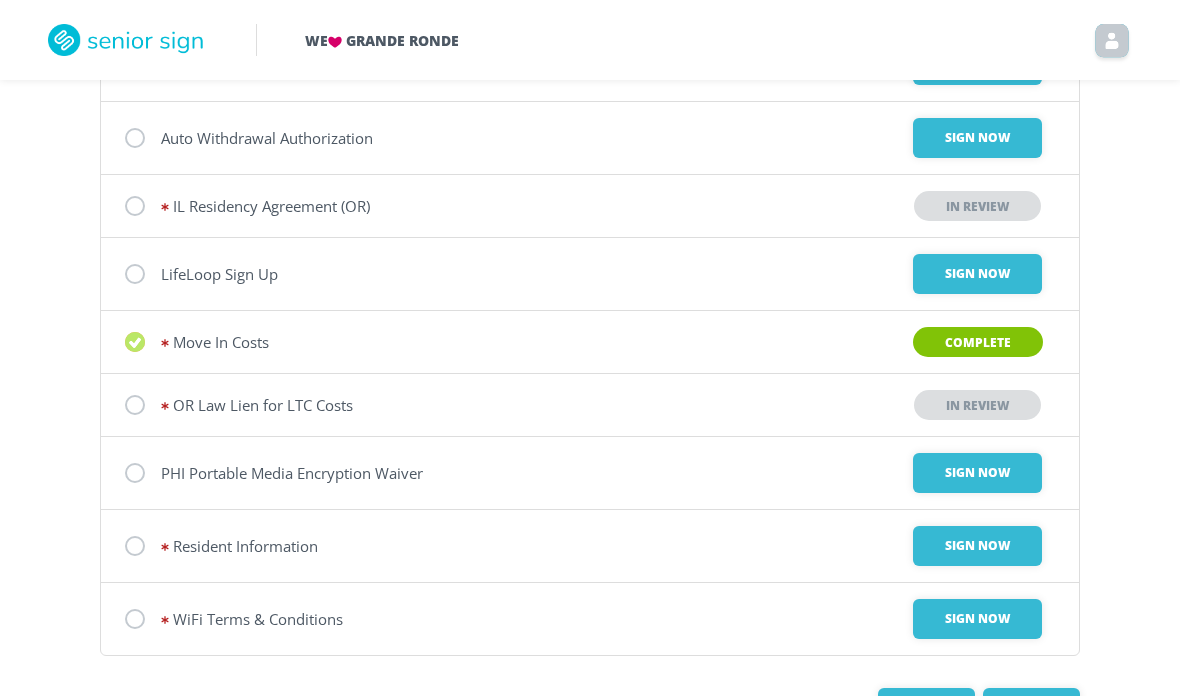 click on "Sign Now" at bounding box center (977, 65) 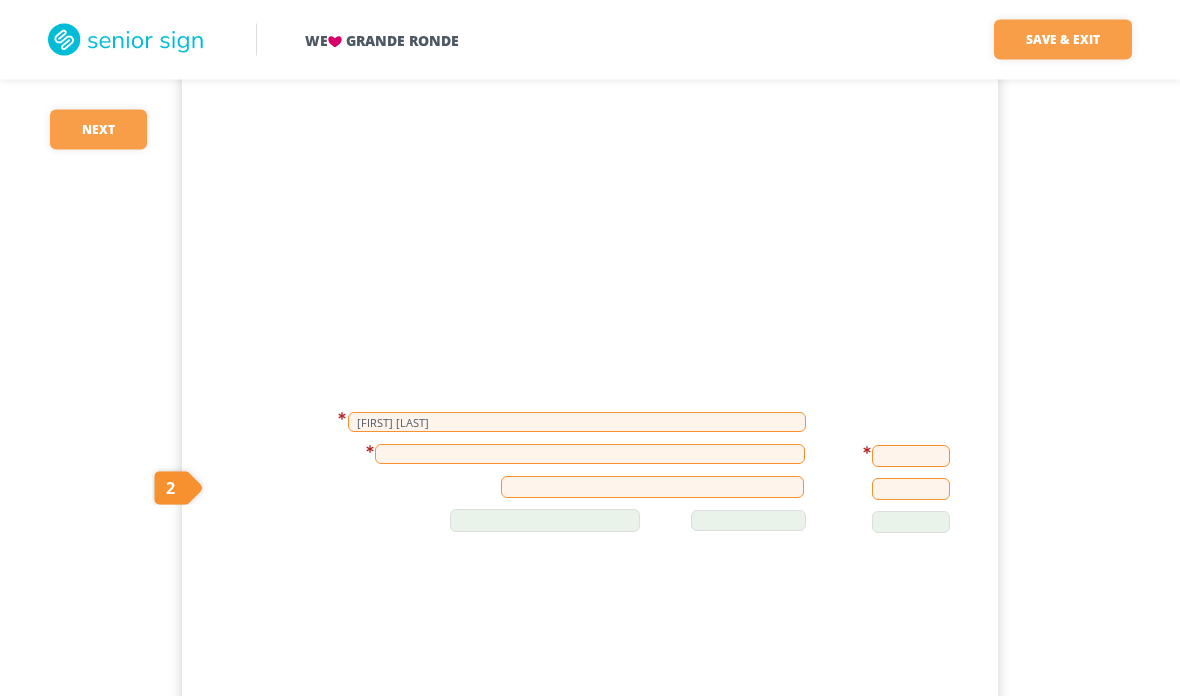 scroll, scrollTop: 3398, scrollLeft: 0, axis: vertical 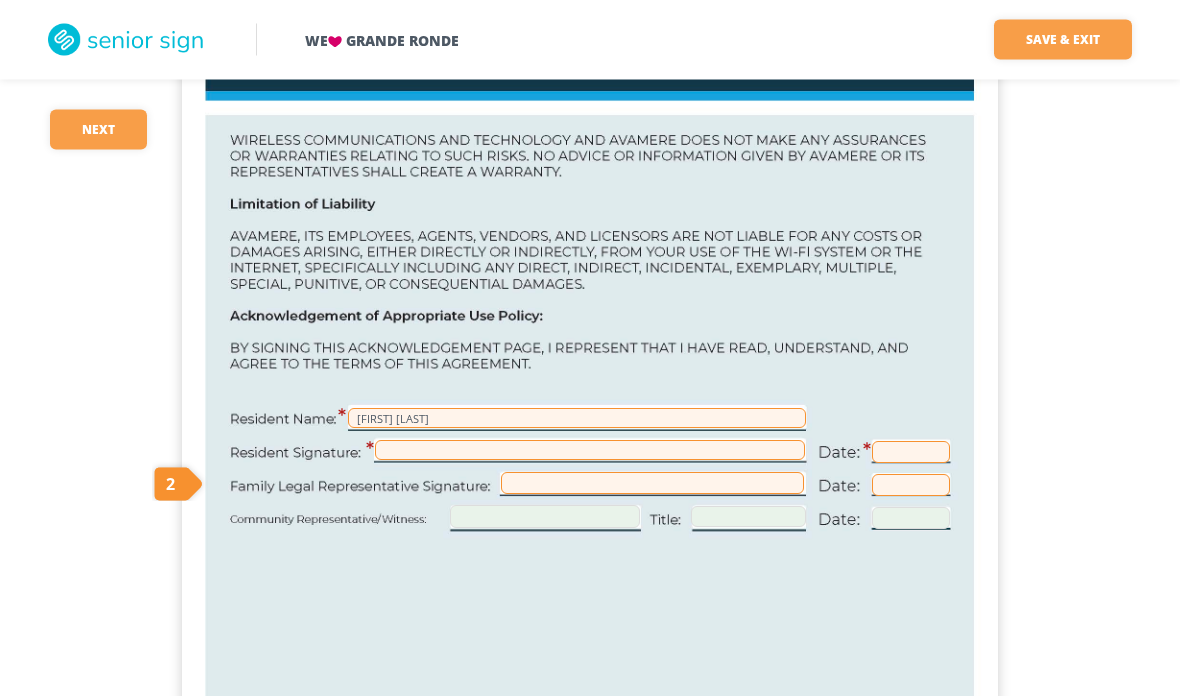 click at bounding box center [590, 451] 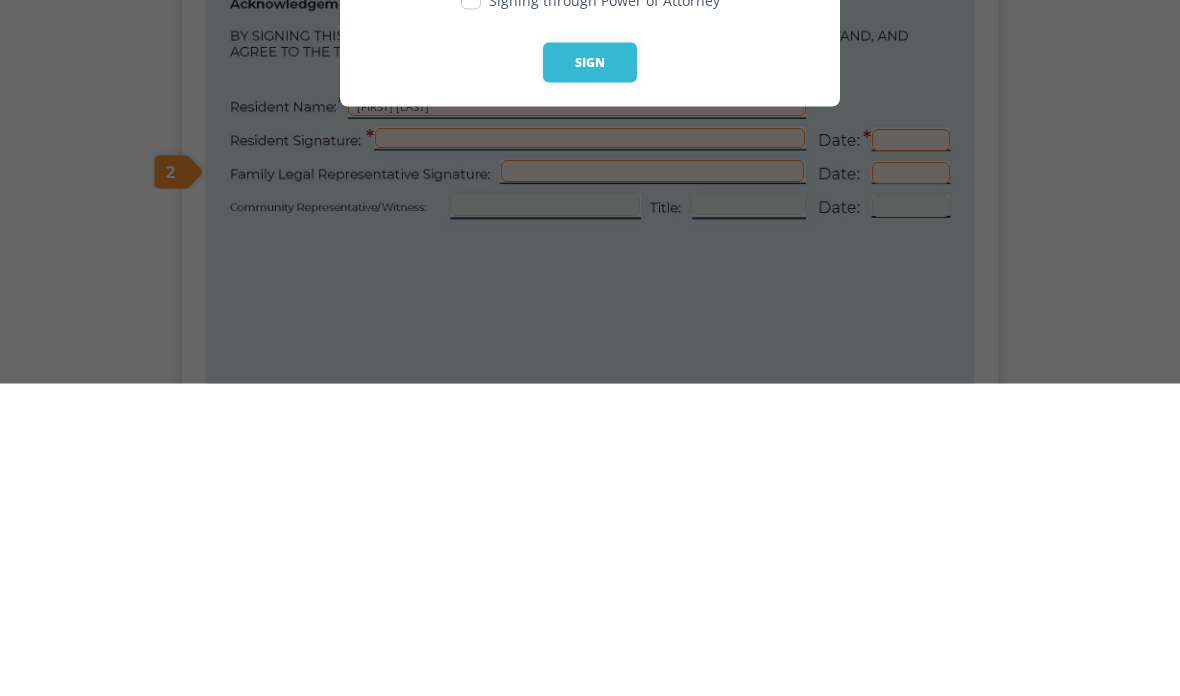 click on "Sign" at bounding box center (590, 375) 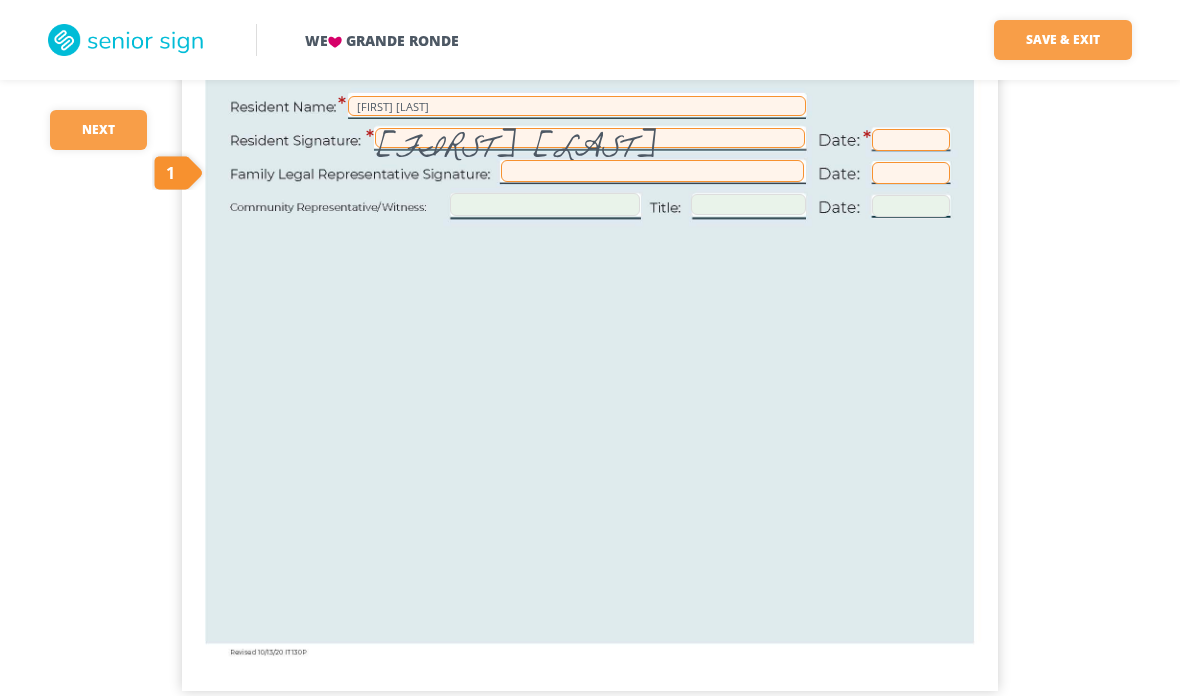 click at bounding box center [911, 140] 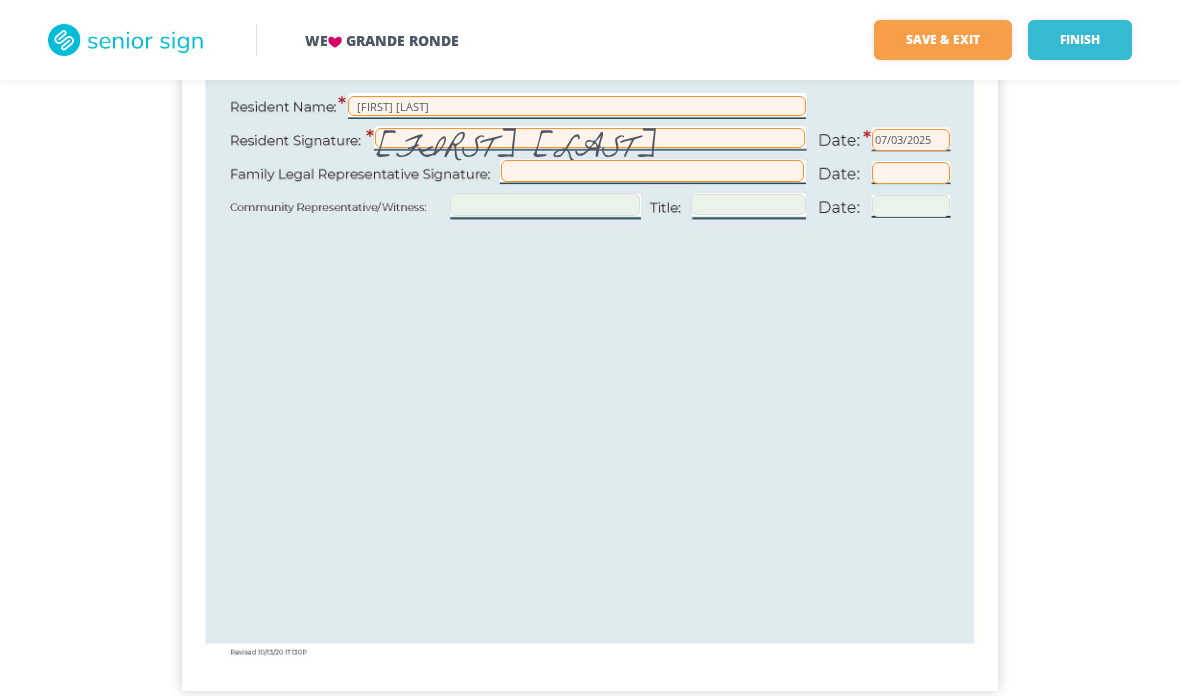 click on "Finish" at bounding box center [1080, 40] 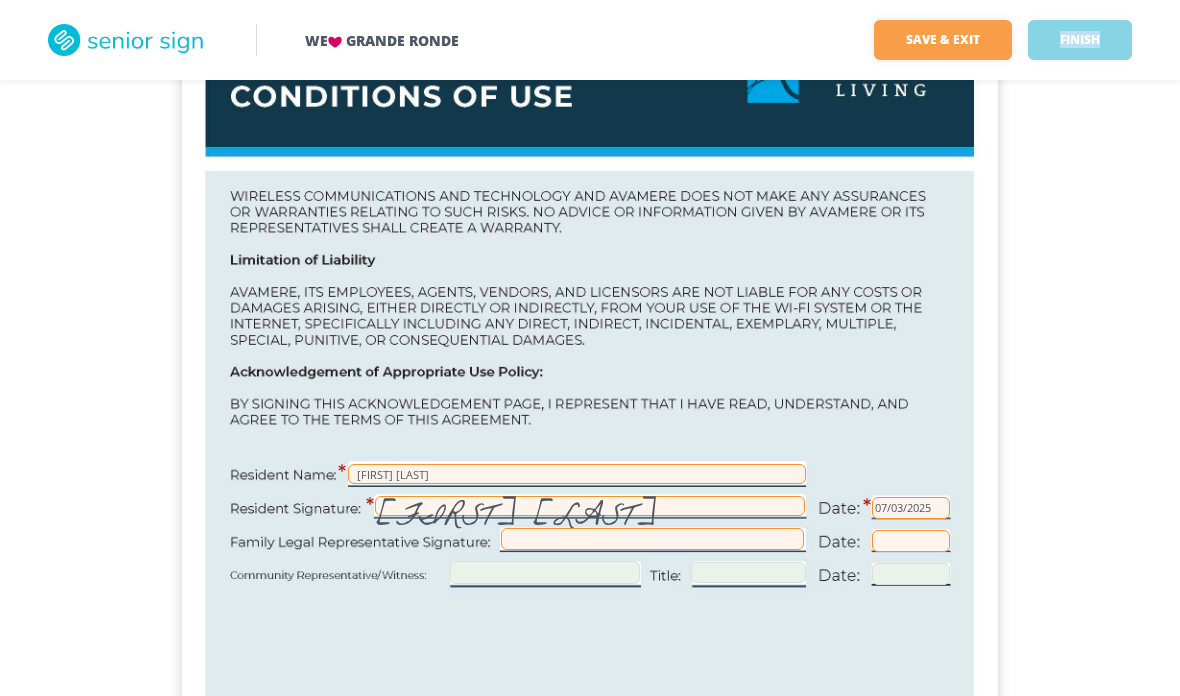 scroll, scrollTop: 3319, scrollLeft: 0, axis: vertical 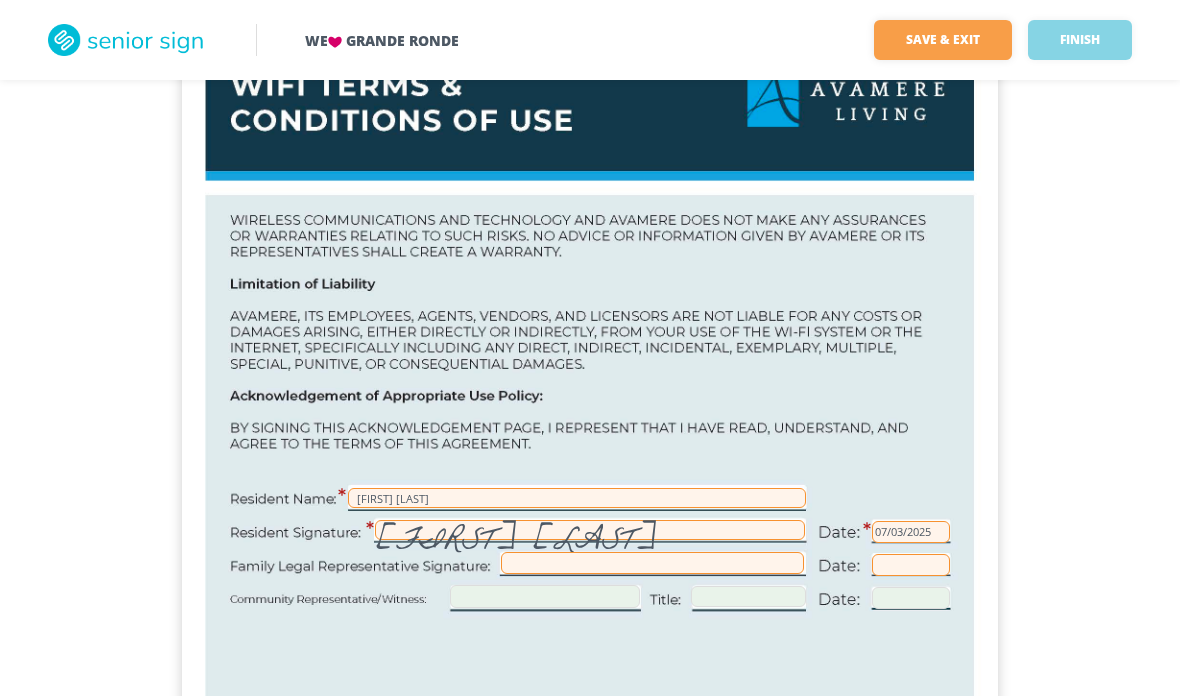 click on "Save & Exit" at bounding box center (943, 40) 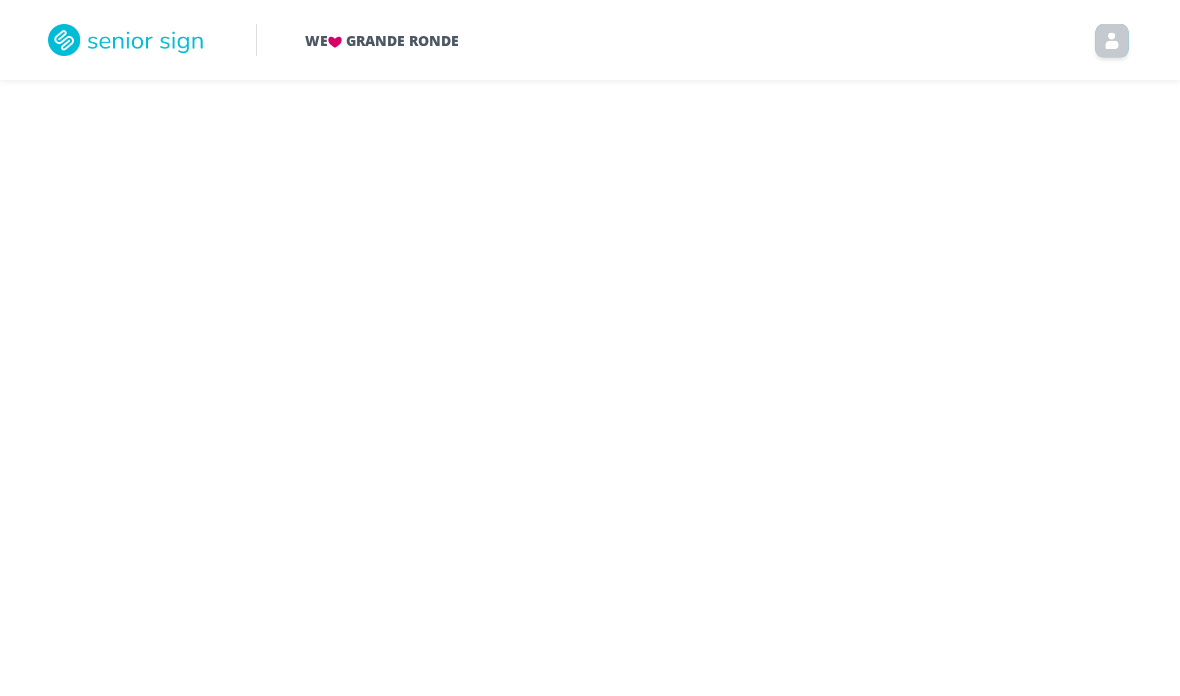 scroll, scrollTop: 80, scrollLeft: 0, axis: vertical 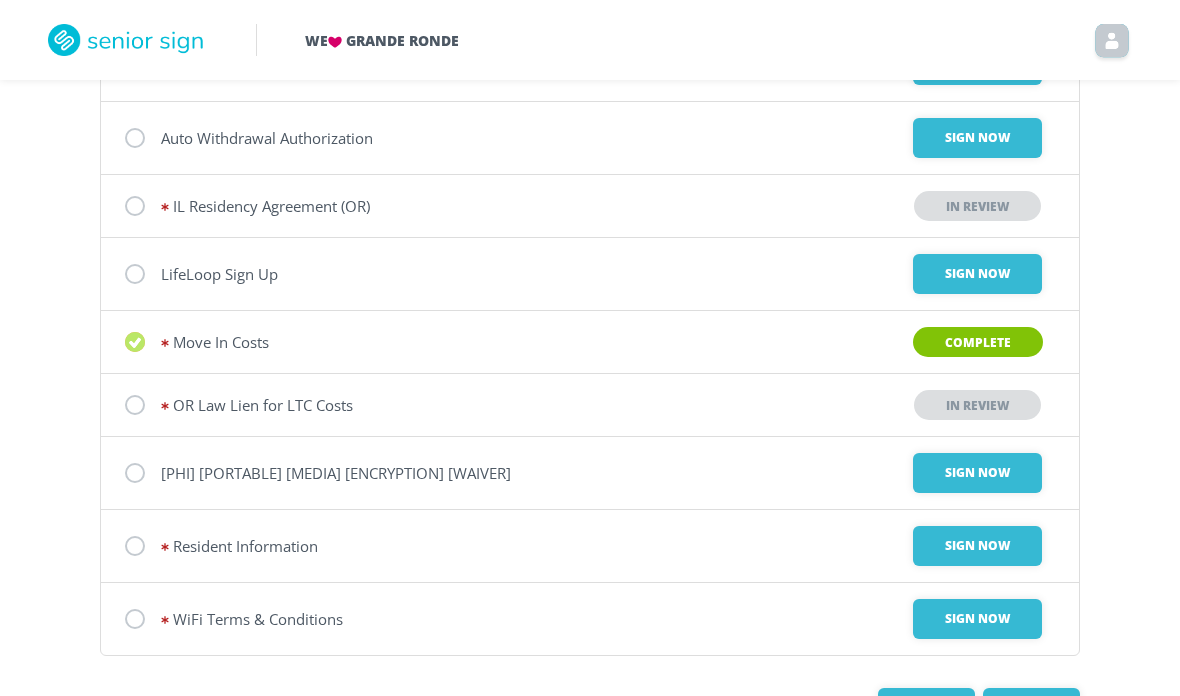 click on "Sign Now" at bounding box center (977, 65) 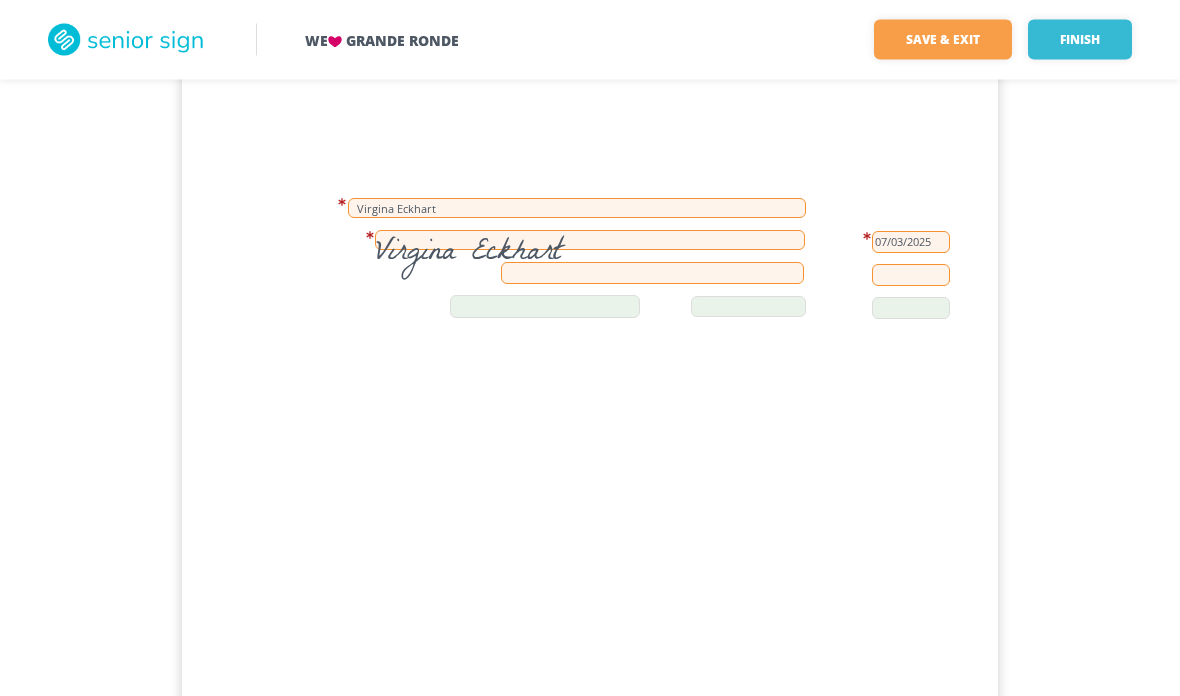 scroll, scrollTop: 3666, scrollLeft: 0, axis: vertical 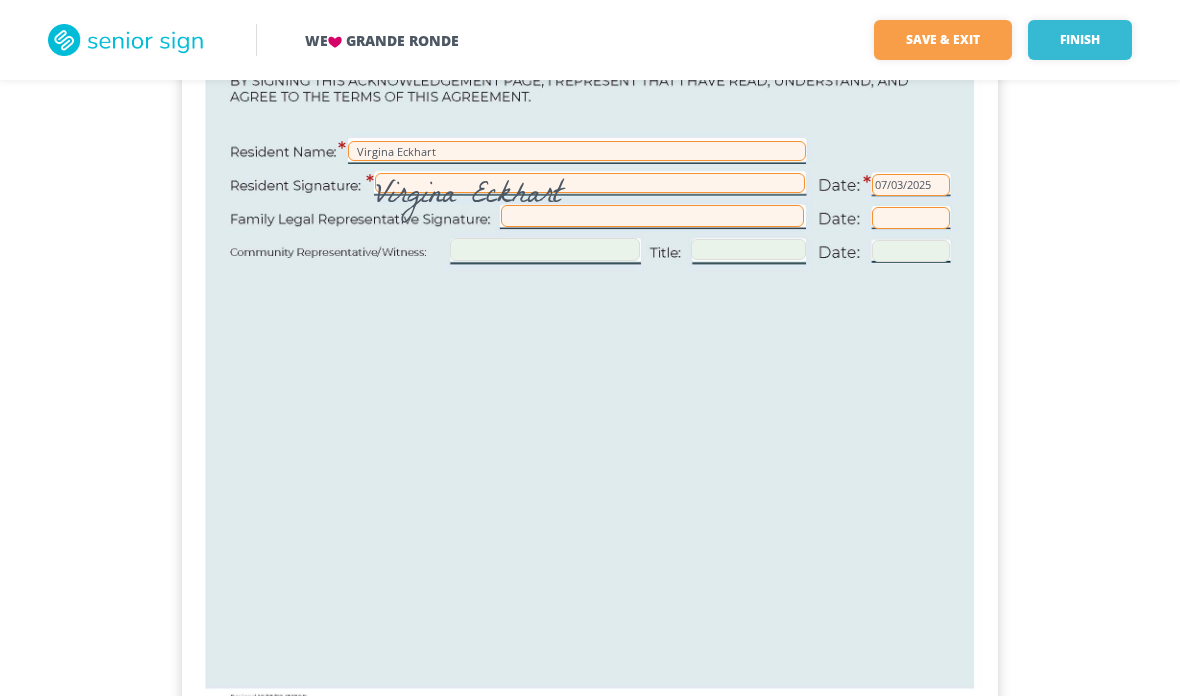 click on "Finish" at bounding box center (1080, 40) 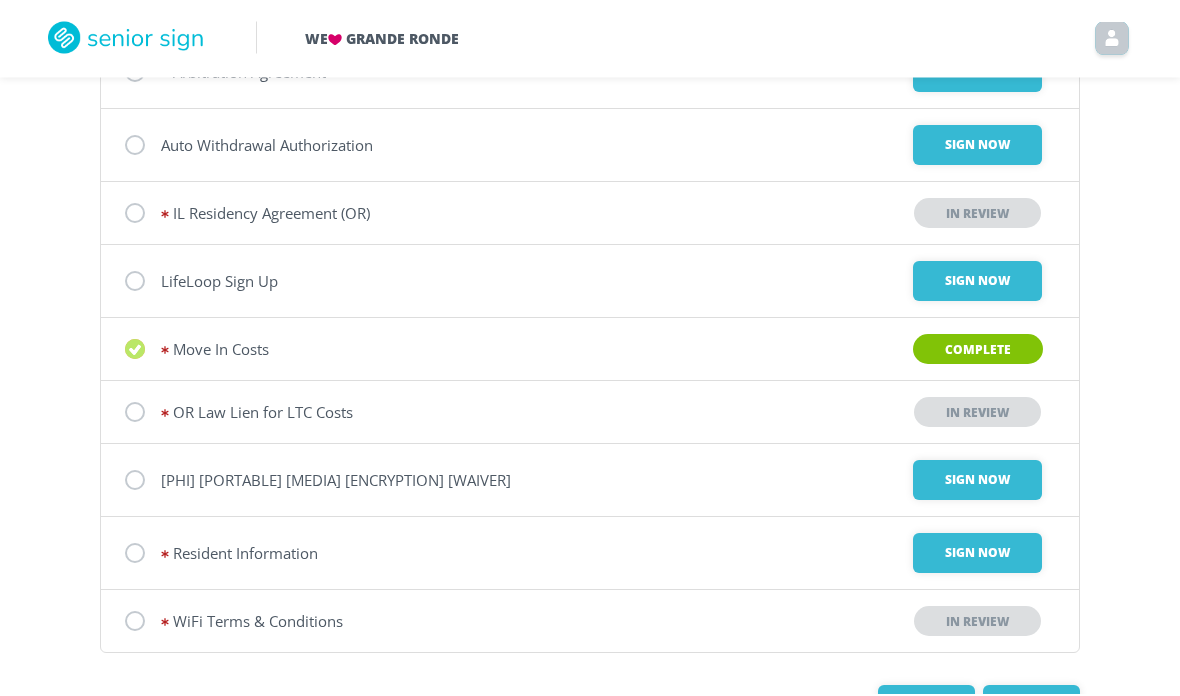 scroll, scrollTop: 319, scrollLeft: 0, axis: vertical 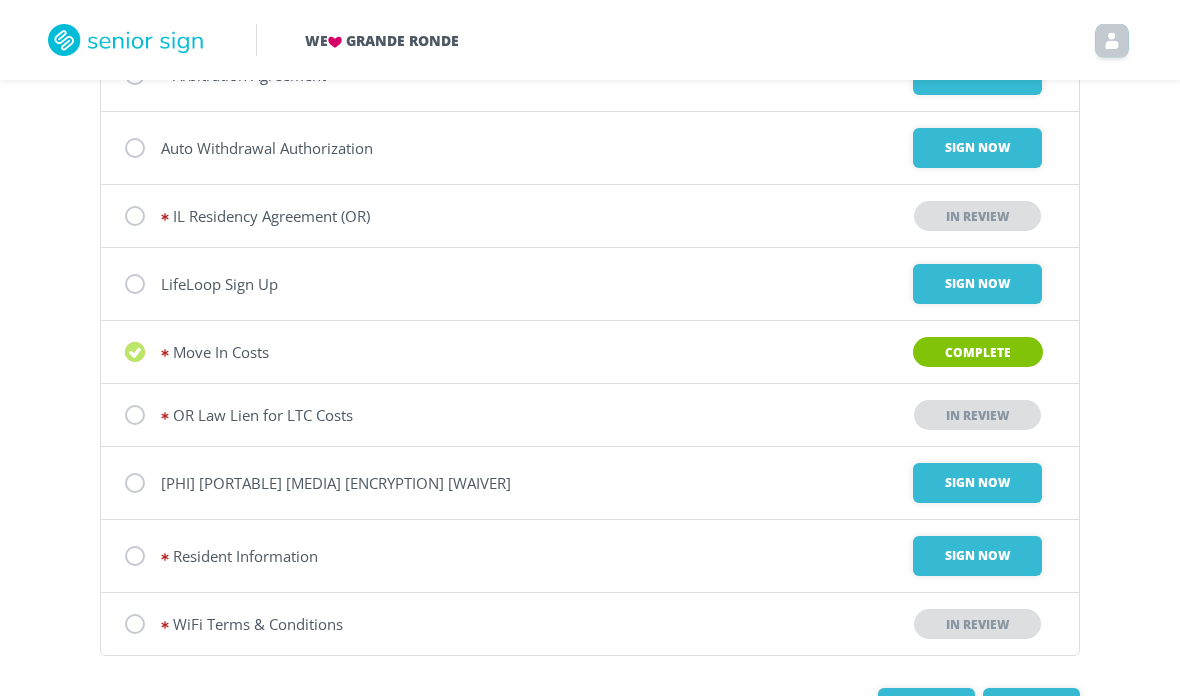 click on "Sign Now" at bounding box center (977, 75) 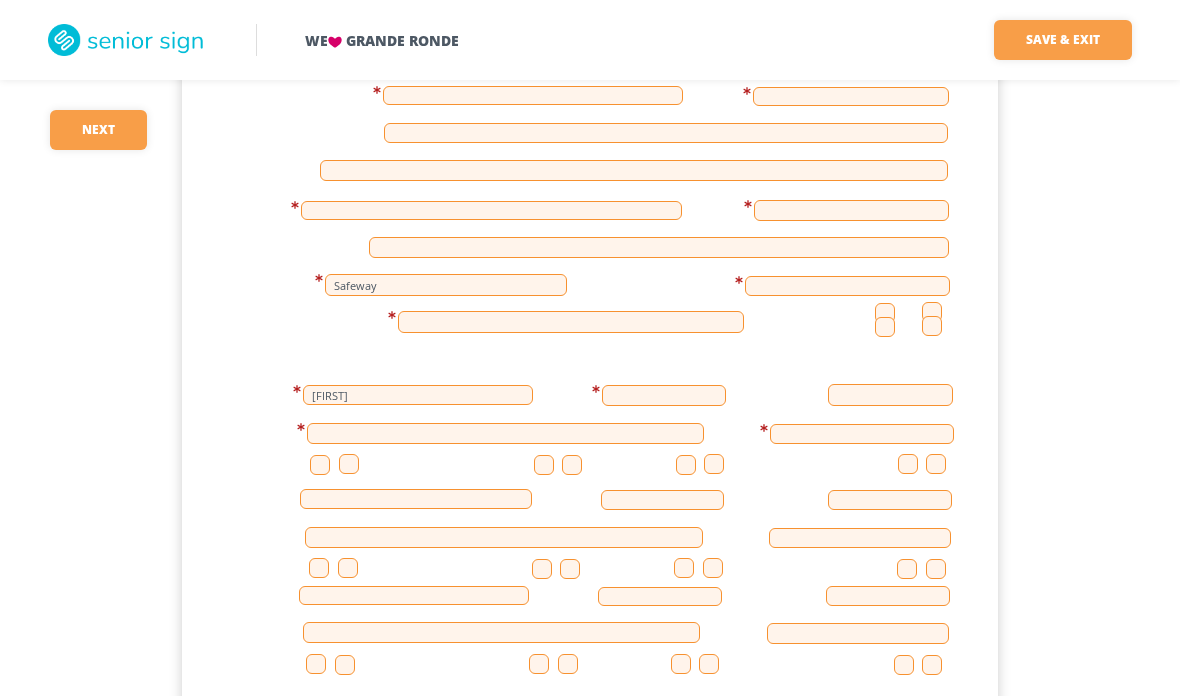 scroll, scrollTop: 405, scrollLeft: 0, axis: vertical 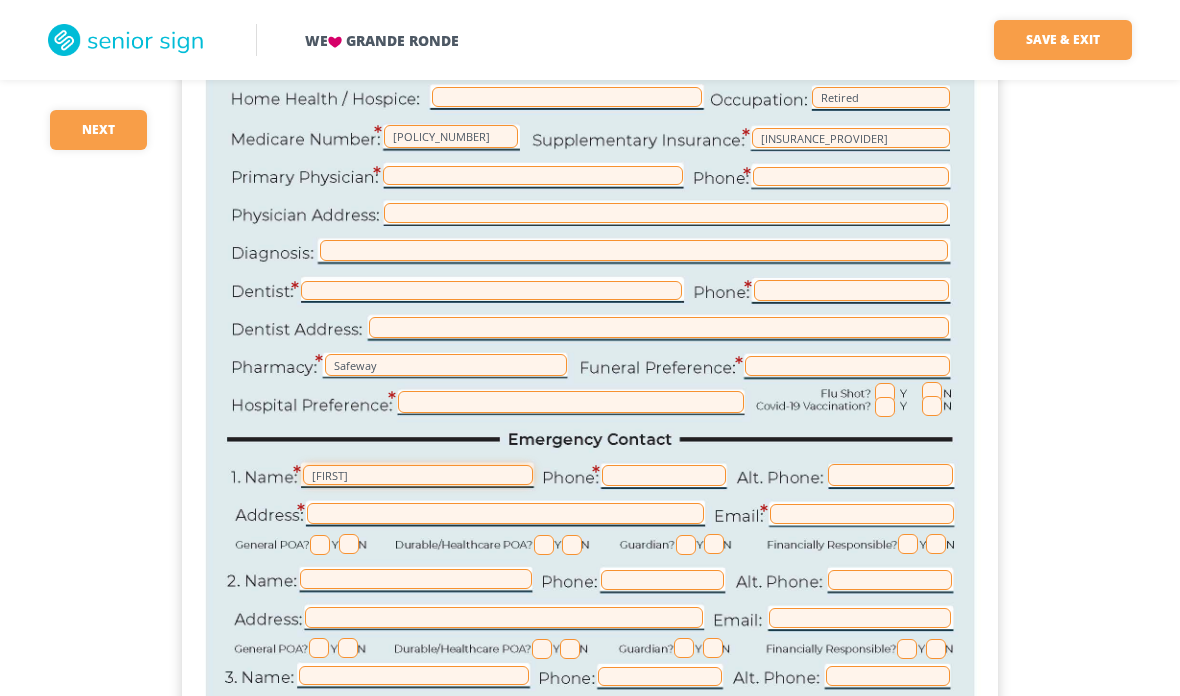 click on "[FIRST]" at bounding box center (418, 475) 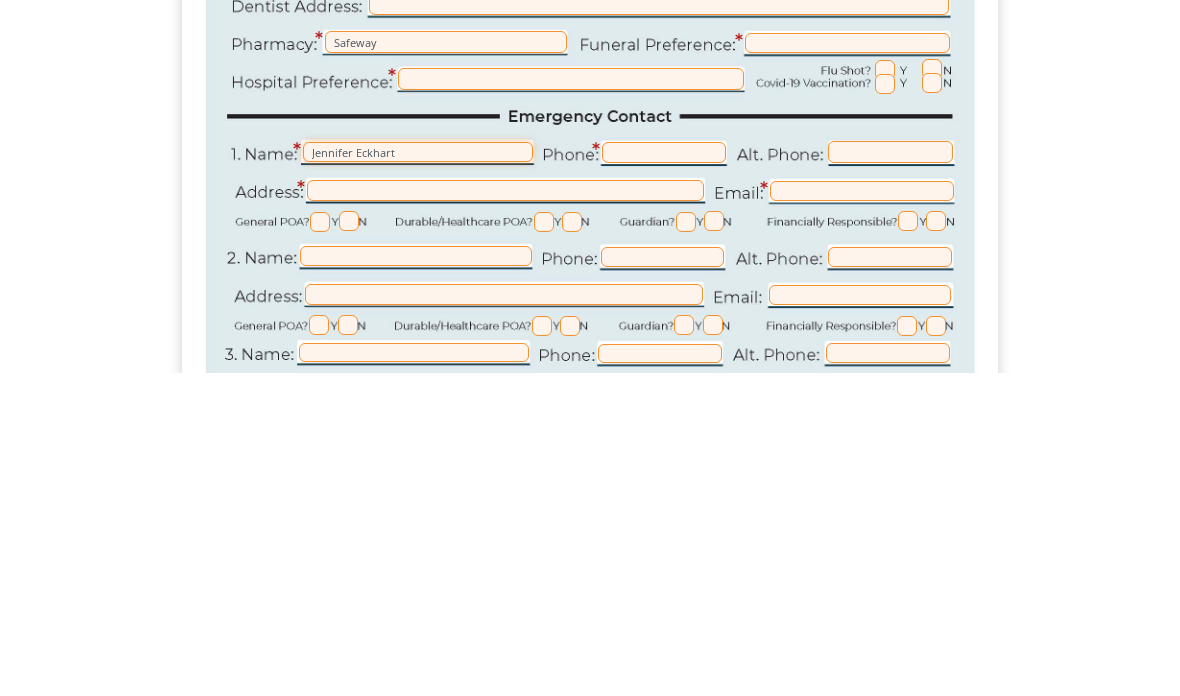 type on "Jennifer Eckhart" 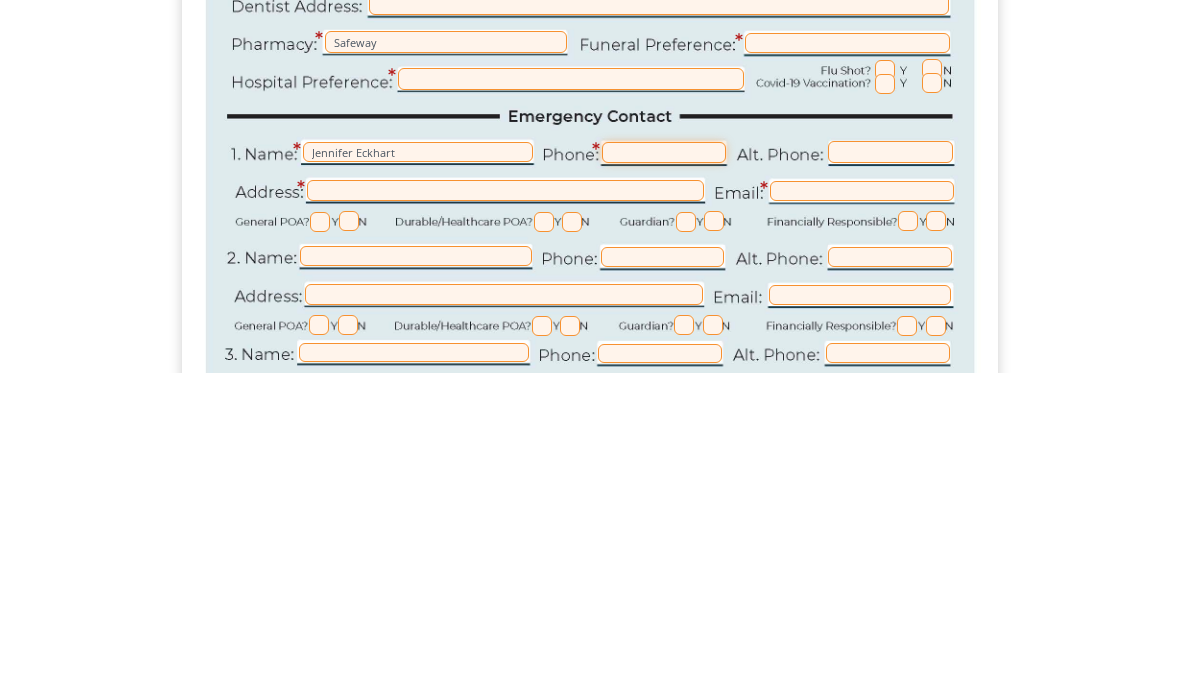 click at bounding box center (664, 476) 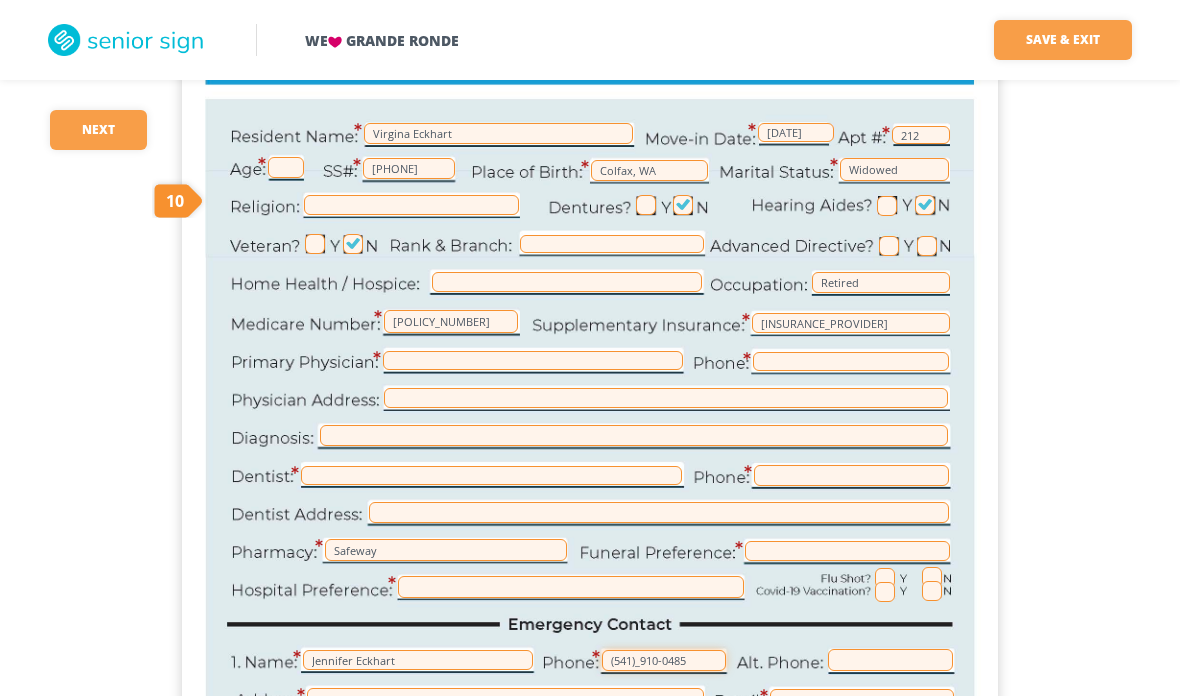 scroll, scrollTop: 216, scrollLeft: 0, axis: vertical 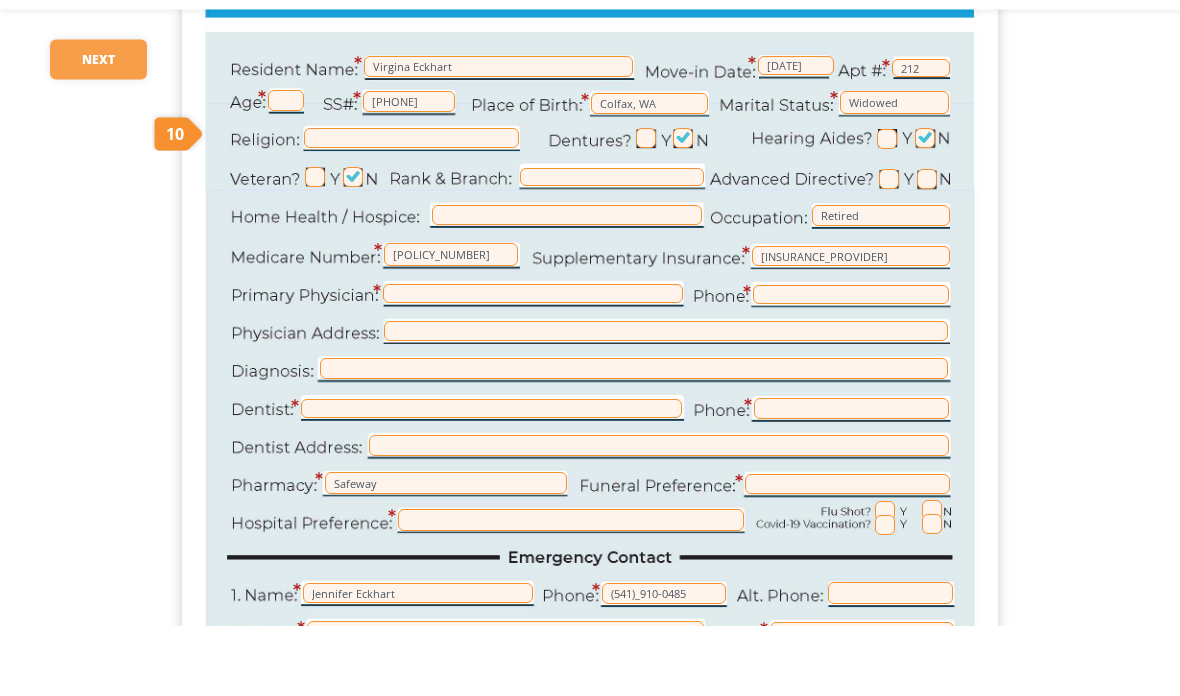 click at bounding box center (889, 250) 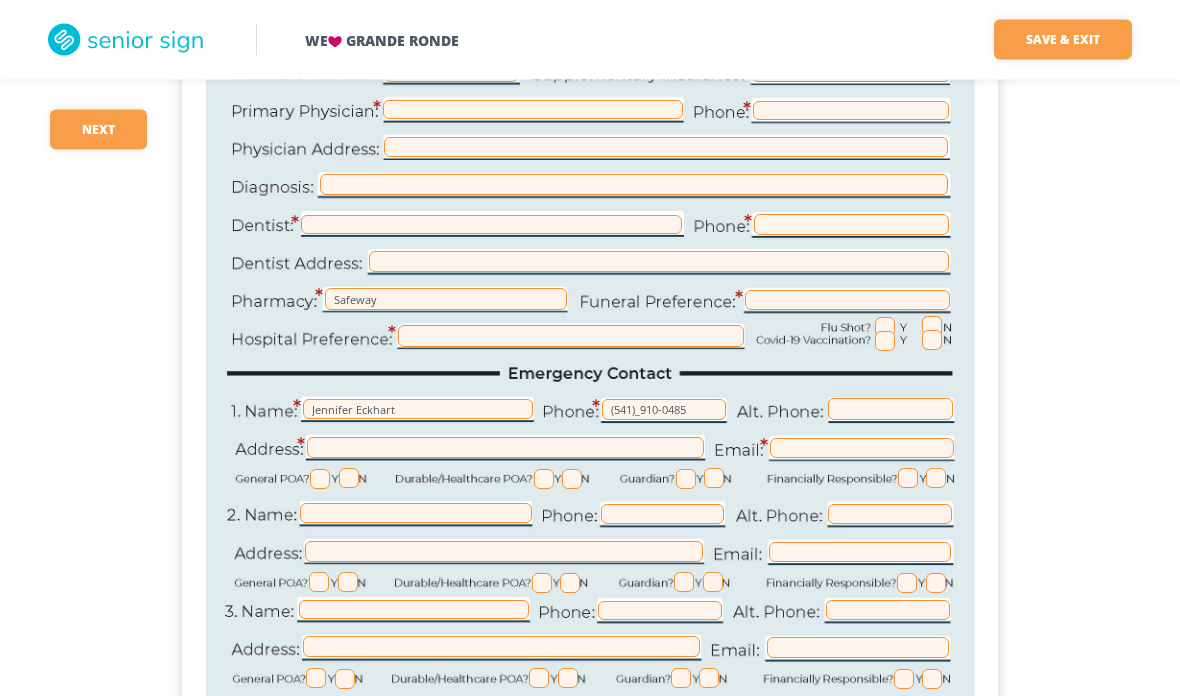 scroll, scrollTop: 471, scrollLeft: 0, axis: vertical 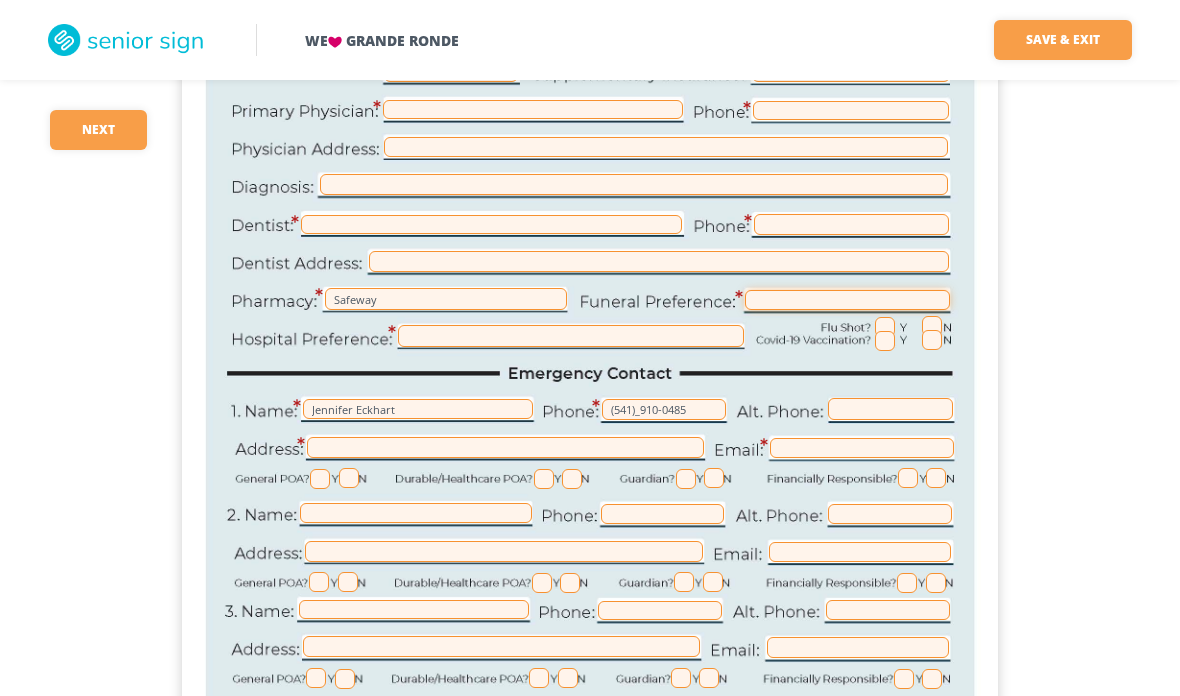click at bounding box center [847, 300] 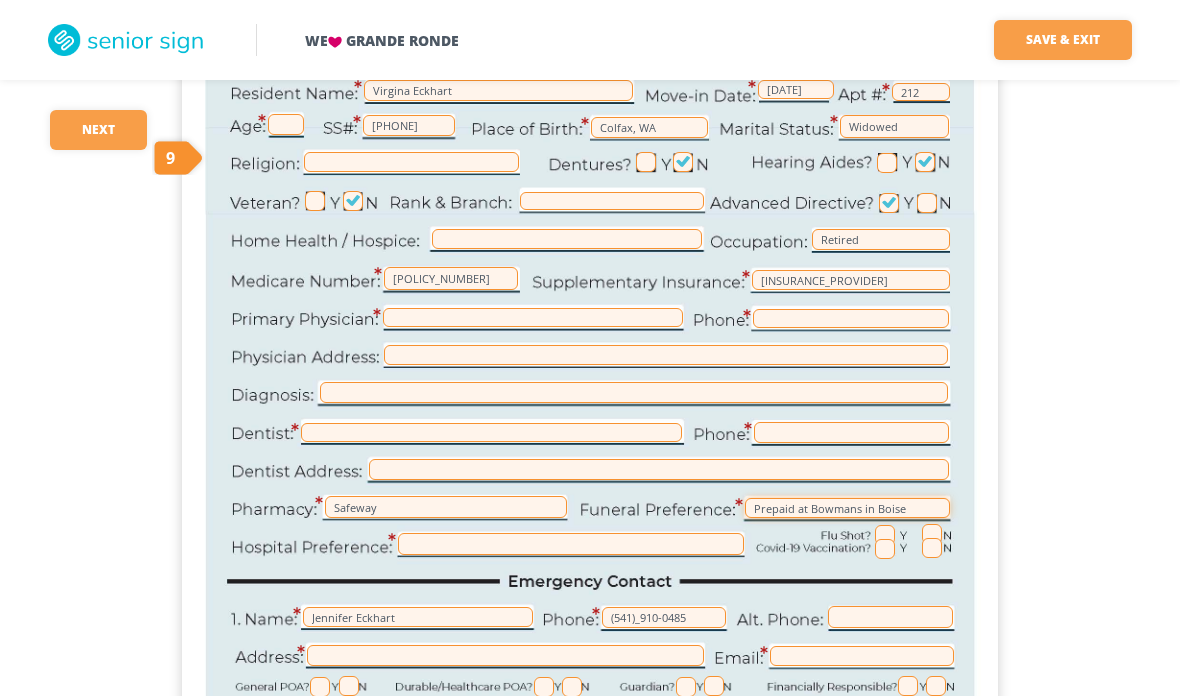 scroll, scrollTop: 0, scrollLeft: 0, axis: both 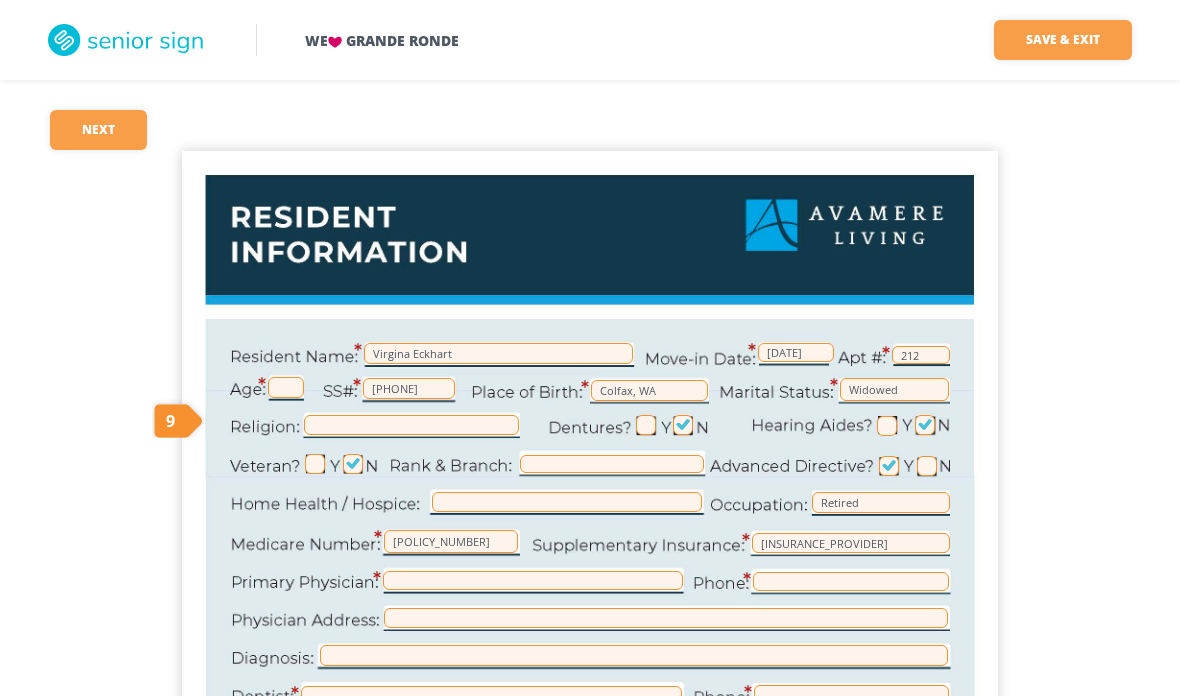 type on "Prepaid at Bowmans in Boise" 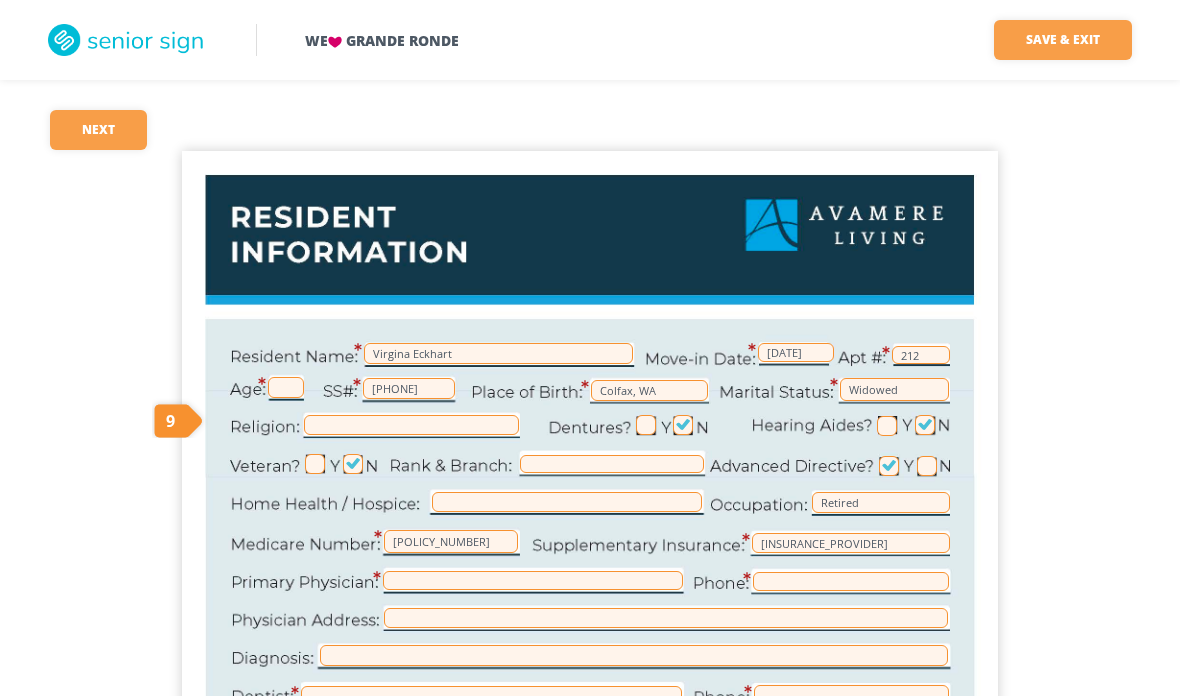 click on "Save & Exit" at bounding box center [1063, 40] 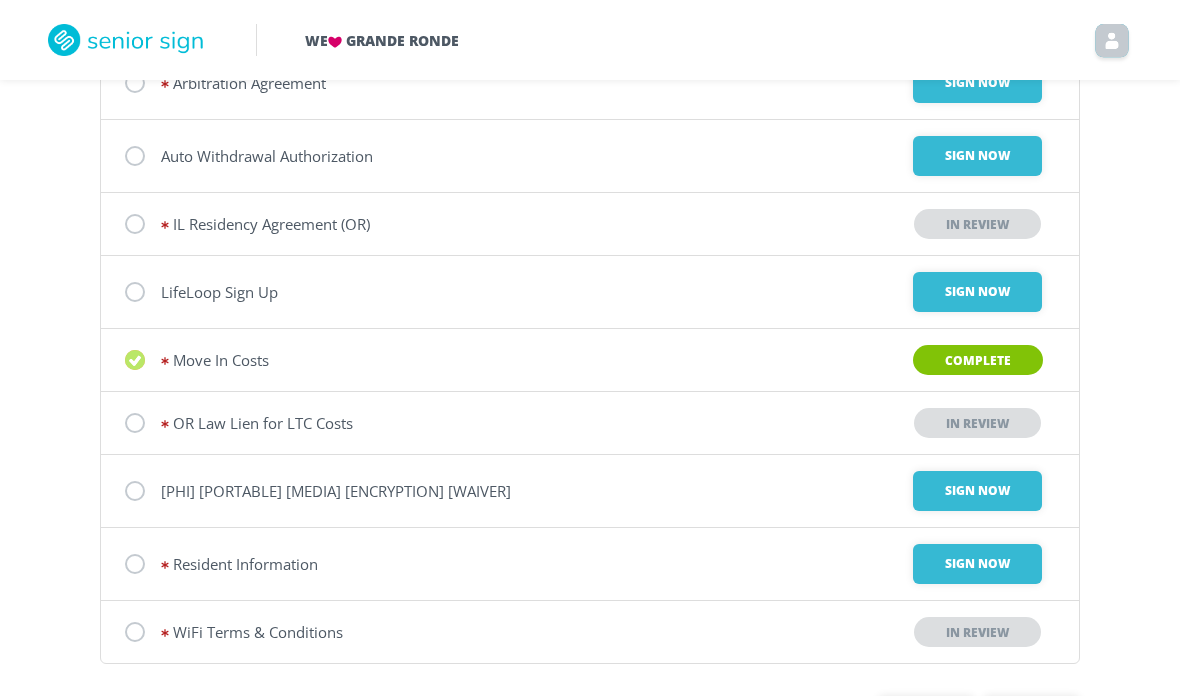 scroll, scrollTop: 319, scrollLeft: 0, axis: vertical 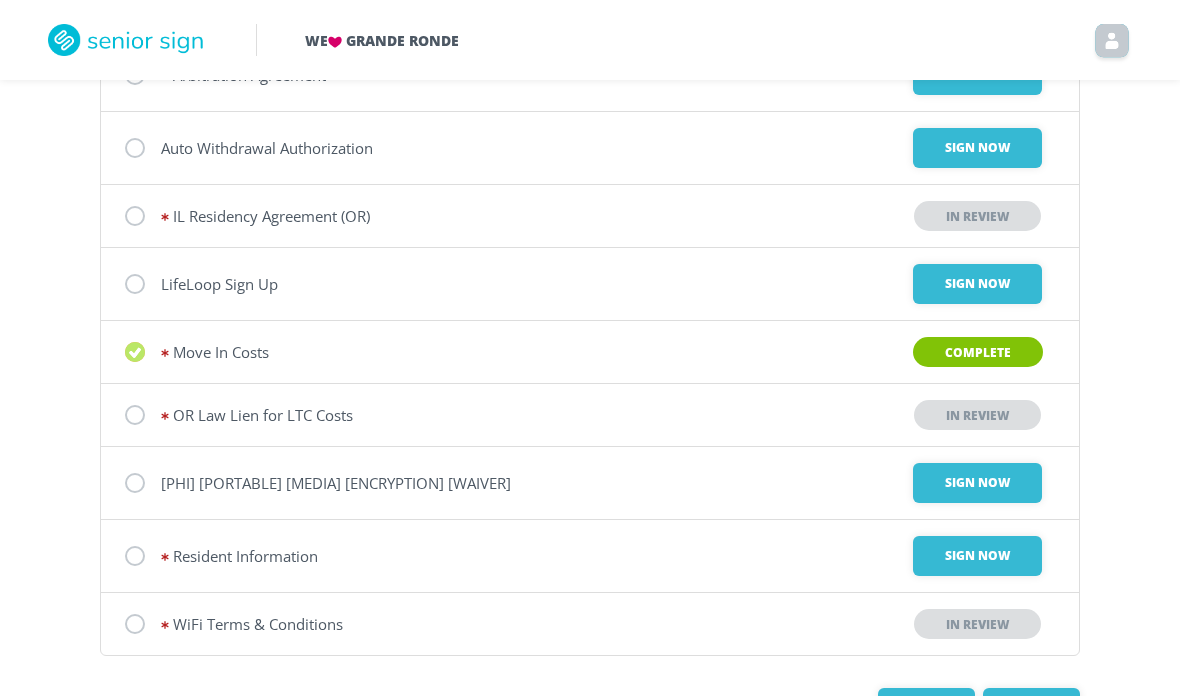 click on "Sign Now" at bounding box center (977, 75) 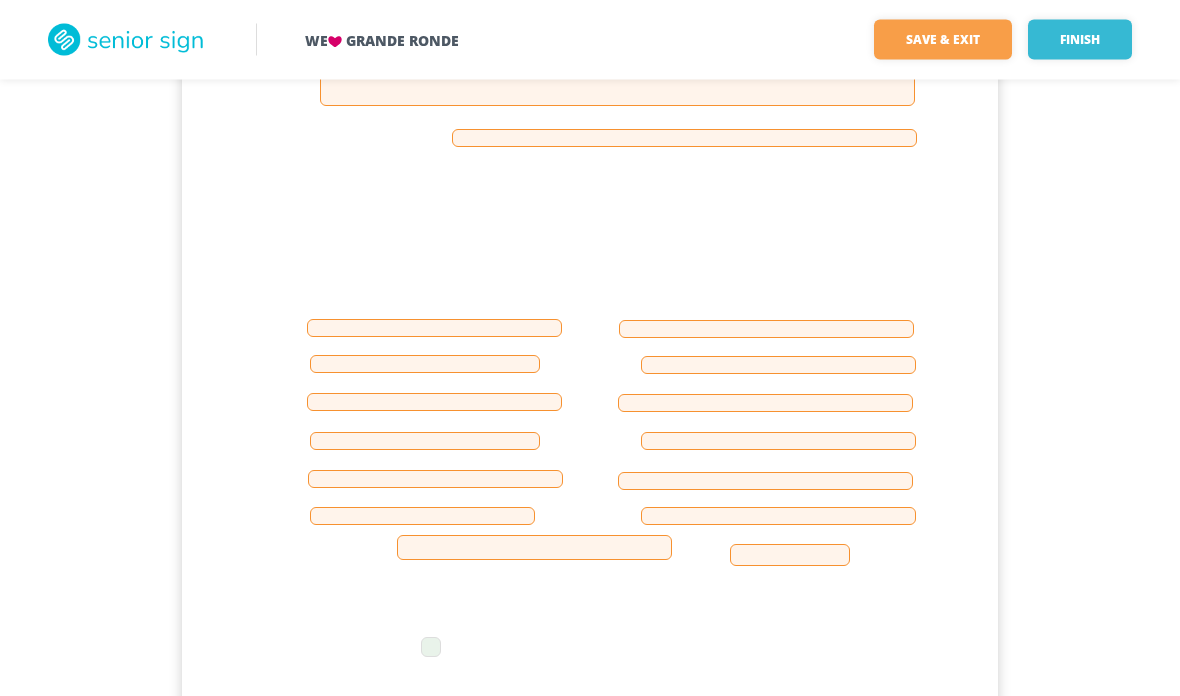 scroll, scrollTop: 482, scrollLeft: 0, axis: vertical 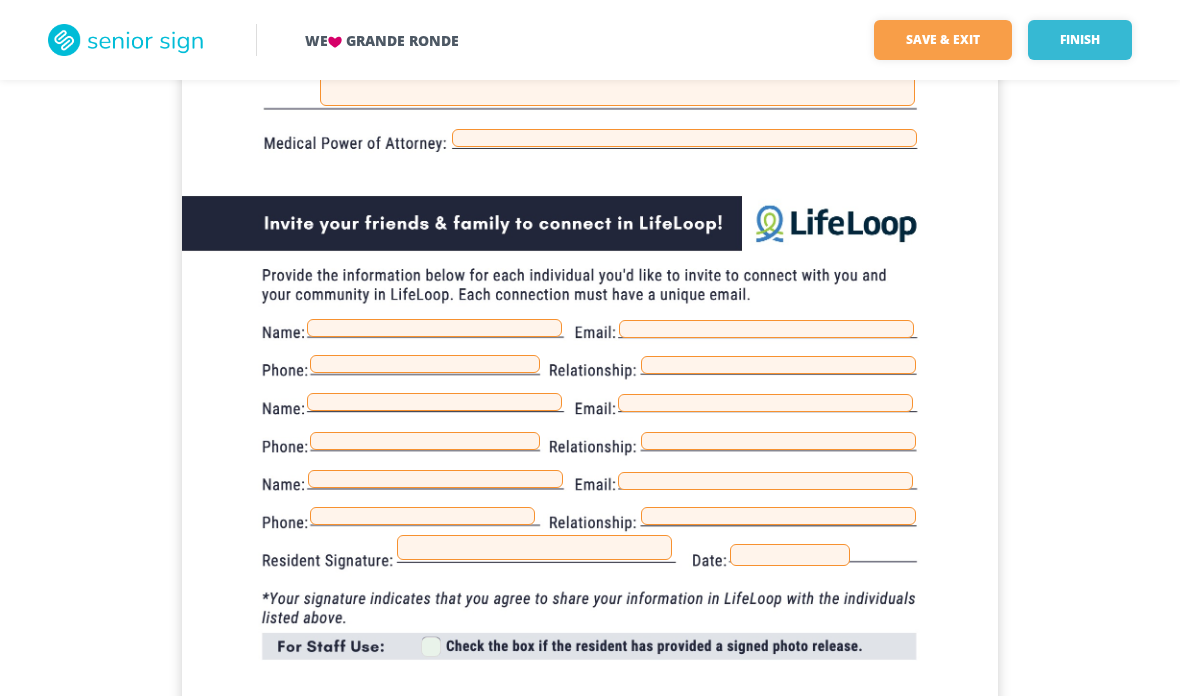 click on "Save & Exit" at bounding box center [943, 40] 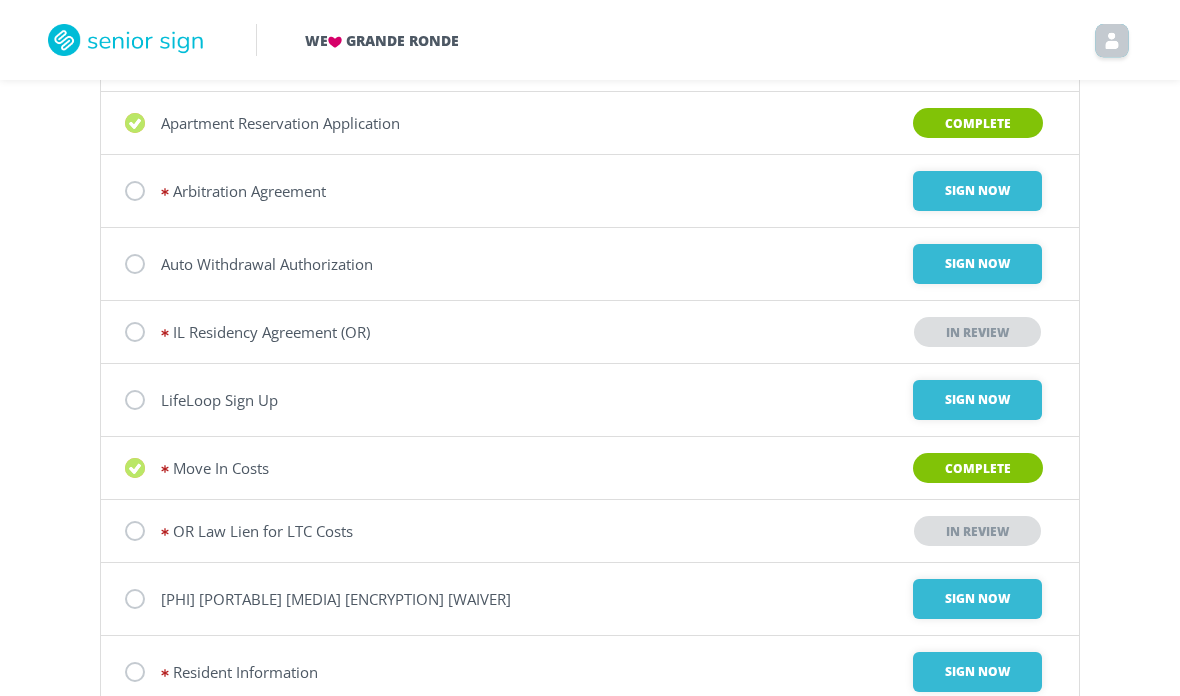 scroll, scrollTop: 319, scrollLeft: 0, axis: vertical 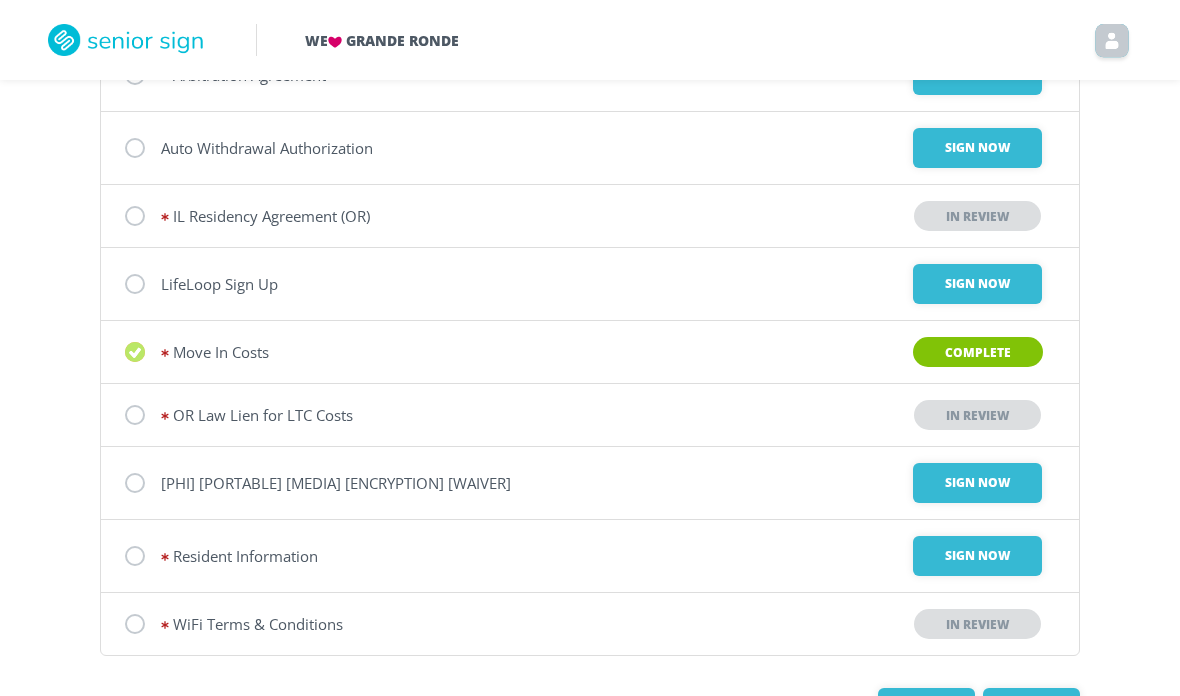 click on "[PHI] [PORTABLE] [MEDIA] [ENCRYPTION] [WAIVER]" at bounding box center [280, 7] 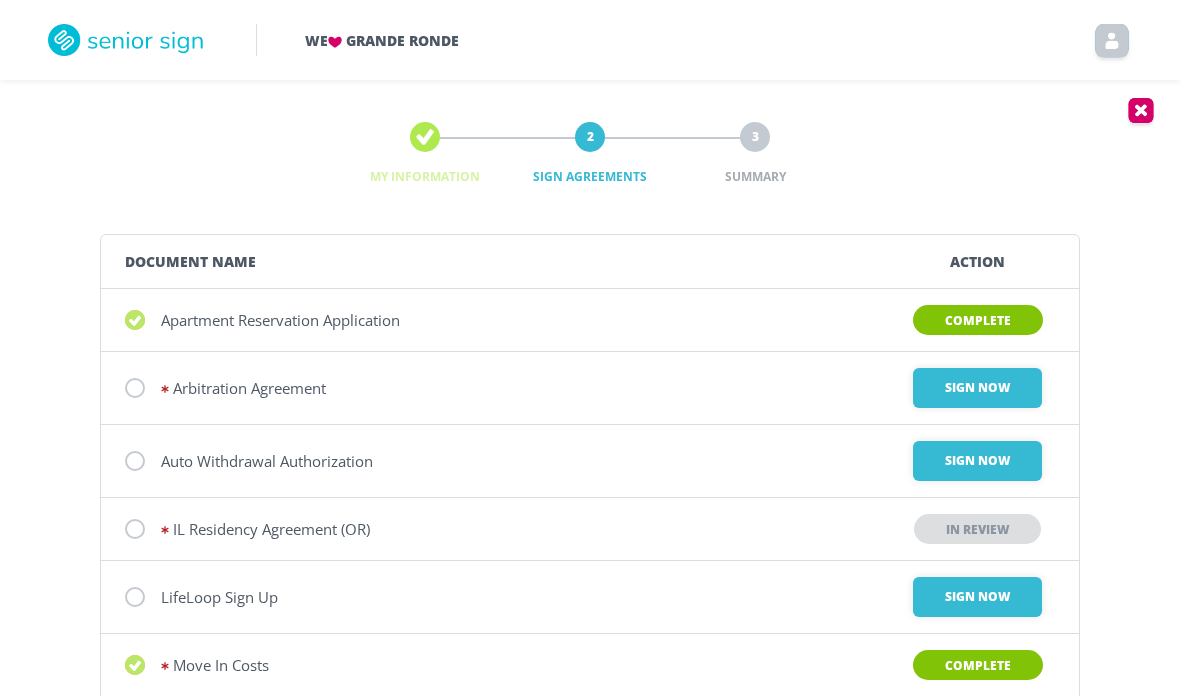 scroll, scrollTop: 0, scrollLeft: 0, axis: both 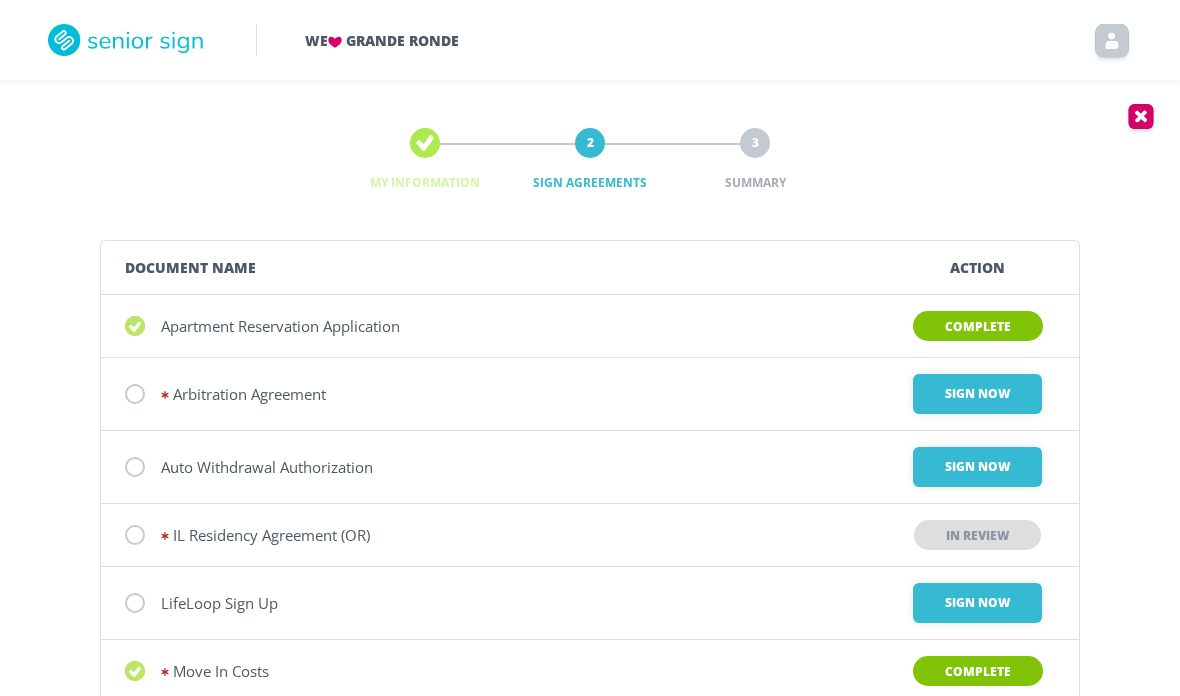 click on "Sign Now" at bounding box center (977, 394) 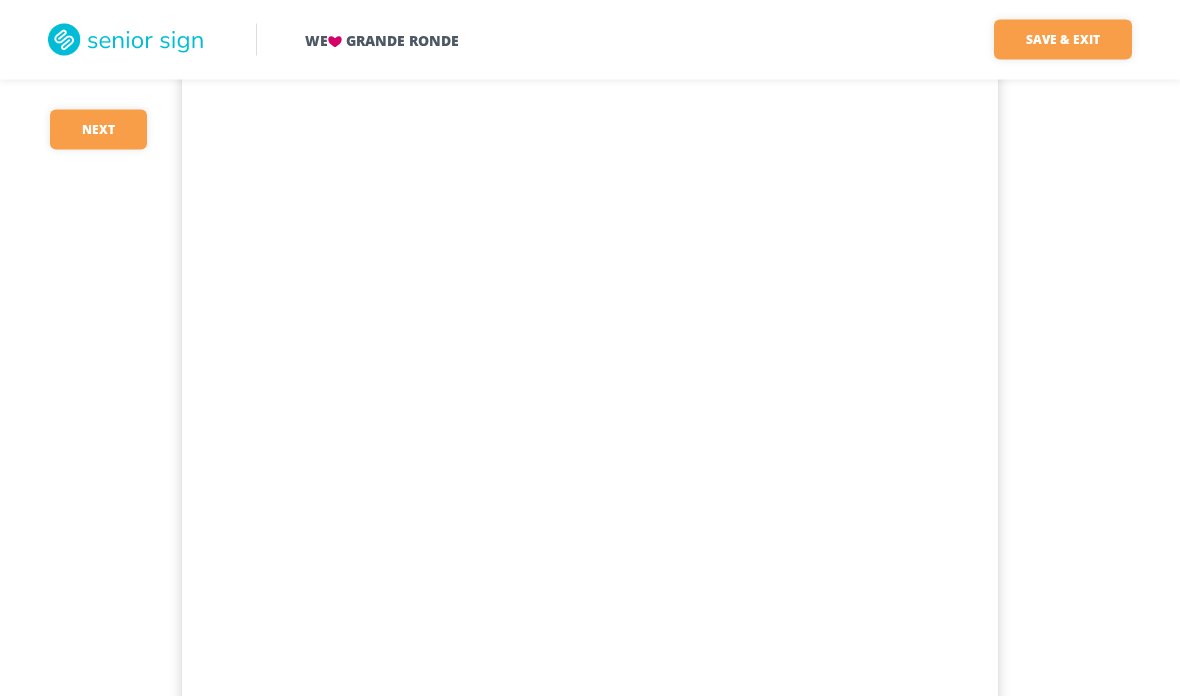 scroll, scrollTop: 471, scrollLeft: 0, axis: vertical 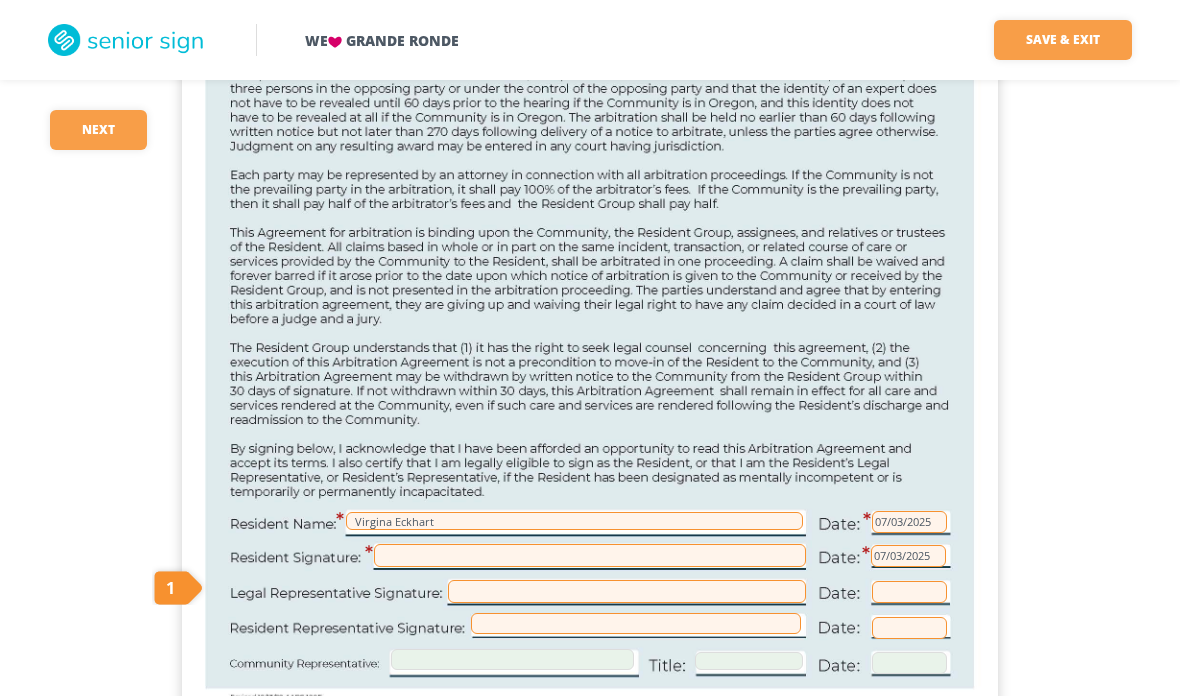 click at bounding box center (590, 555) 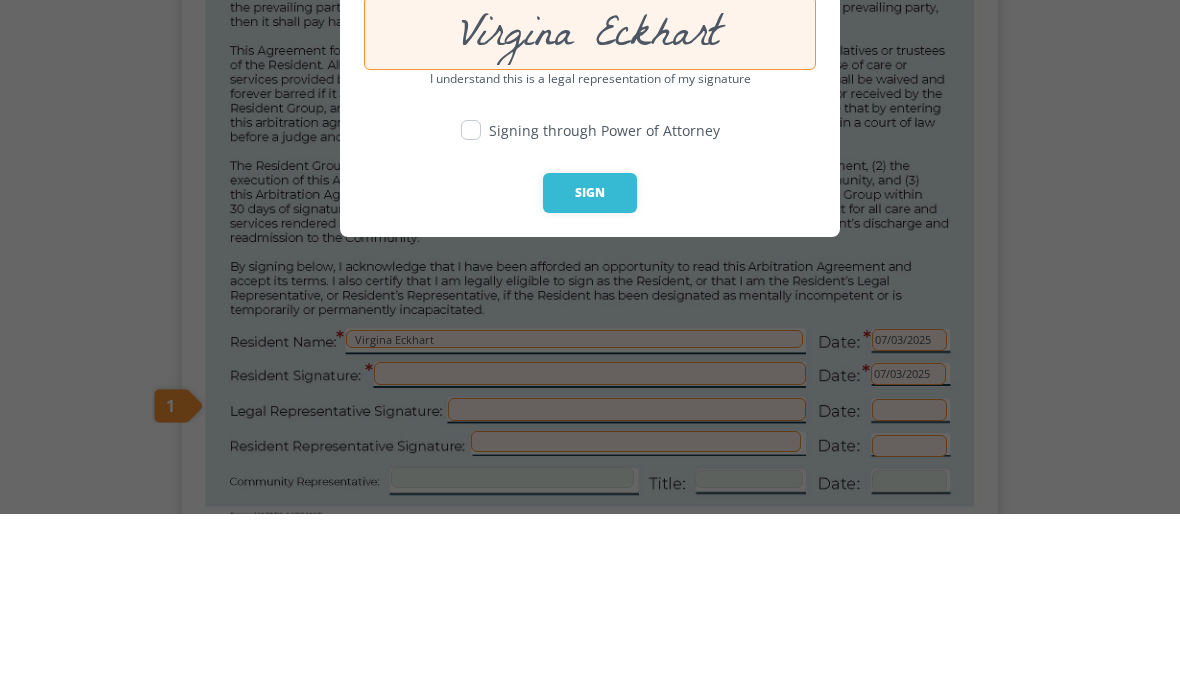 click on "Sign" at bounding box center [590, 375] 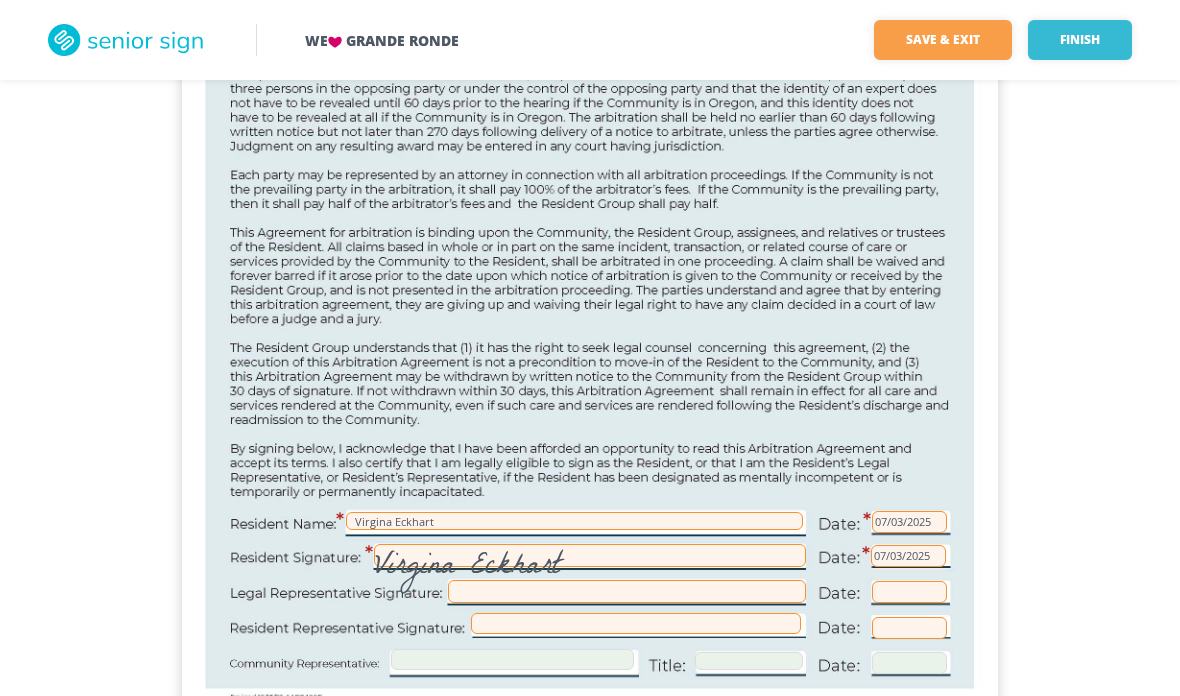 click on "Finish" at bounding box center [1080, 40] 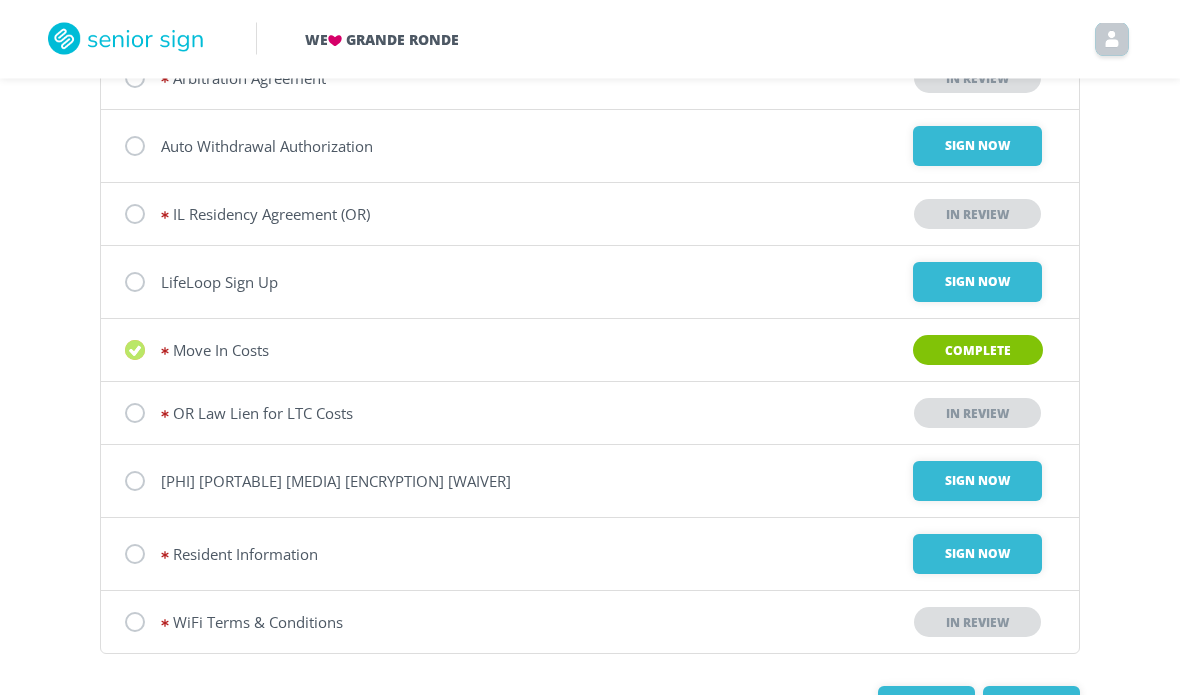 scroll, scrollTop: 309, scrollLeft: 0, axis: vertical 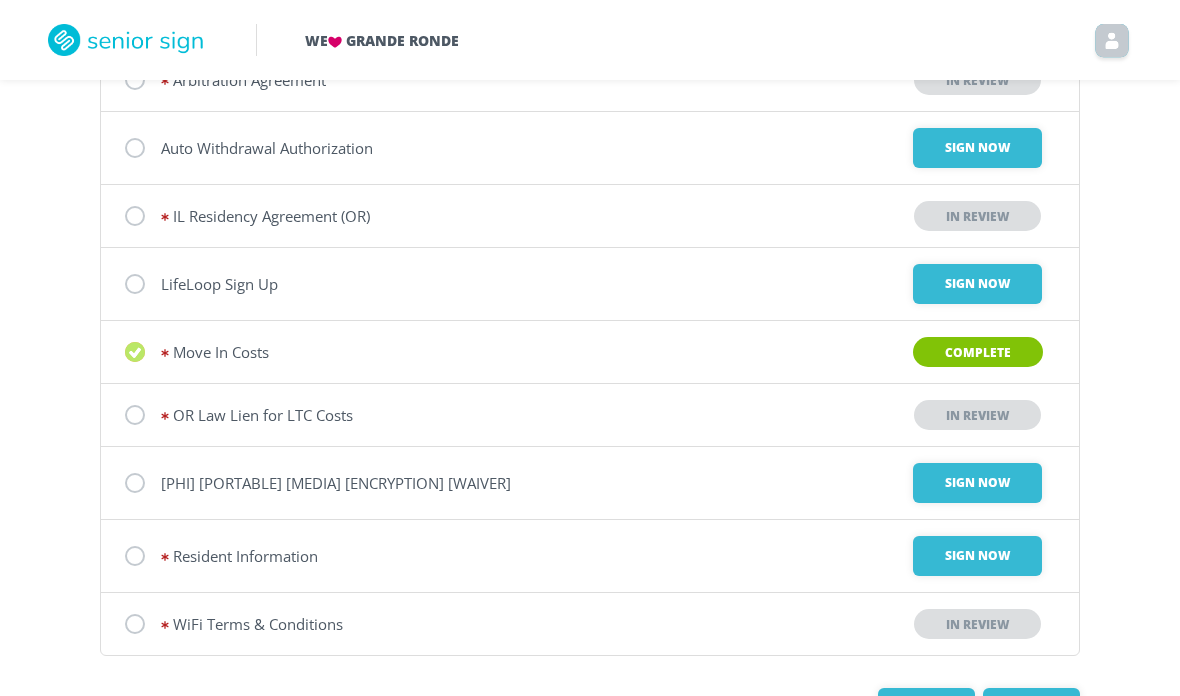 click on "Resident Information Sign Now" at bounding box center (590, 556) 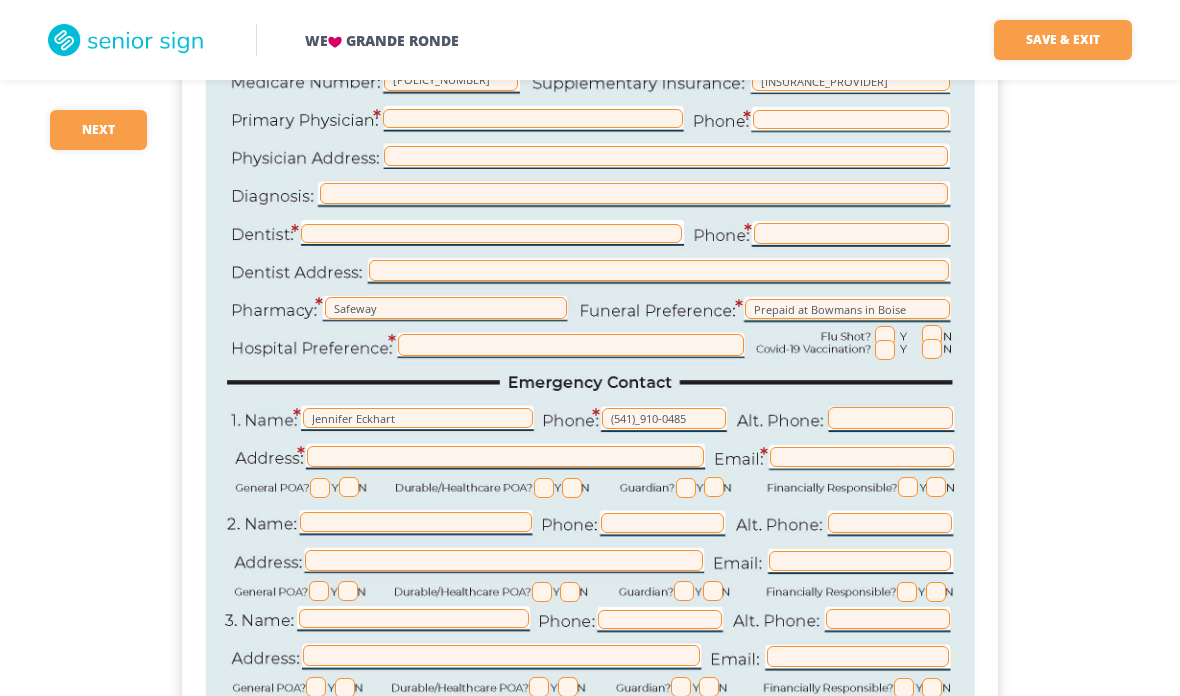 scroll, scrollTop: 471, scrollLeft: 0, axis: vertical 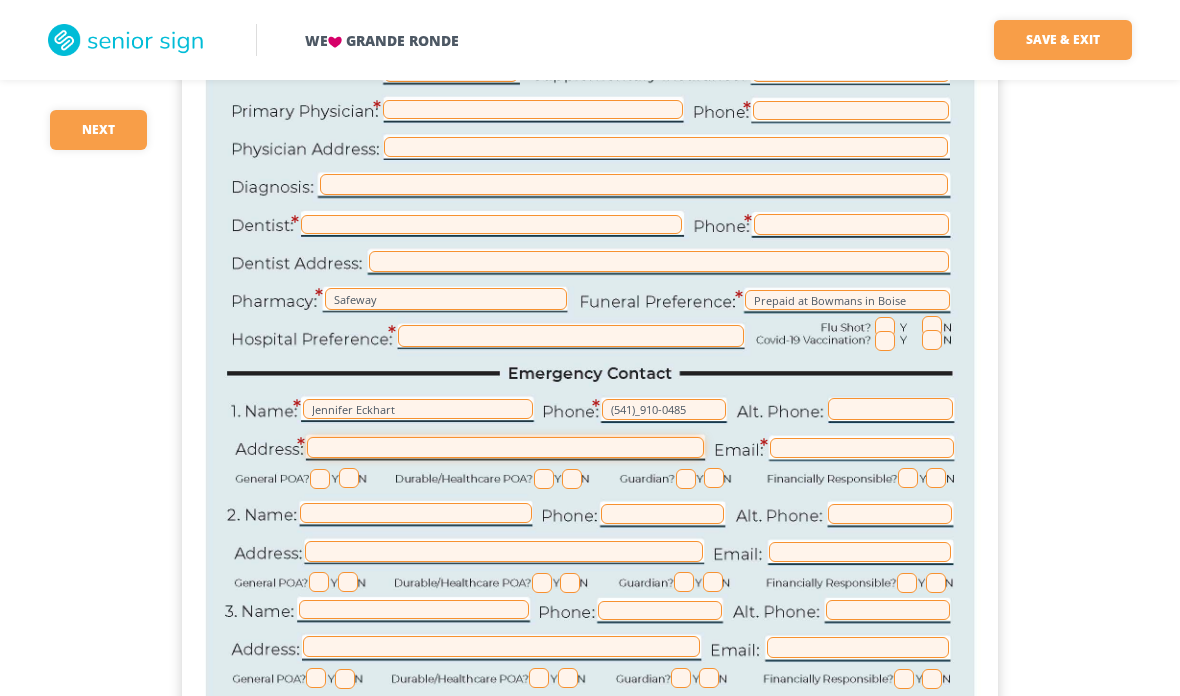 click at bounding box center (505, 447) 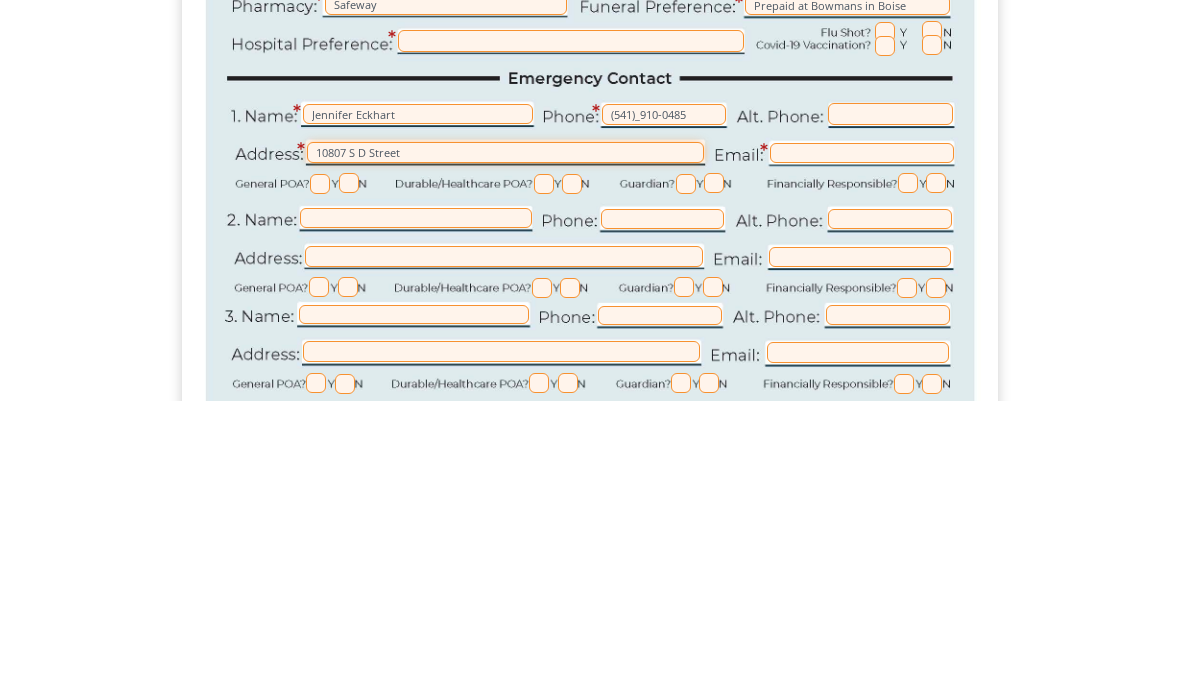 type on "10807 S D Street" 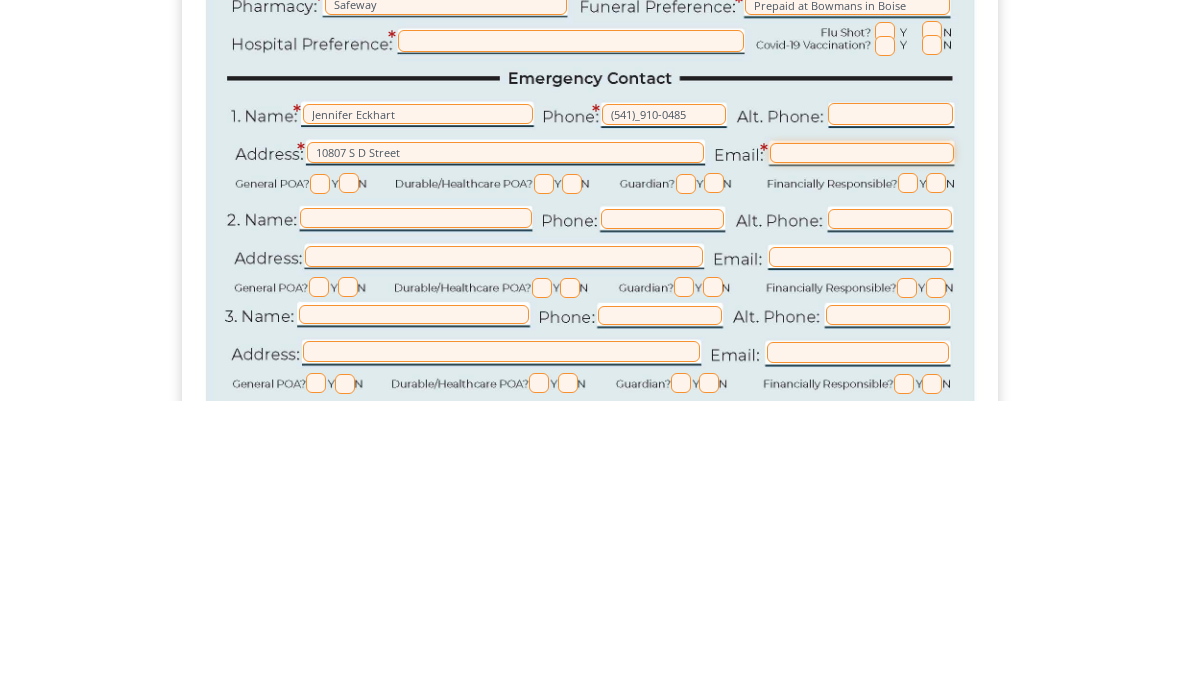 click at bounding box center (862, 448) 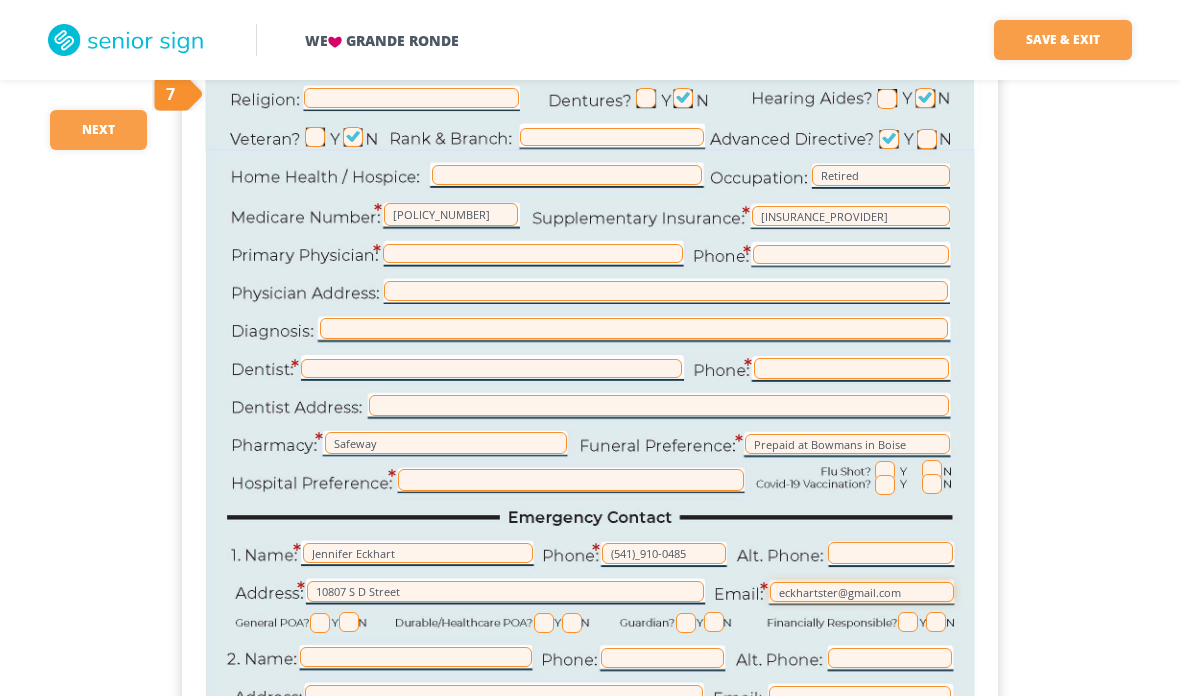 scroll, scrollTop: 326, scrollLeft: 0, axis: vertical 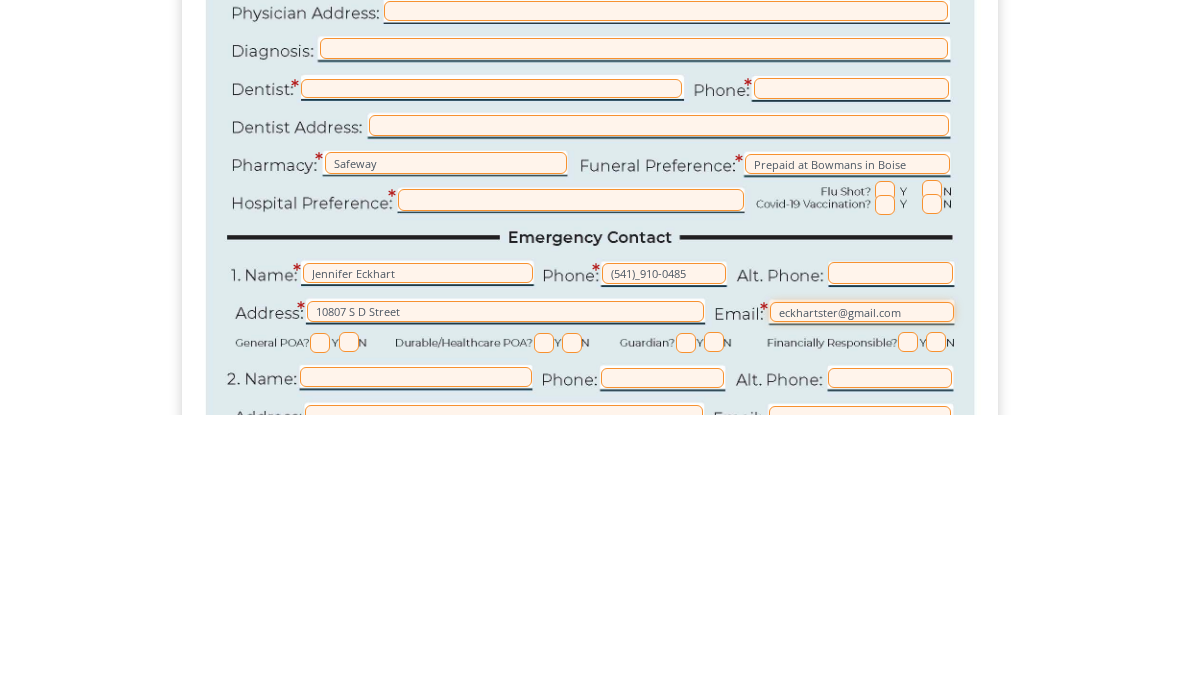 type on "eckhartster@gmail.com" 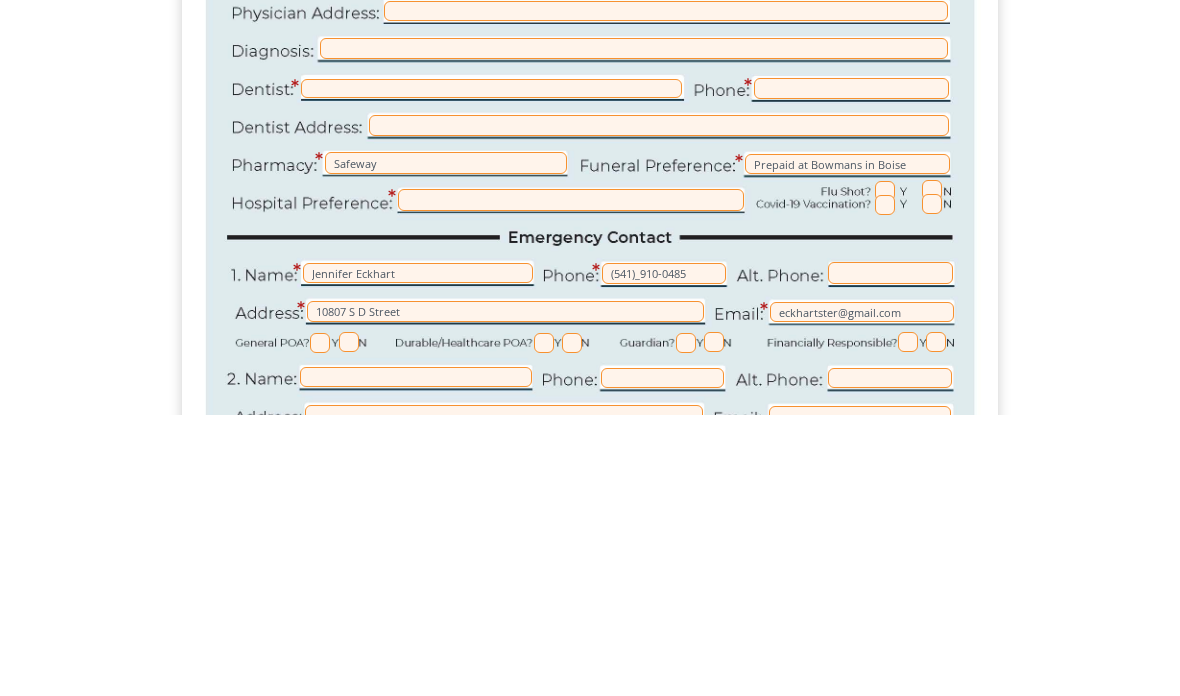 click at bounding box center [491, 369] 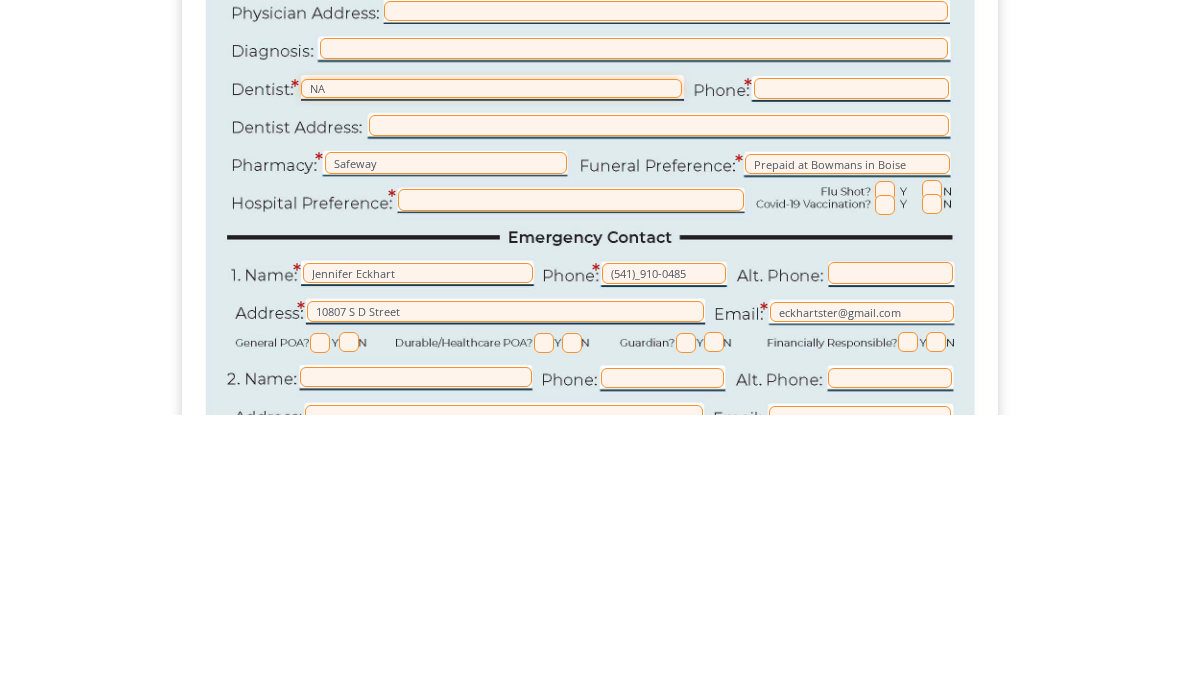 type on "NA" 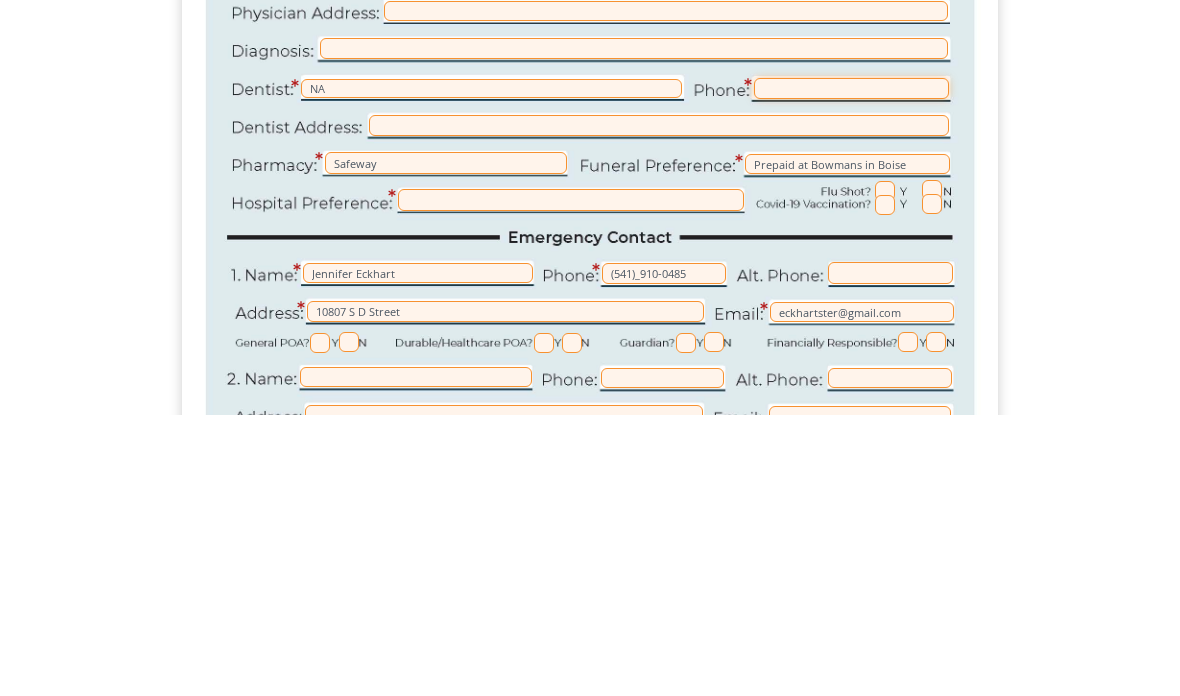 click at bounding box center [851, 369] 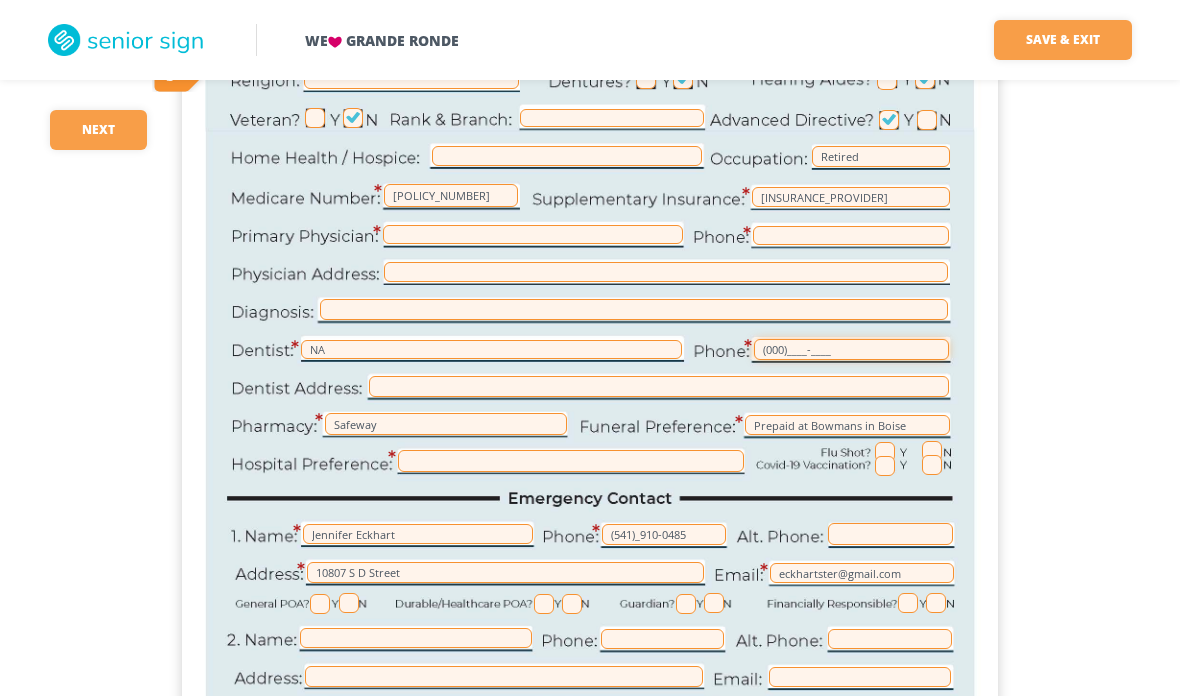 scroll, scrollTop: 343, scrollLeft: 0, axis: vertical 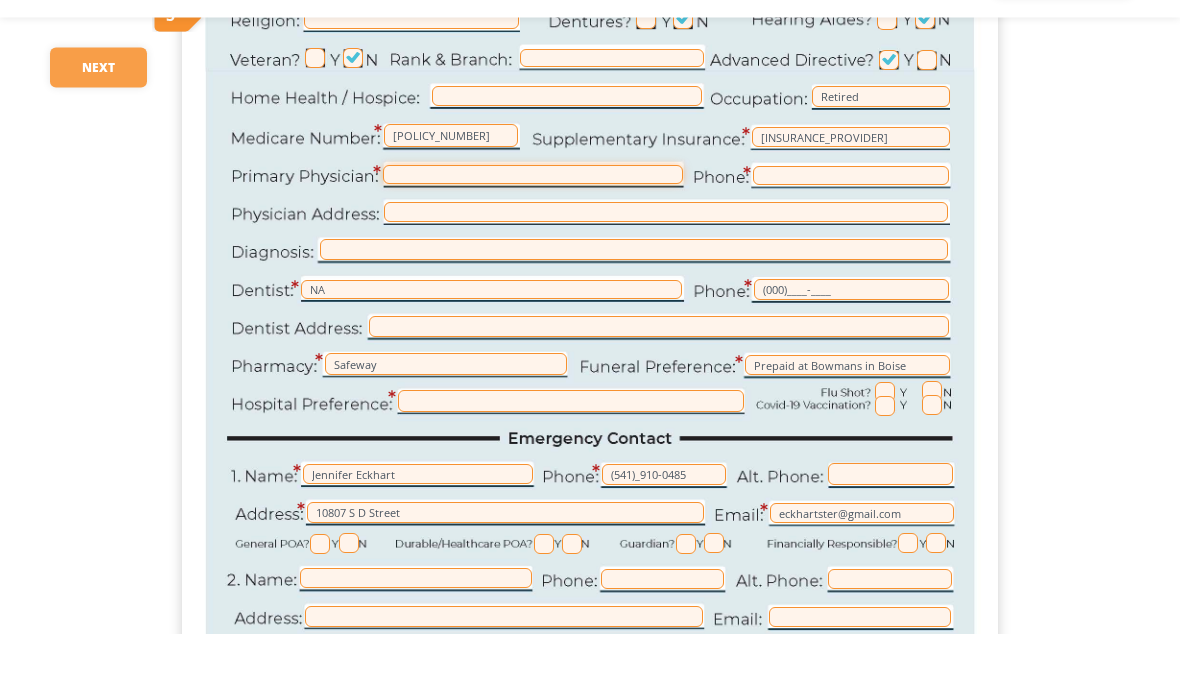 click at bounding box center [533, 237] 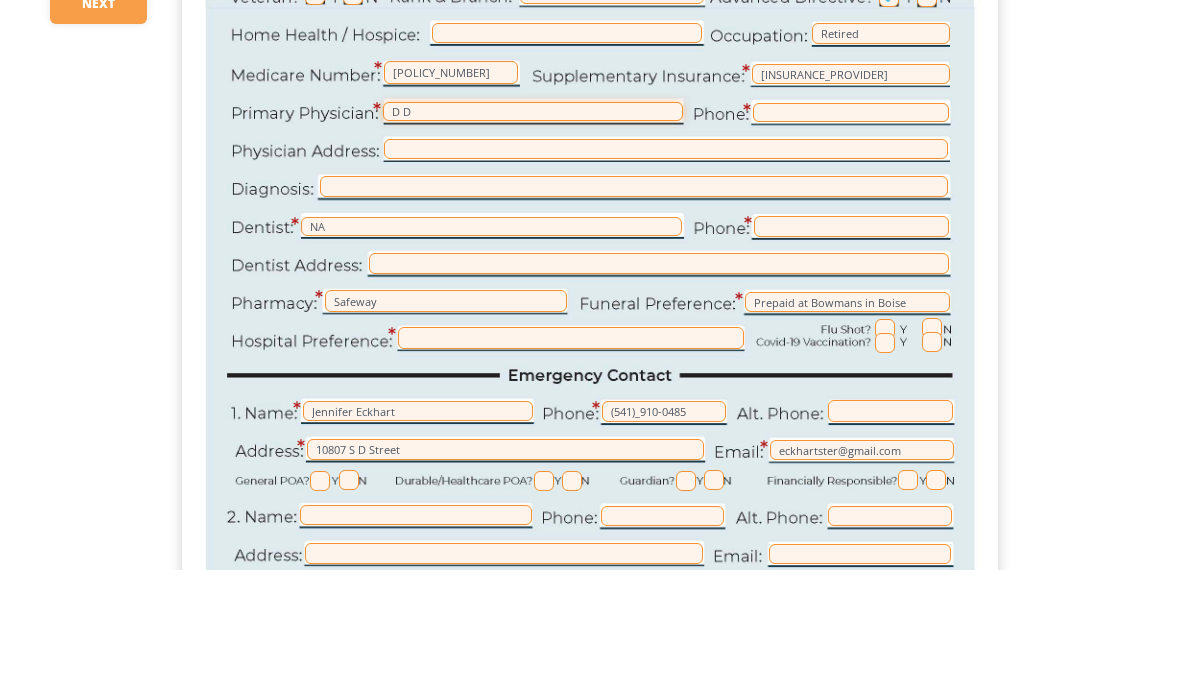 type on "D" 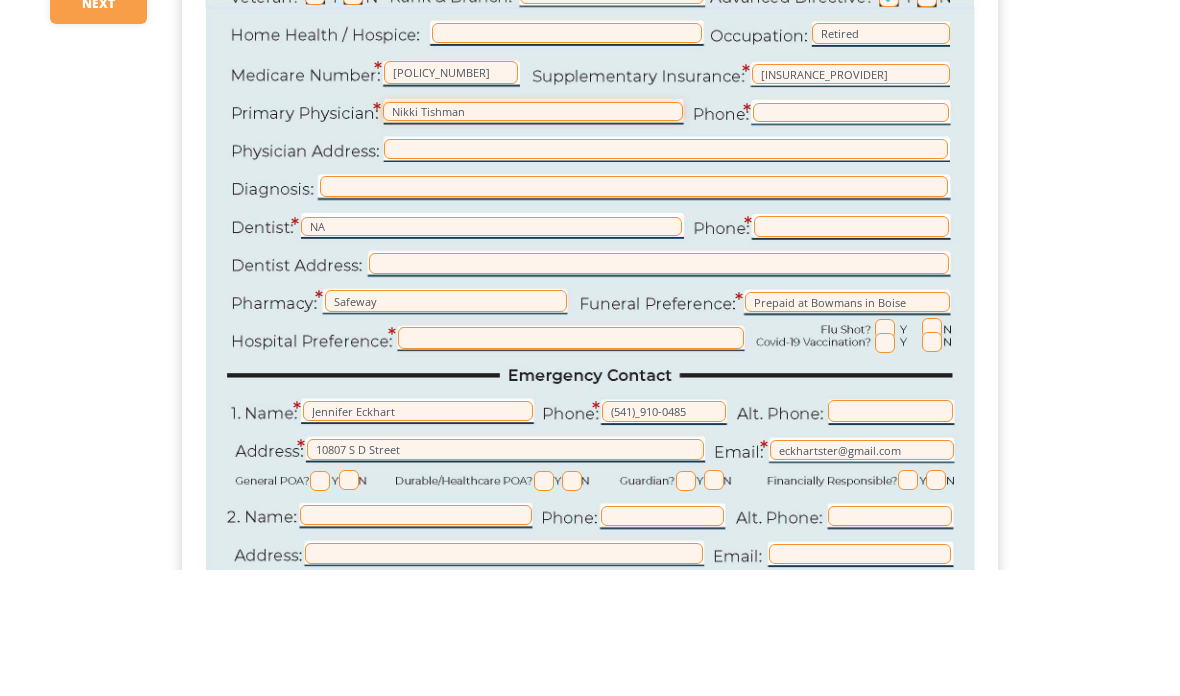 type on "Nikki Tishman" 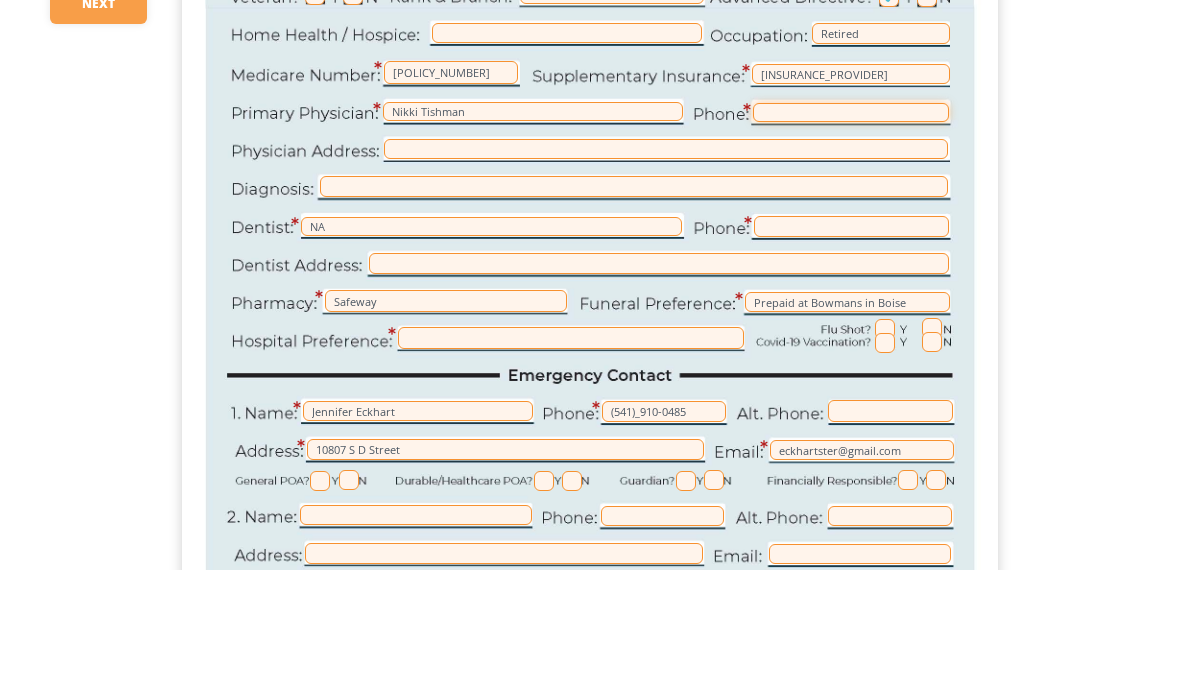 click at bounding box center (851, 238) 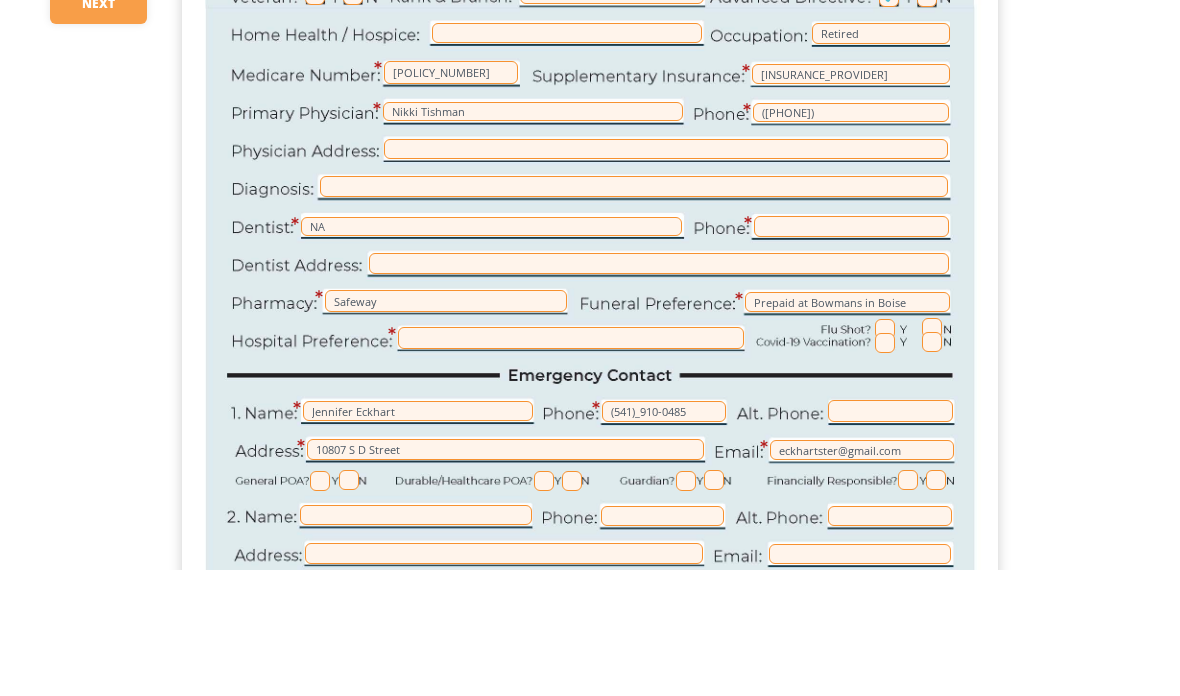 click at bounding box center (666, 275) 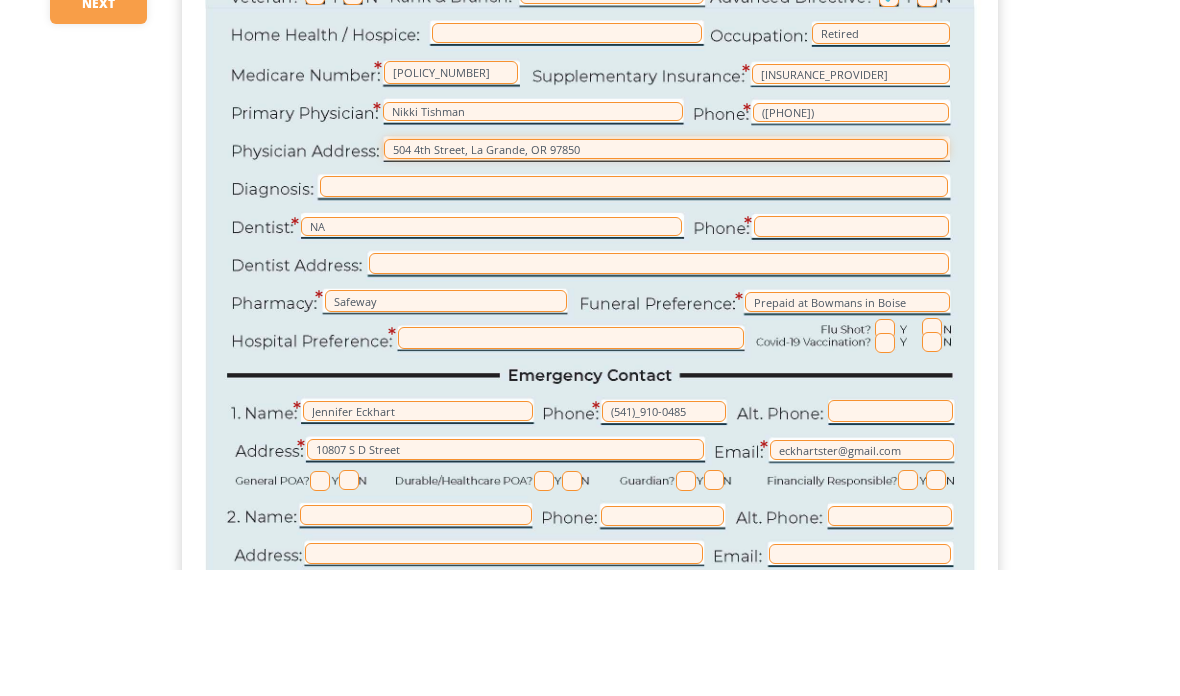 type on "504 4th Street, La Grande, OR 97850" 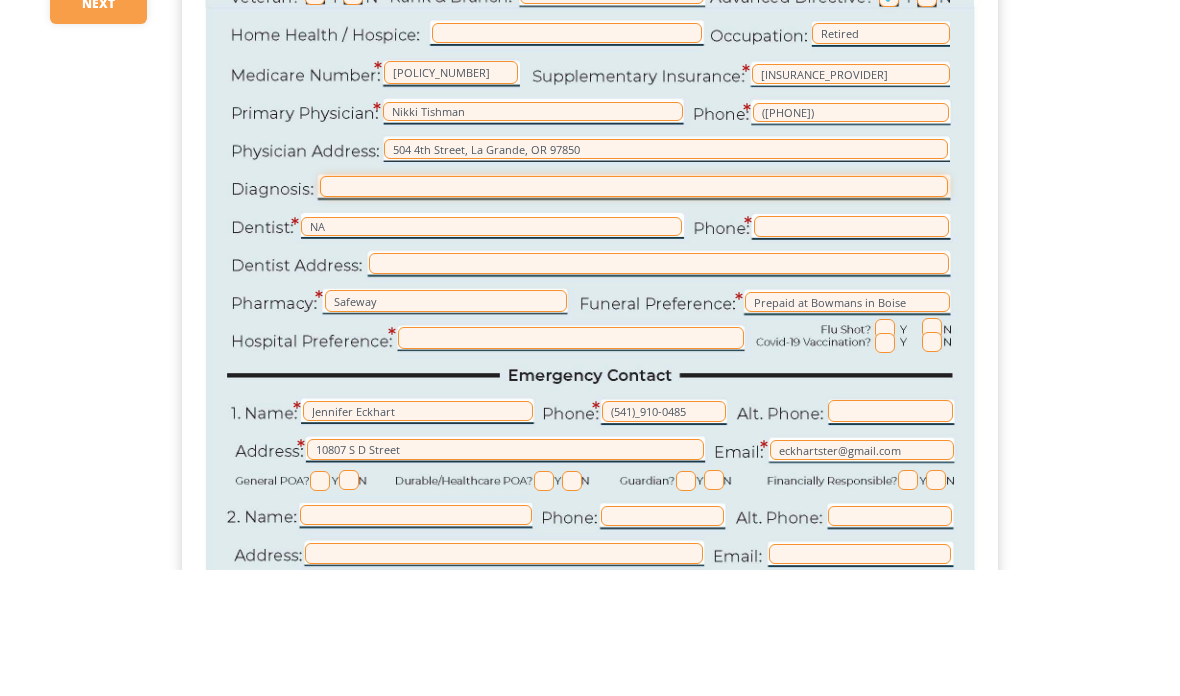 click at bounding box center (634, 312) 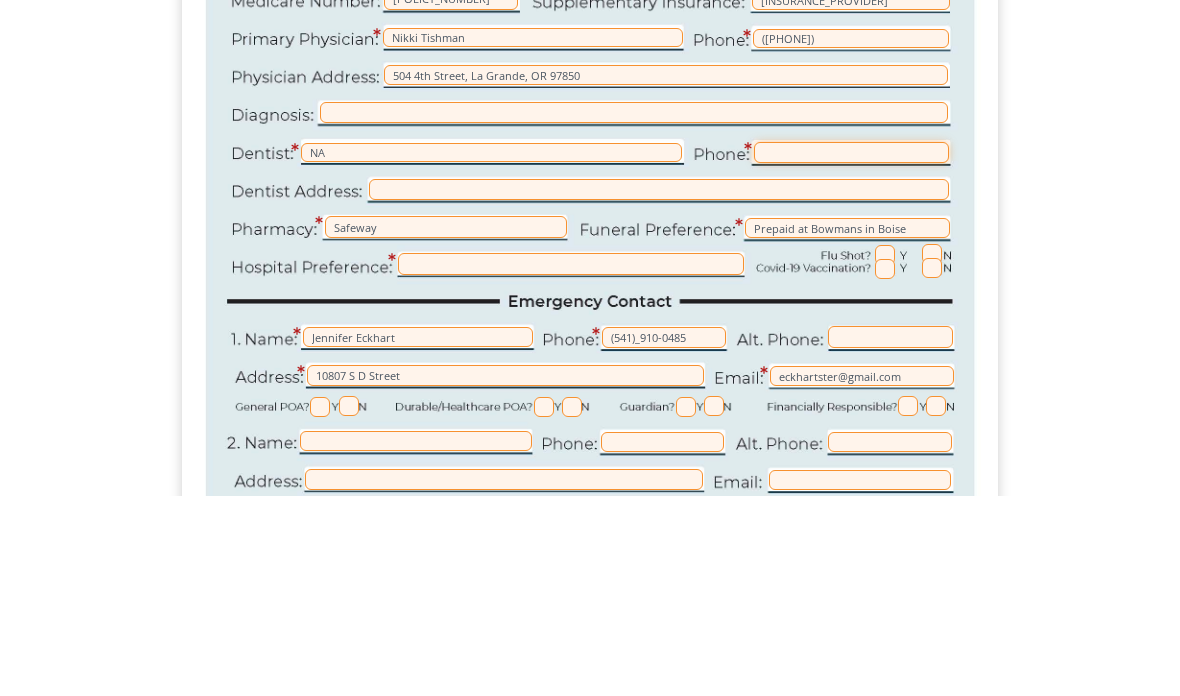 click at bounding box center [851, 352] 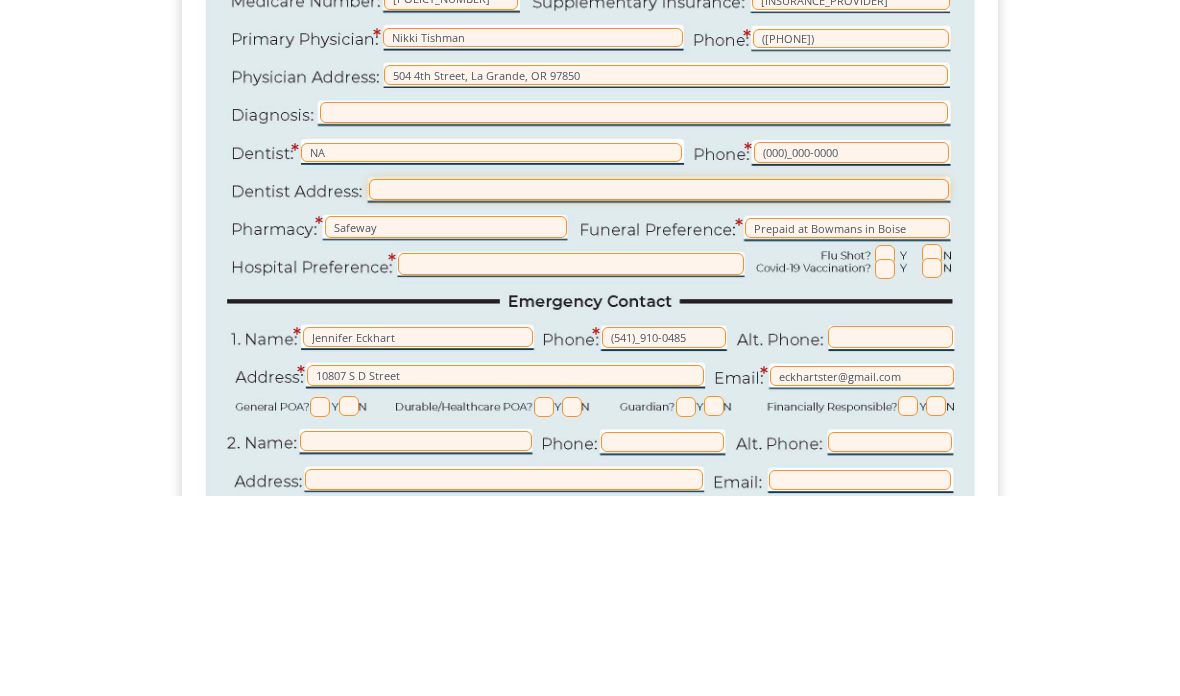 click at bounding box center (659, 389) 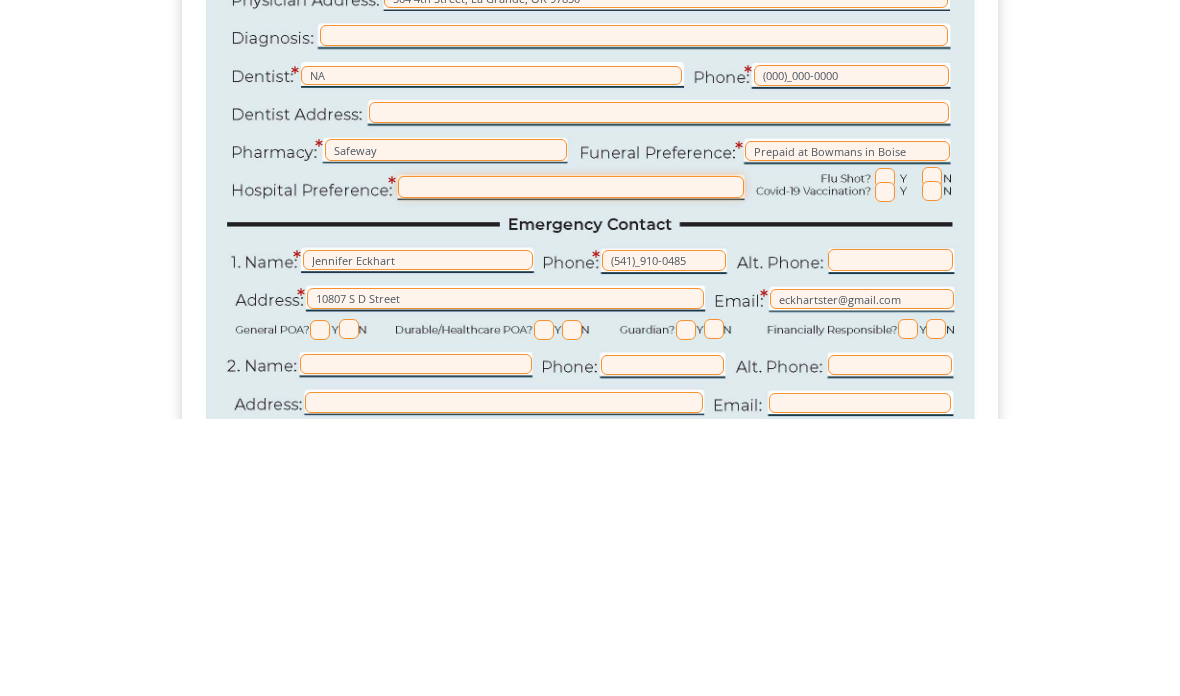 click at bounding box center [571, 464] 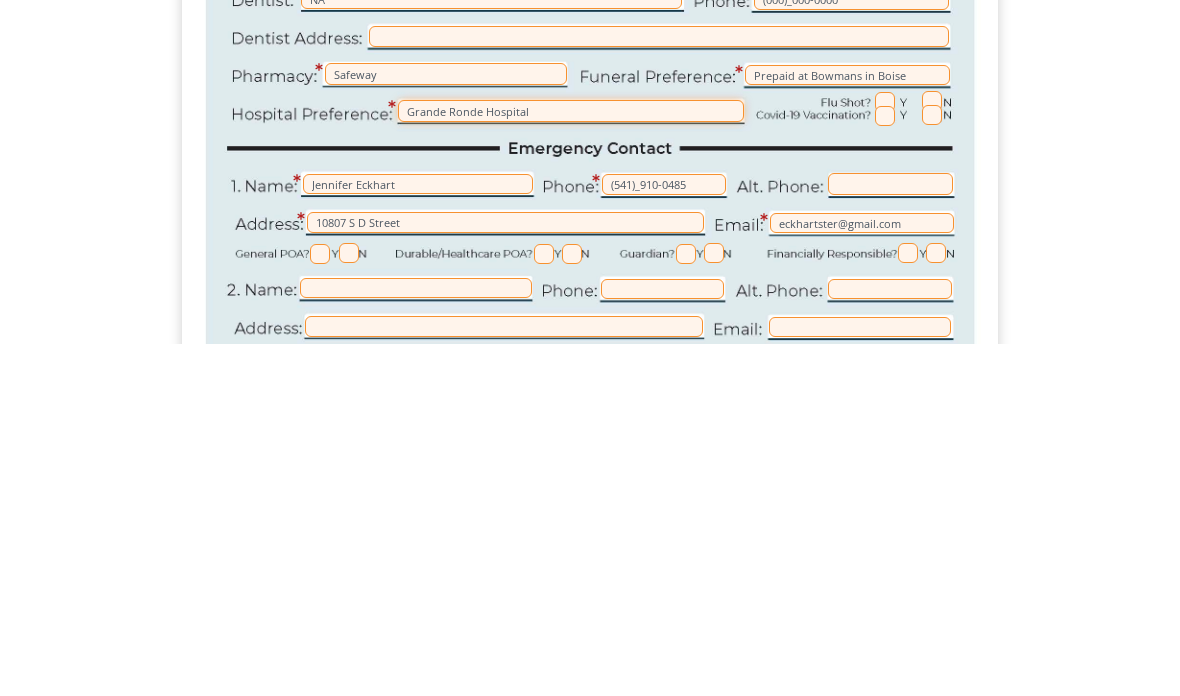 type on "Grande Ronde Hospital" 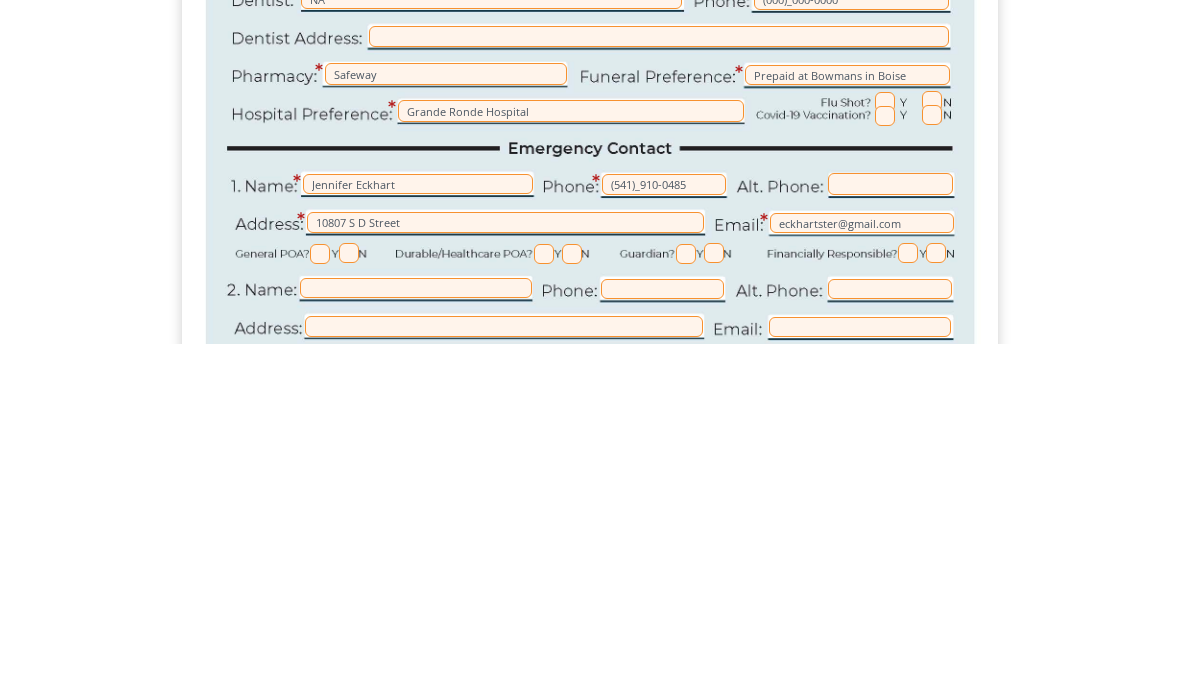 click at bounding box center [936, 606] 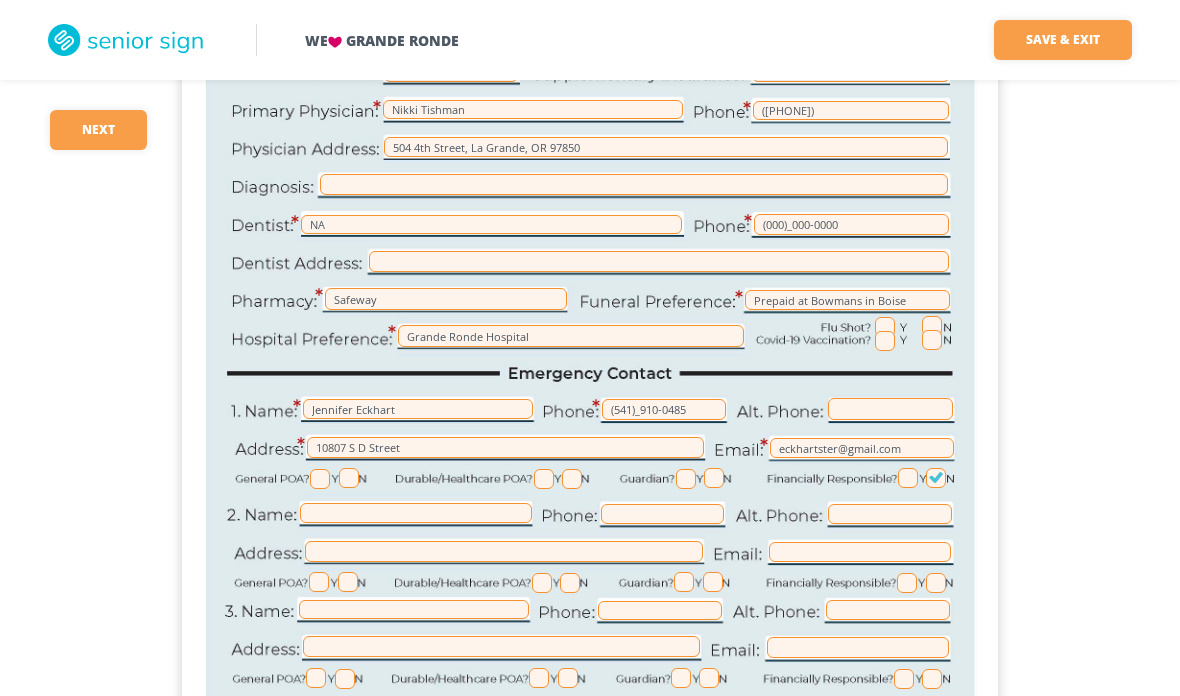 click at bounding box center (572, 479) 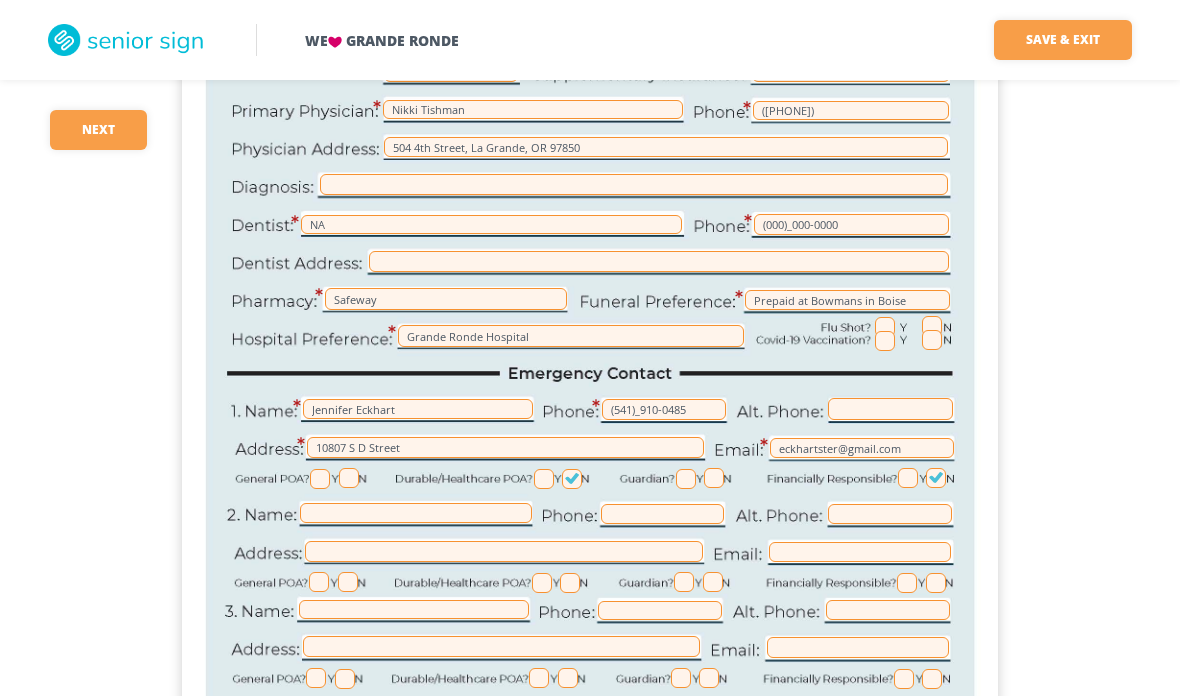 click at bounding box center [320, 479] 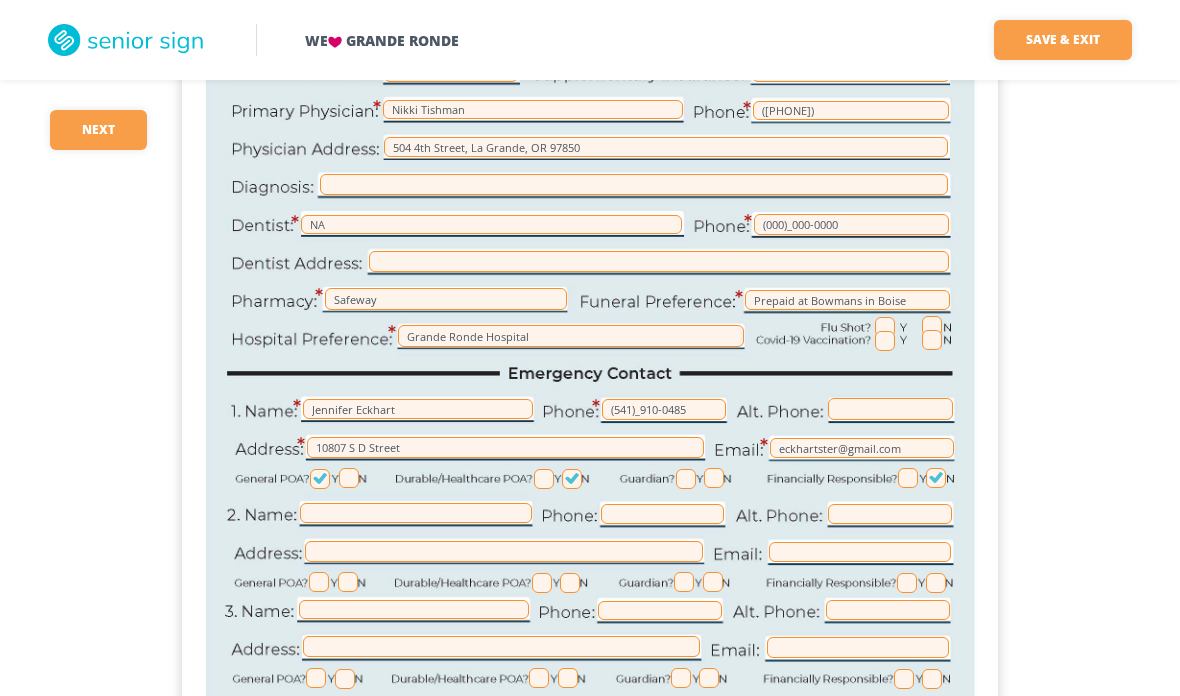 click at bounding box center (714, 478) 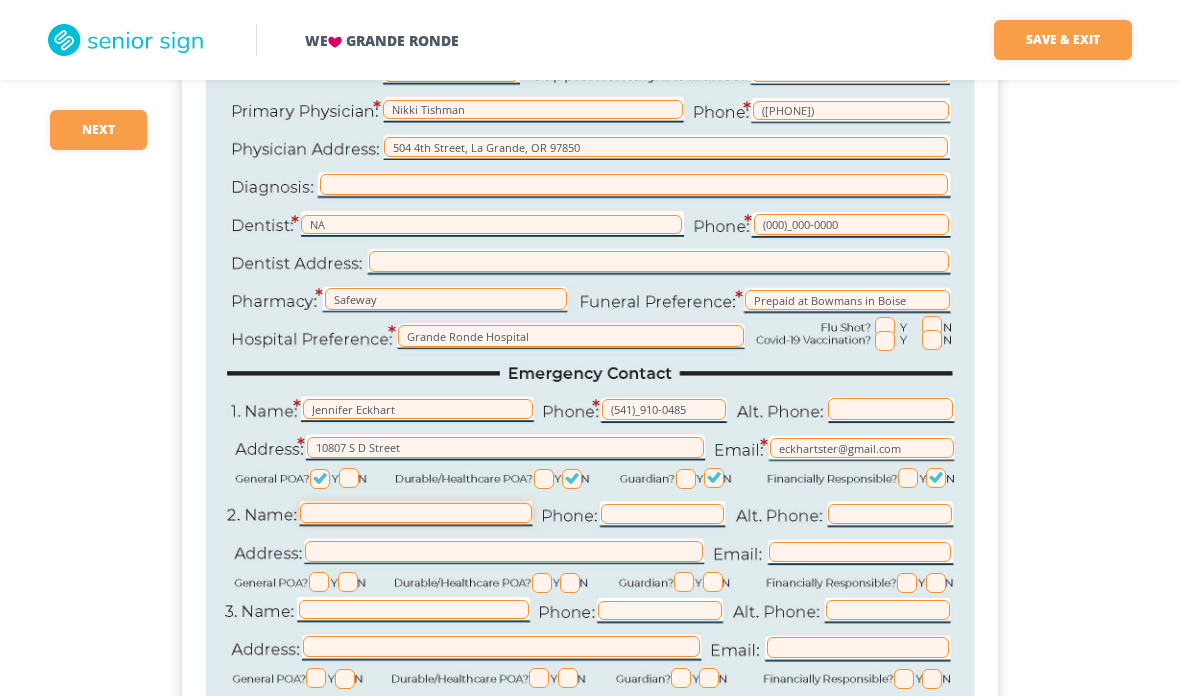 click at bounding box center [416, 513] 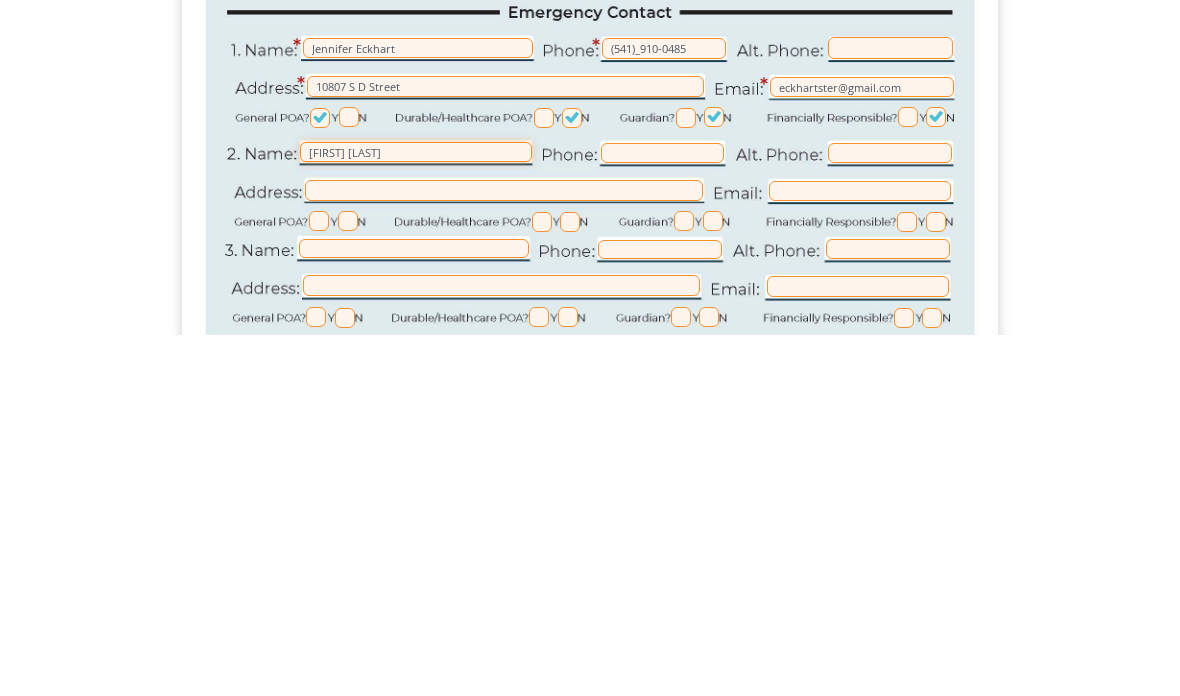 type on "[FIRST] [LAST]" 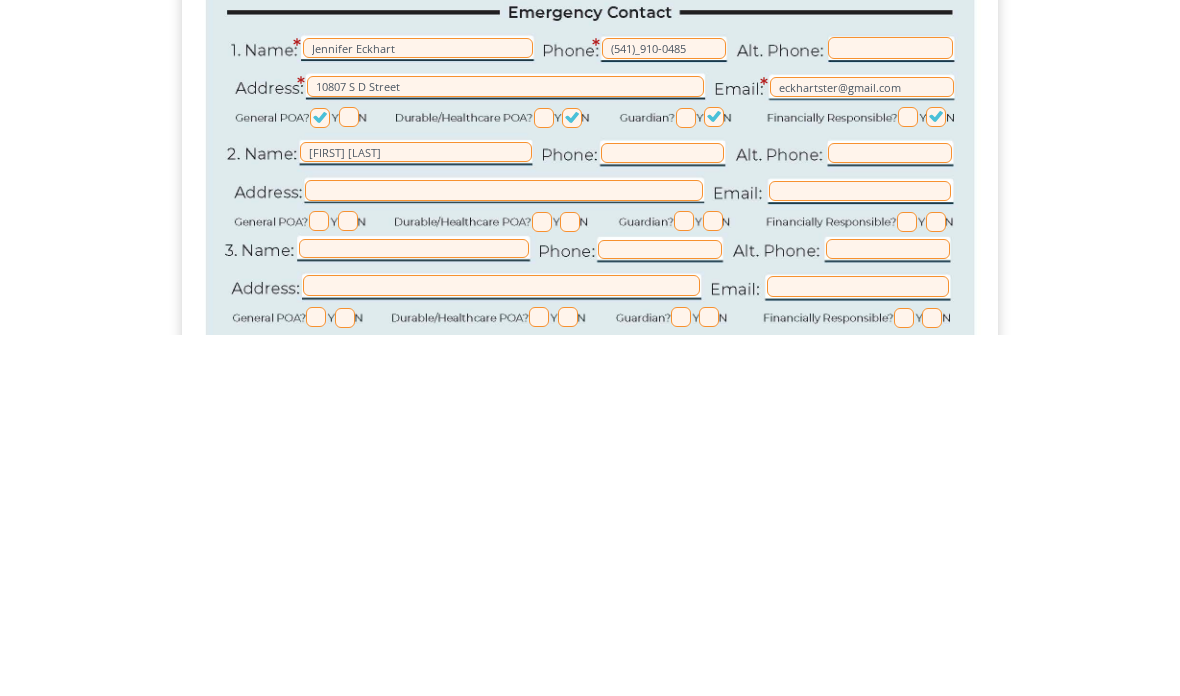 click on "[FIRST] [LAST] [DATE] [PHONE] [CITY], [STATE] [STATUS] [OCCUPATION] [ID_NUMBER] [INSURANCE] [FIRST] [LAST] ([PHONE]) [NUMBER] [STREET], [CITY], [STATE] [NA] ([PHONE]) [BRAND] [BRAND] [BRAND] [BRAND] [FIRST] [LAST] ([PHONE]) [NUMBER] [STREET], [CITY] [EMAIL] [FIRST] [LAST]" at bounding box center (590, 208) 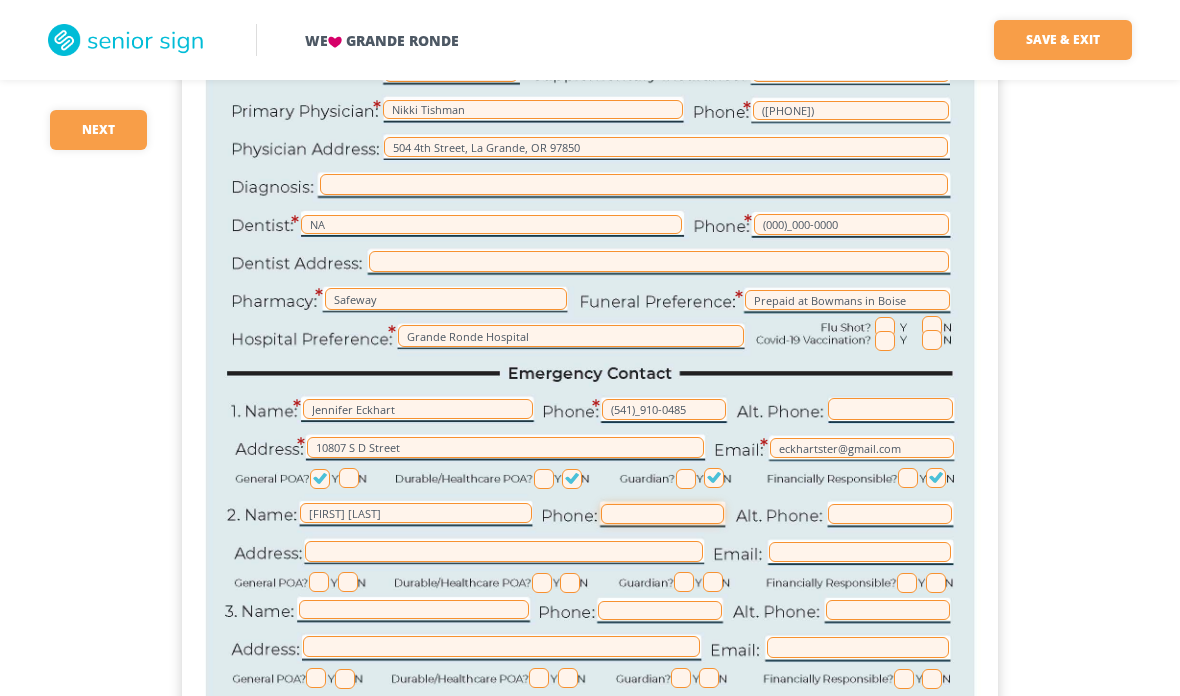 click at bounding box center [662, 514] 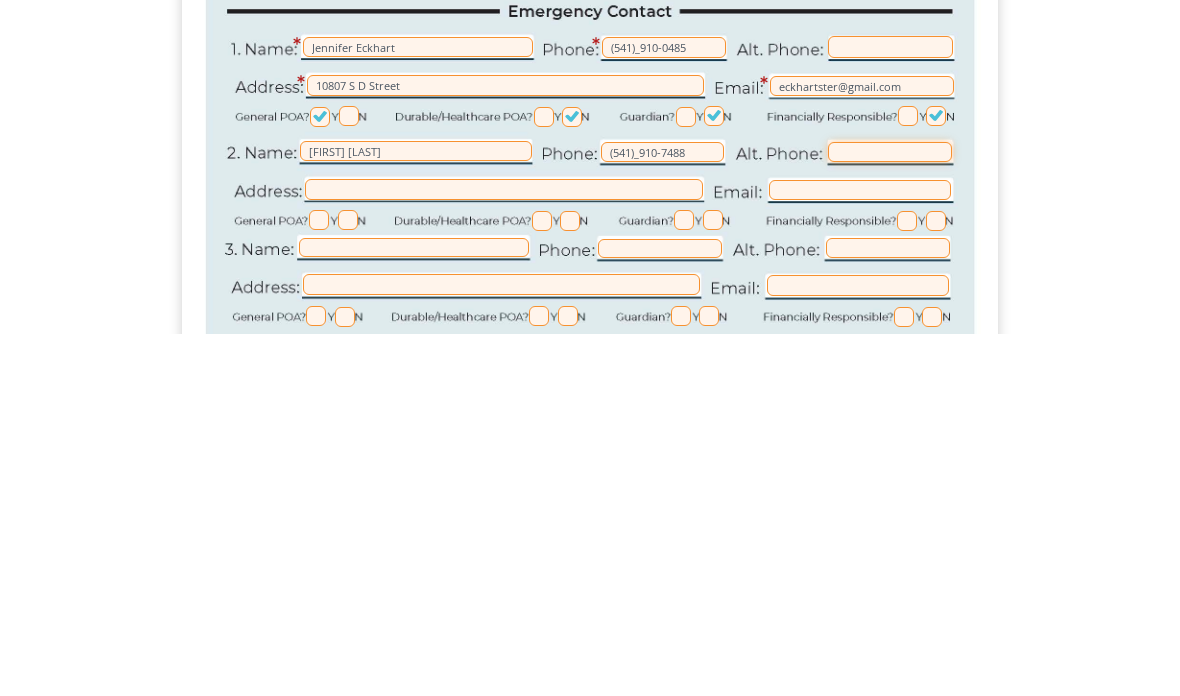 click at bounding box center (890, 514) 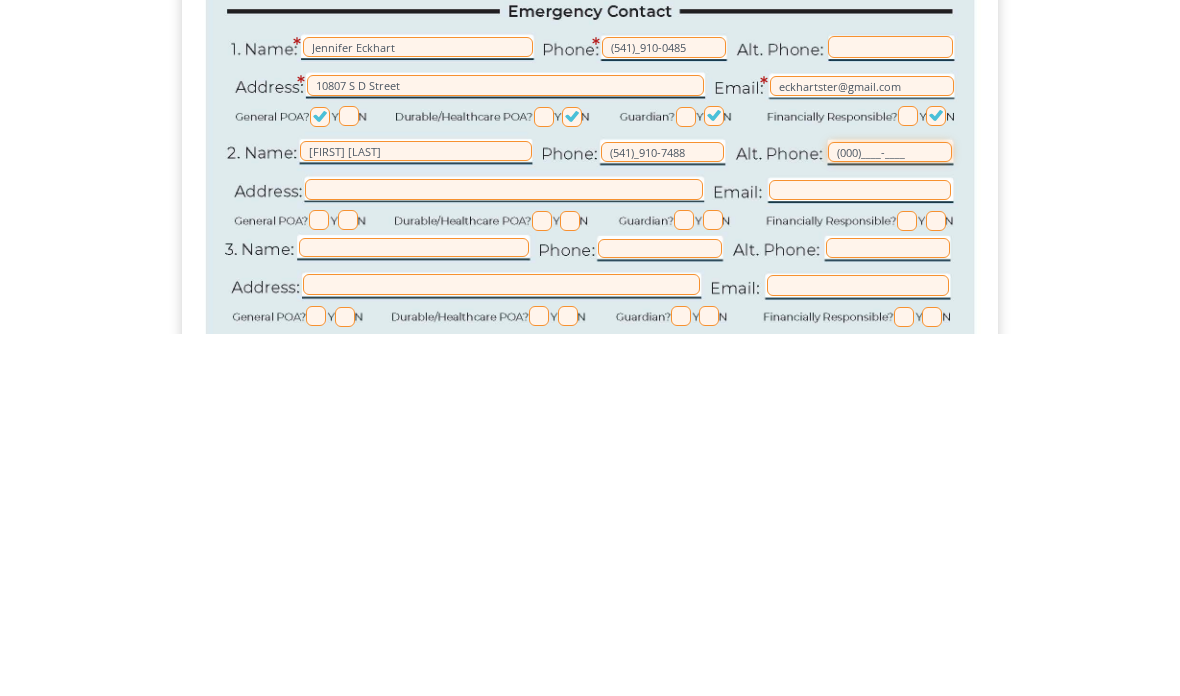 type on "(541)____-____" 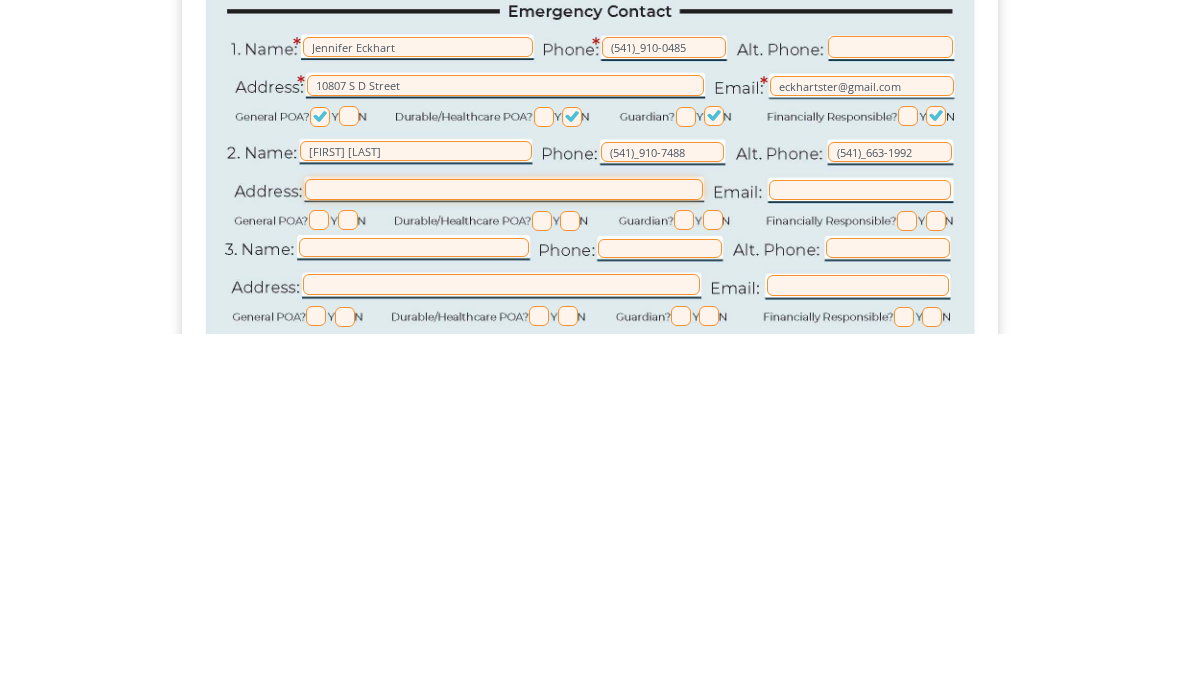click at bounding box center (504, 551) 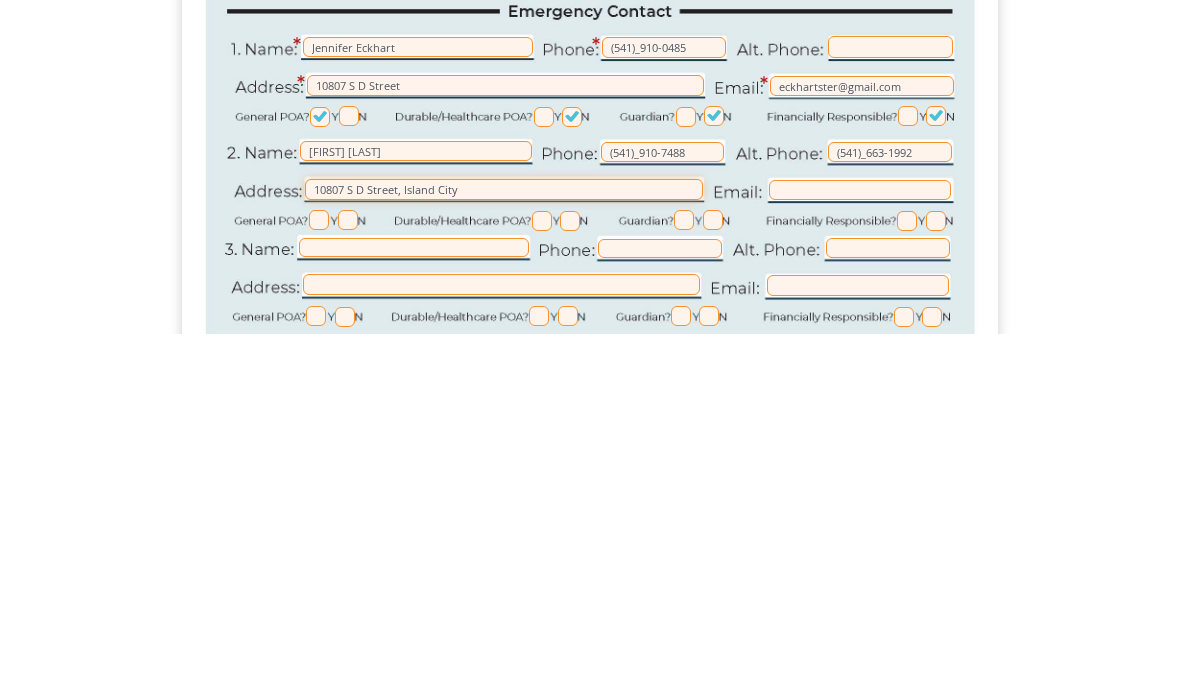 type on "10807 S D Street, Island City" 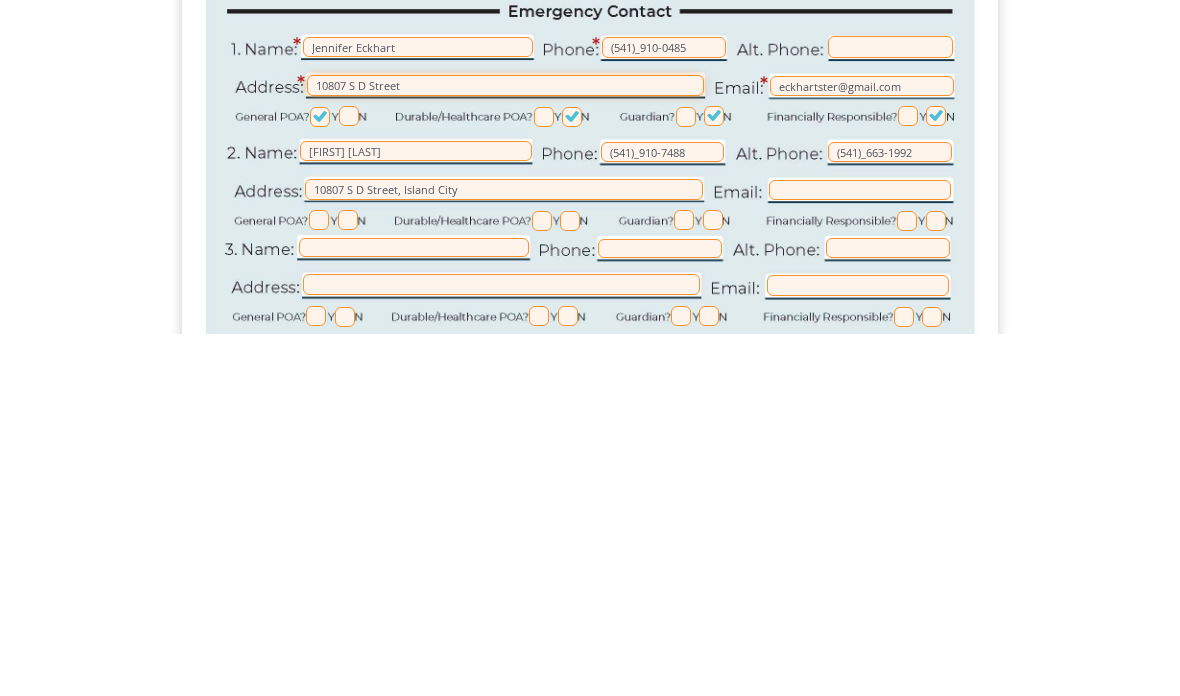 click on "10807 S D Street" at bounding box center [505, 447] 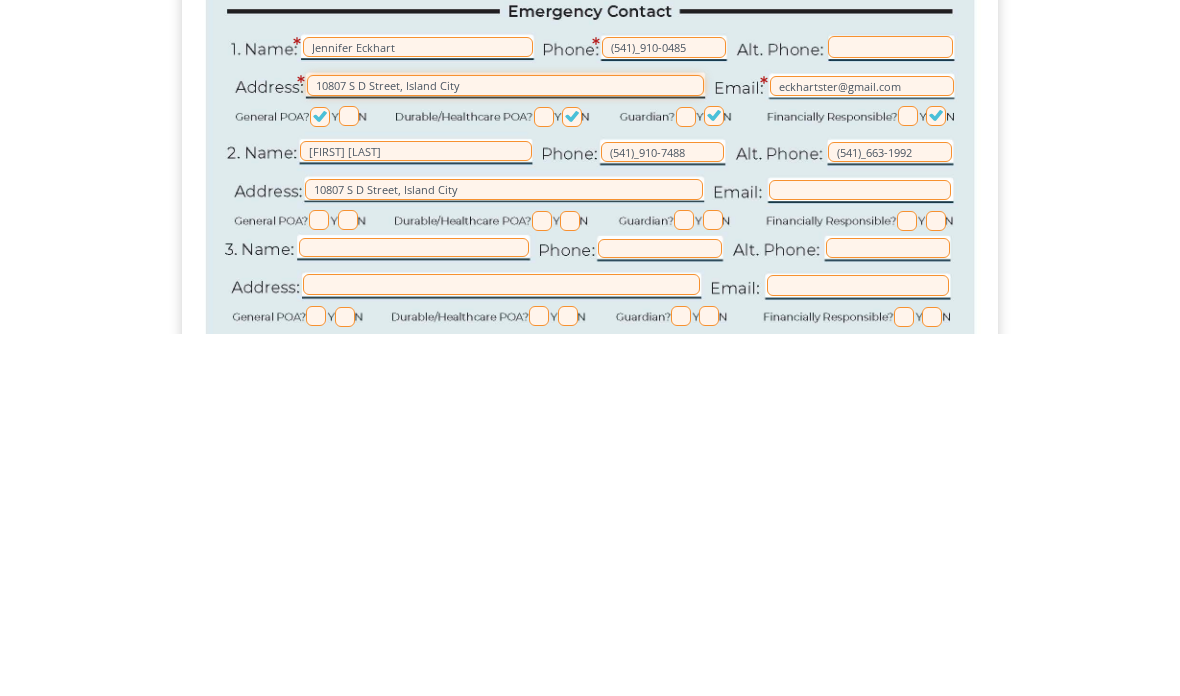 type on "10807 S D Street, Island City" 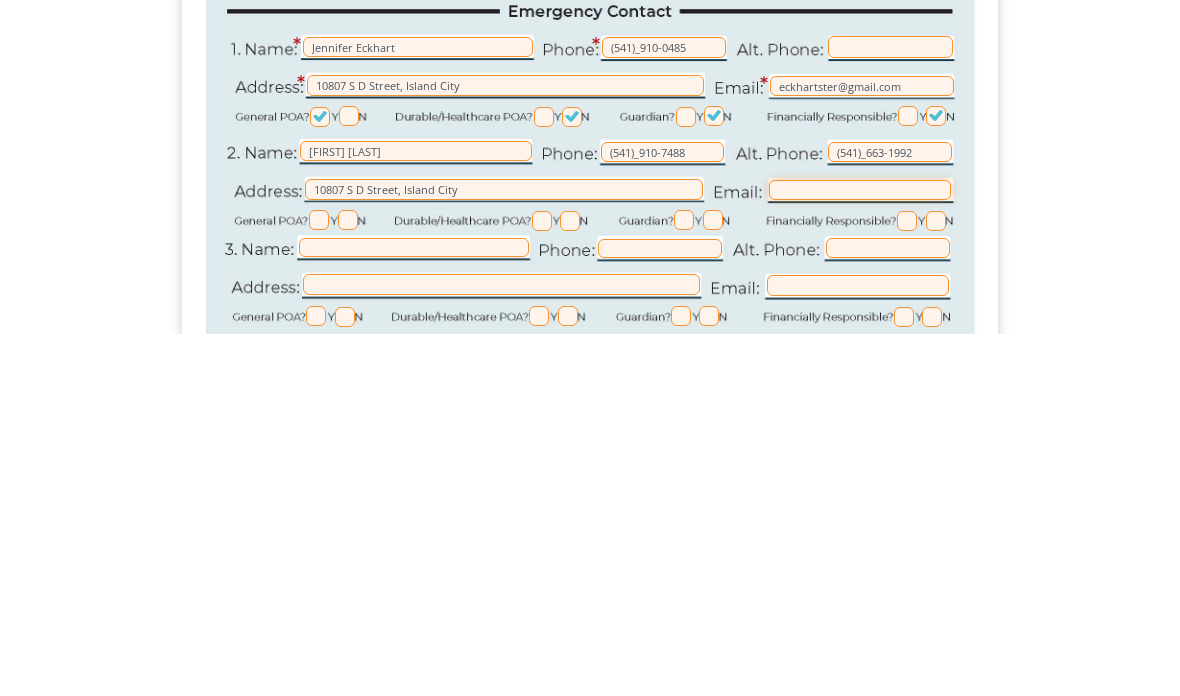 click at bounding box center (860, 552) 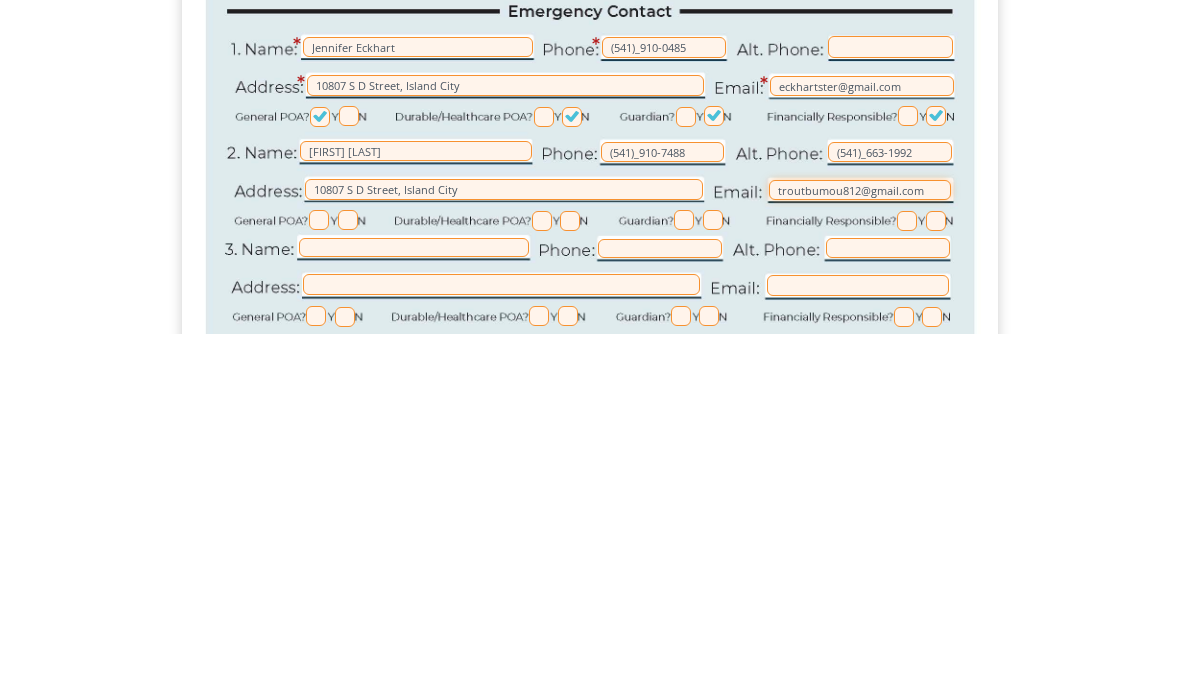 type on "troutbumou812@gmail.com" 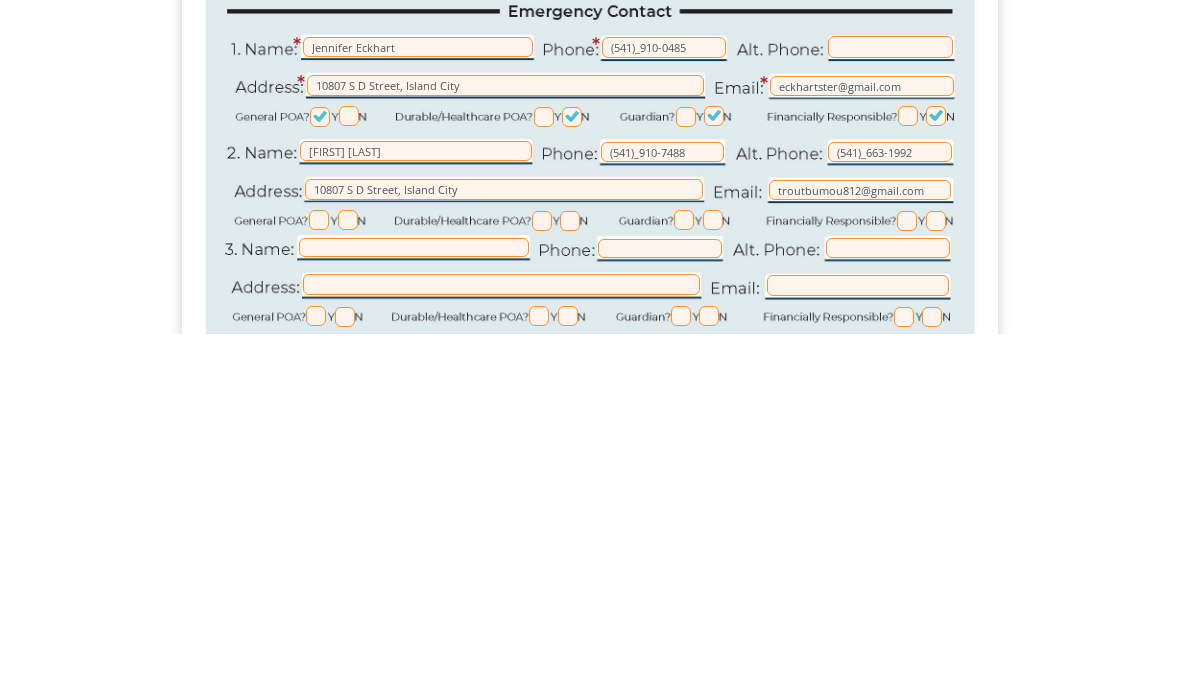click at bounding box center (936, 583) 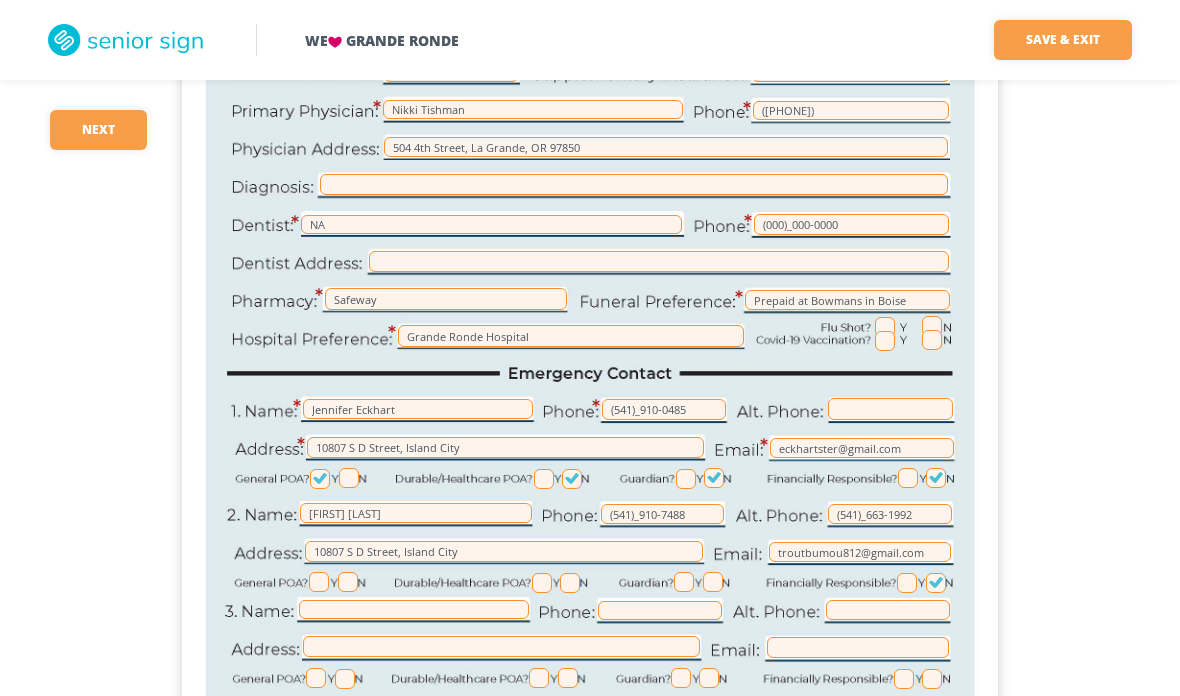 click on "Virgina Eckhart 06/30/2025 212 531-42-4807 Colfax, WA Widowed Retired 2U95-PY0-VA50 Blue Cross Blue Shield Nikki Tishman (541)_663-3138 504 4th Street, La Grande, OR 97850 NA (000)_000-0000 Safeway Prepaid at Bowmans in Boise Grande Ronde Hospital Jennifer Eckhart (541)_910-0485 10807 S D Street, Island City eckhartster@gmail.com Michael Eckhart (541)_910-7488 (541)_663-1992 10807 S D Street, Island City troutbumou812@gmail.com" at bounding box center [590, 208] 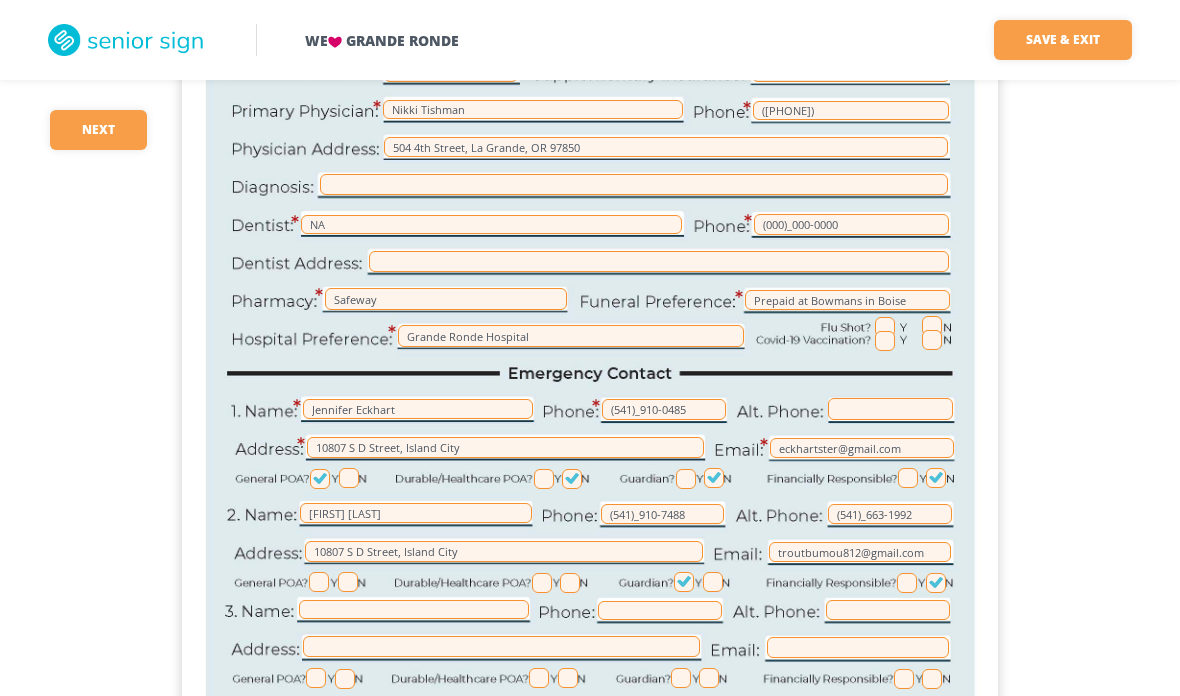 click at bounding box center [542, 583] 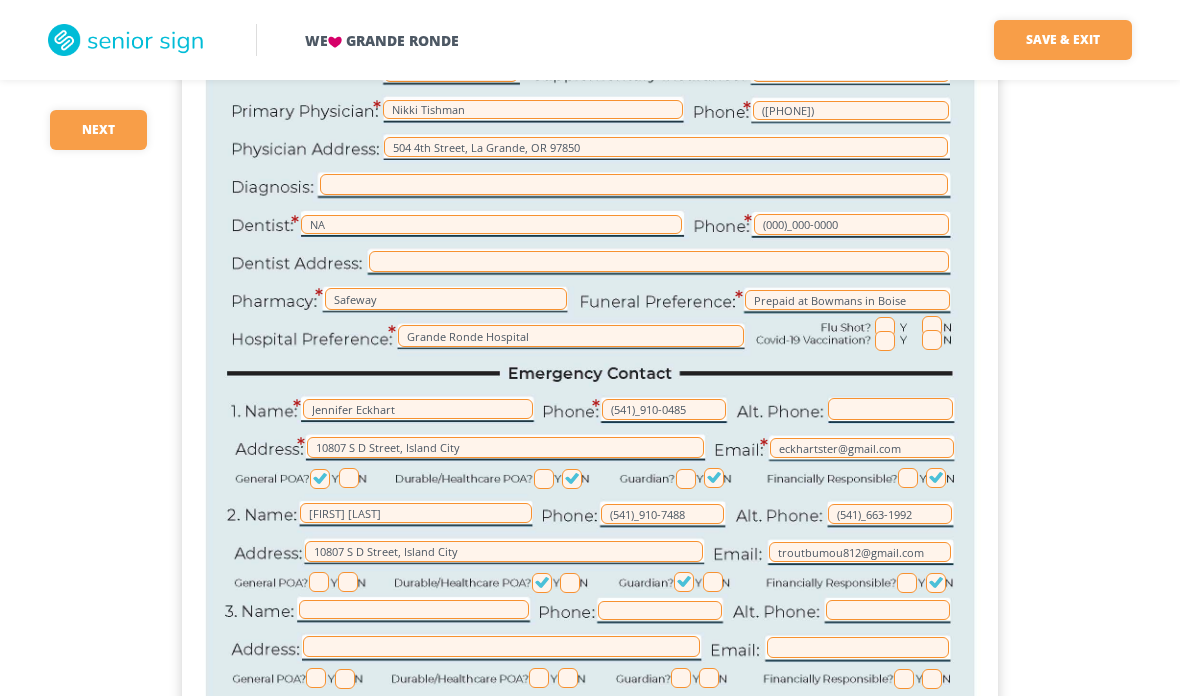 click at bounding box center [319, 582] 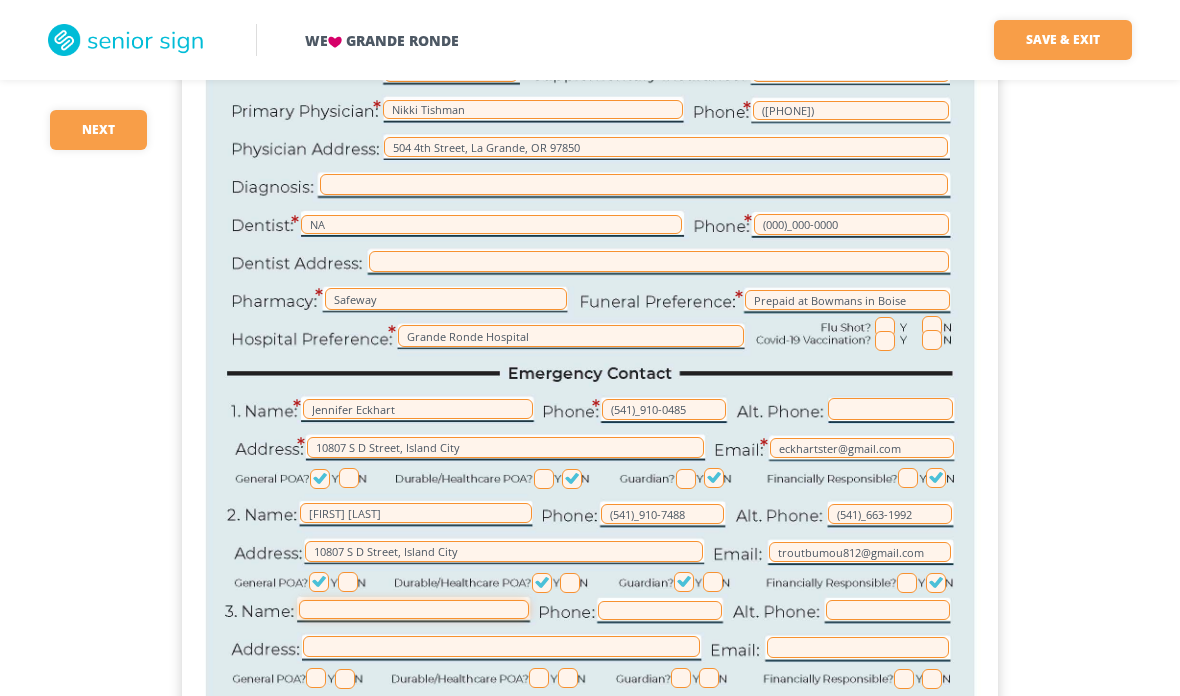 click at bounding box center [414, 609] 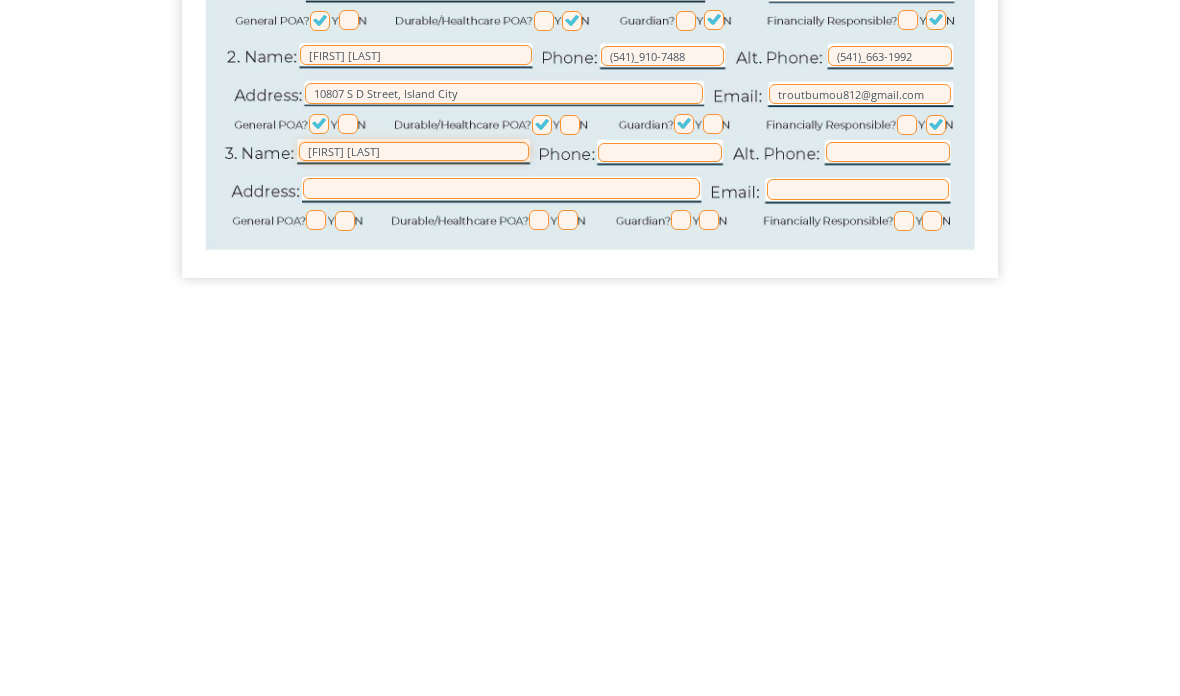 type on "[FIRST] [LAST]" 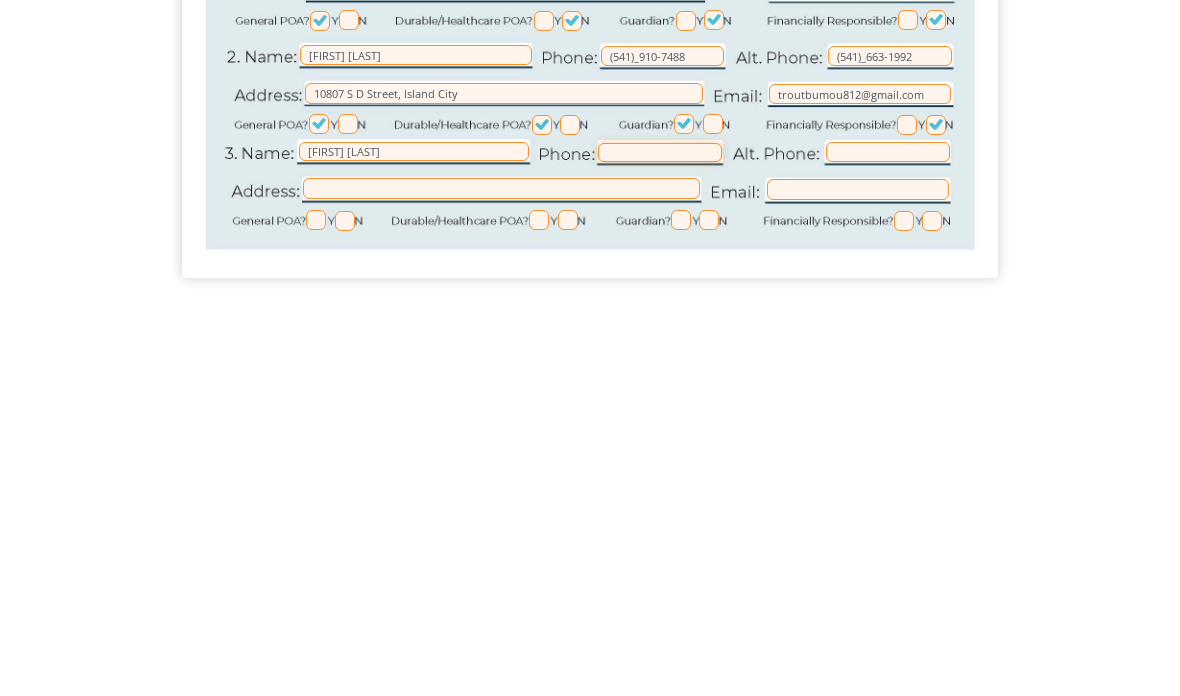 click at bounding box center [660, 538] 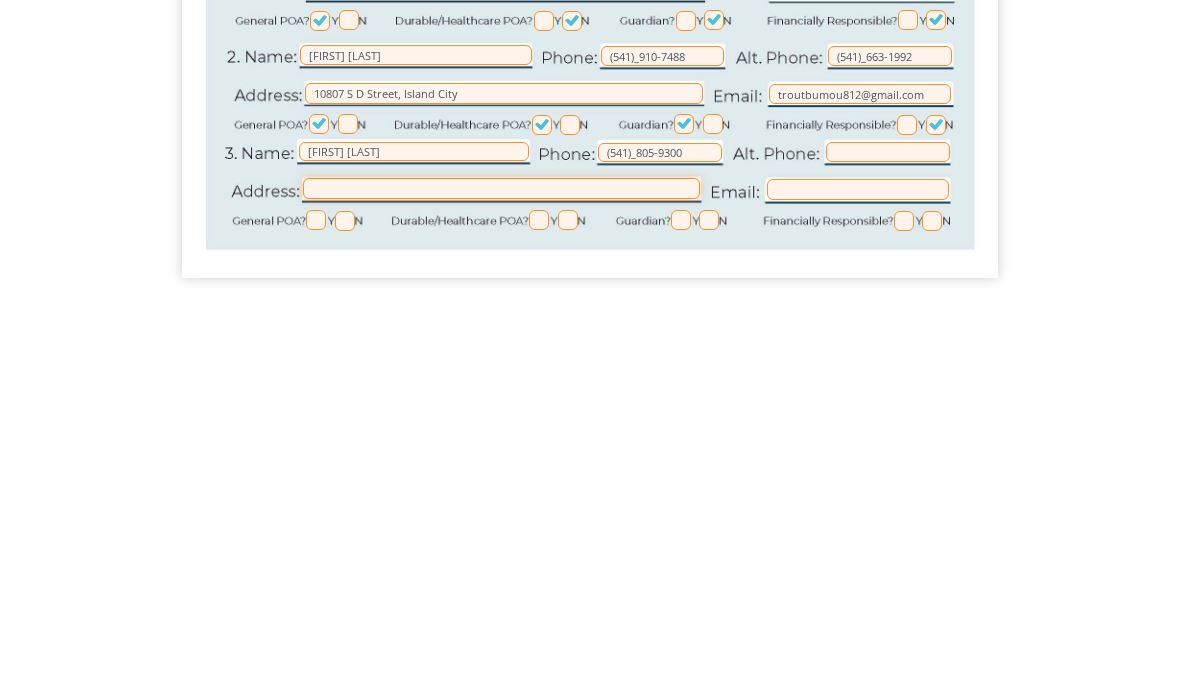 click at bounding box center [501, 574] 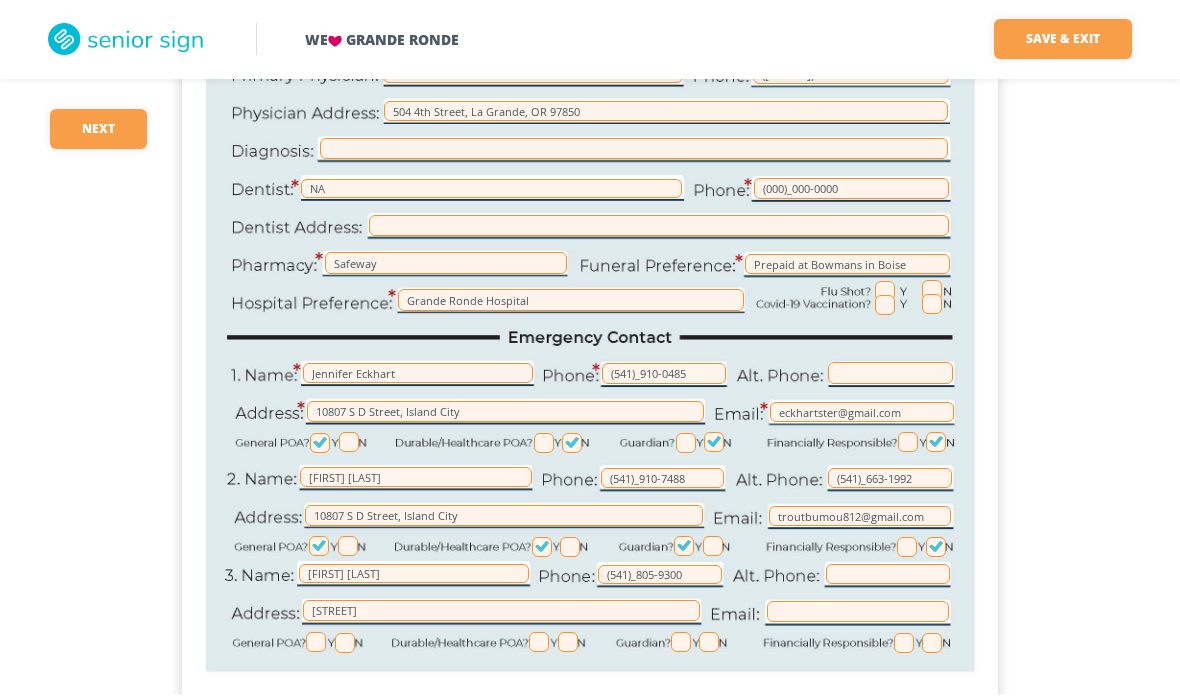 scroll, scrollTop: 471, scrollLeft: 0, axis: vertical 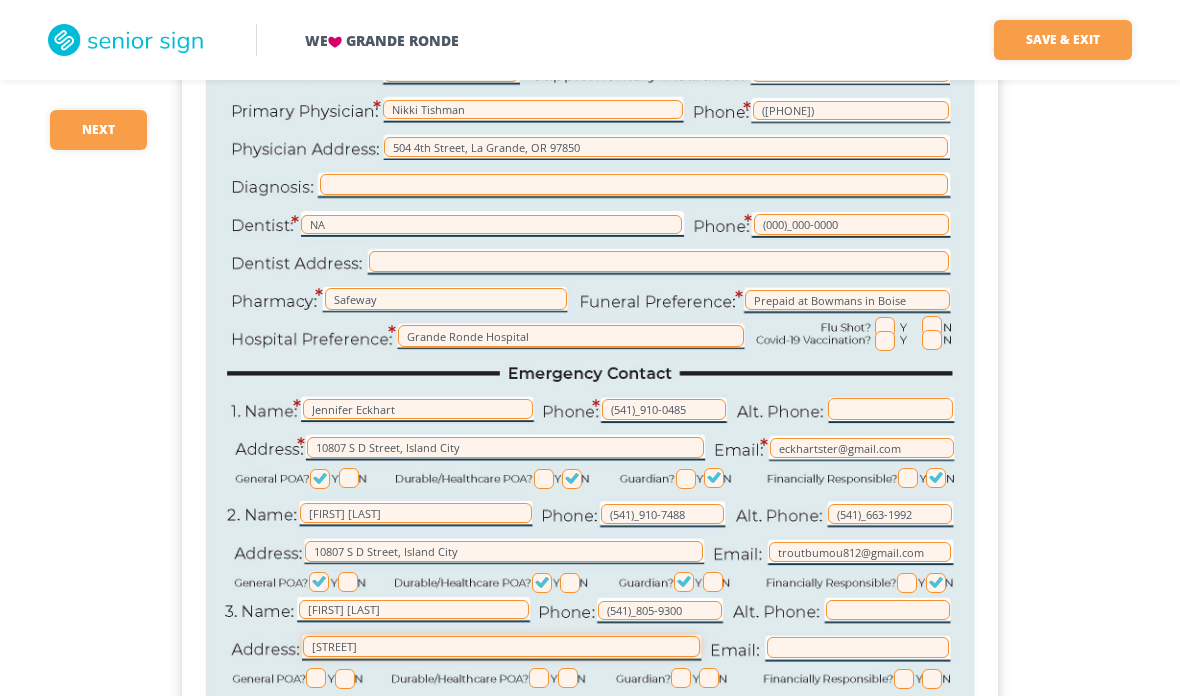 click on "[STREET]" at bounding box center (501, 646) 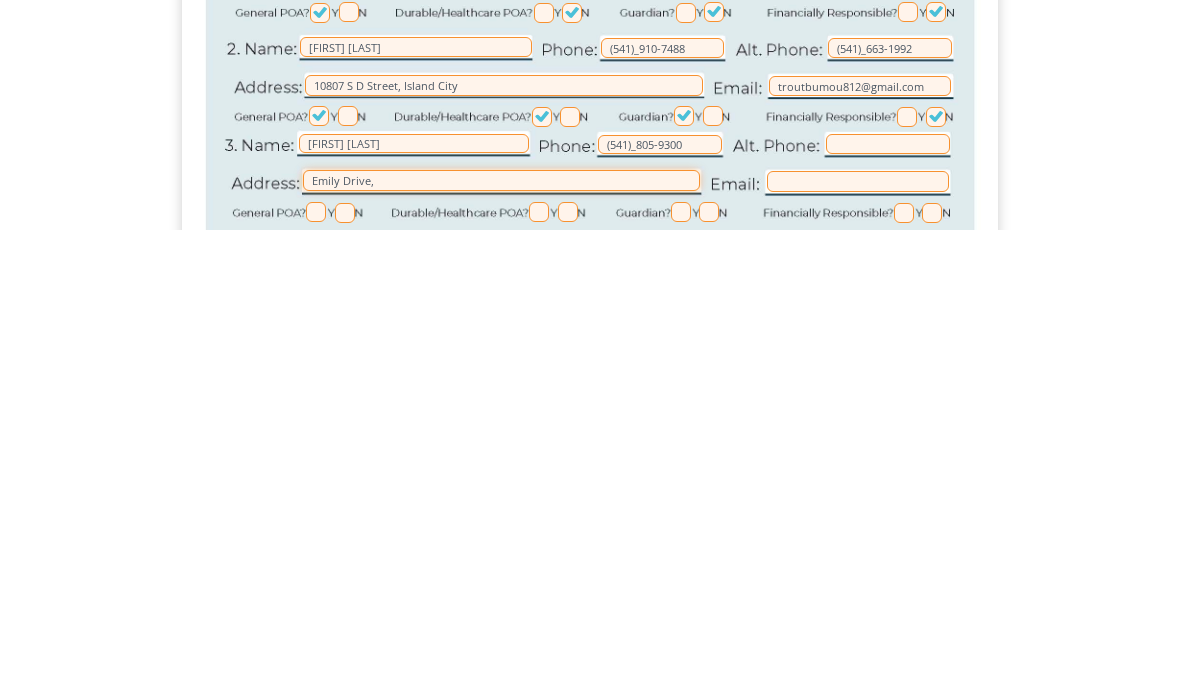 scroll, scrollTop: 551, scrollLeft: 0, axis: vertical 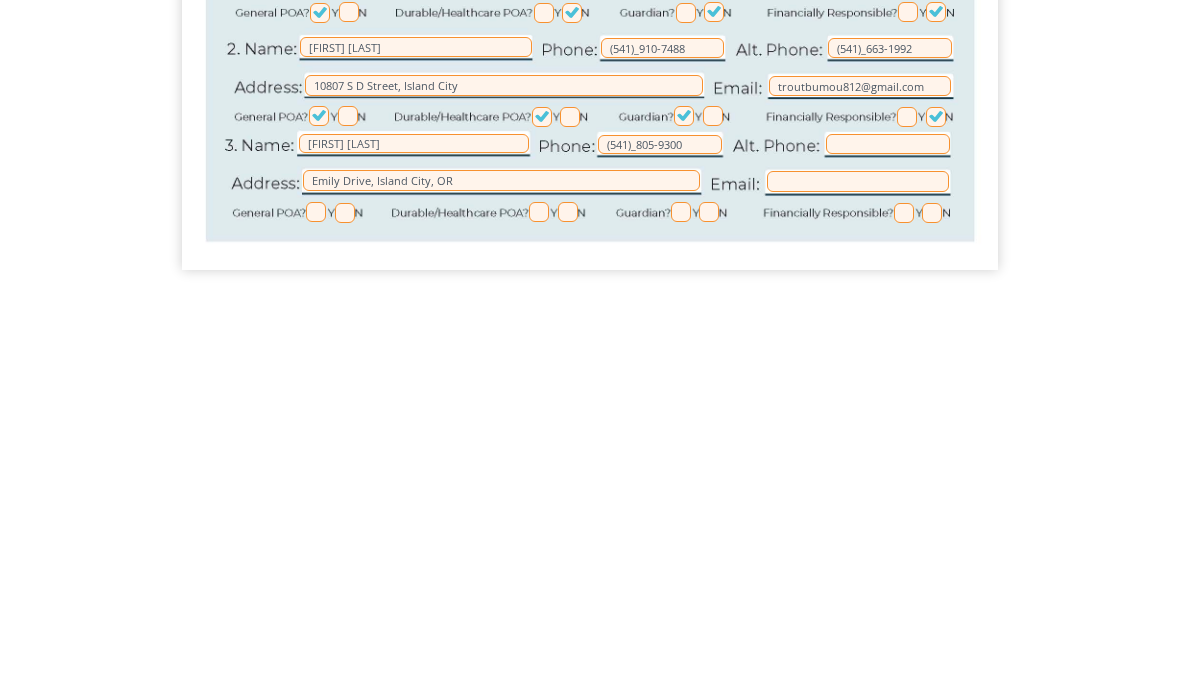 click at bounding box center (316, 598) 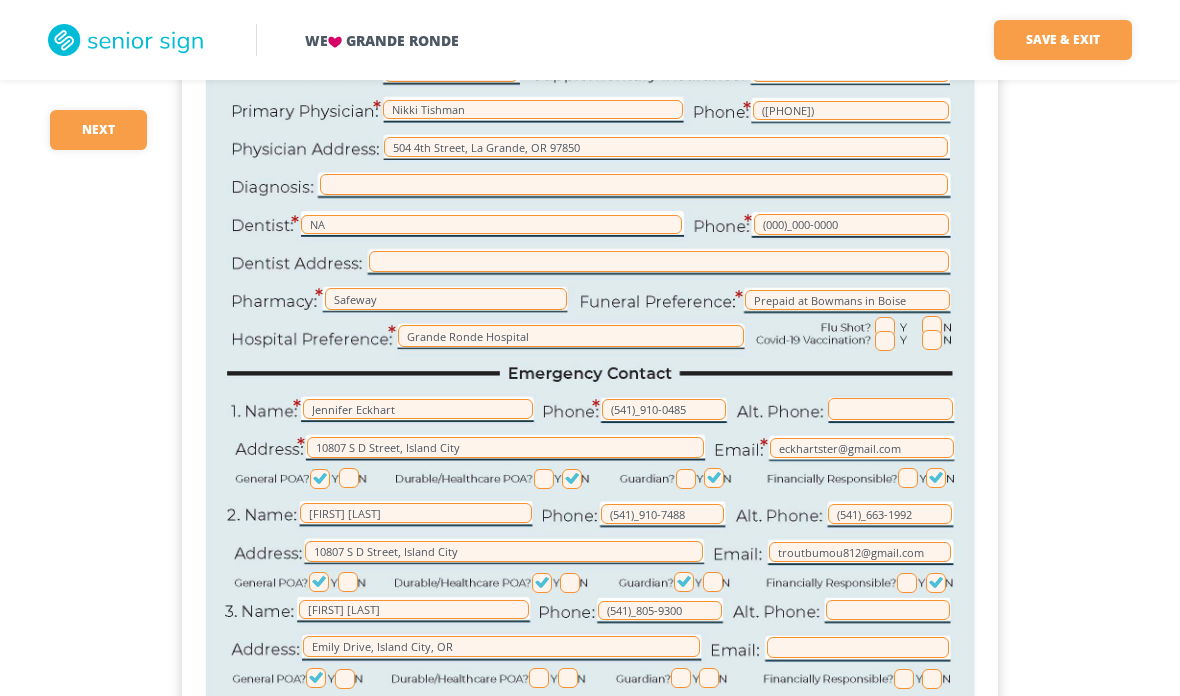click at bounding box center (568, 678) 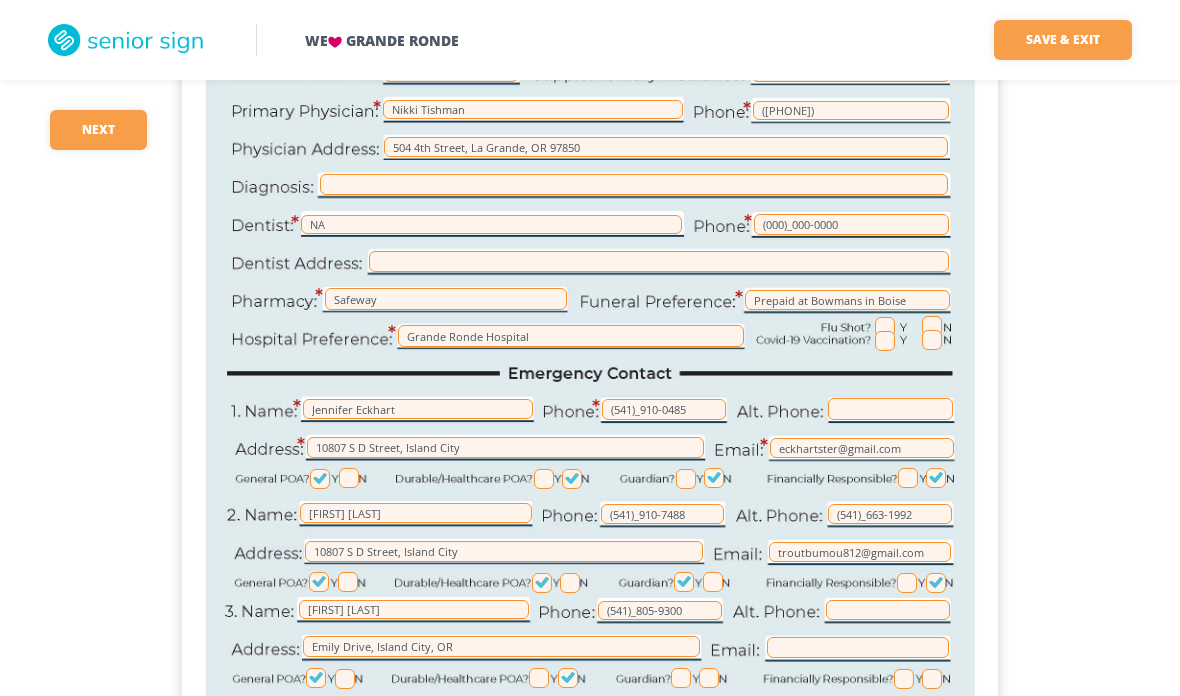 click at bounding box center (709, 678) 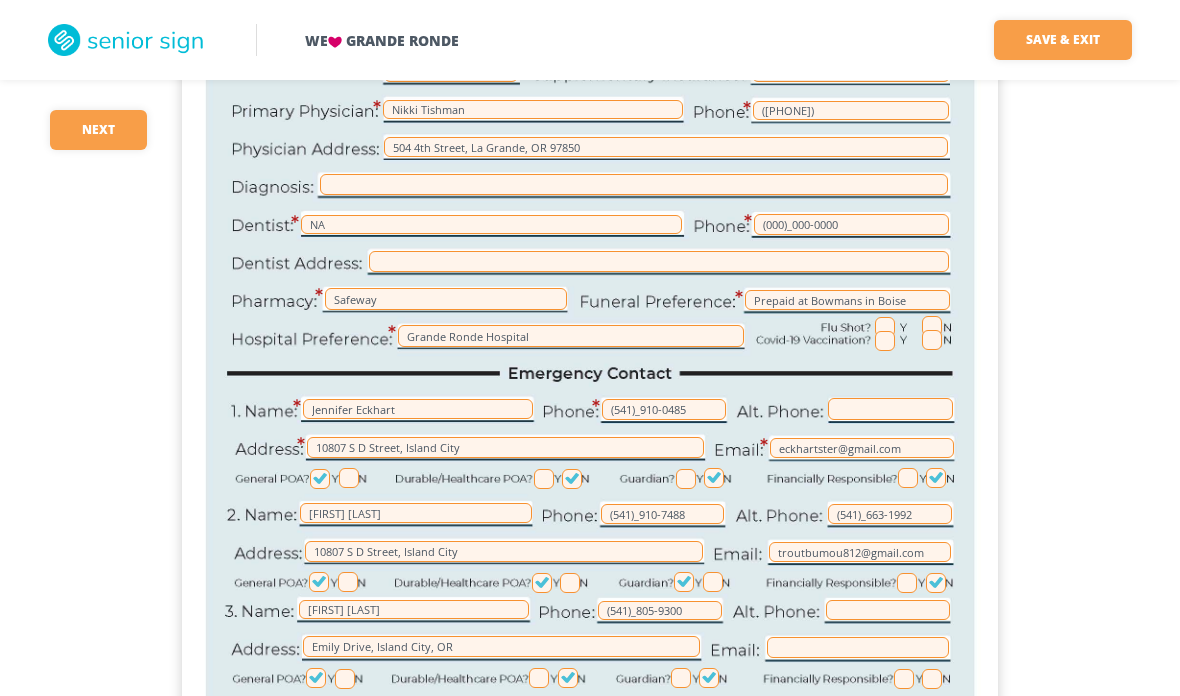 click at bounding box center [932, 679] 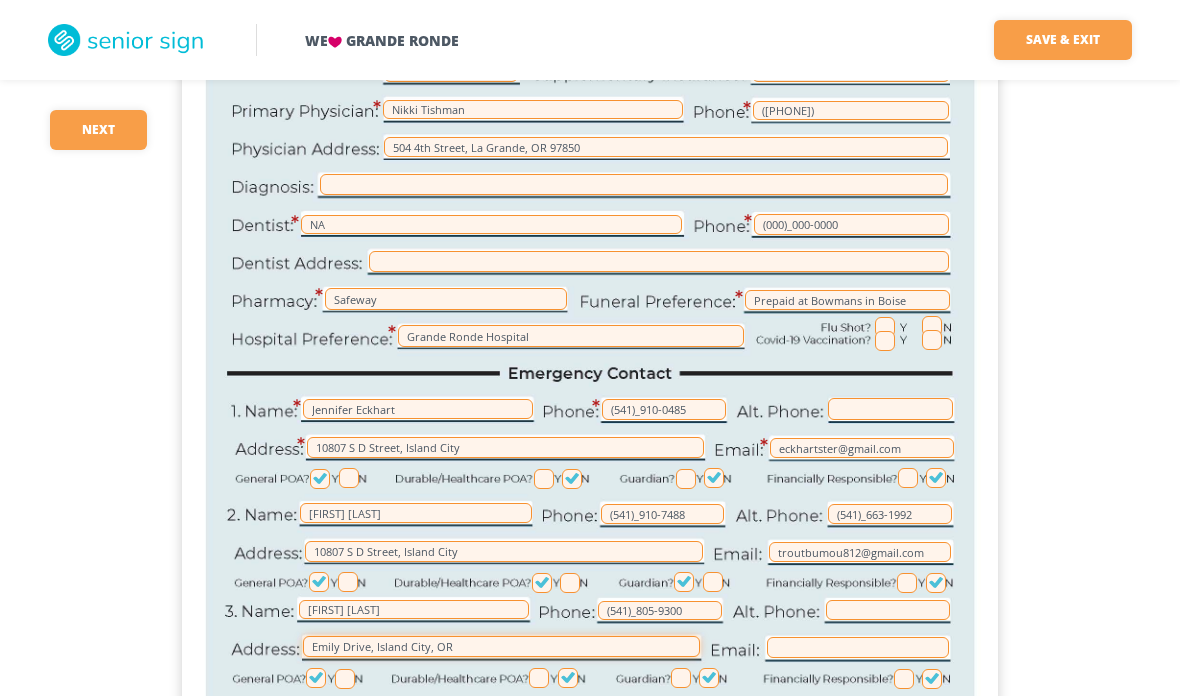 click on "Emily Drive, Island City, OR" at bounding box center [501, 646] 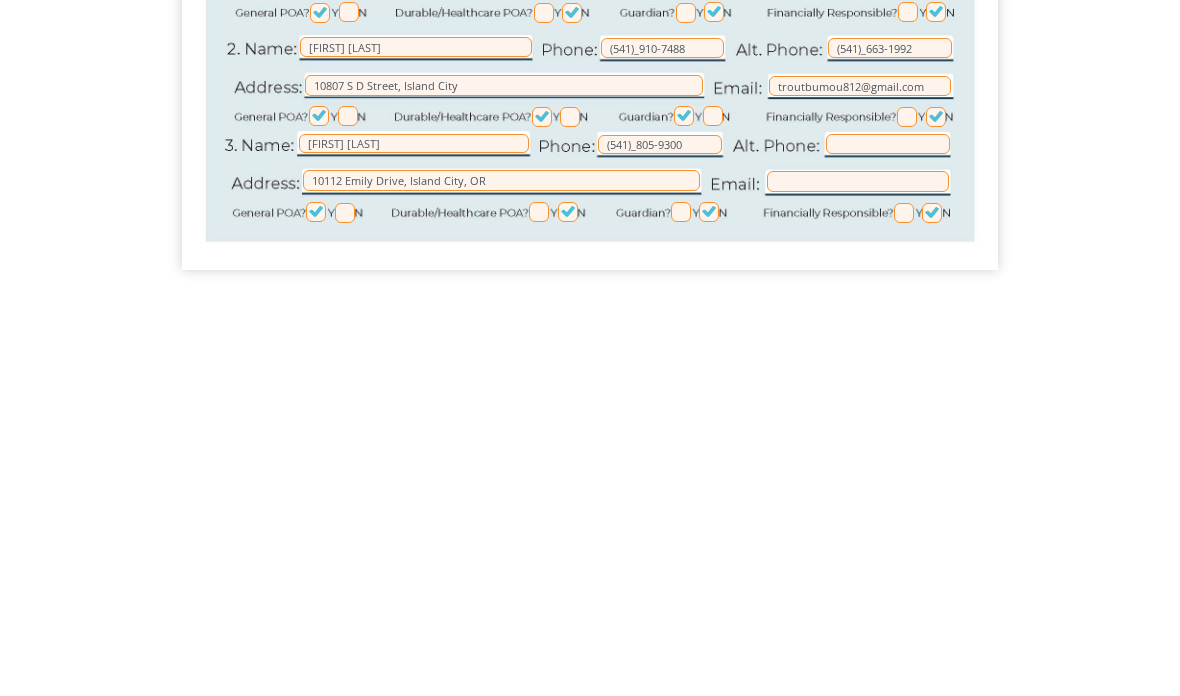 scroll, scrollTop: 471, scrollLeft: 0, axis: vertical 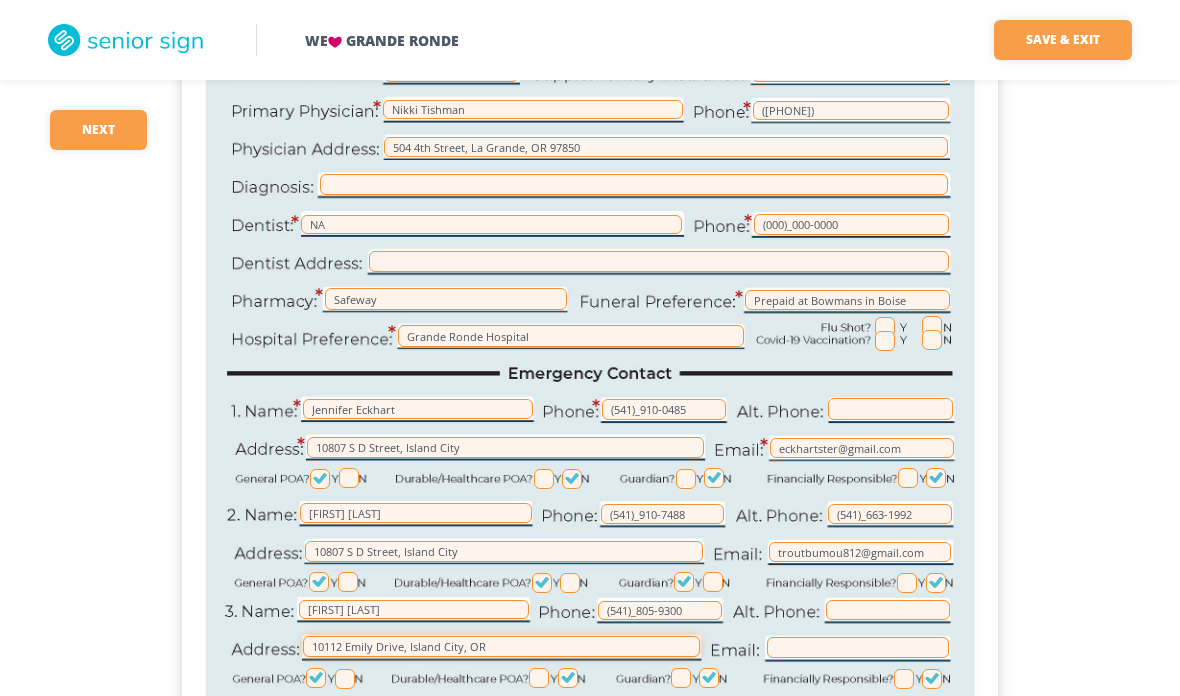 type on "10112 Emily Drive, Island City, OR" 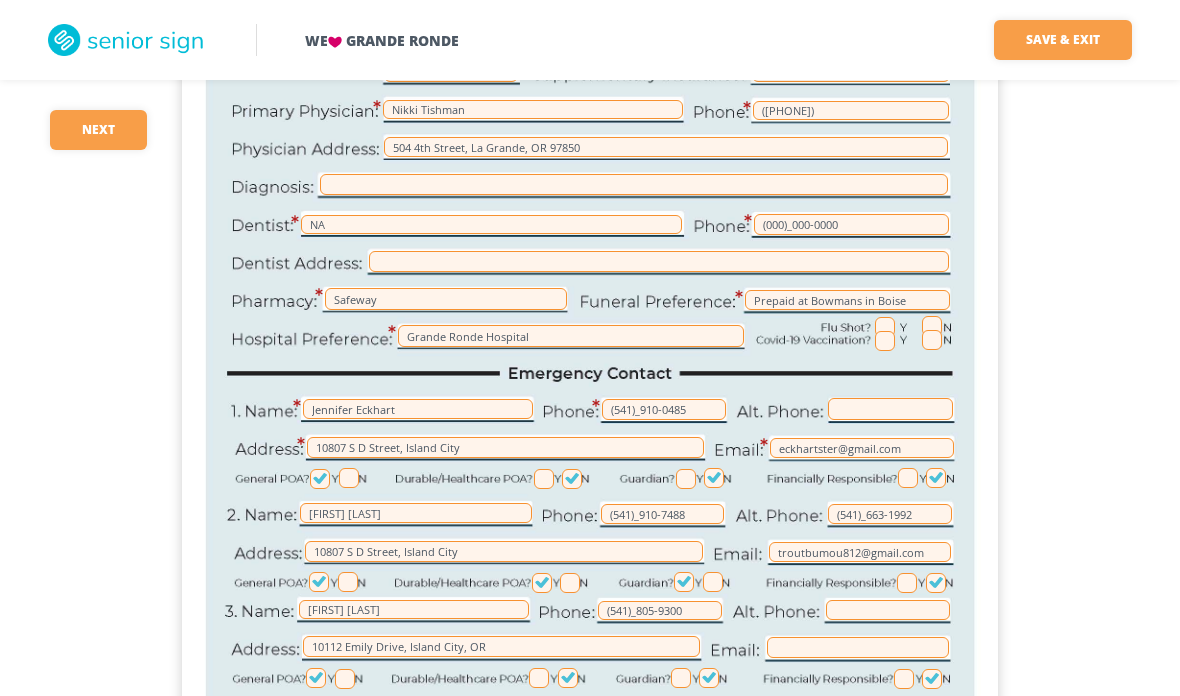 click on "Save & Exit" at bounding box center [1063, 40] 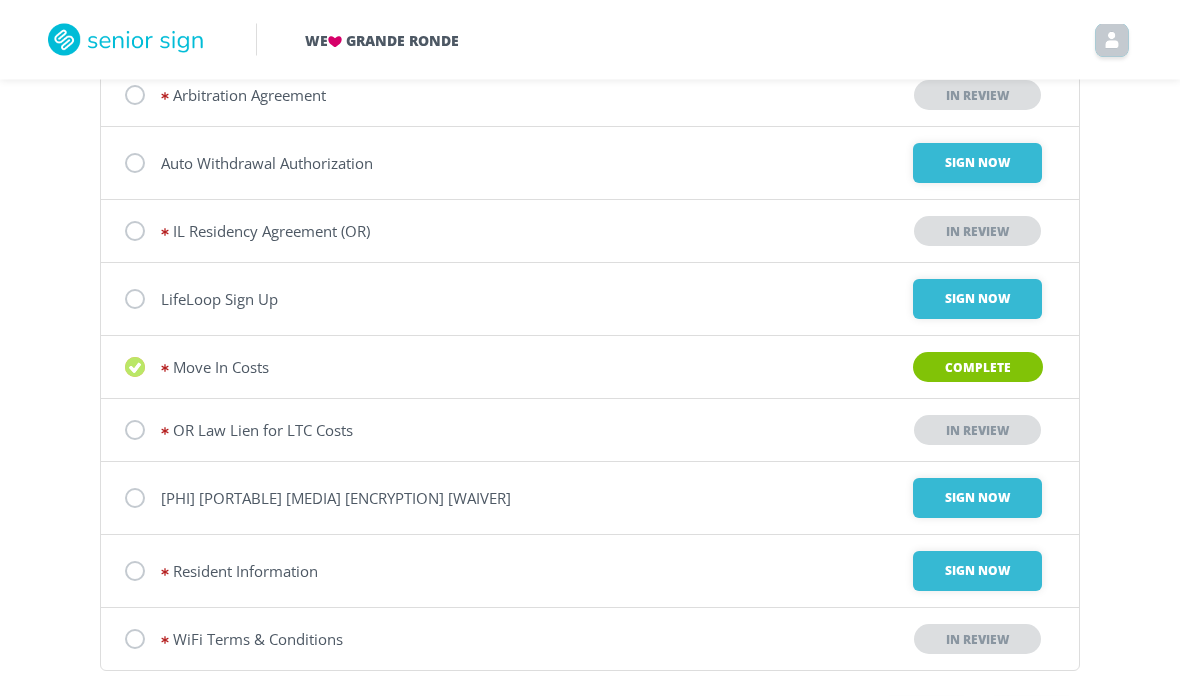 scroll, scrollTop: 295, scrollLeft: 0, axis: vertical 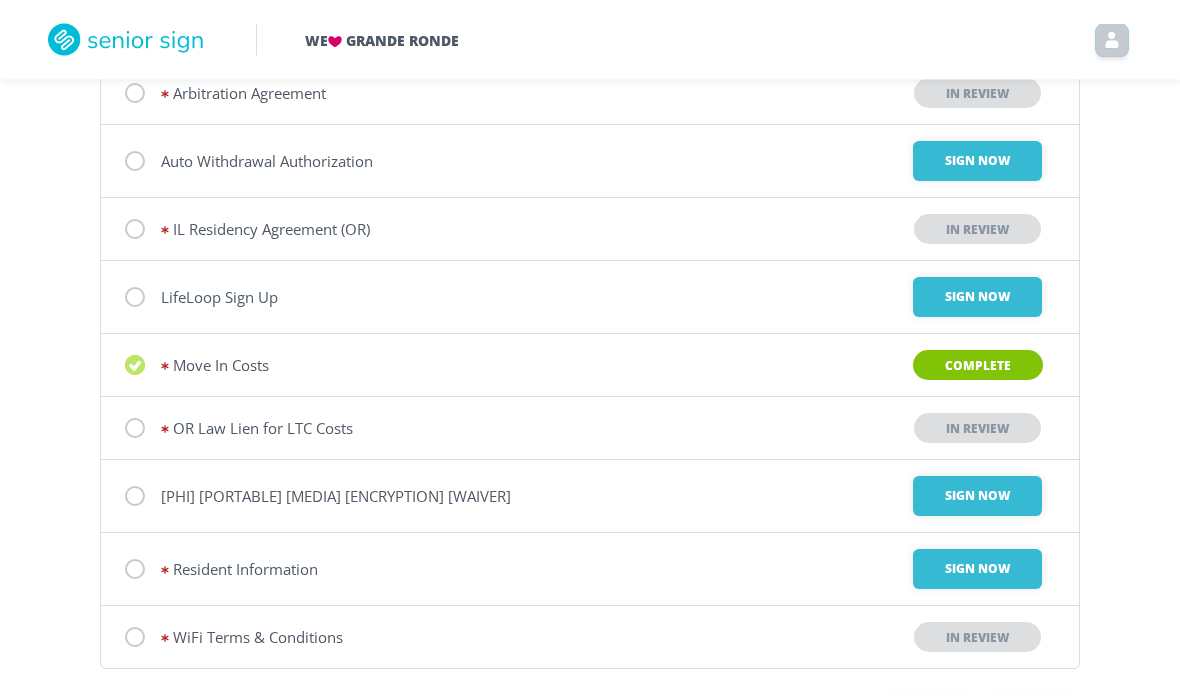 click on "Sign Now" at bounding box center (977, 162) 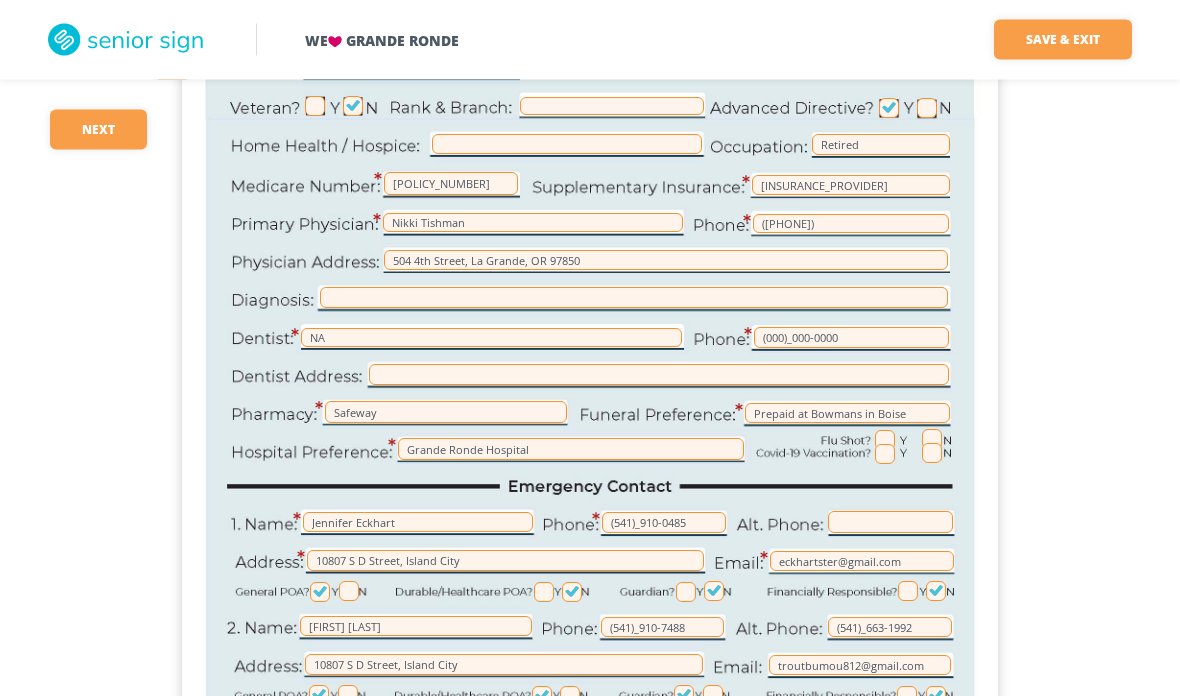 scroll, scrollTop: 358, scrollLeft: 0, axis: vertical 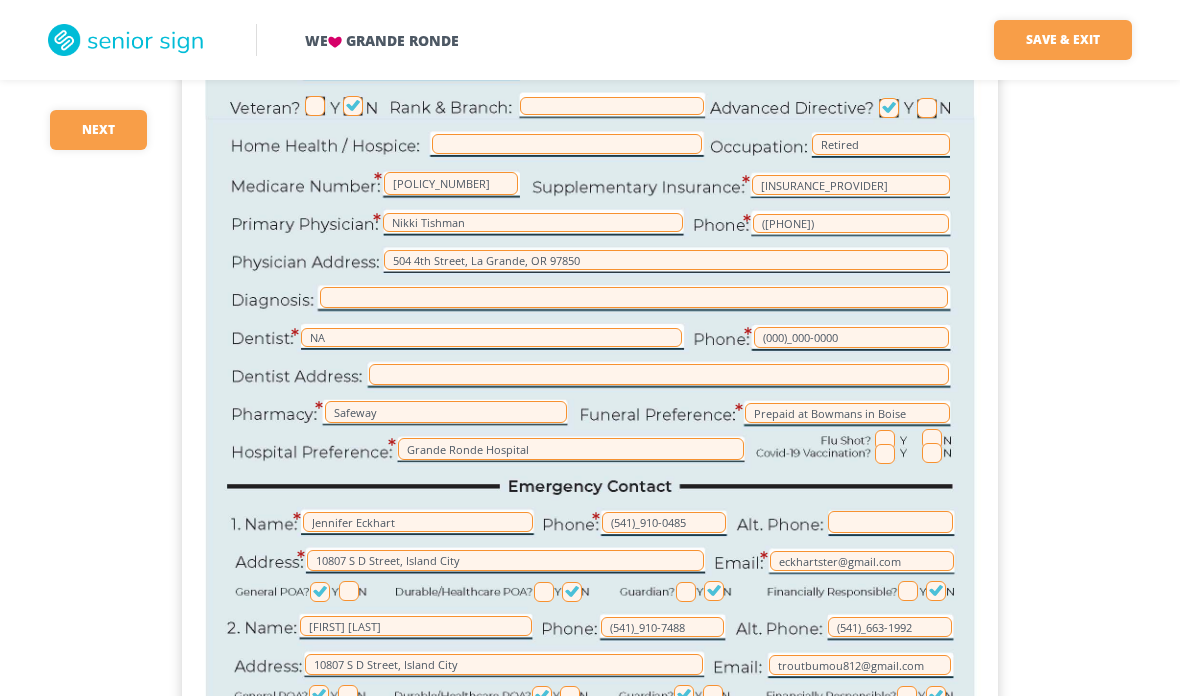 click on "Next" at bounding box center [98, 130] 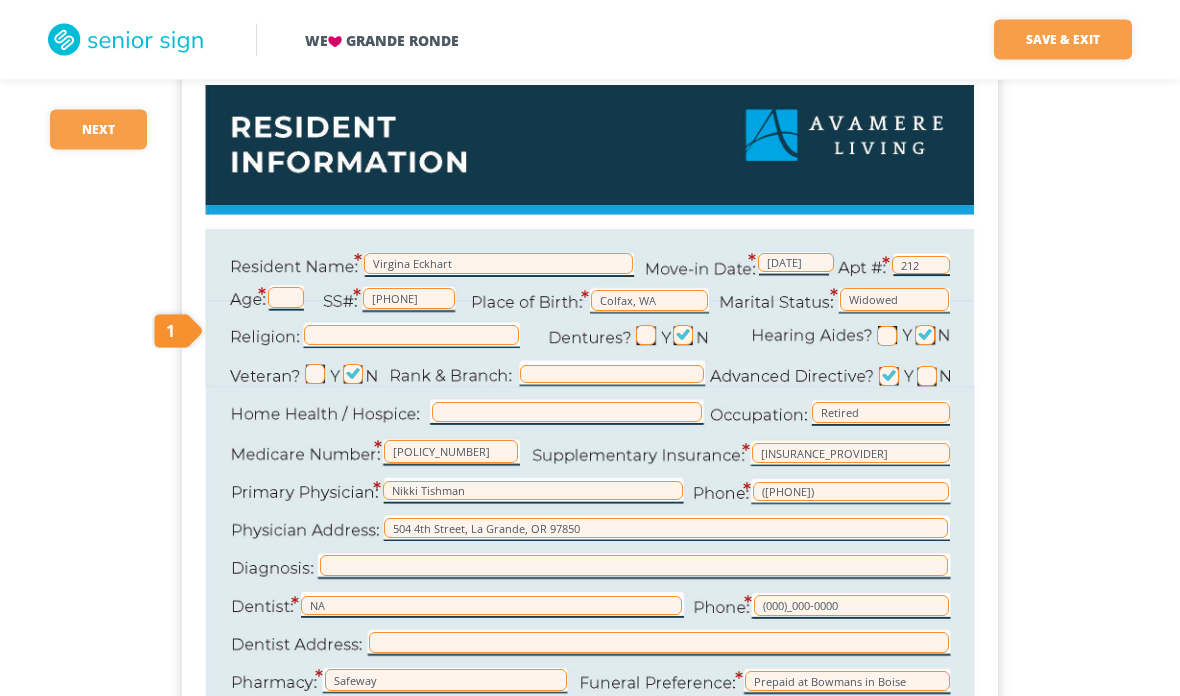 scroll, scrollTop: 0, scrollLeft: 0, axis: both 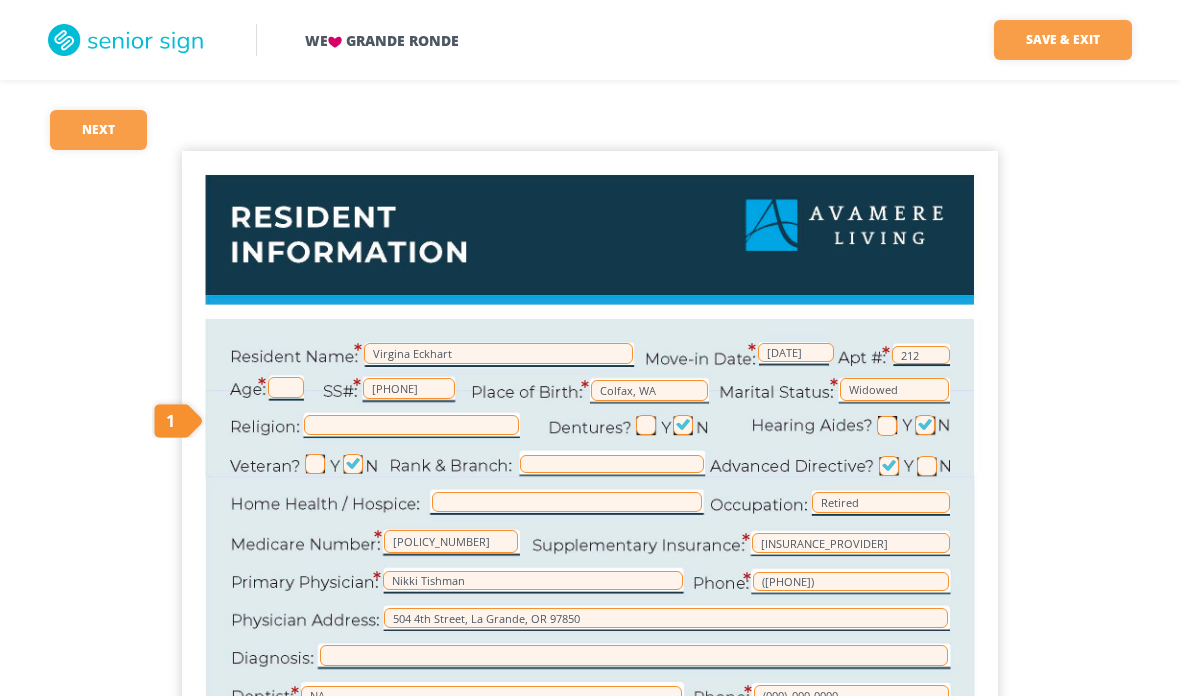 click on "Next" at bounding box center (98, 130) 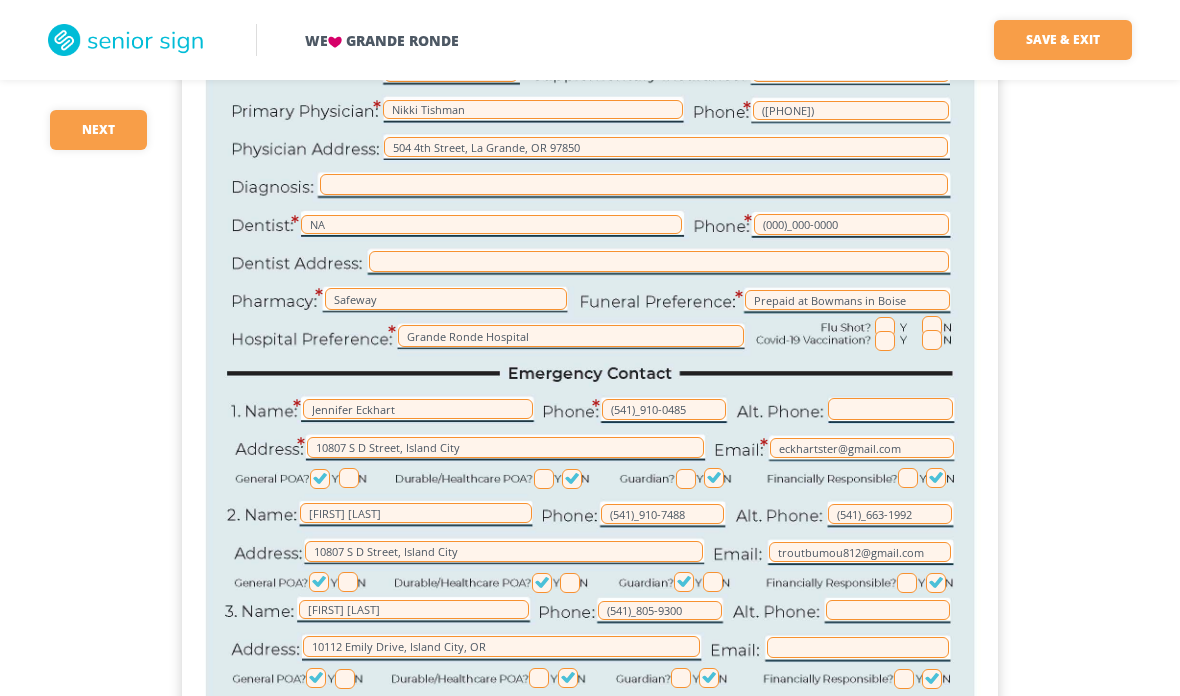scroll, scrollTop: 551, scrollLeft: 0, axis: vertical 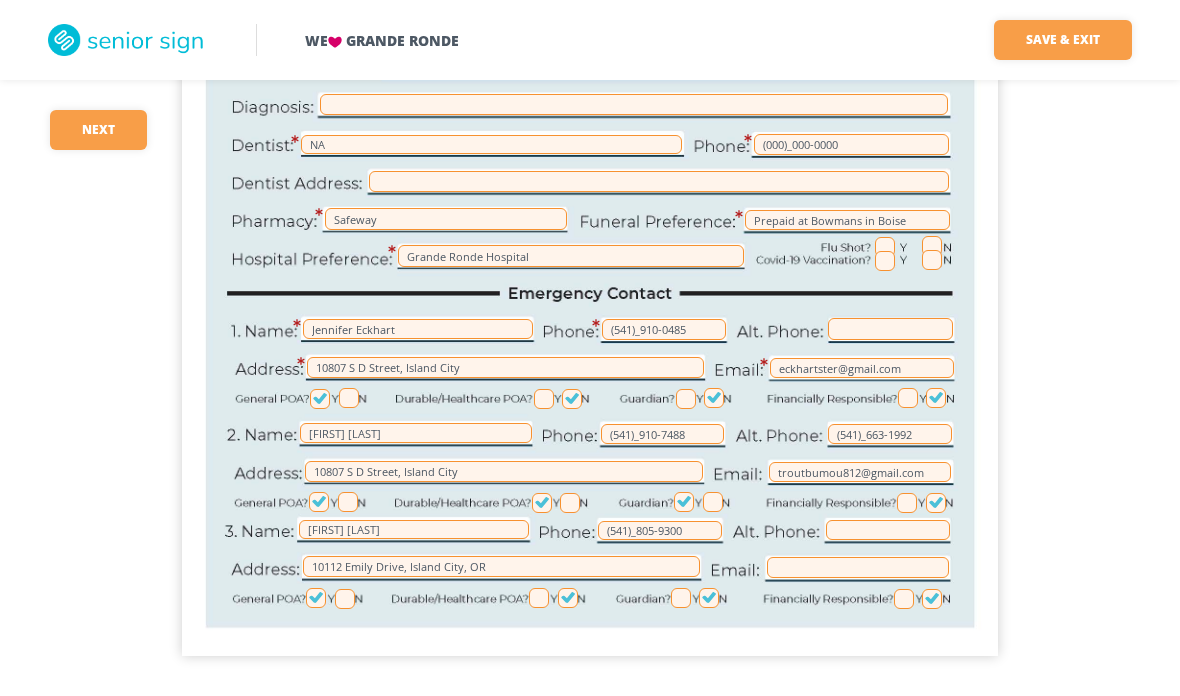 click on "Next" at bounding box center (98, 130) 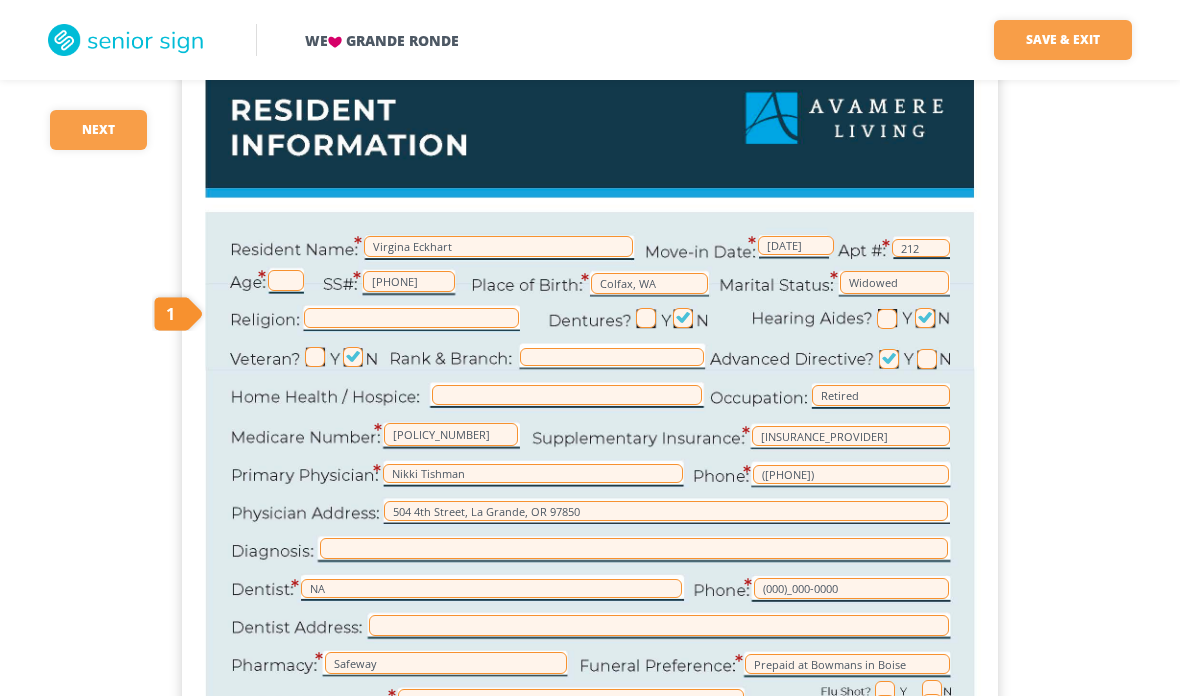 scroll, scrollTop: 0, scrollLeft: 0, axis: both 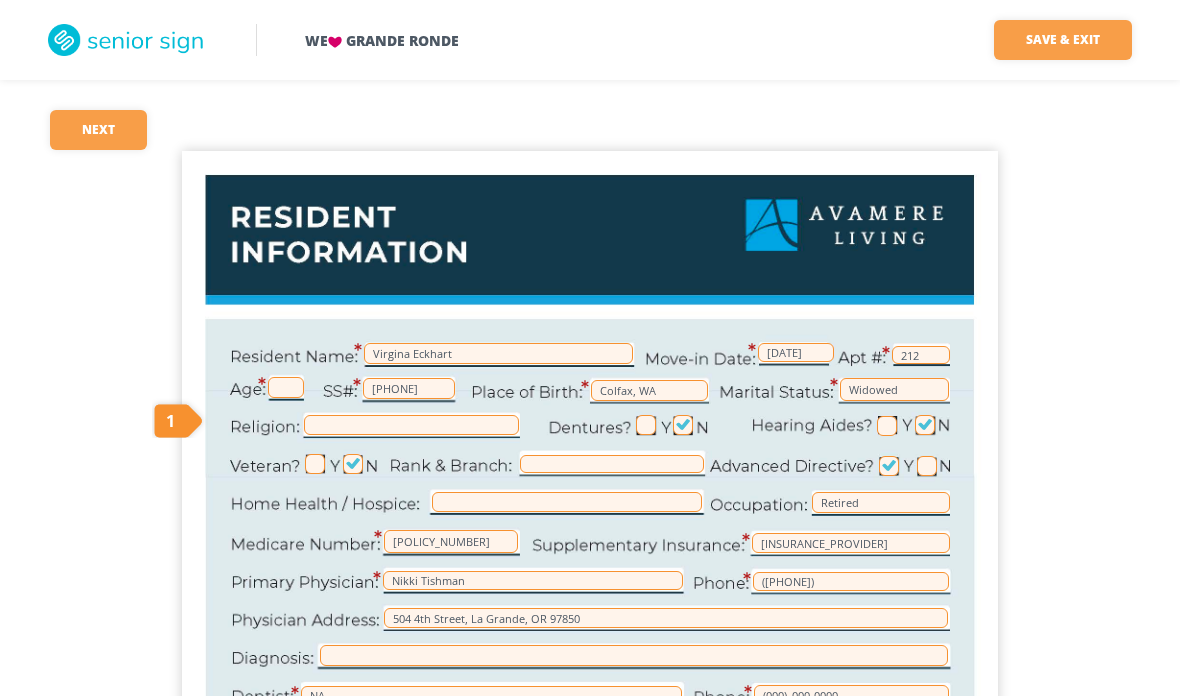click on "Next" at bounding box center (98, 130) 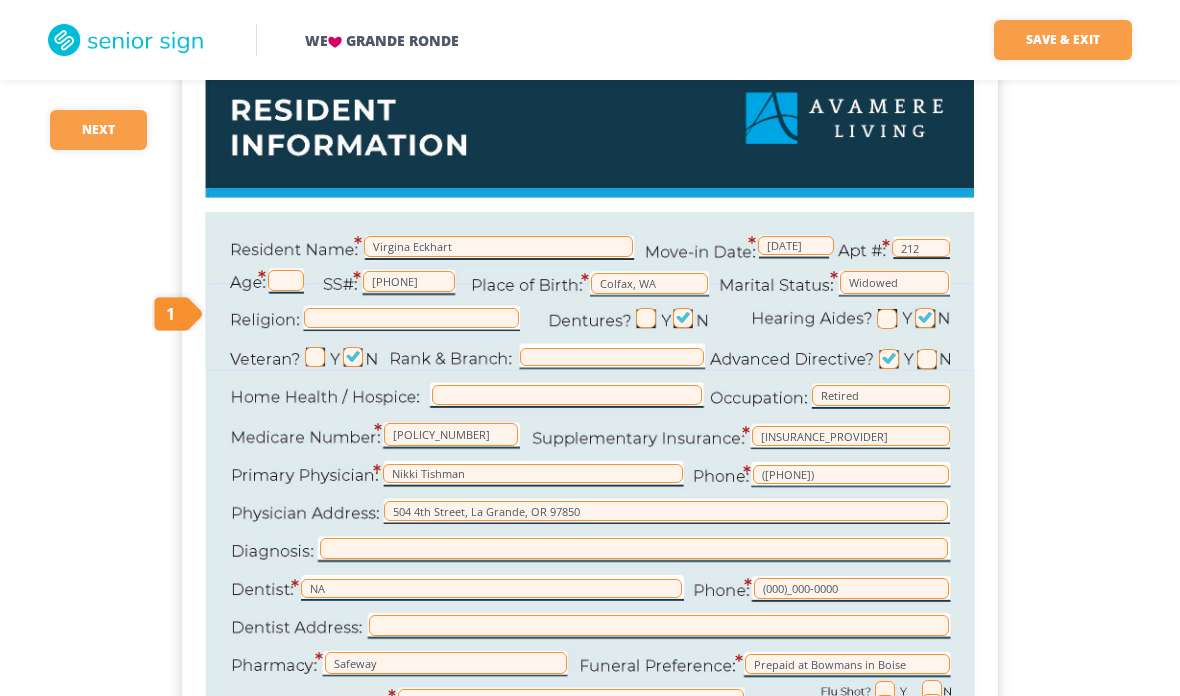 scroll, scrollTop: 0, scrollLeft: 0, axis: both 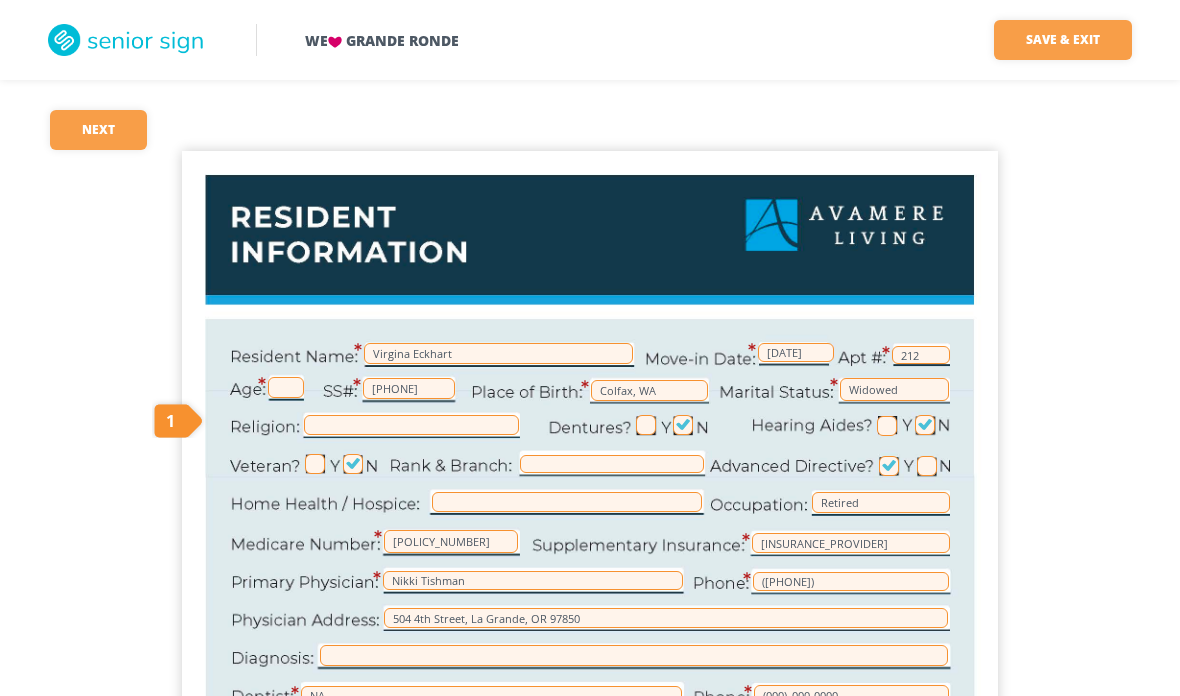 click on "Save & Exit" at bounding box center [1063, 40] 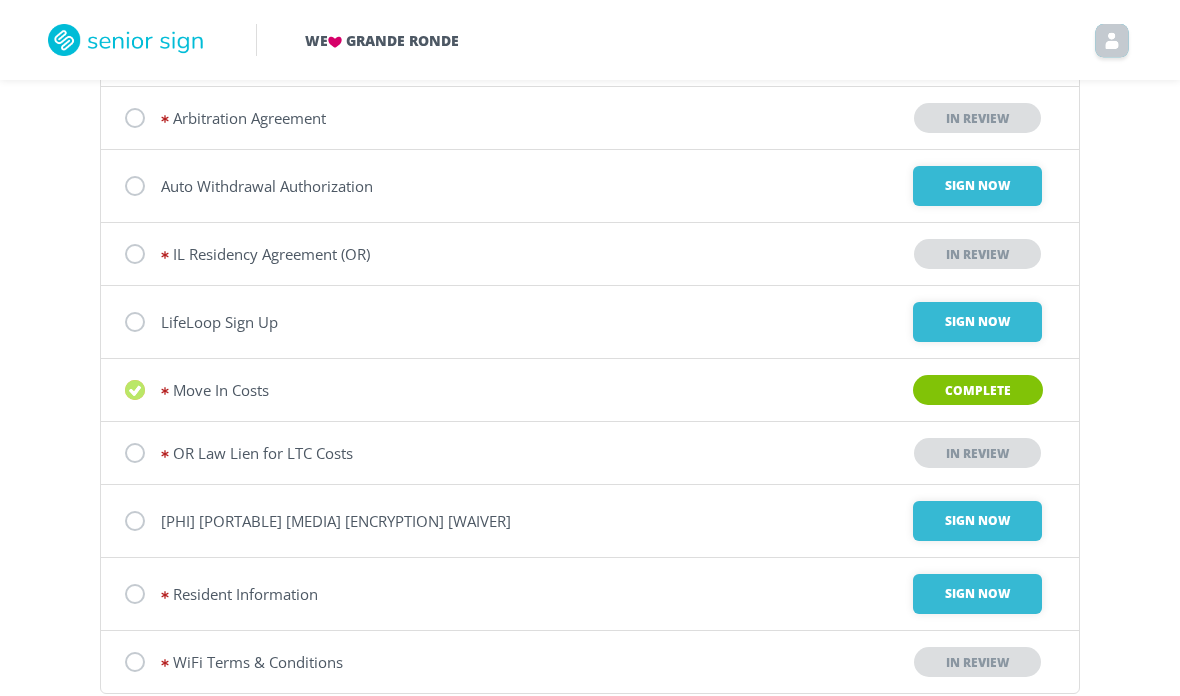 scroll, scrollTop: 309, scrollLeft: 0, axis: vertical 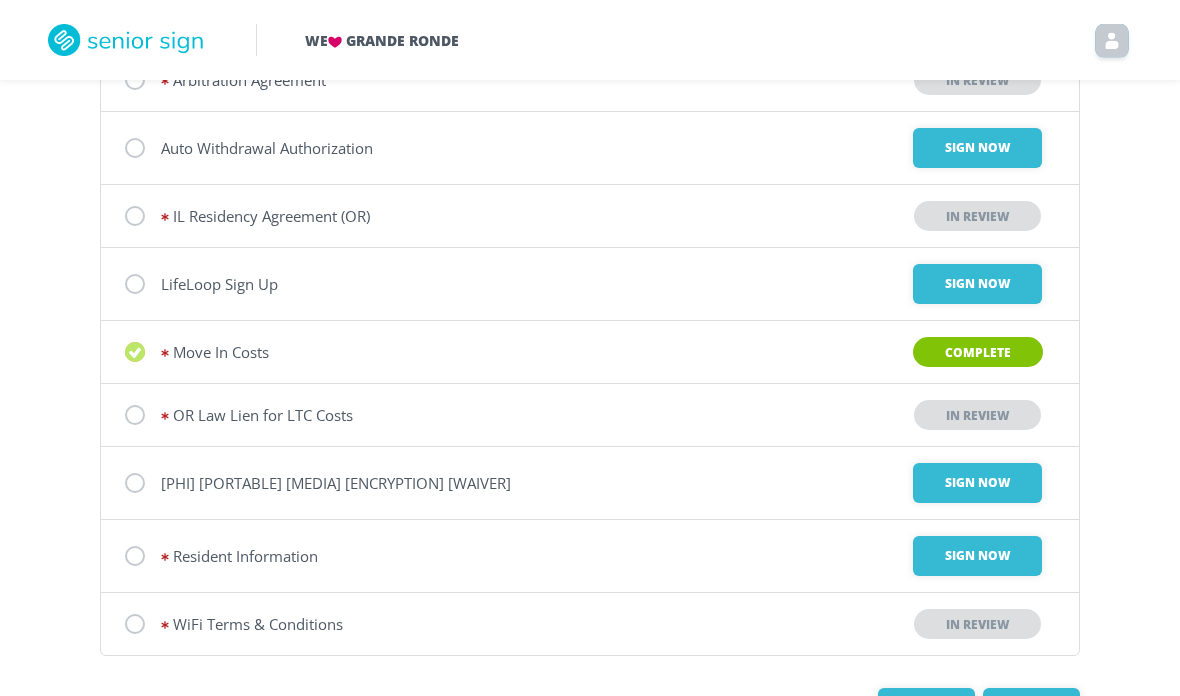 click on "Sign Now" at bounding box center [977, 148] 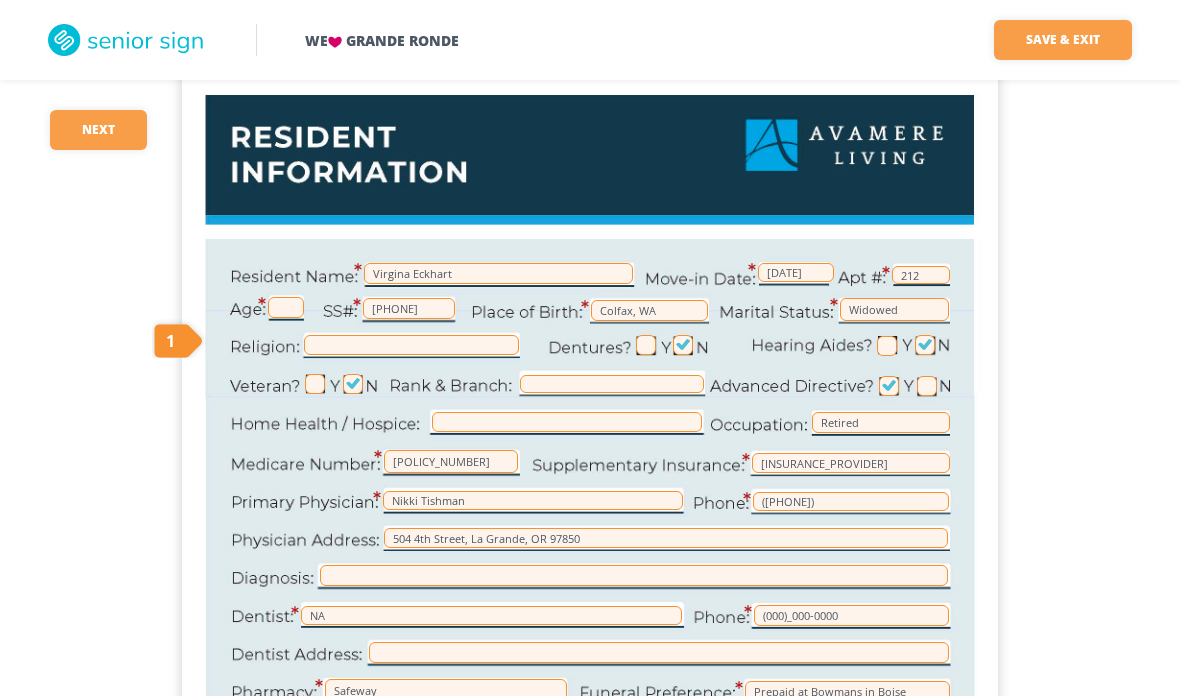 click on "Next" at bounding box center (98, 130) 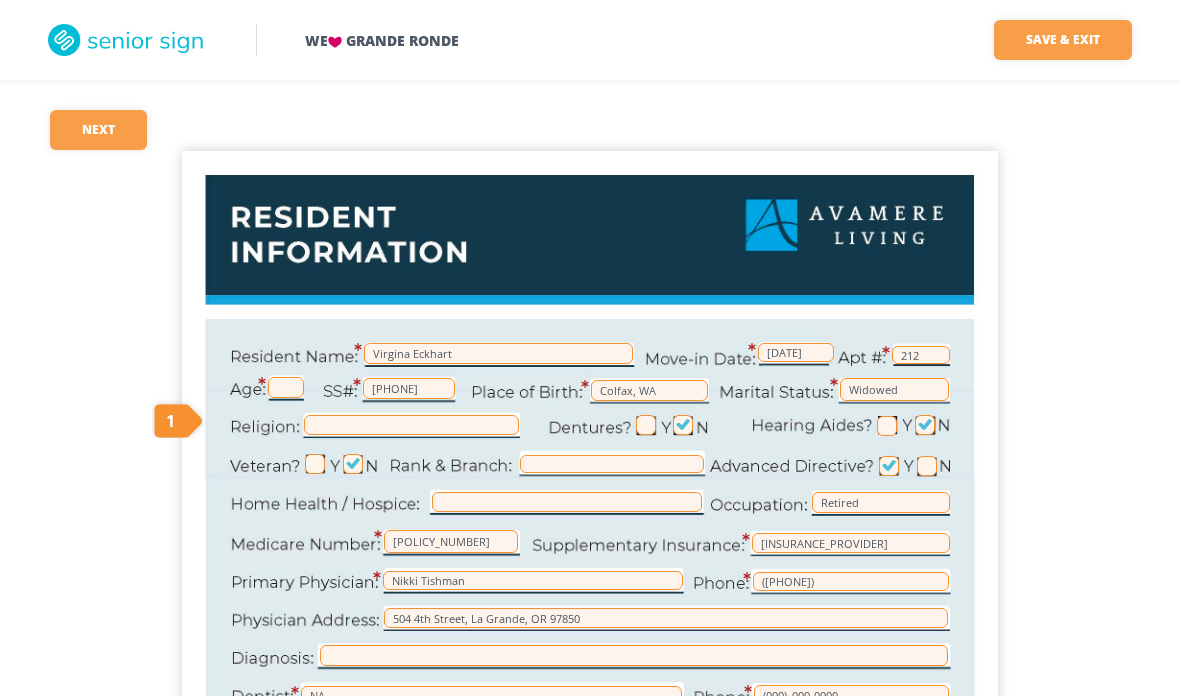 click on "Next" at bounding box center (98, 130) 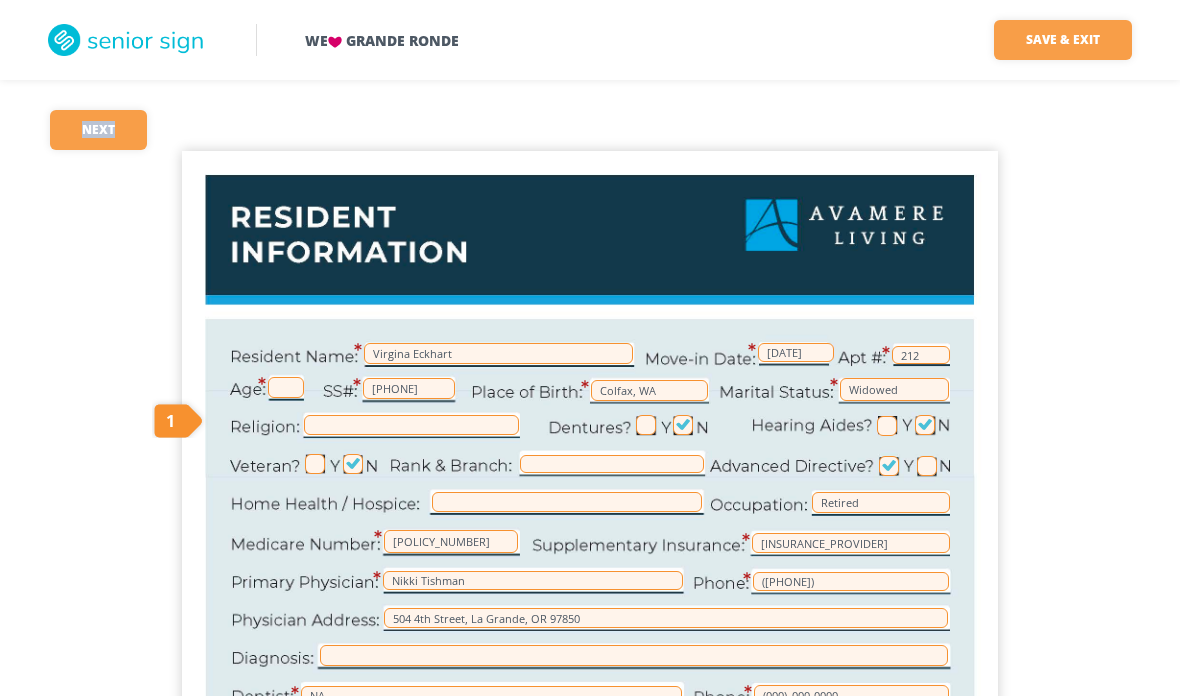 click on "[NUMBER] [FIRST] [LAST] [DATE] [PHONE] [CITY], [STATE] [MARITAL_STATUS] [OCCUPATION] [POLICY_NUMBER] [INSURANCE_PROVIDER] [FIRST] [LAST] ([PHONE]) [NUMBER] [STREET], [CITY], [STATE] [NA] ([PHONE]) [COMPANY_NAME] [COMPANY_NAME] [HOSPITAL_NAME] [FIRST] [LAST] ([PHONE]) [NUMBER] [STREET], [CITY] [EMAIL] [FIRST] [LAST] ([PHONE]) ([PHONE]) [NUMBER] [STREET], [CITY] [EMAIL] [FIRST] [LAST] ([PHONE]) [NUMBER] [STREET], [CITY], [STATE]" at bounding box center (590, 679) 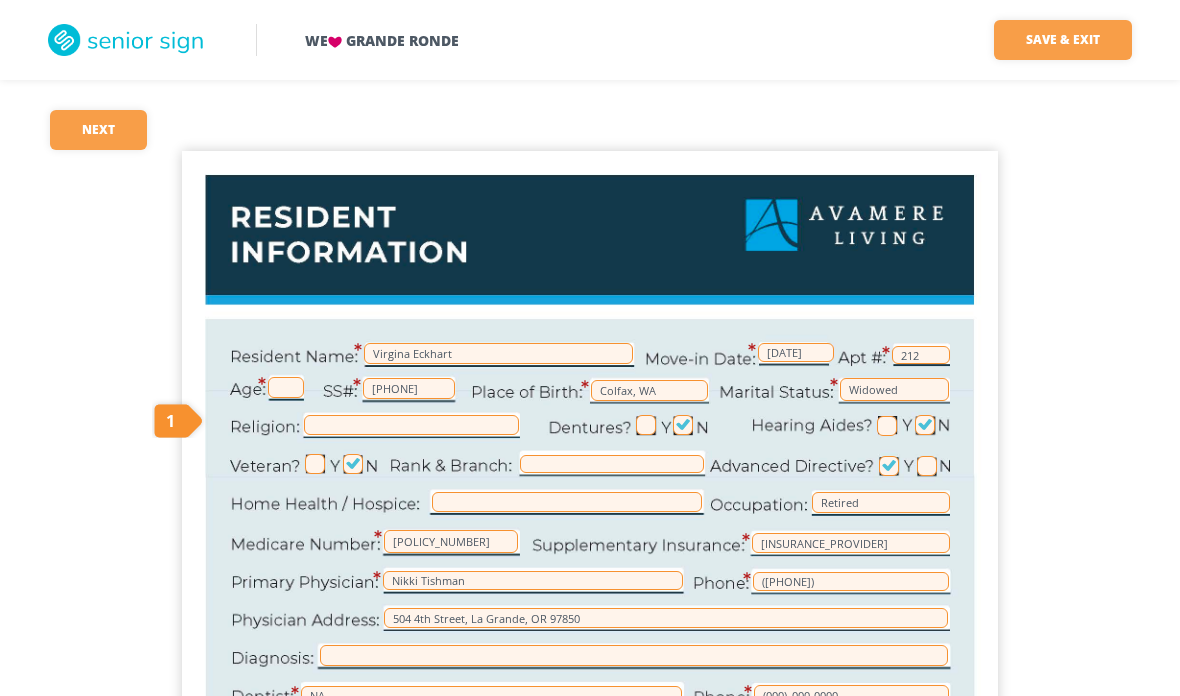 click on "[NUMBER] [FIRST] [LAST] [DATE] [PHONE] [CITY], [STATE] [MARITAL_STATUS] [OCCUPATION] [POLICY_NUMBER] [INSURANCE_PROVIDER] [FIRST] [LAST] ([PHONE]) [NUMBER] [STREET], [CITY], [STATE] [NA] ([PHONE]) [COMPANY_NAME] [COMPANY_NAME] [HOSPITAL_NAME] [FIRST] [LAST] ([PHONE]) [NUMBER] [STREET], [CITY] [EMAIL] [FIRST] [LAST] ([PHONE]) ([PHONE]) [NUMBER] [STREET], [CITY] [EMAIL] [FIRST] [LAST] ([PHONE]) [NUMBER] [STREET], [CITY], [STATE]" at bounding box center (590, 623) 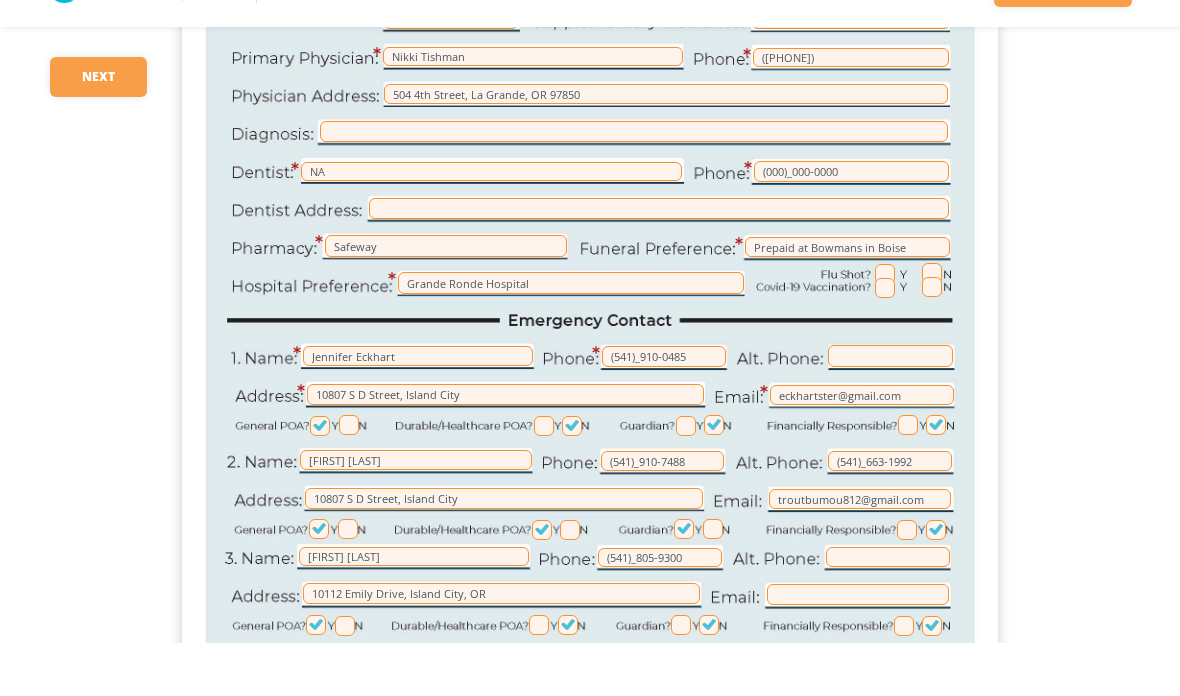 scroll, scrollTop: 471, scrollLeft: 0, axis: vertical 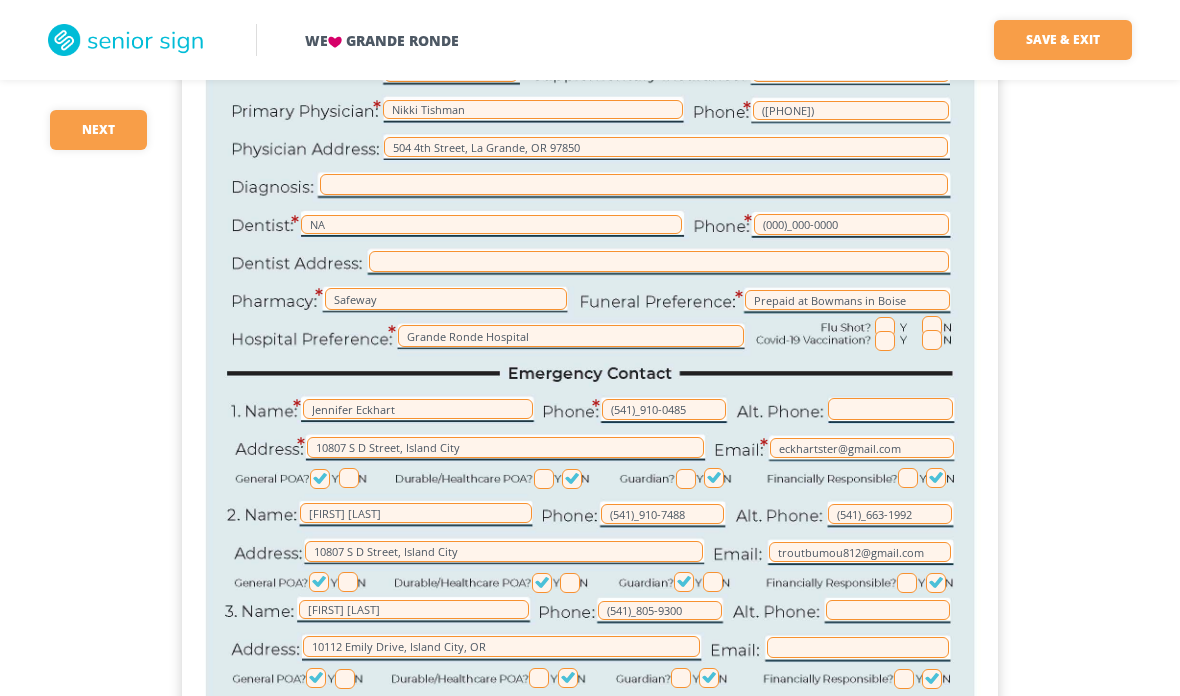 click on "Save & Exit" at bounding box center [1063, 40] 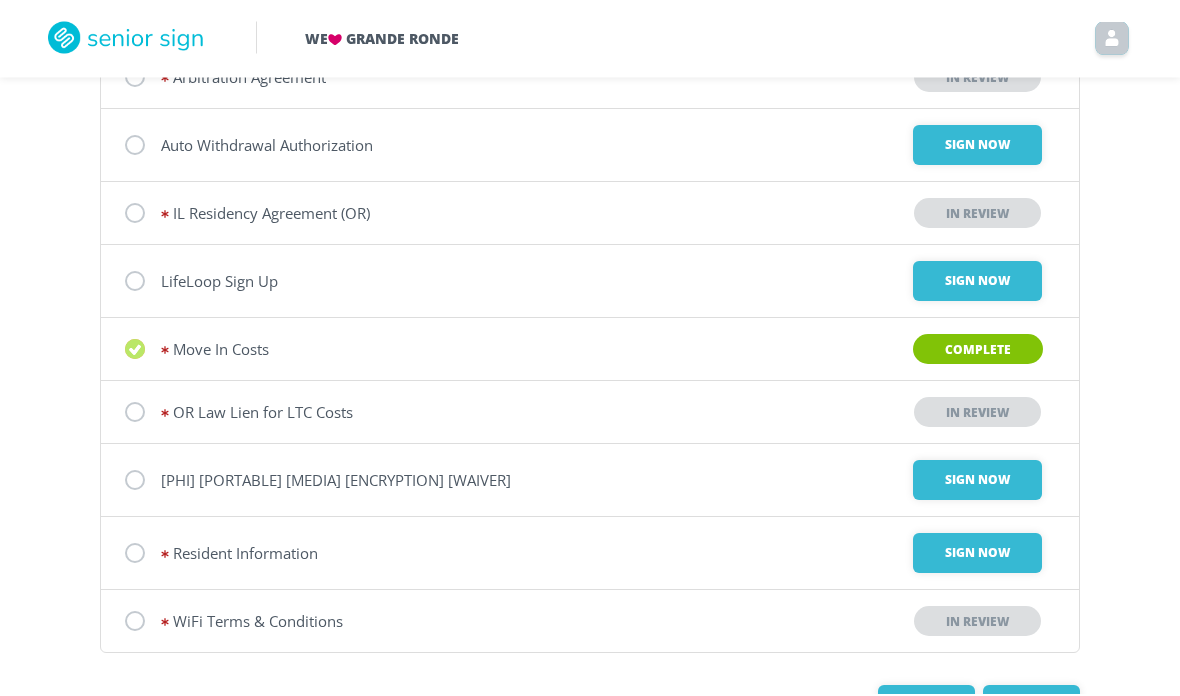 scroll, scrollTop: 309, scrollLeft: 0, axis: vertical 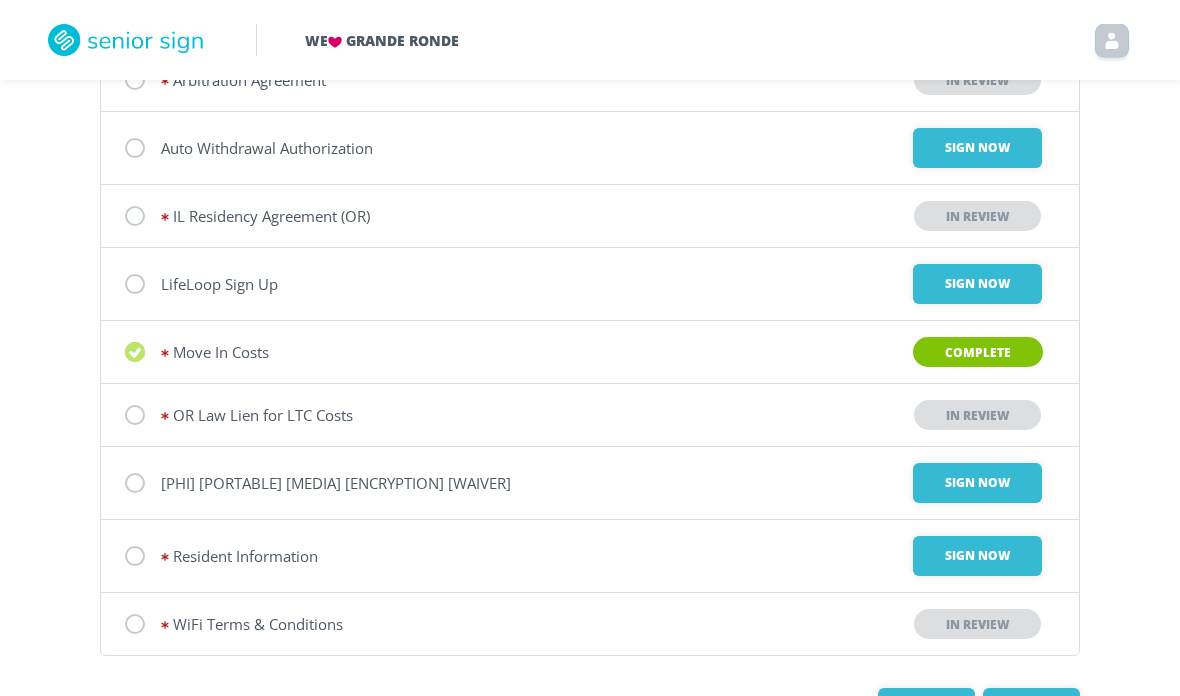 click on "Sign Now" at bounding box center [977, 148] 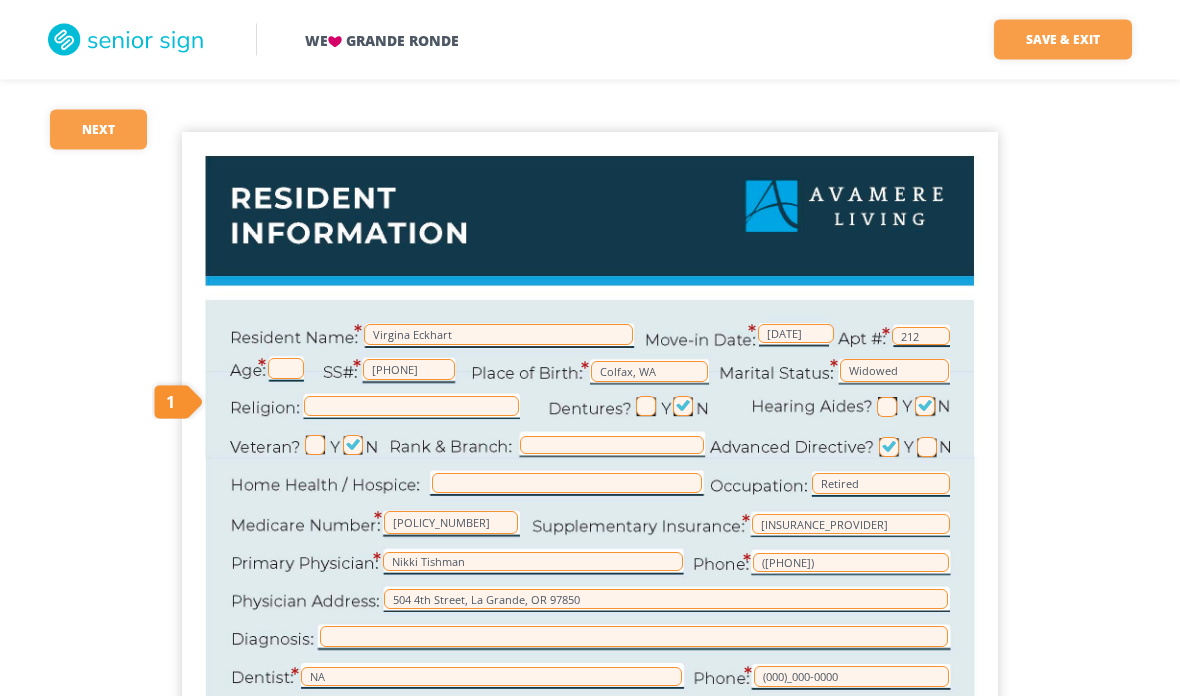 scroll, scrollTop: 0, scrollLeft: 0, axis: both 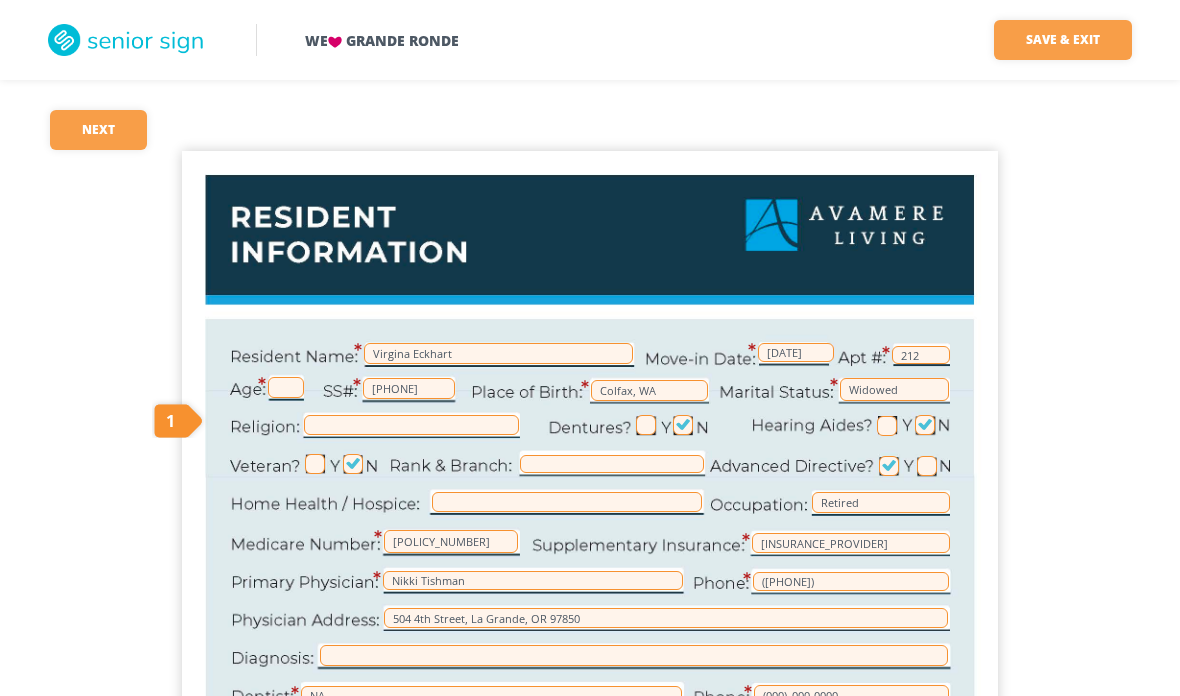 click on "Next" at bounding box center (98, 130) 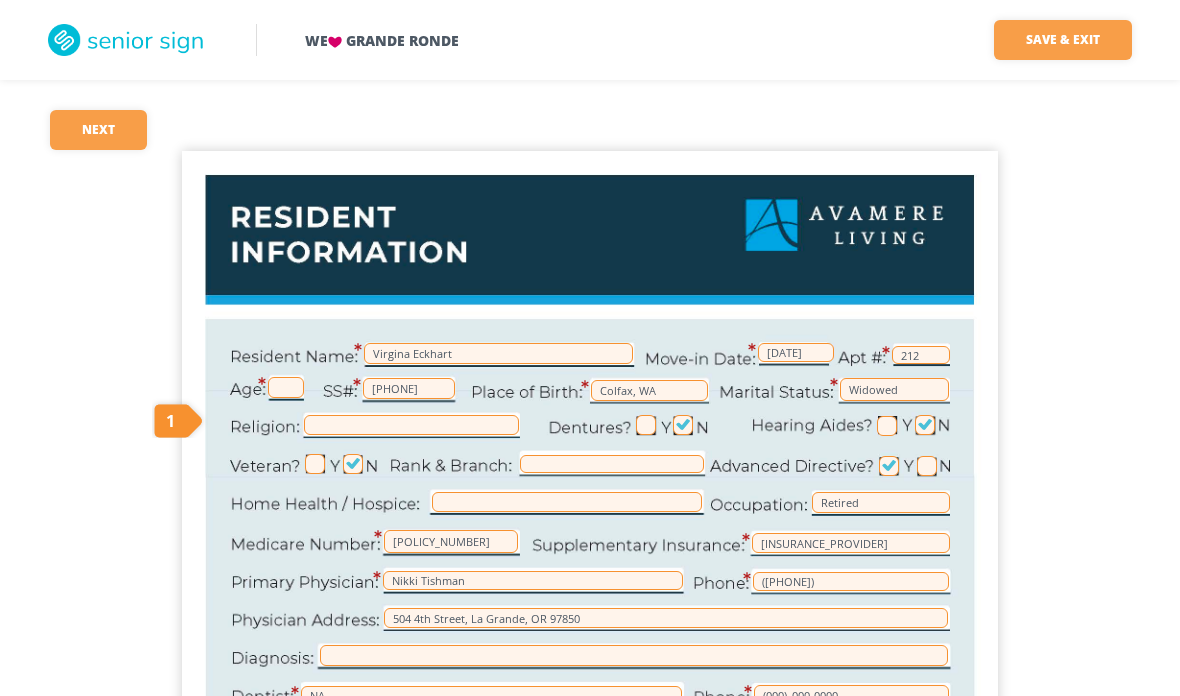 click on "Next" at bounding box center (98, 130) 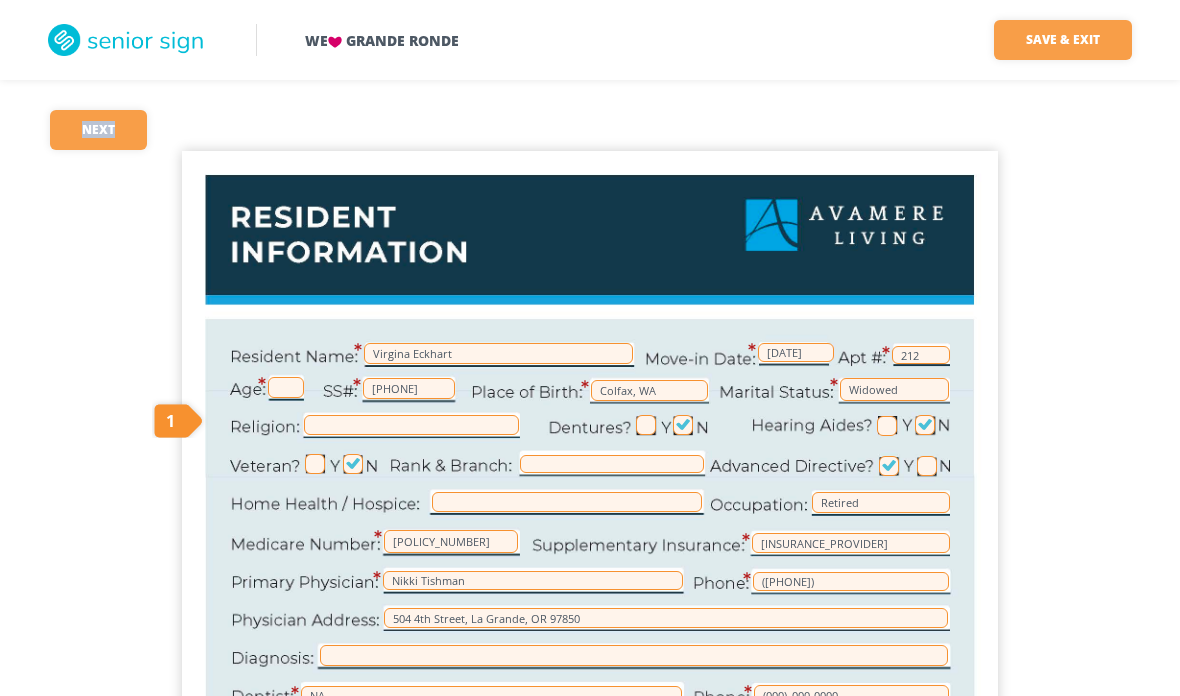 click on "Next" at bounding box center (98, 130) 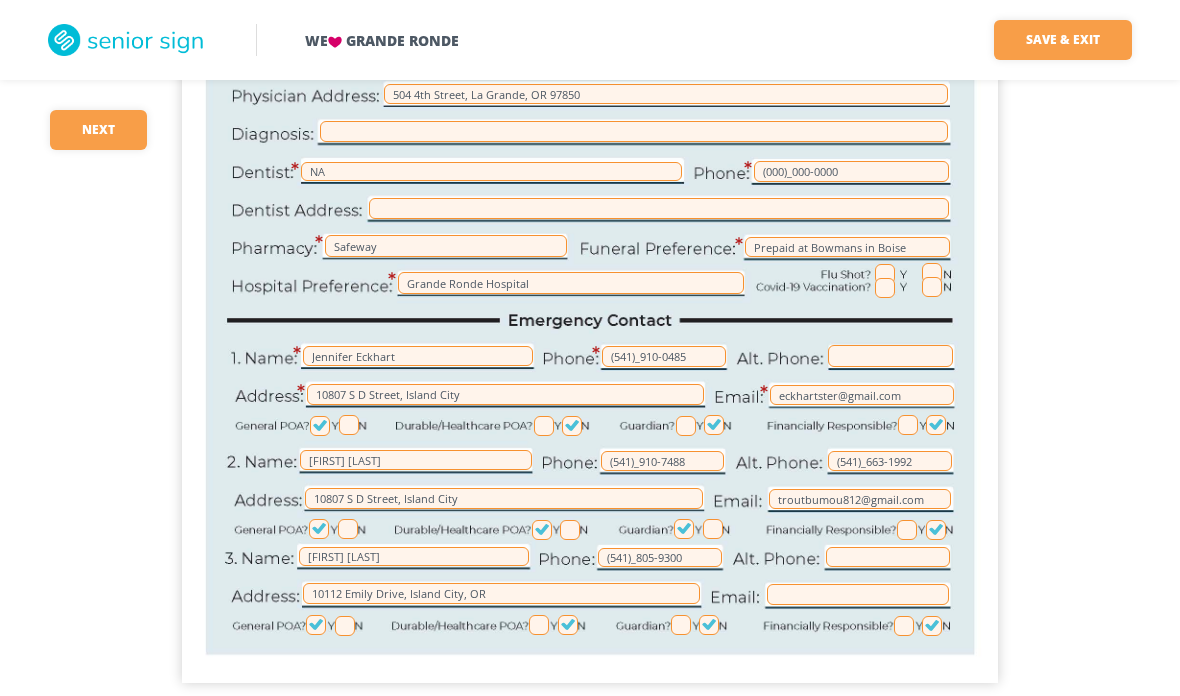 scroll, scrollTop: 471, scrollLeft: 0, axis: vertical 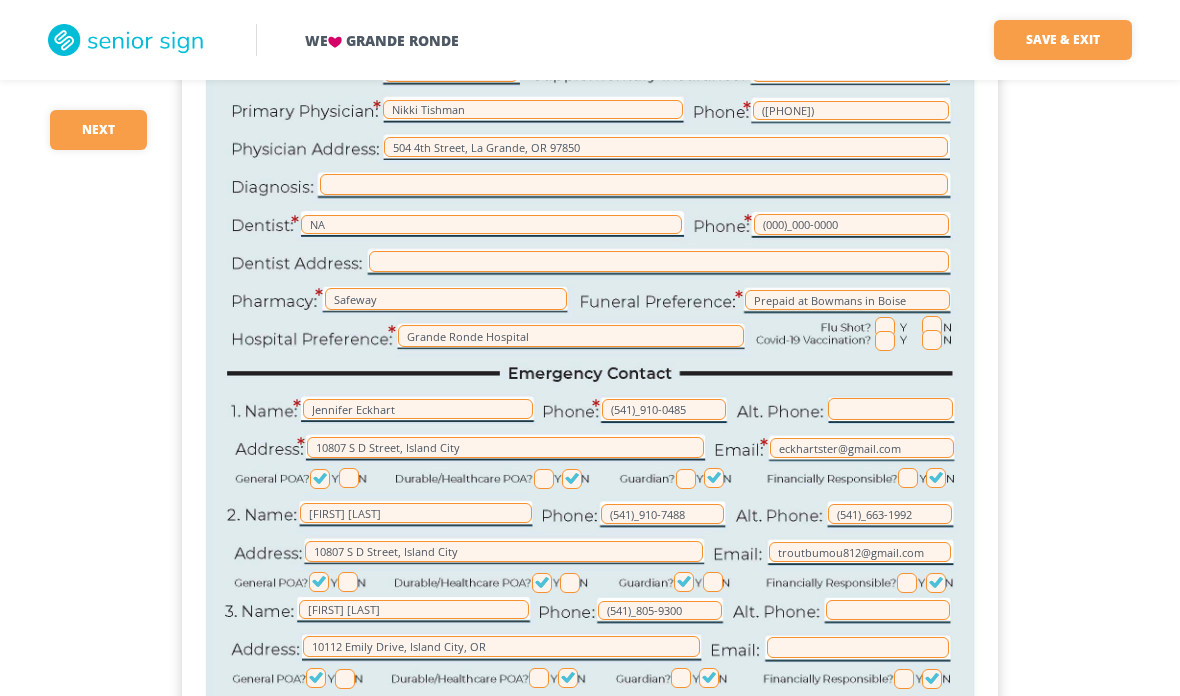 click on "Next" at bounding box center (98, 130) 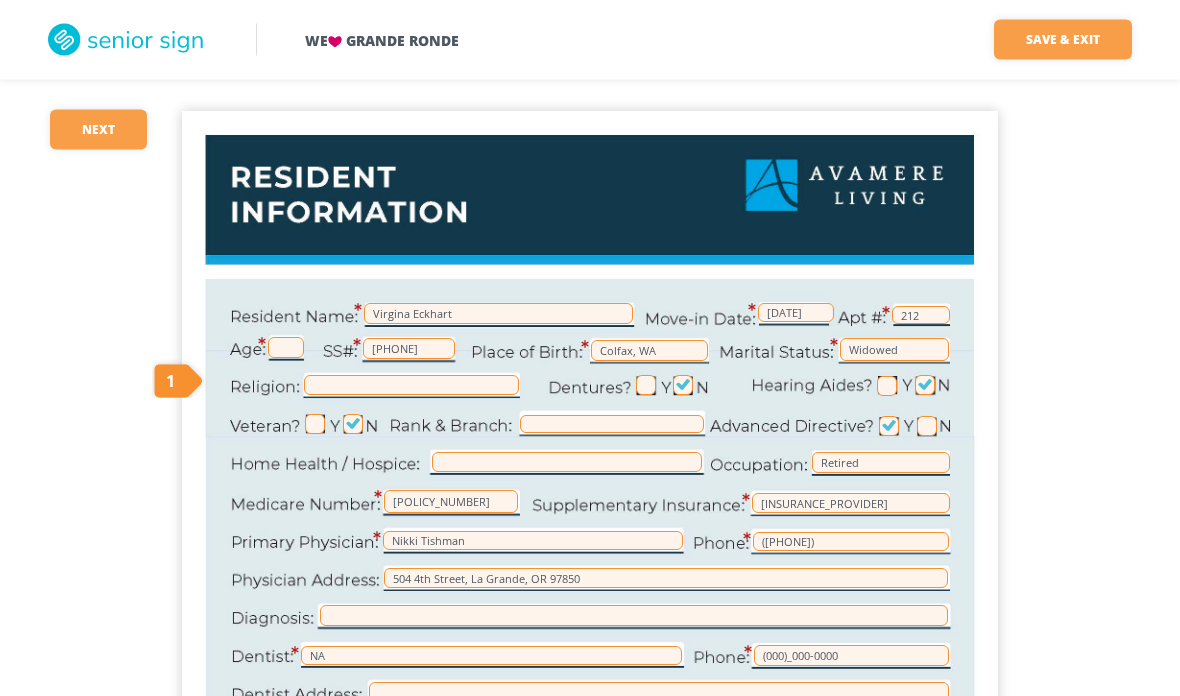 scroll, scrollTop: 44, scrollLeft: 0, axis: vertical 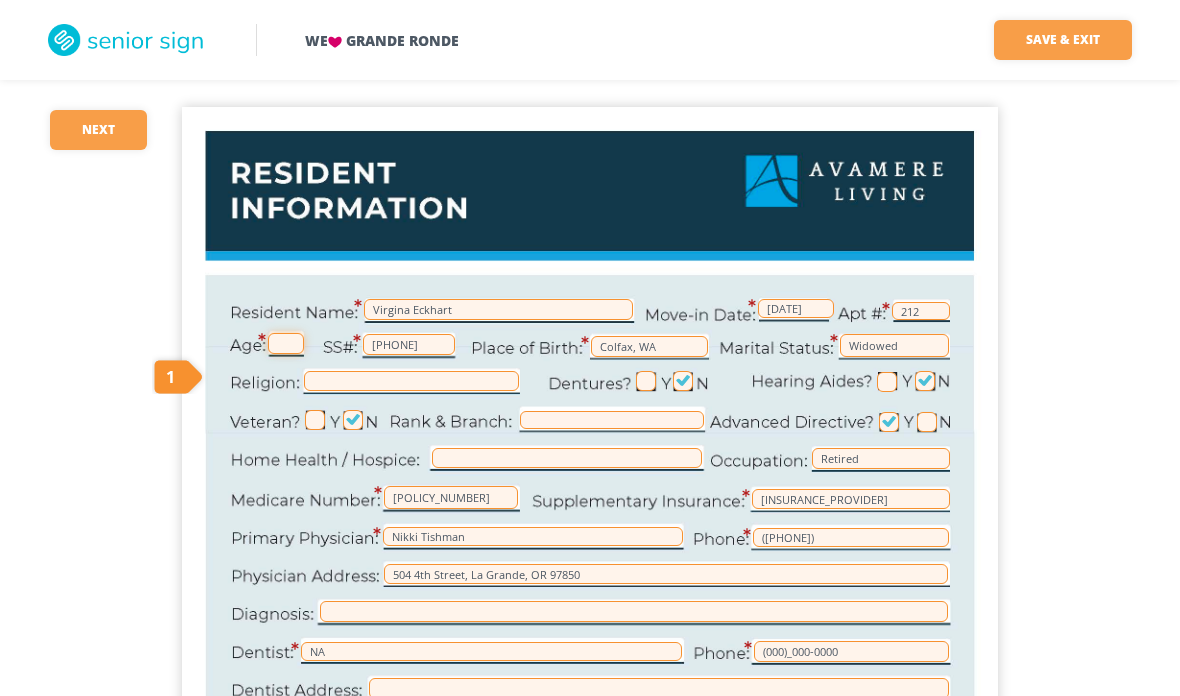 click at bounding box center [286, 343] 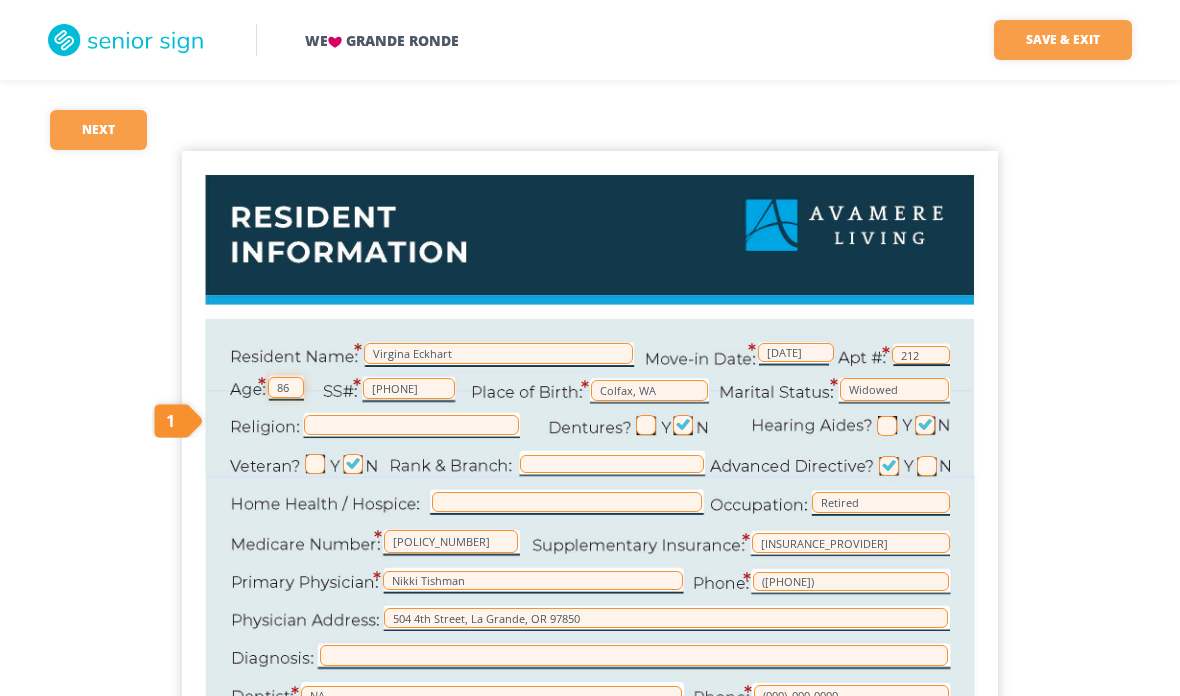 scroll, scrollTop: 0, scrollLeft: 0, axis: both 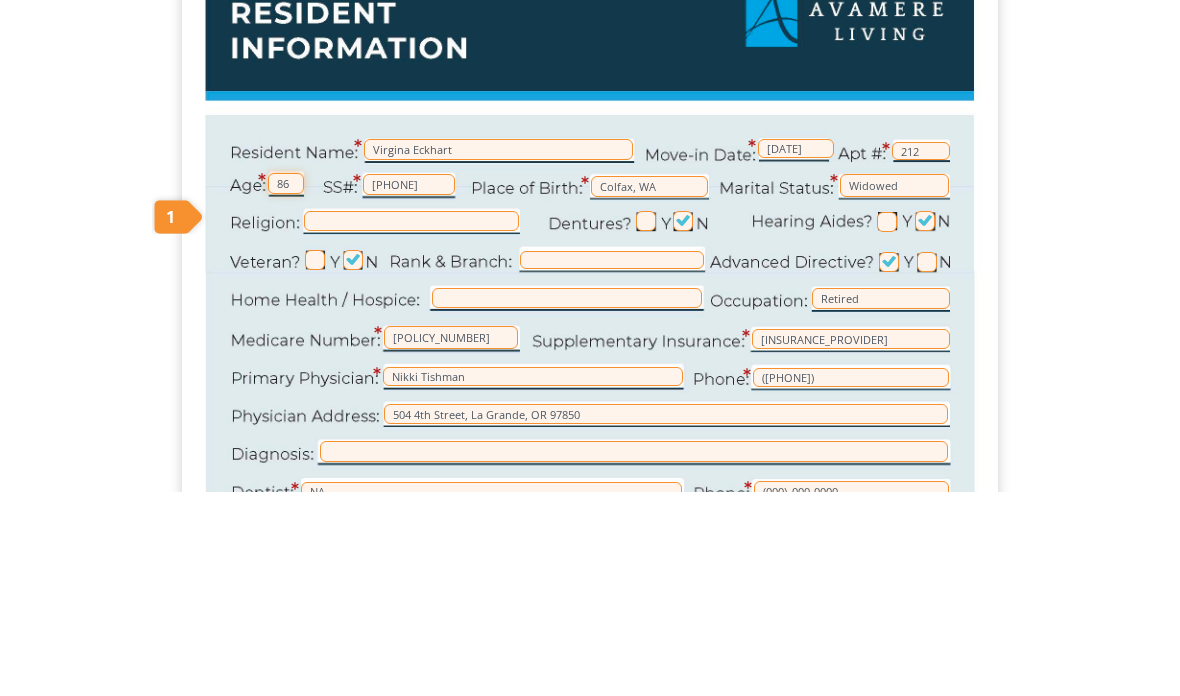 type on "86" 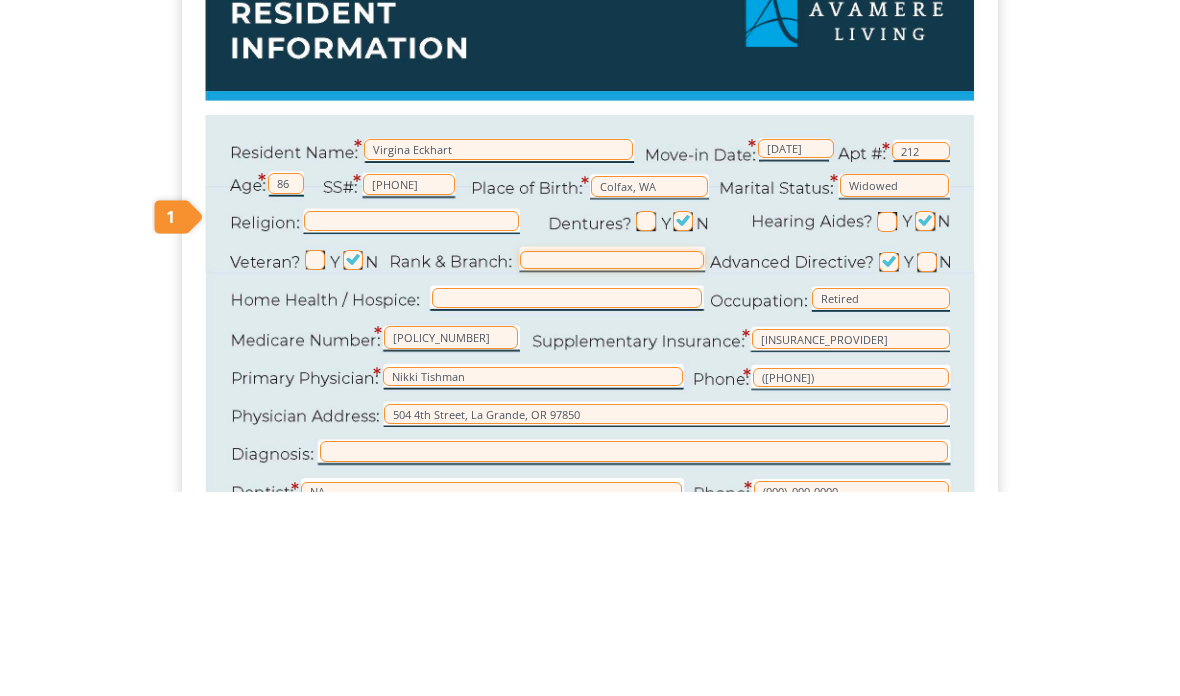 click at bounding box center (612, 464) 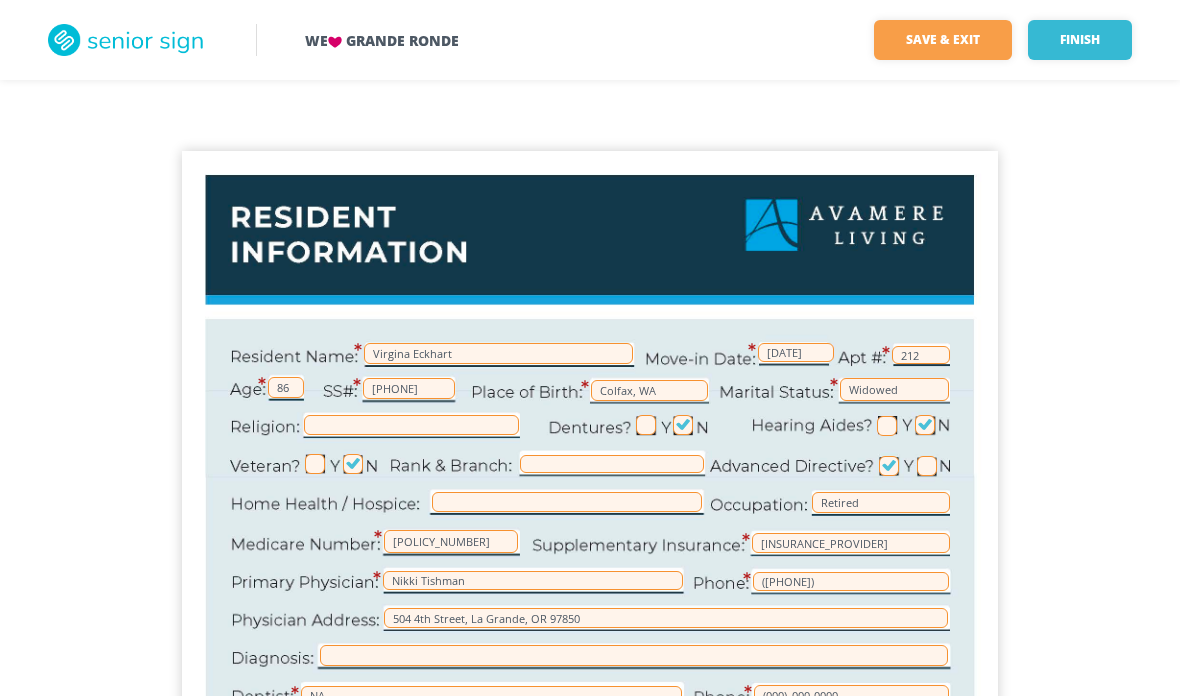 click on "Finish" at bounding box center (1080, 40) 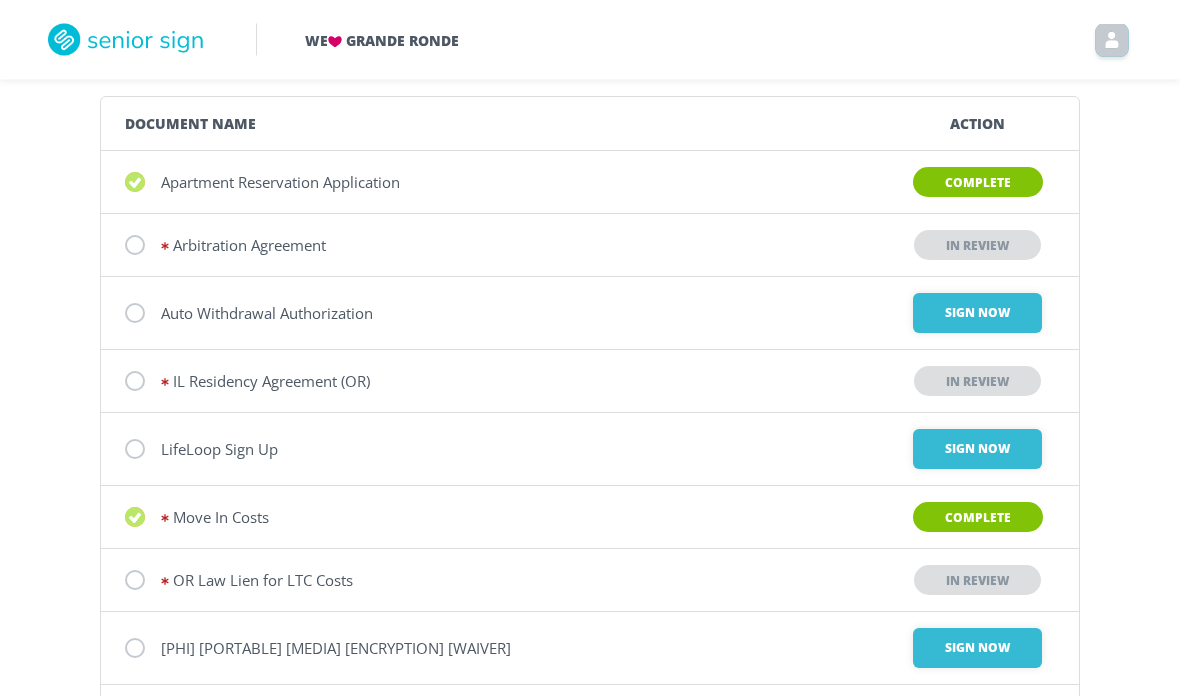 scroll, scrollTop: 299, scrollLeft: 0, axis: vertical 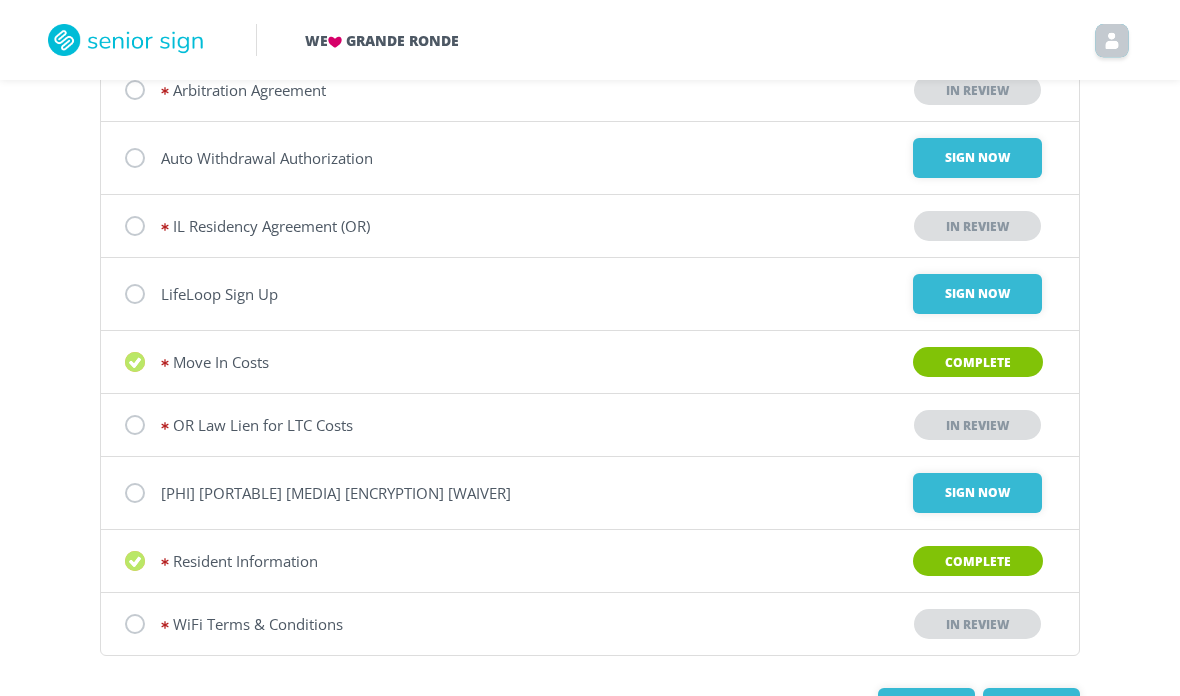 click on "Sign Now" at bounding box center [977, 158] 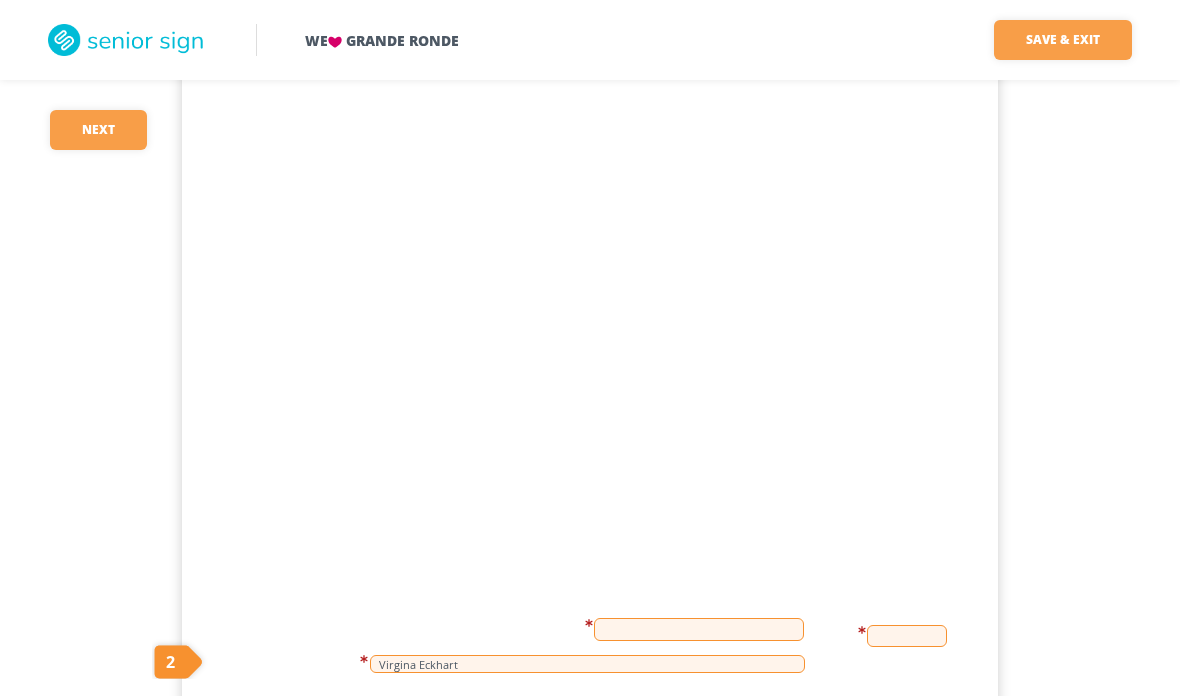 scroll, scrollTop: 471, scrollLeft: 0, axis: vertical 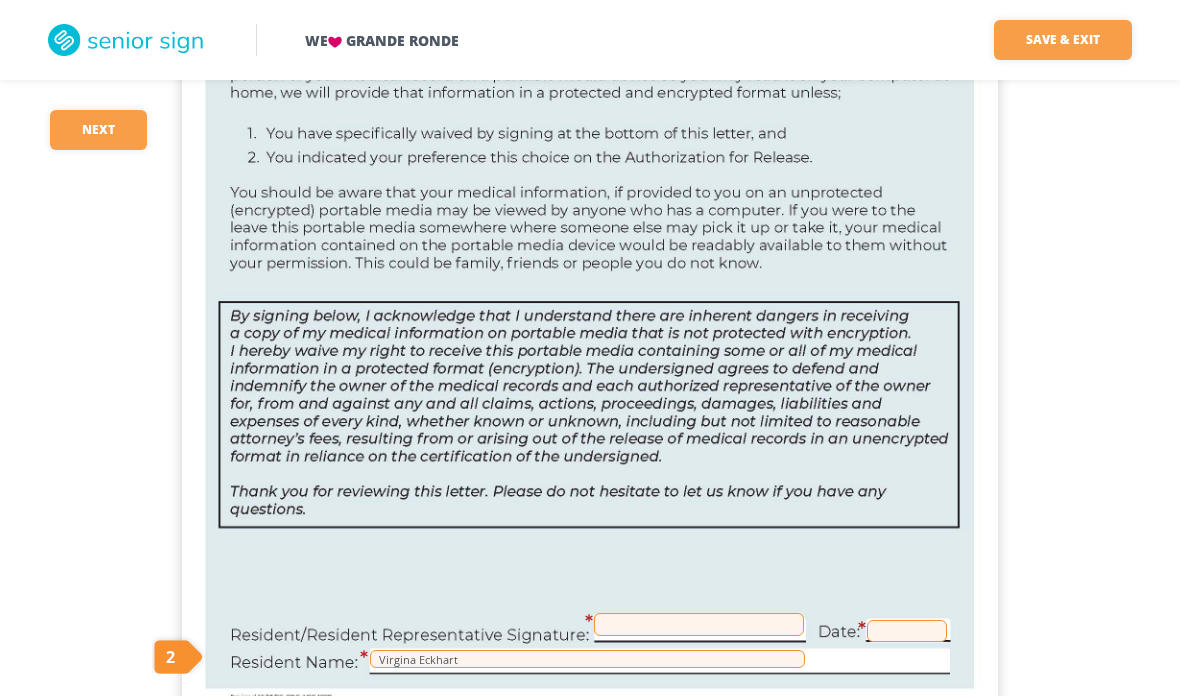 click at bounding box center (699, 624) 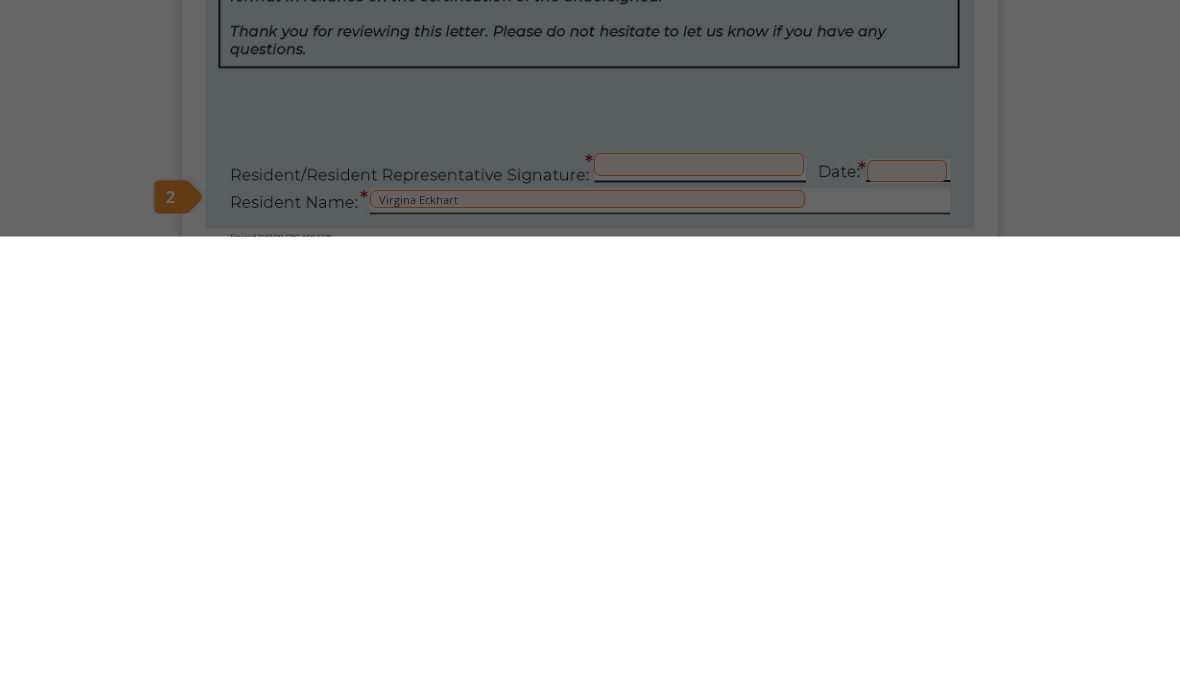scroll, scrollTop: 488, scrollLeft: 0, axis: vertical 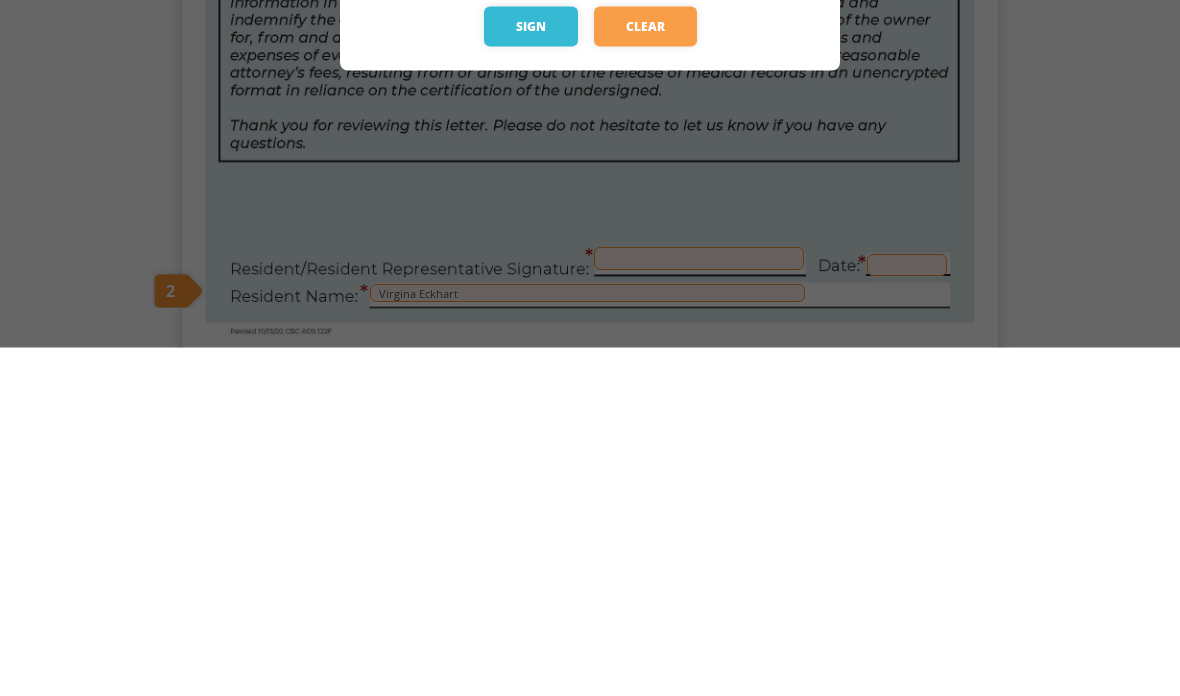 click on "Sign" at bounding box center (531, 375) 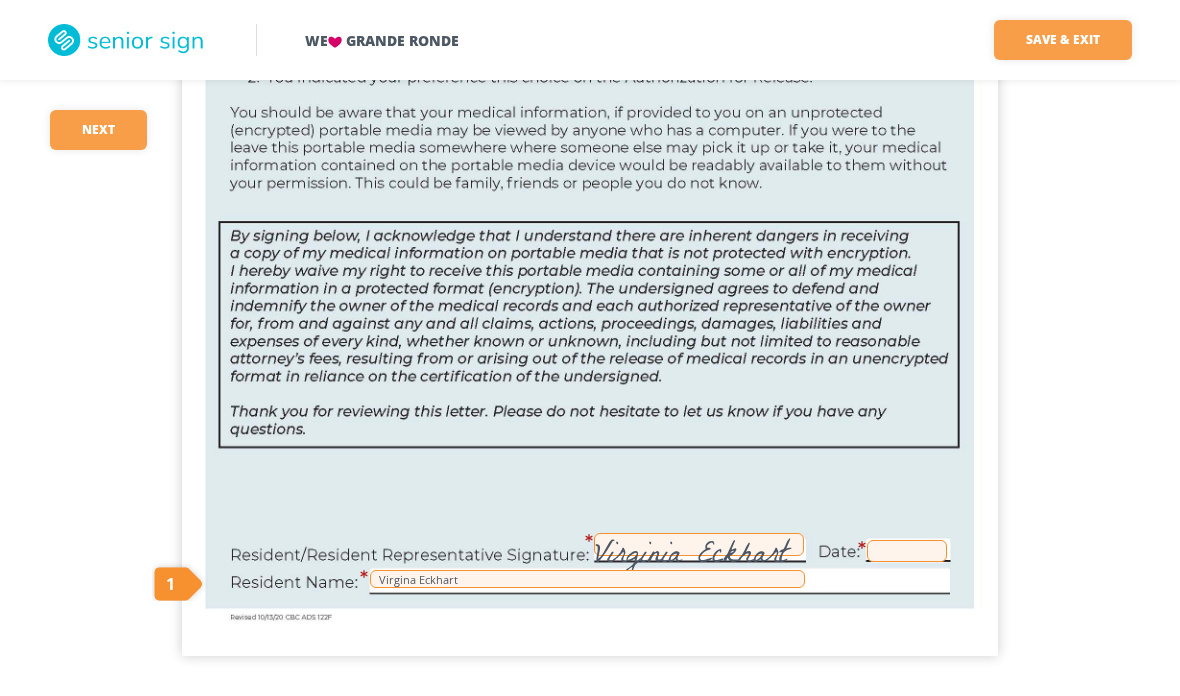 click at bounding box center [907, 551] 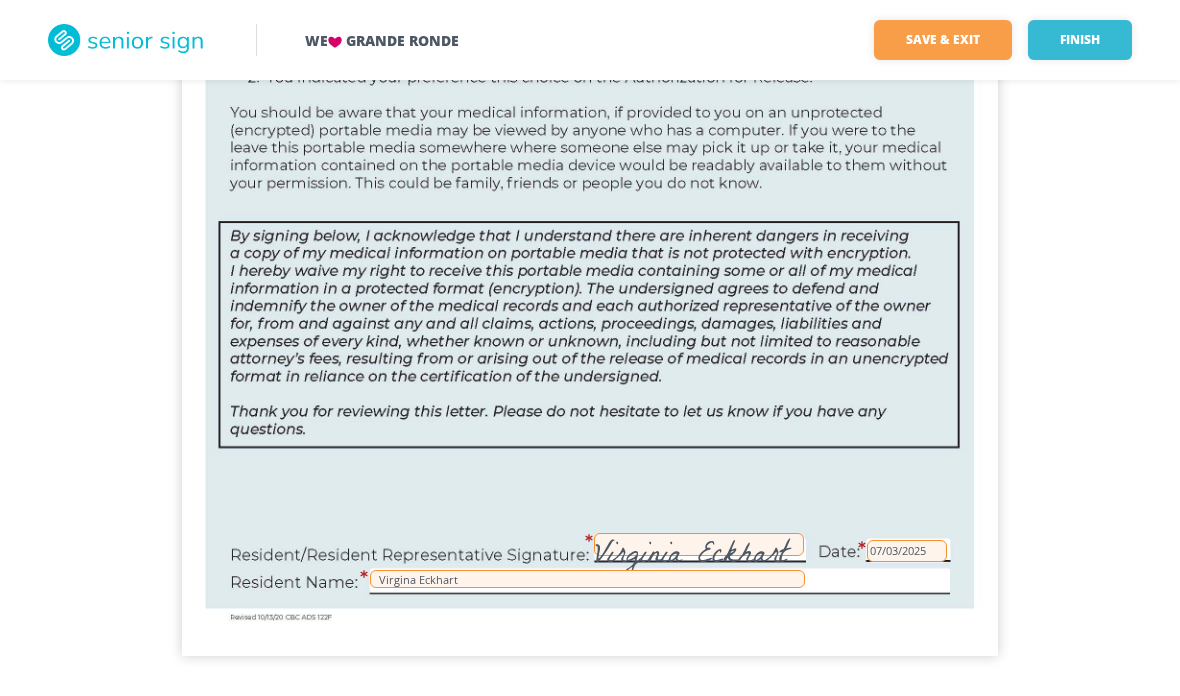 click on "Finish" at bounding box center (1080, 40) 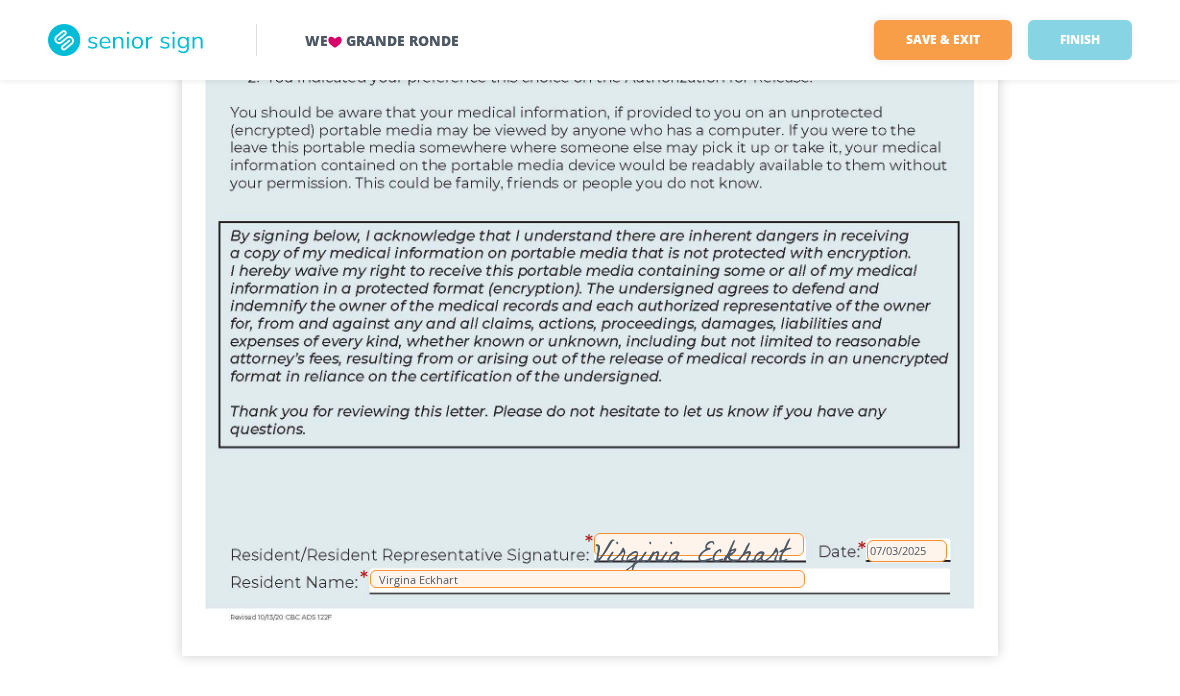 scroll, scrollTop: 80, scrollLeft: 0, axis: vertical 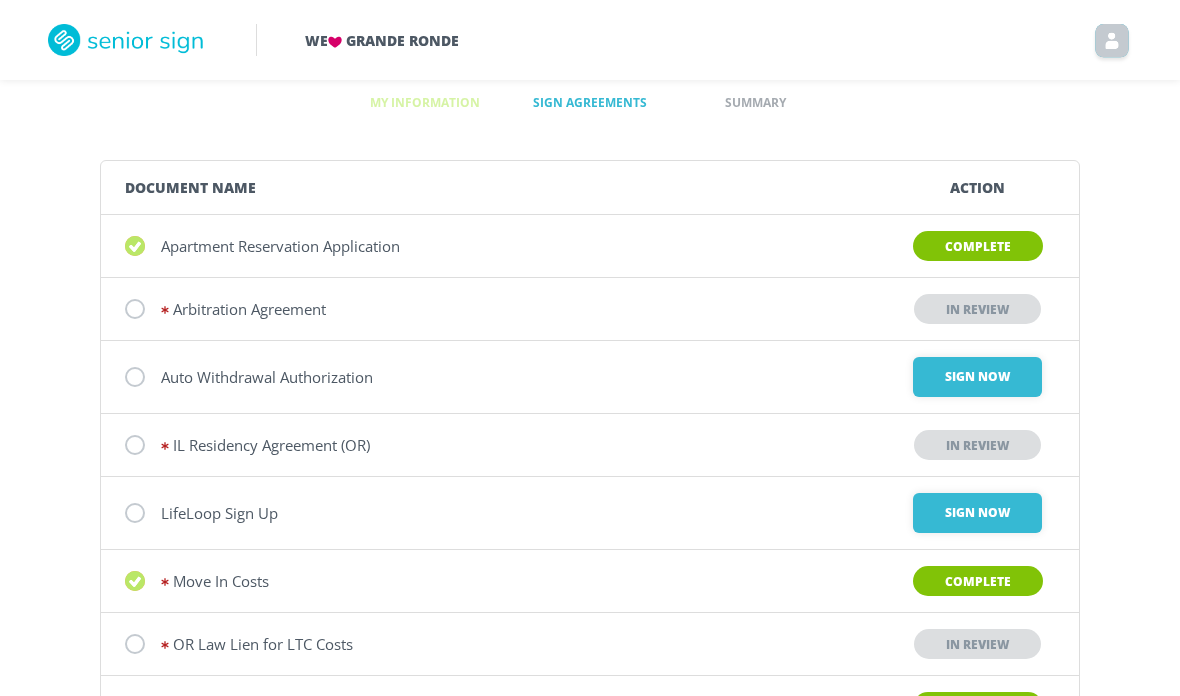 click on "Sign Now" at bounding box center (977, 377) 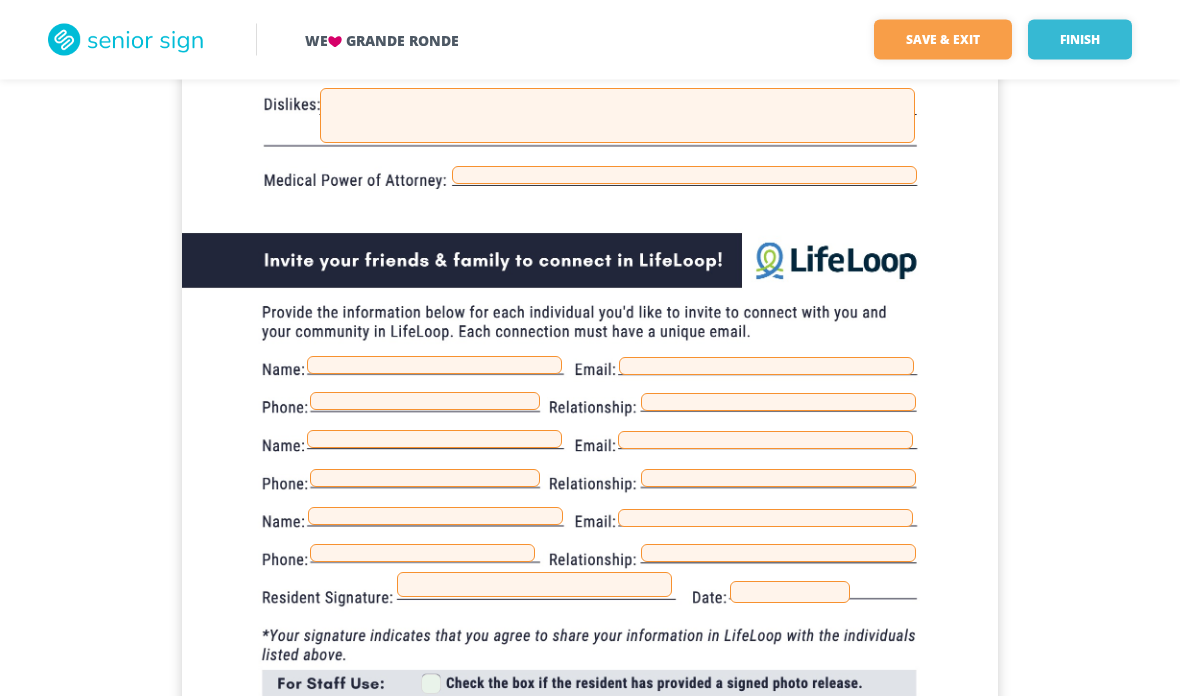 scroll, scrollTop: 435, scrollLeft: 0, axis: vertical 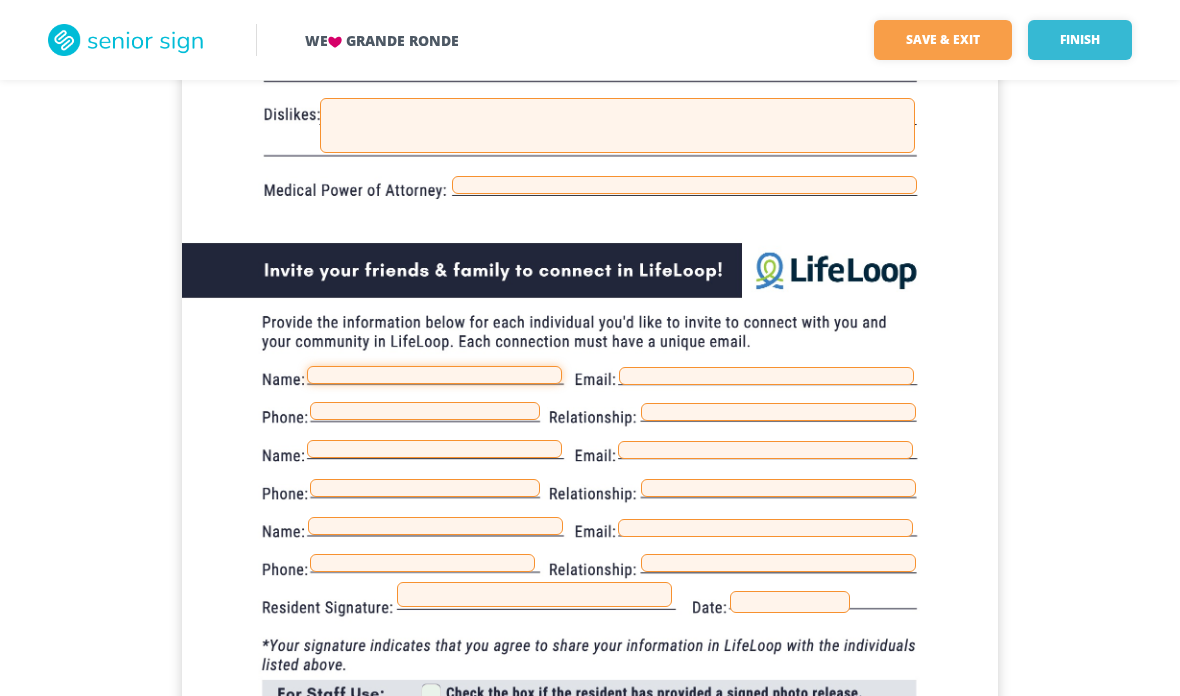 click at bounding box center [434, 375] 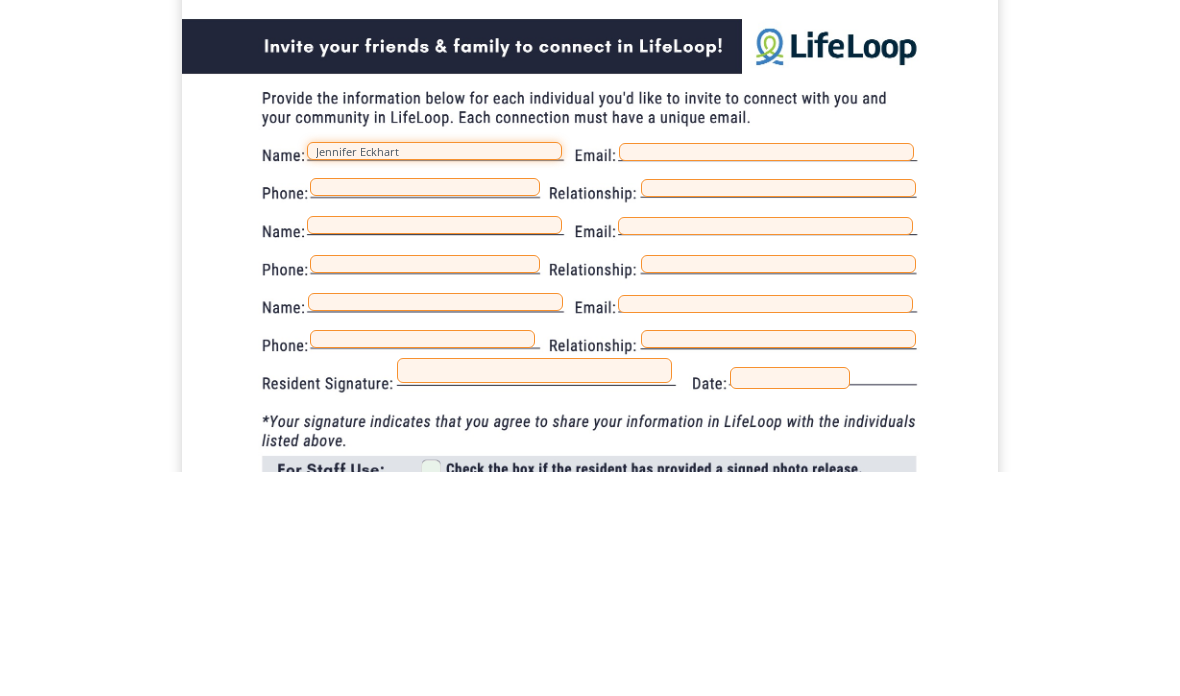type on "Jennifer Eckhart" 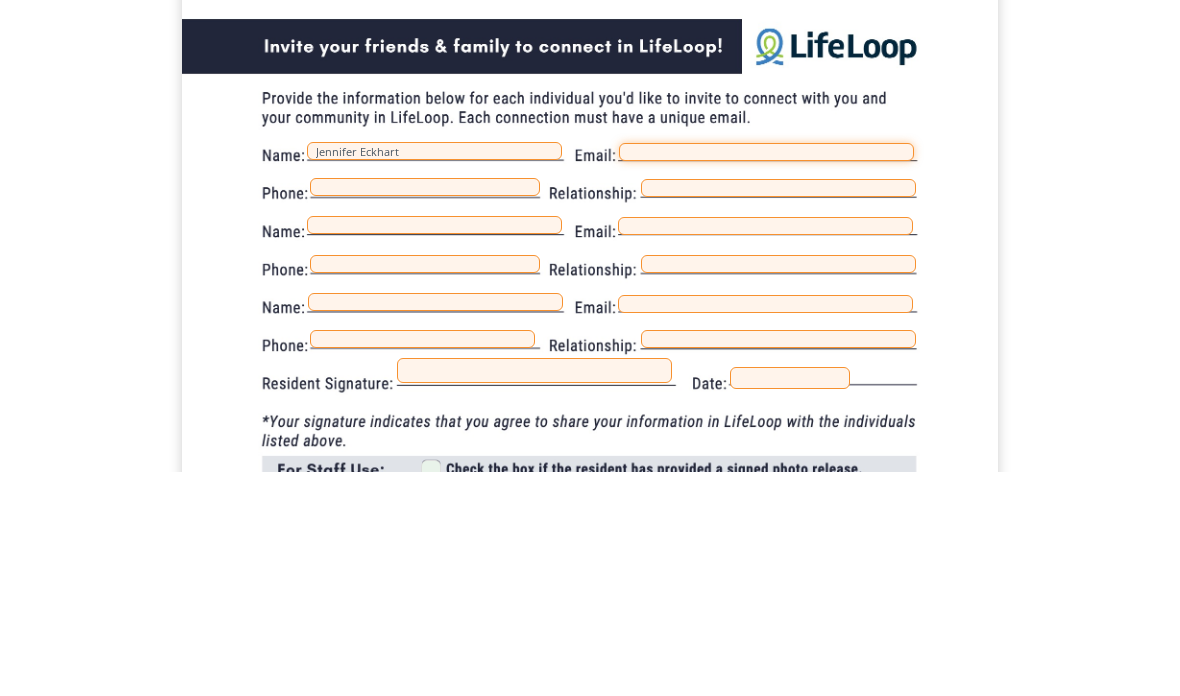 click at bounding box center [766, 377] 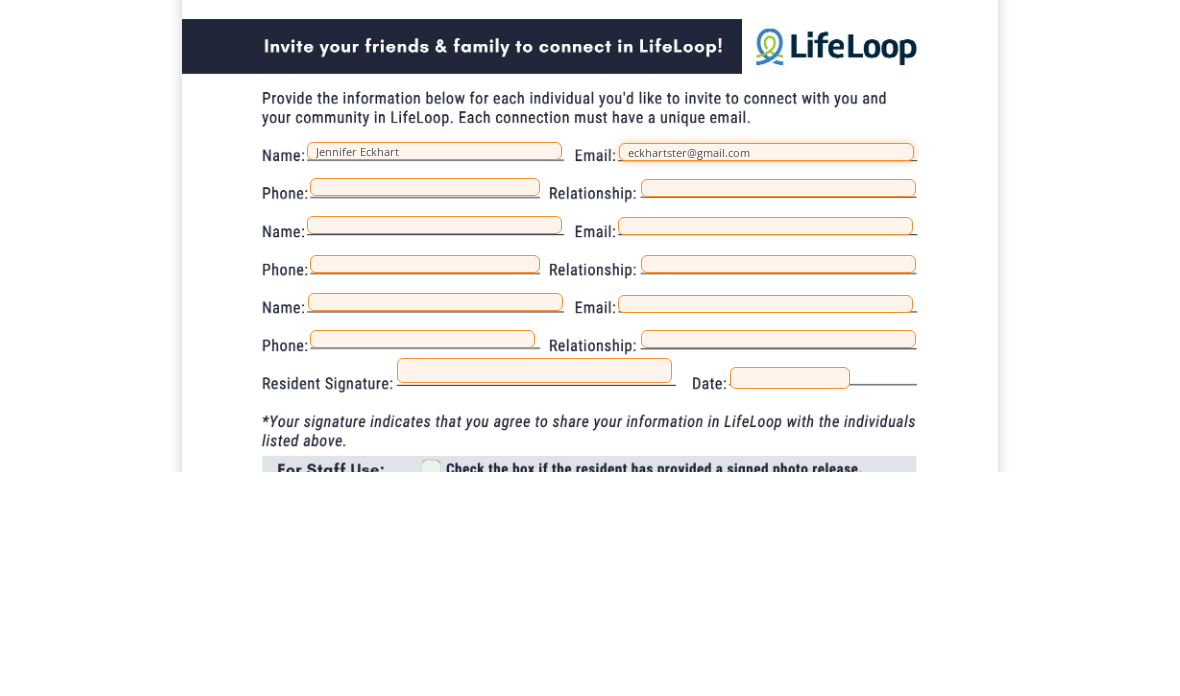 type on "eckhartster@gmail.com" 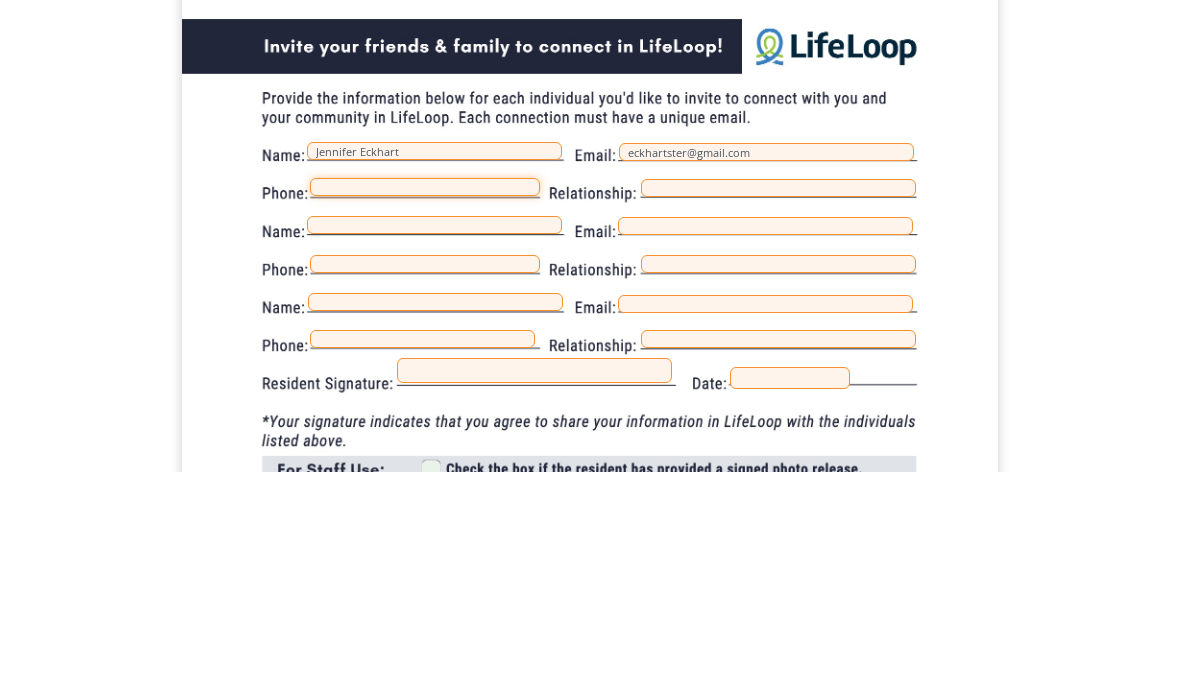 click at bounding box center (425, 412) 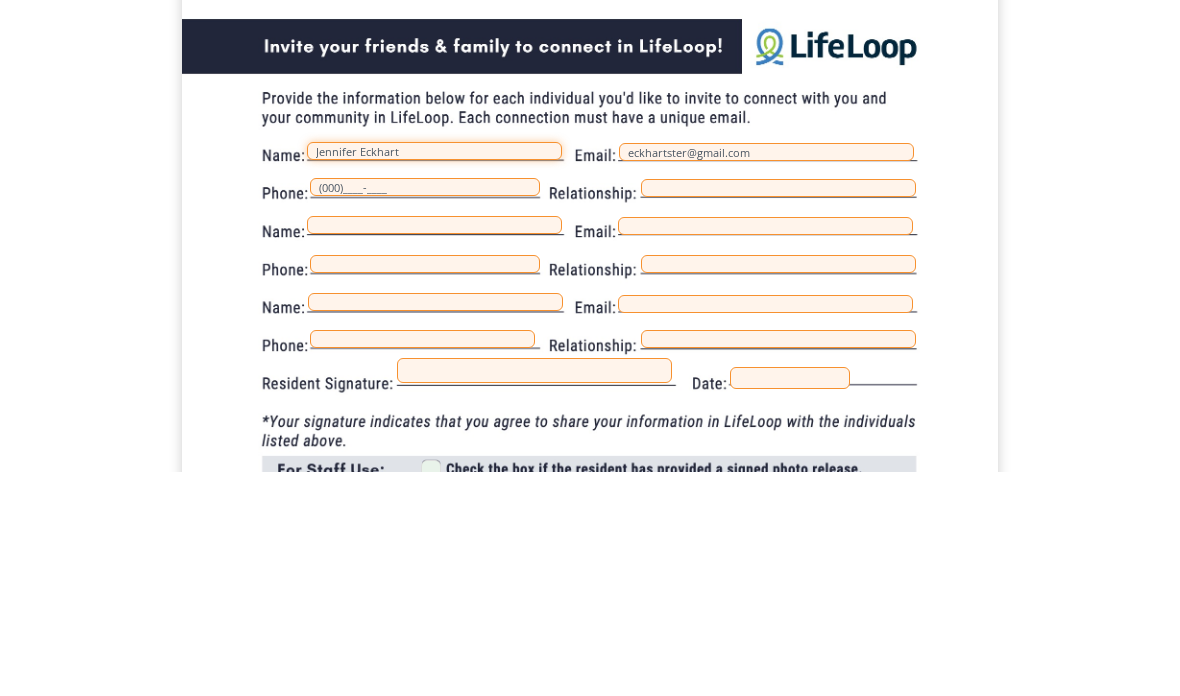click on "Jennifer Eckhart" at bounding box center (434, 376) 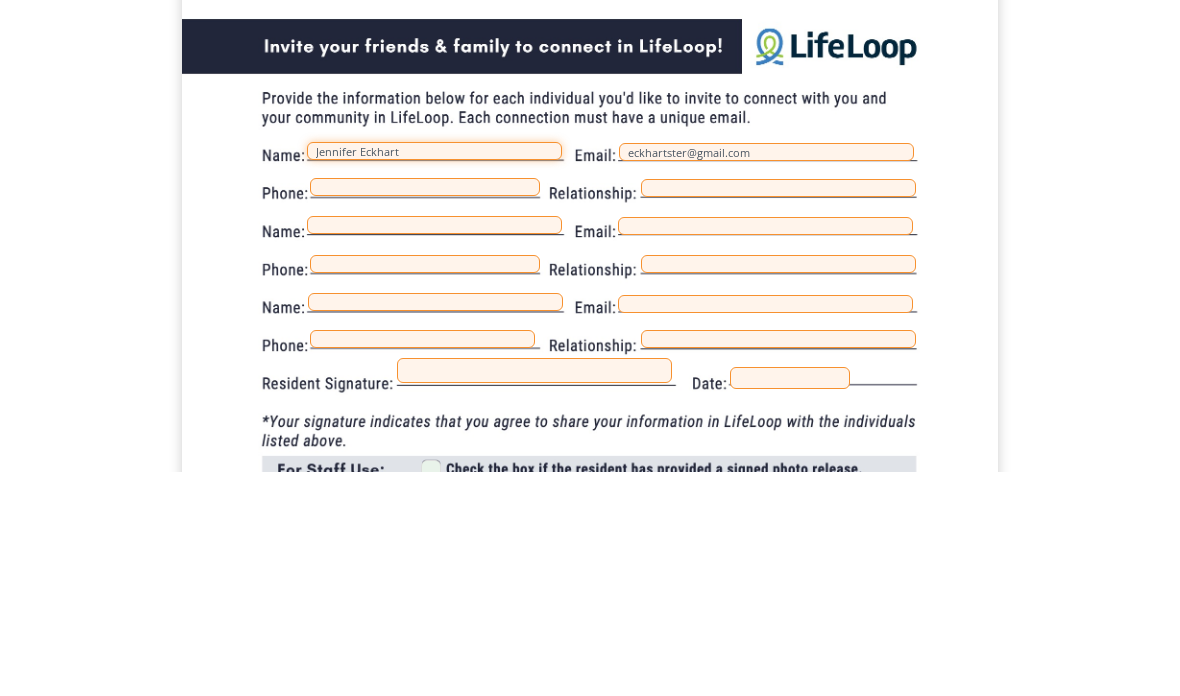 click on "Jennifer Eckhart" at bounding box center (434, 376) 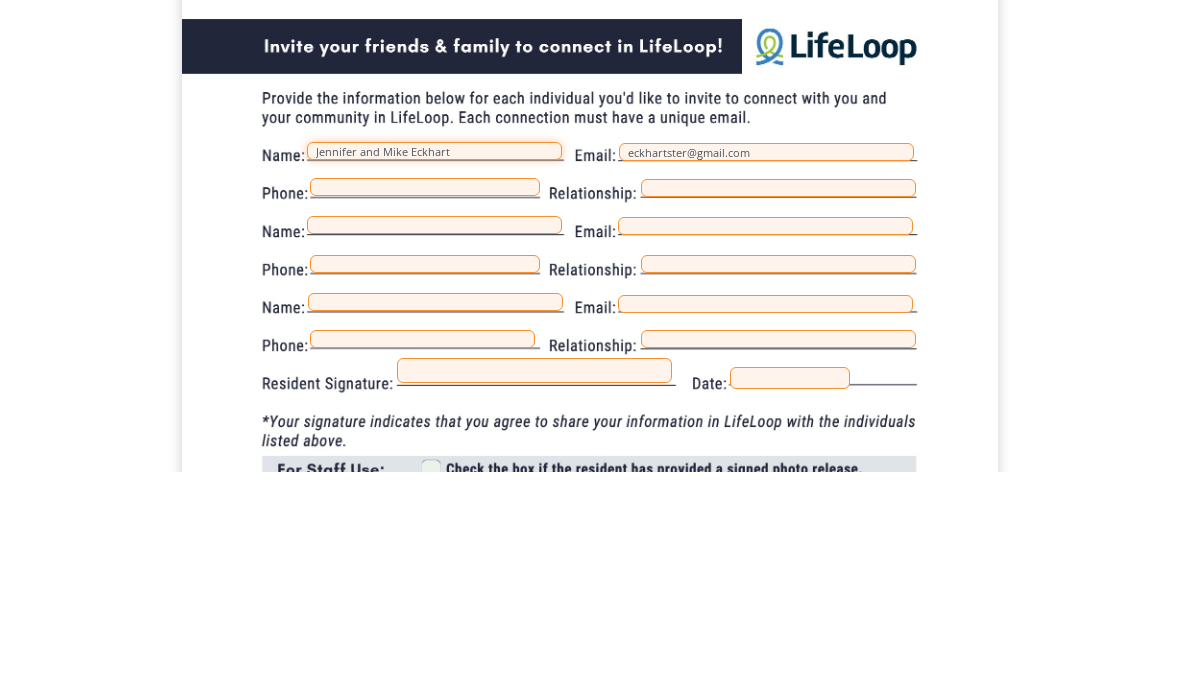 type on "Jennifer and Mike Eckhart" 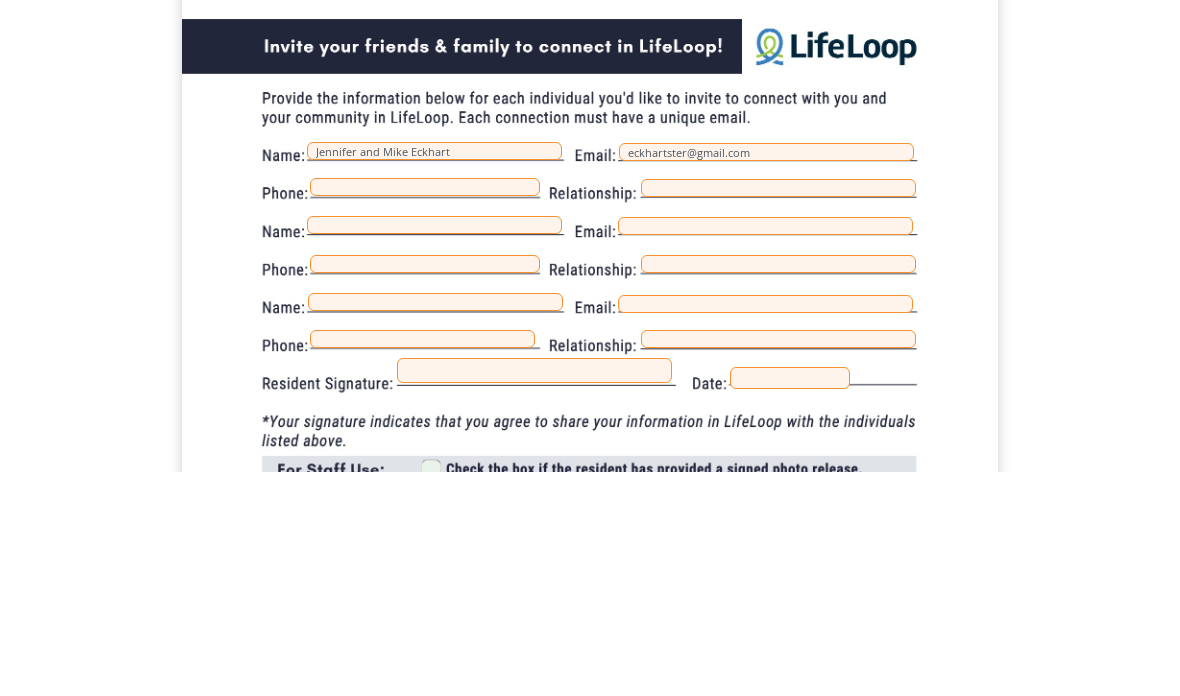click on "[FIRST] [LAST] [DATE] [PHONE] ([PHONE]) [EMAIL] [FIRST] and [FIRST] [LAST] [EMAIL]" at bounding box center [590, 245] 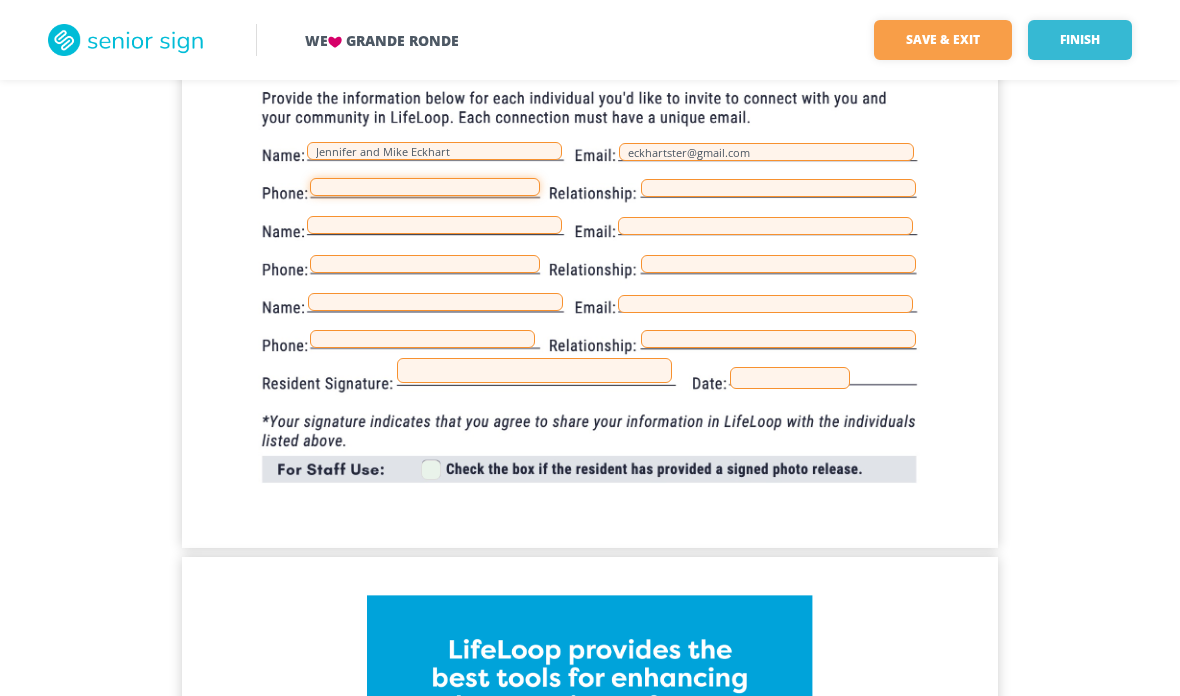 click at bounding box center (425, 187) 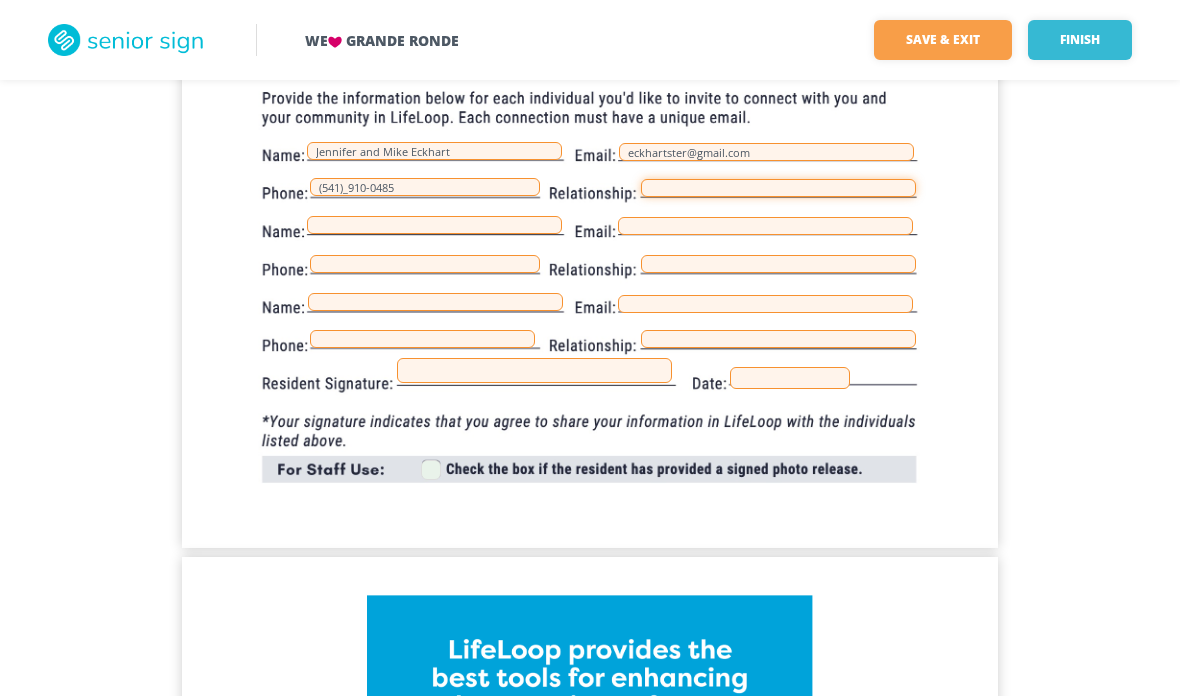 click at bounding box center [778, 188] 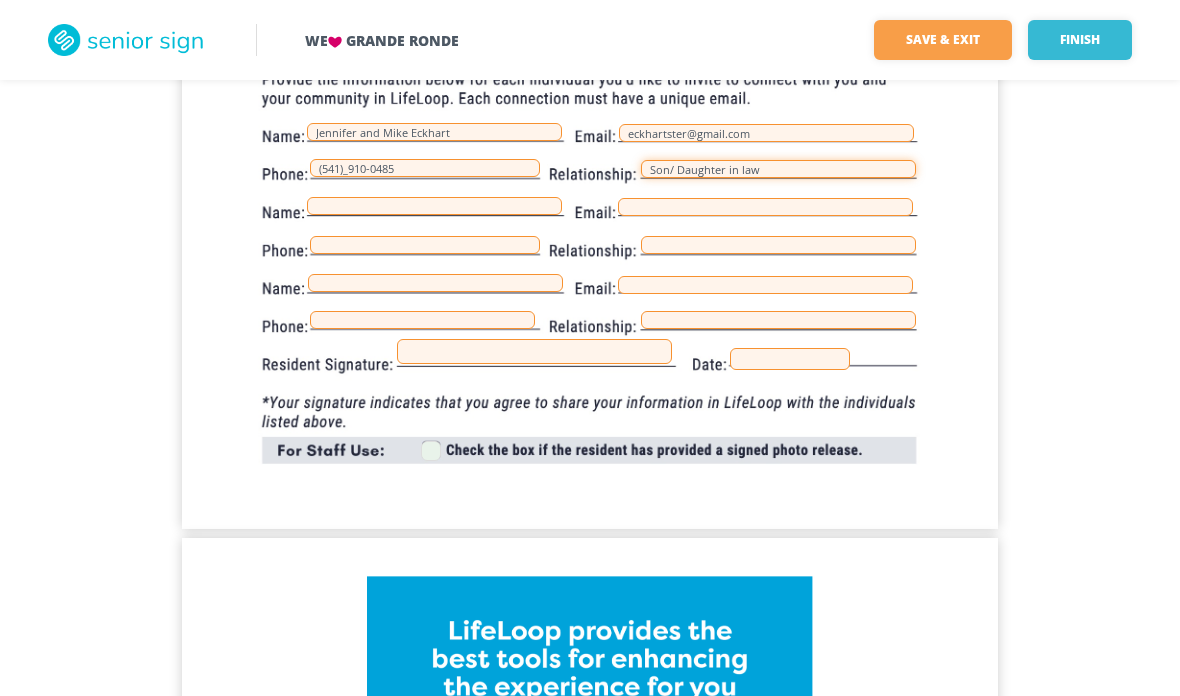 scroll, scrollTop: 673, scrollLeft: 0, axis: vertical 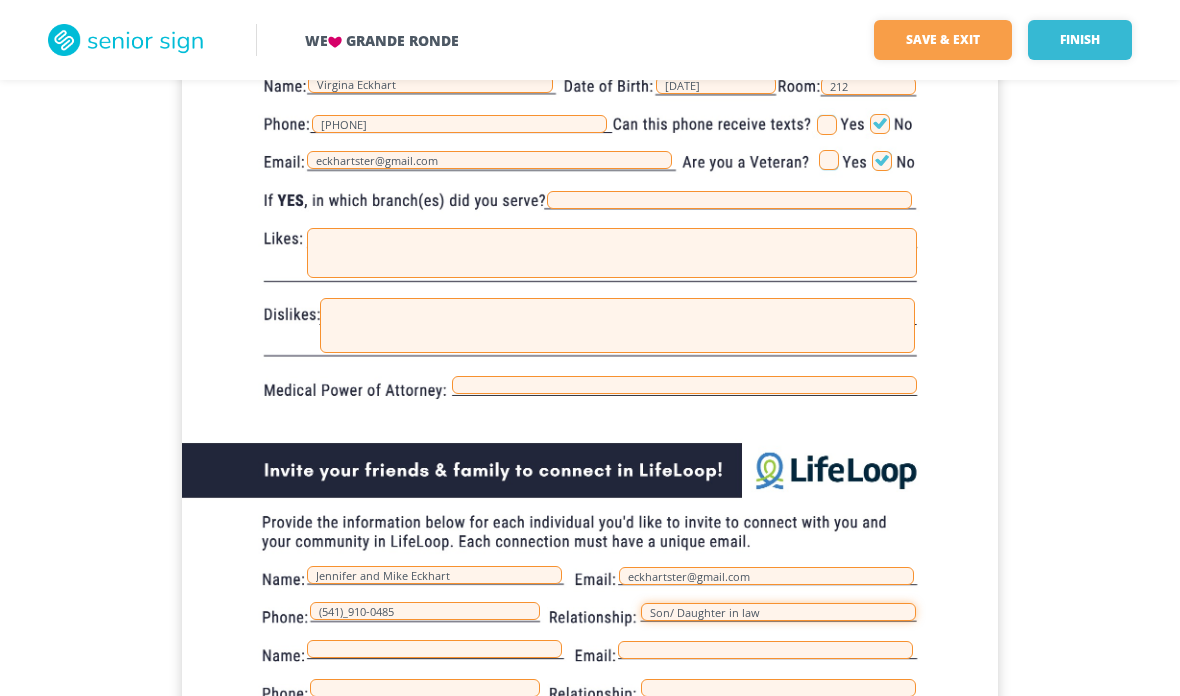 type on "Son/ Daughter in law" 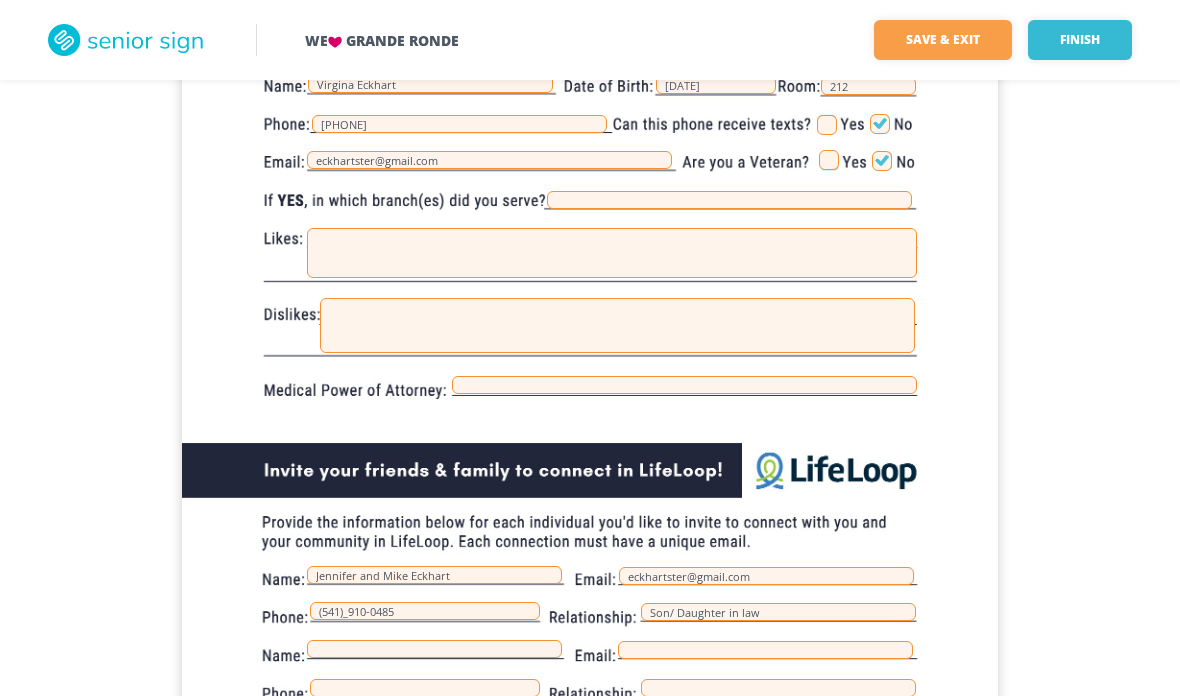 click on "Save & Exit" at bounding box center [943, 40] 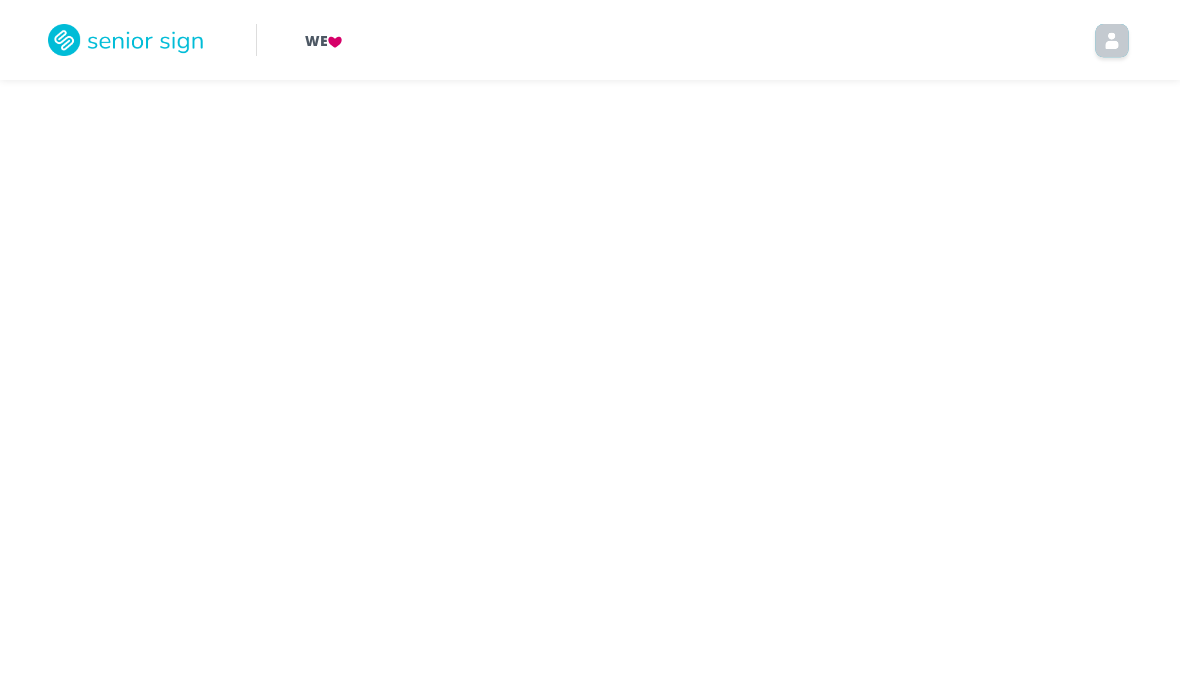 scroll, scrollTop: 80, scrollLeft: 0, axis: vertical 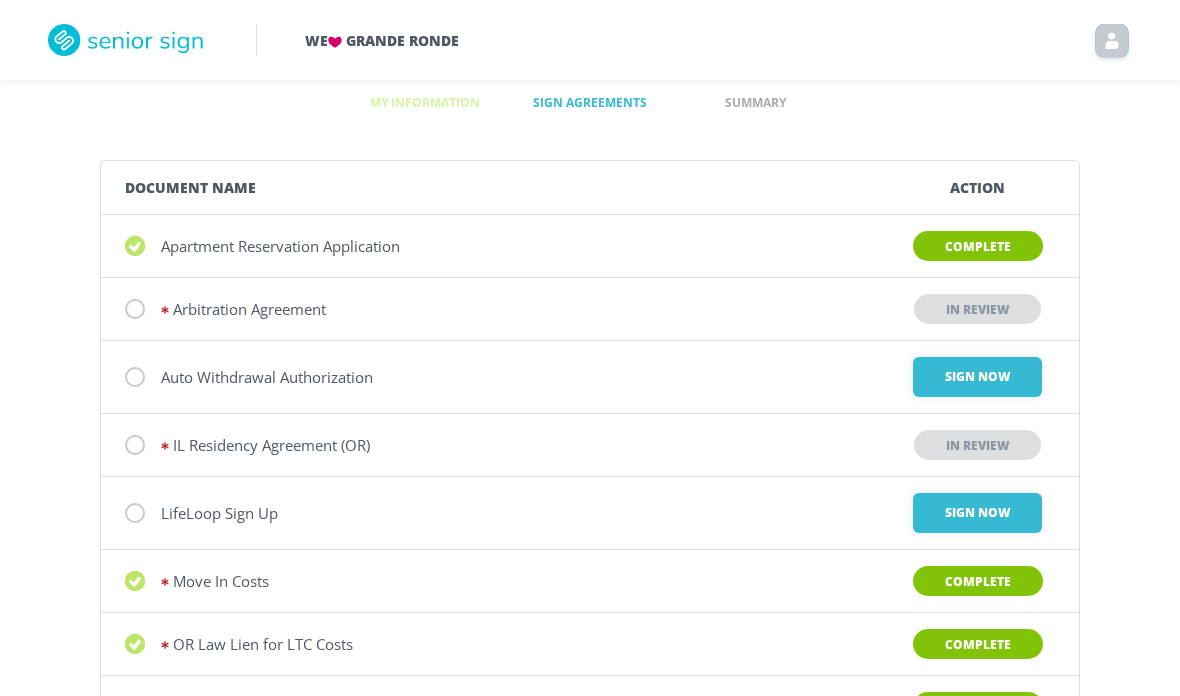 click on "Sign Now" at bounding box center (977, 377) 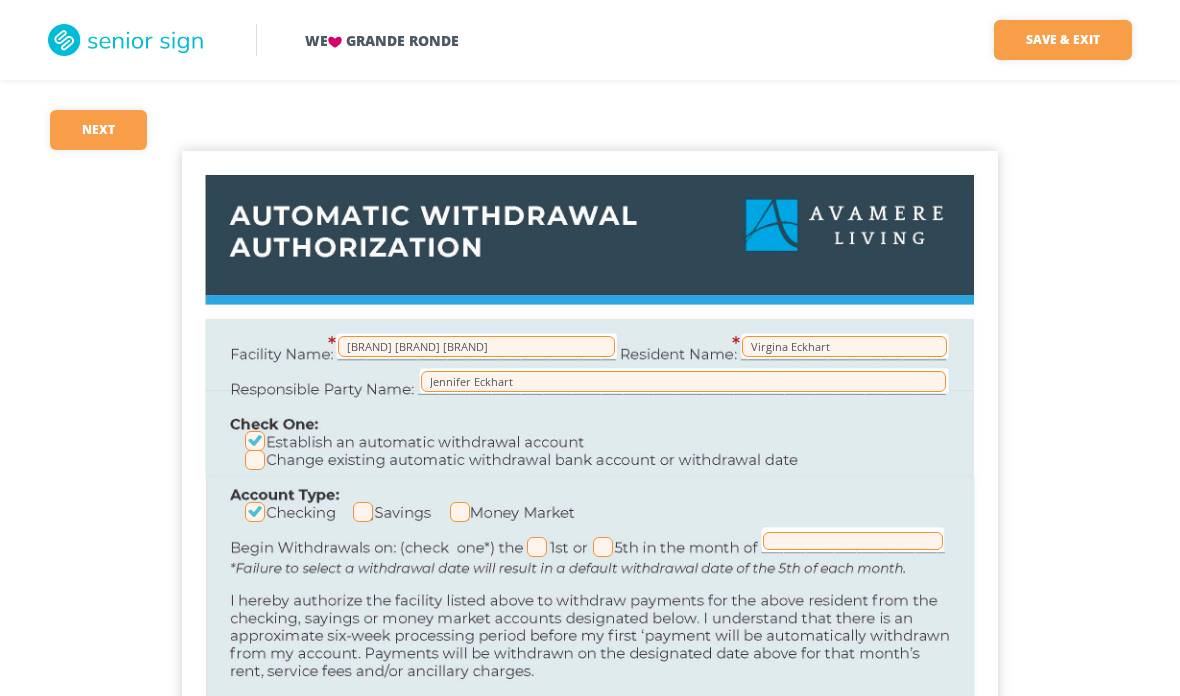 click at bounding box center (603, 547) 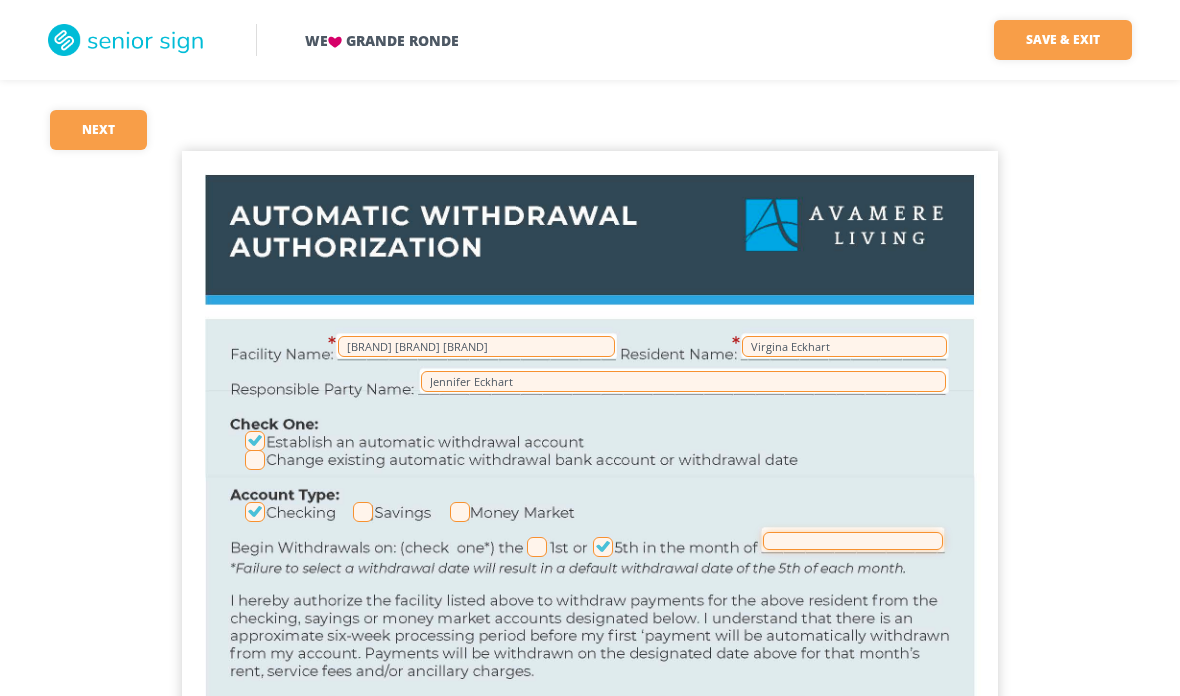click at bounding box center [853, 541] 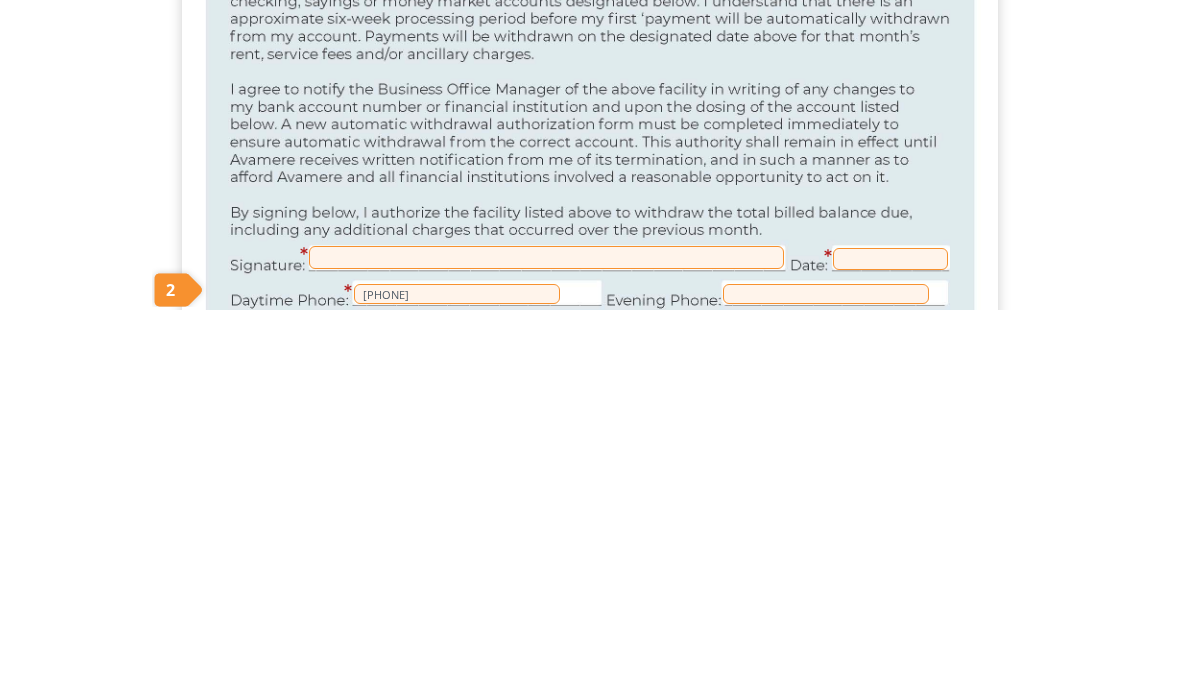 scroll, scrollTop: 259, scrollLeft: 0, axis: vertical 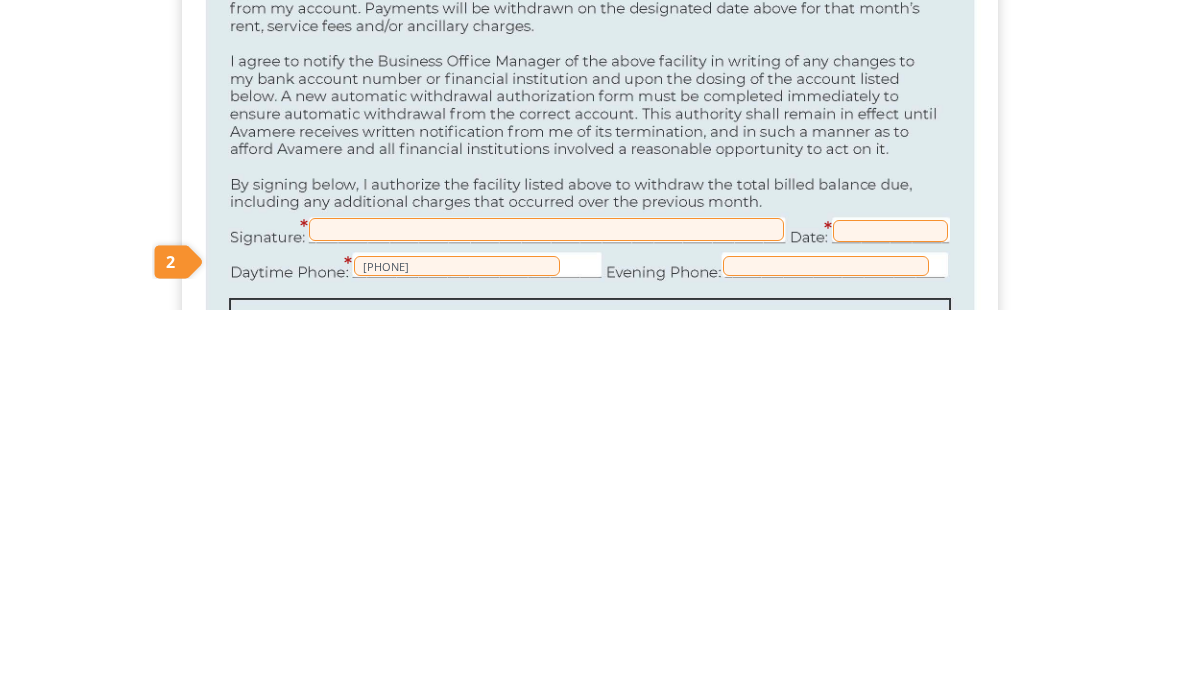 type on "August" 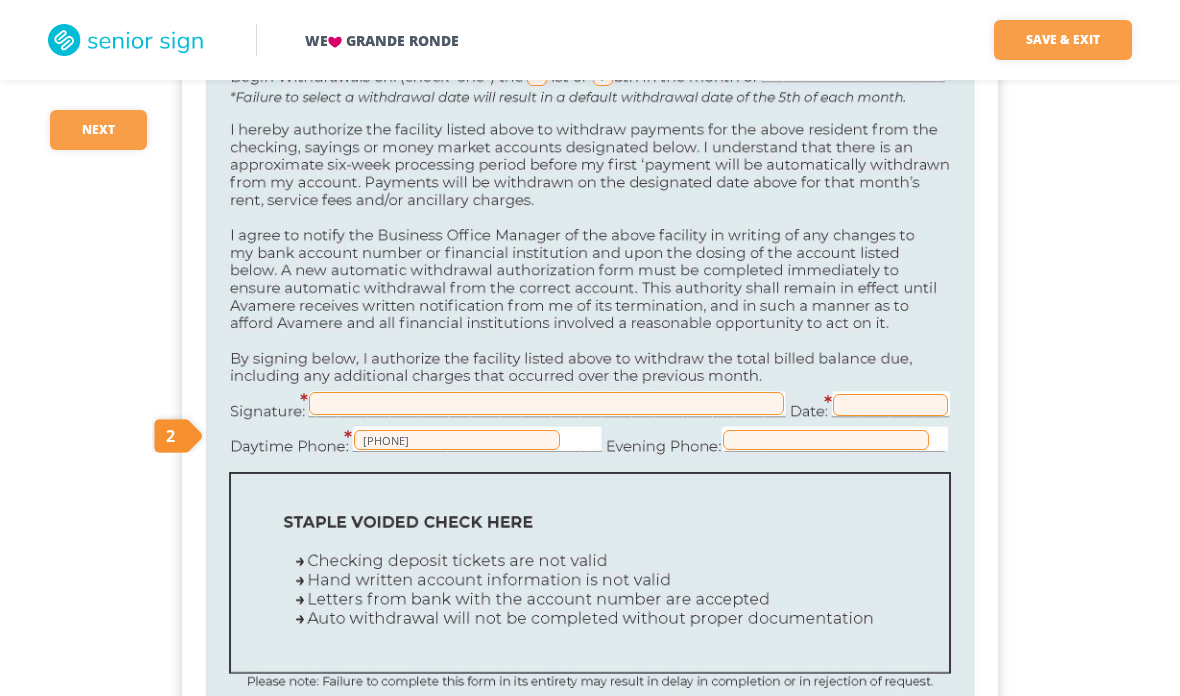 click at bounding box center (546, 403) 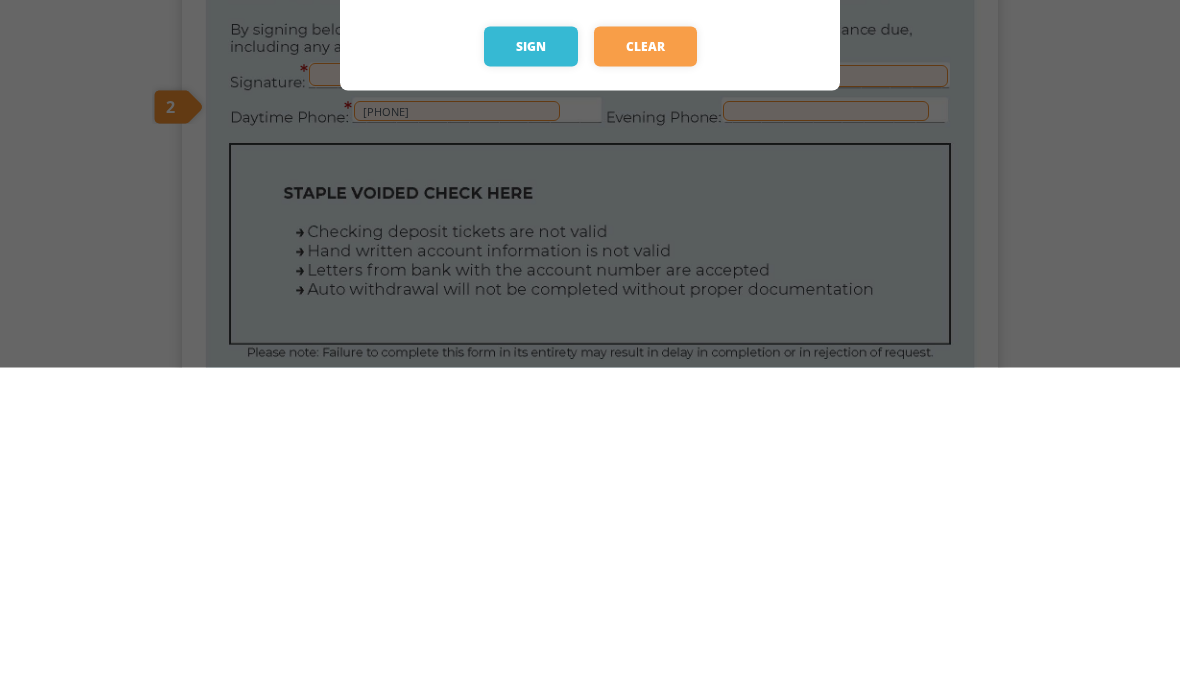 click on "Sign" at bounding box center (531, 375) 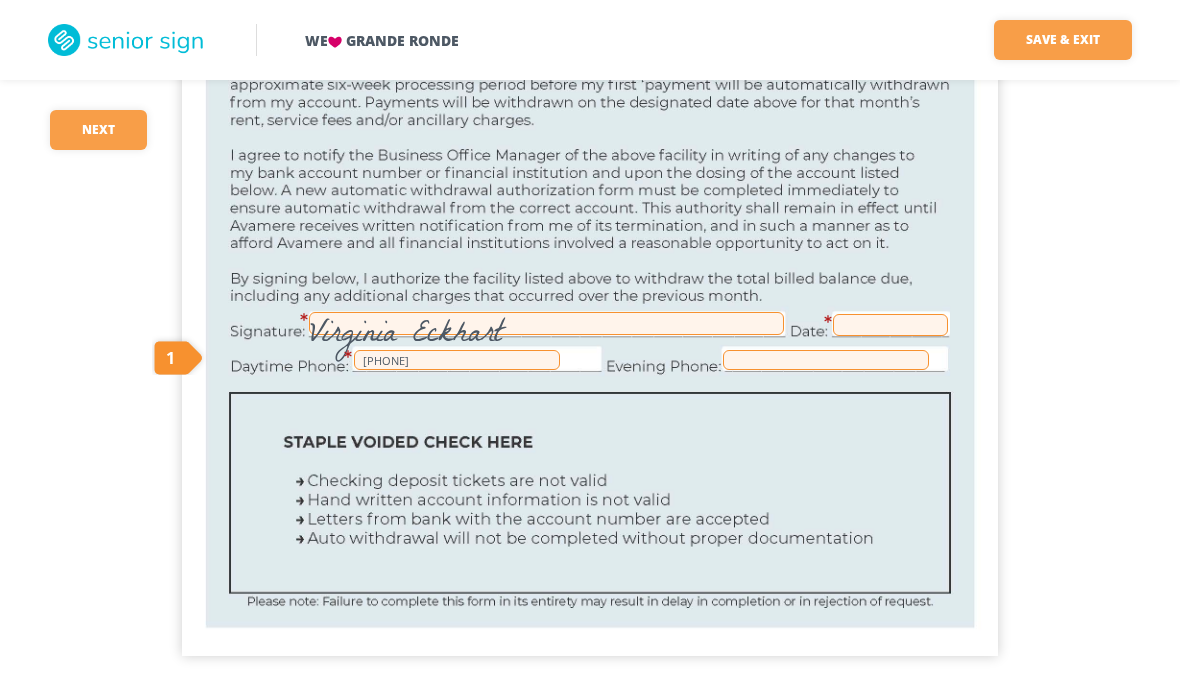 click at bounding box center [890, 325] 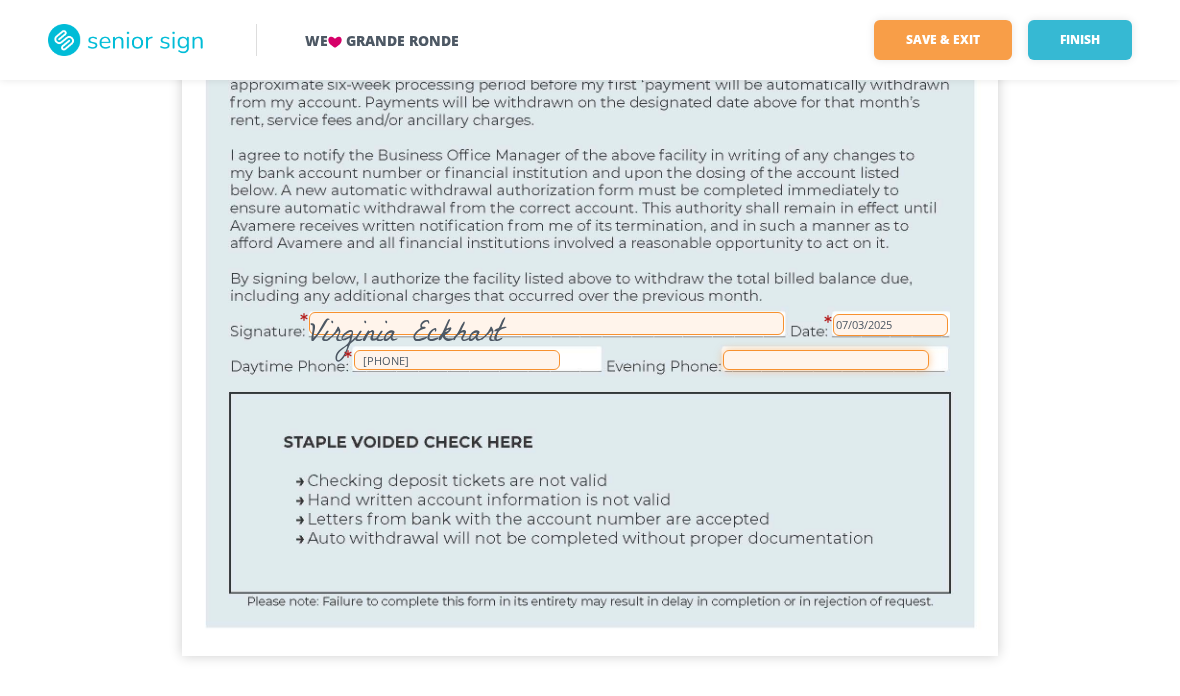 click at bounding box center (826, 360) 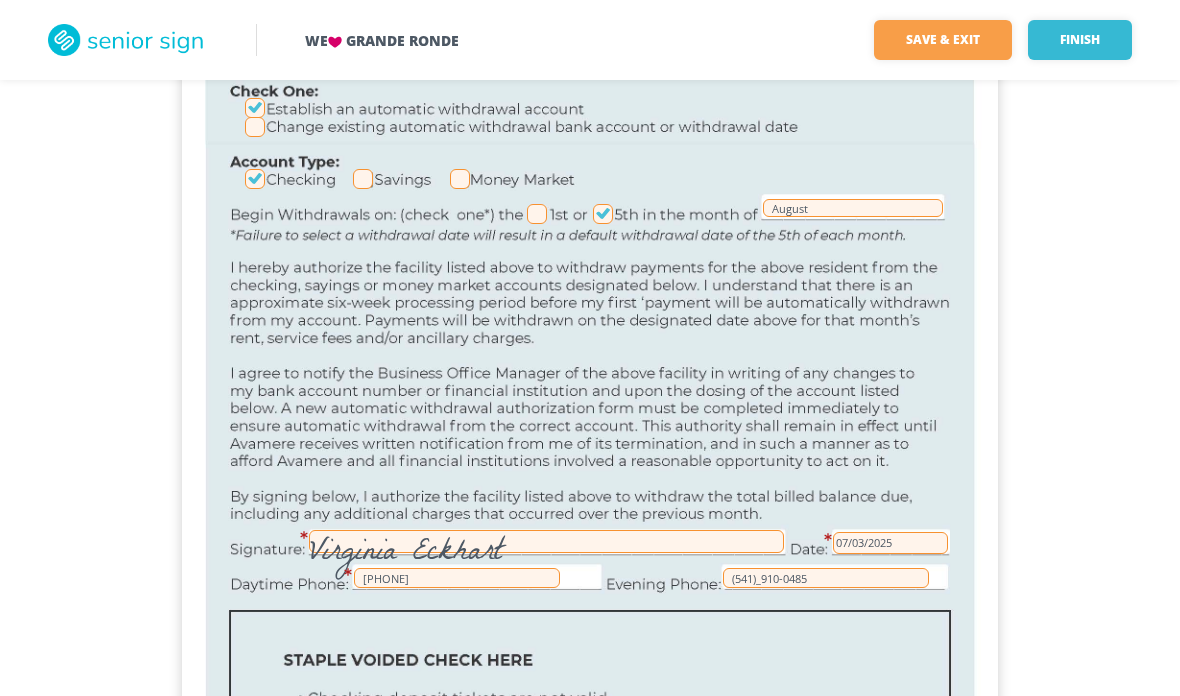 click on "Finish" at bounding box center (1080, 40) 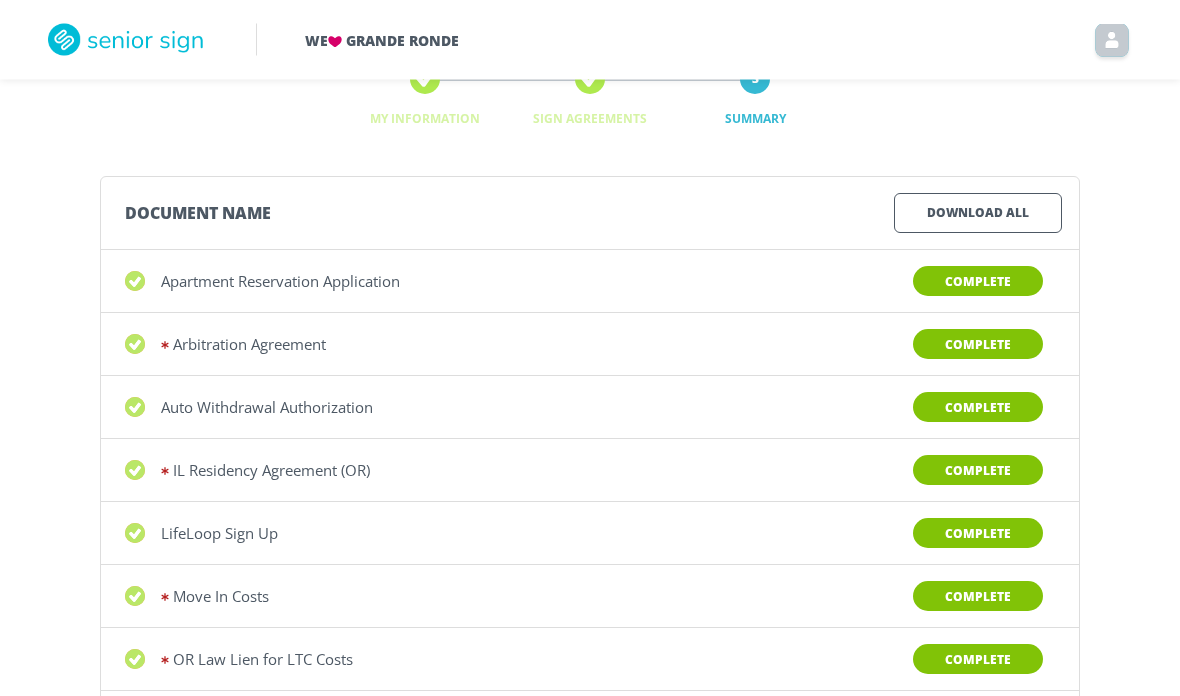 scroll, scrollTop: 0, scrollLeft: 0, axis: both 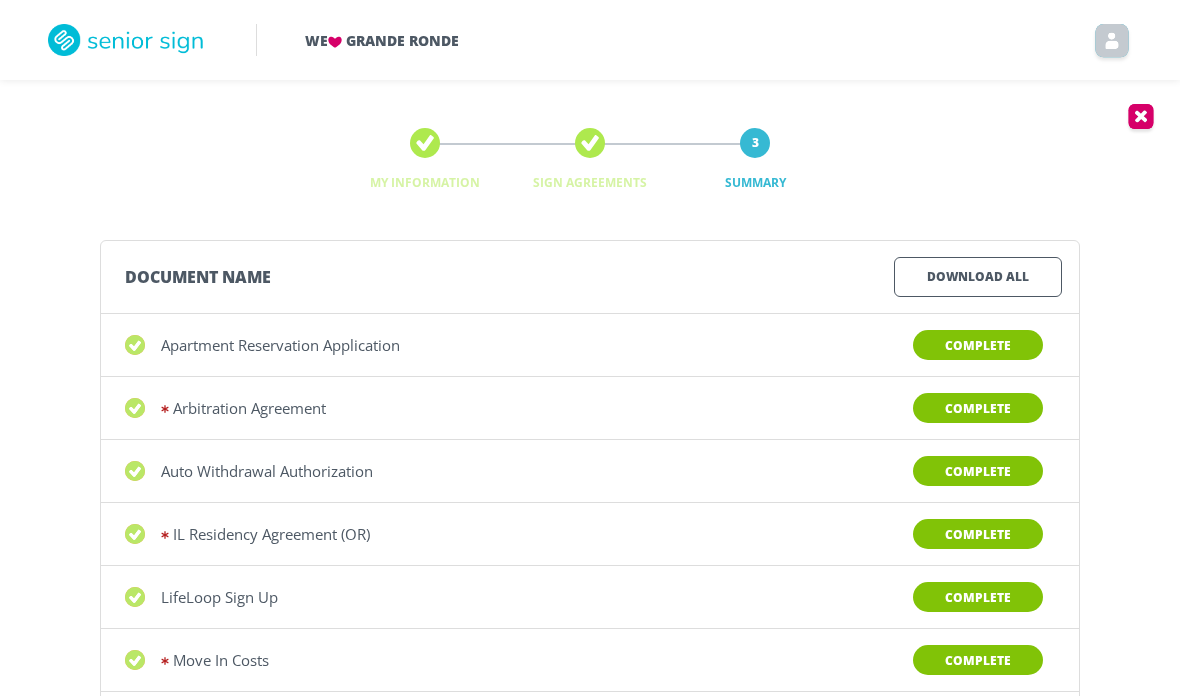 click on "Download All" at bounding box center [978, 277] 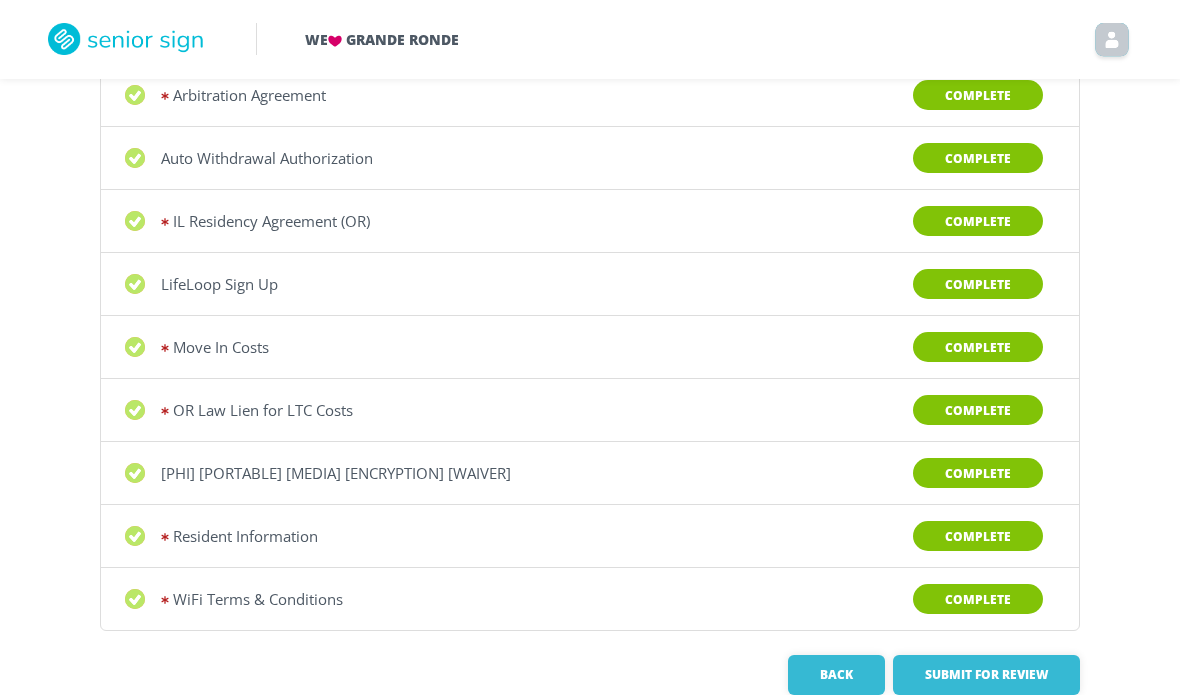 scroll, scrollTop: 304, scrollLeft: 0, axis: vertical 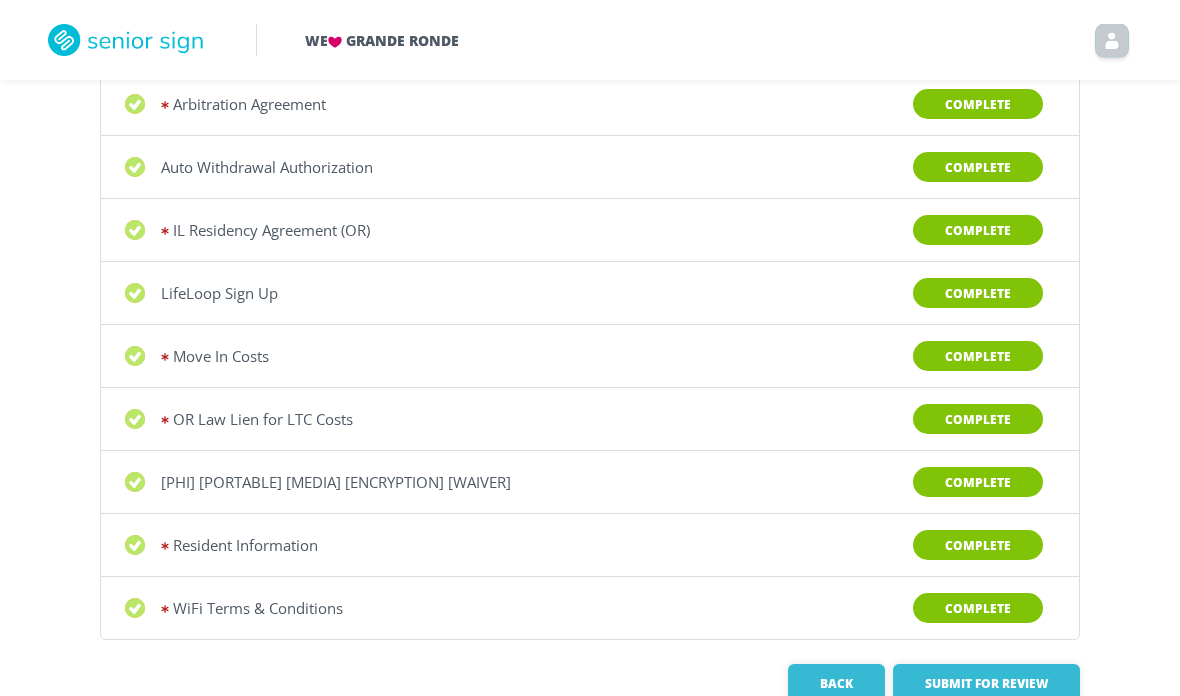 click on "Submit for Review" at bounding box center (986, 684) 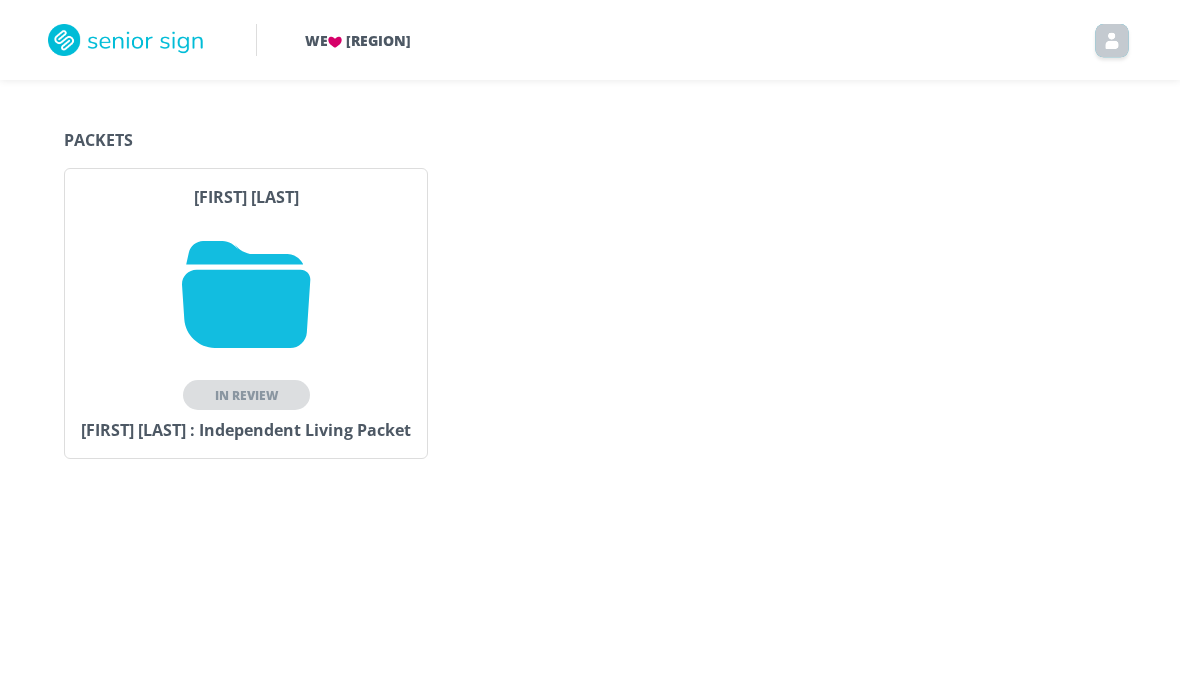 scroll, scrollTop: 0, scrollLeft: 0, axis: both 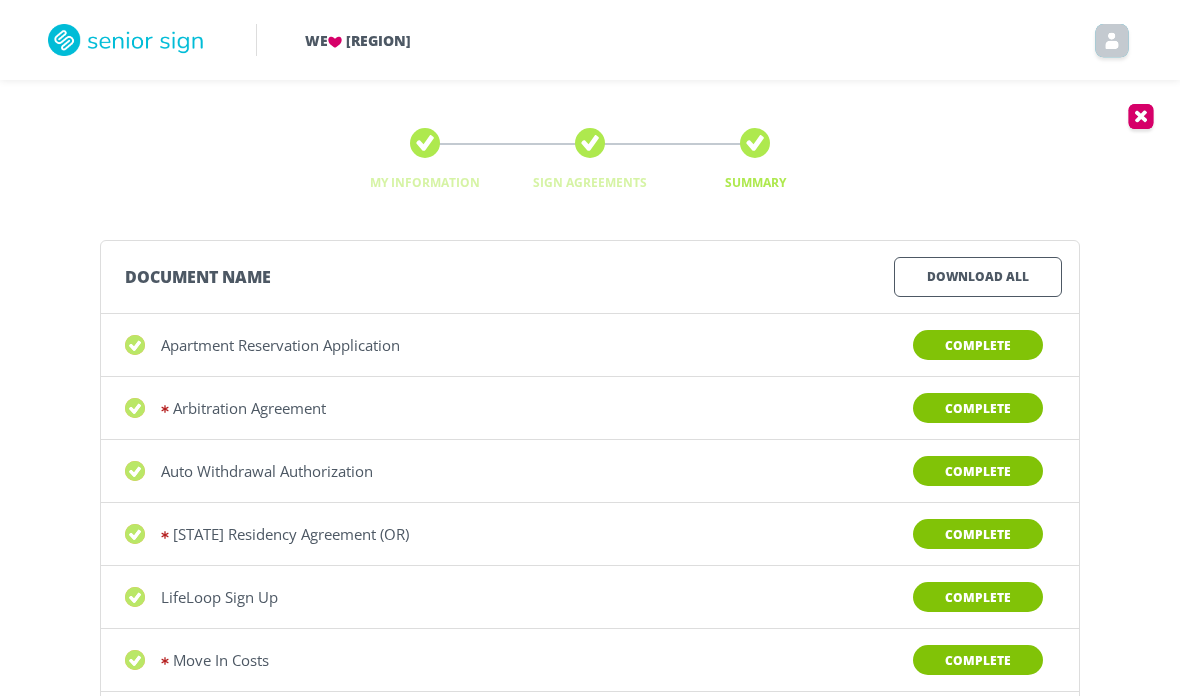 click on "Download All" at bounding box center [978, 277] 